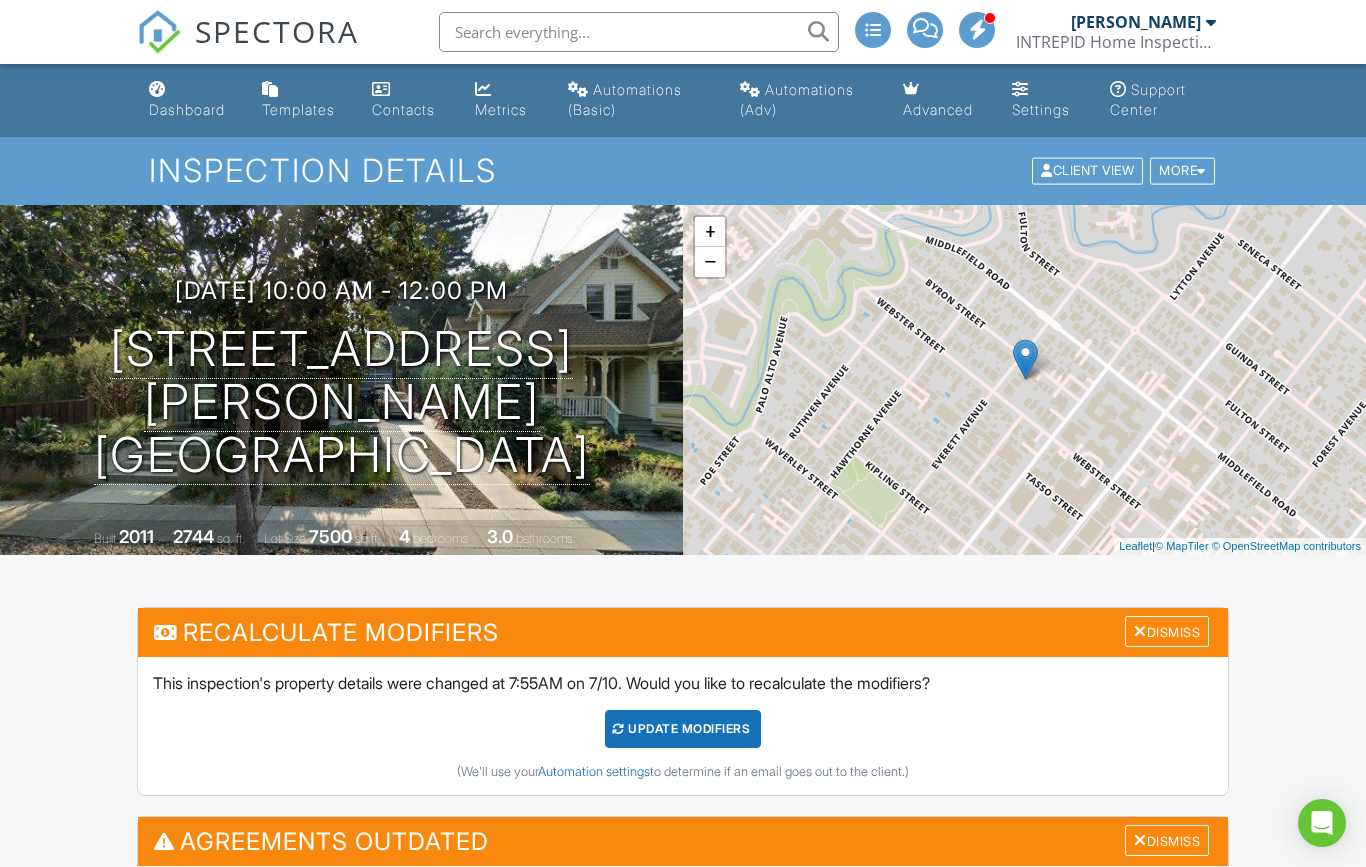 scroll, scrollTop: -58, scrollLeft: 0, axis: vertical 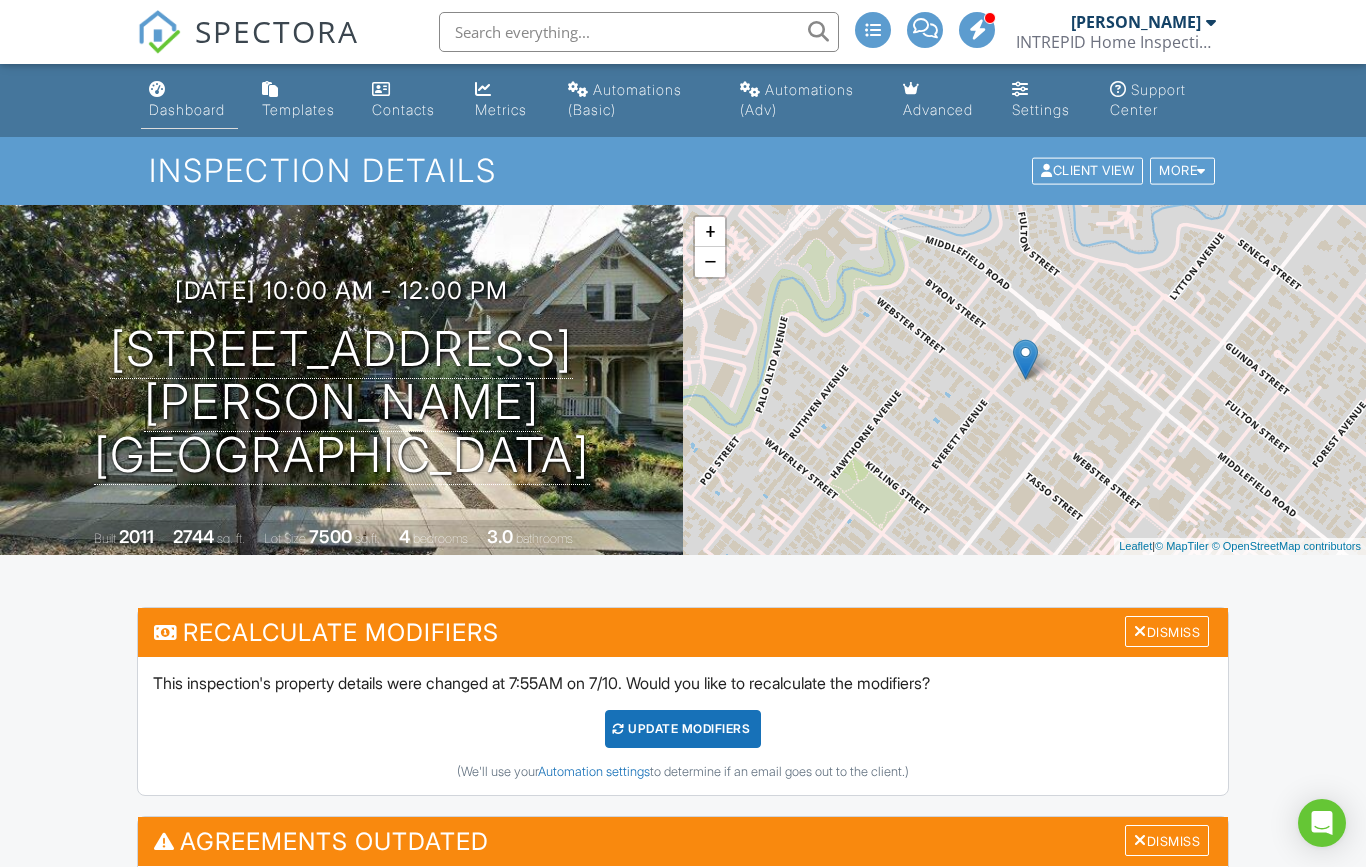 click on "Dashboard" at bounding box center (189, 100) 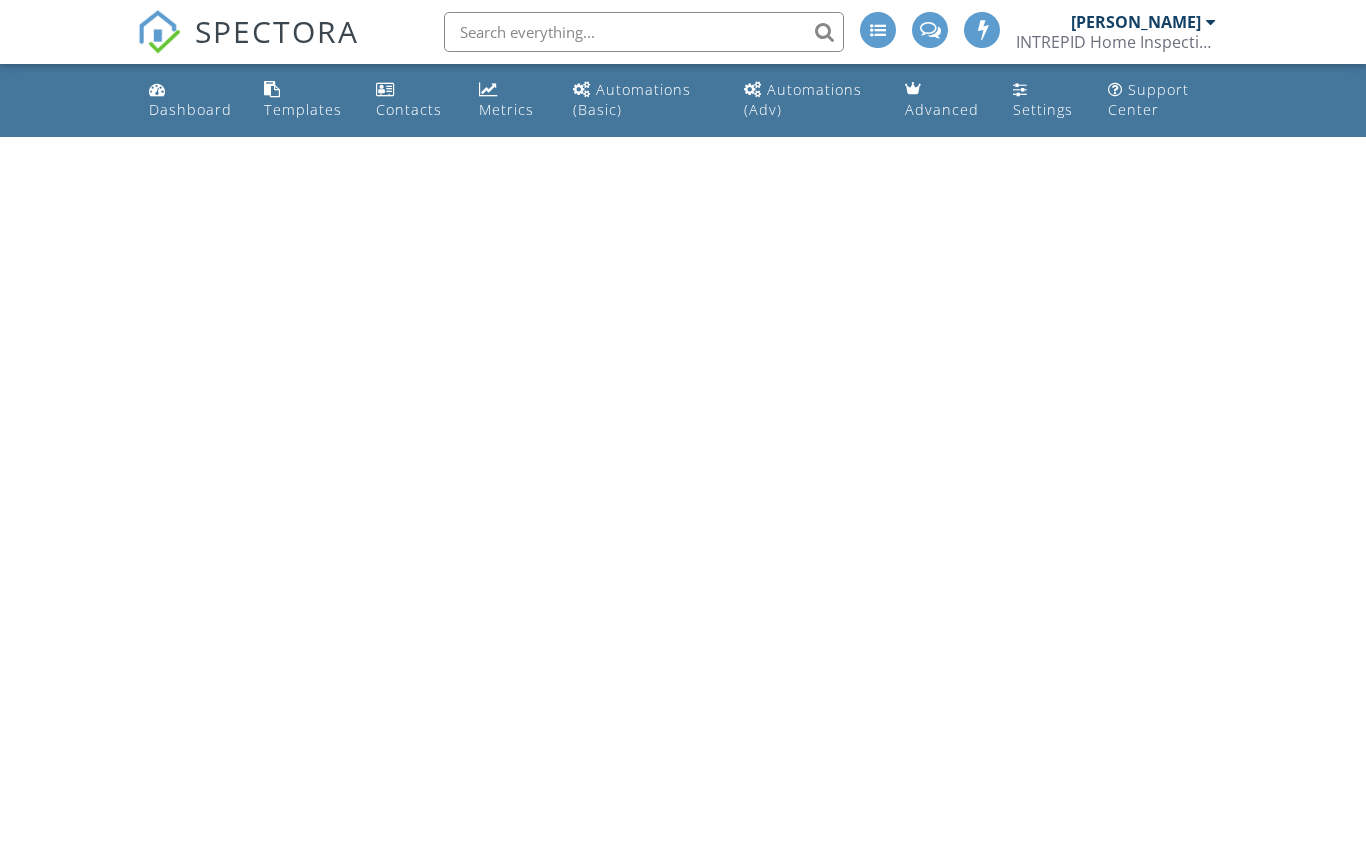 scroll, scrollTop: 0, scrollLeft: 0, axis: both 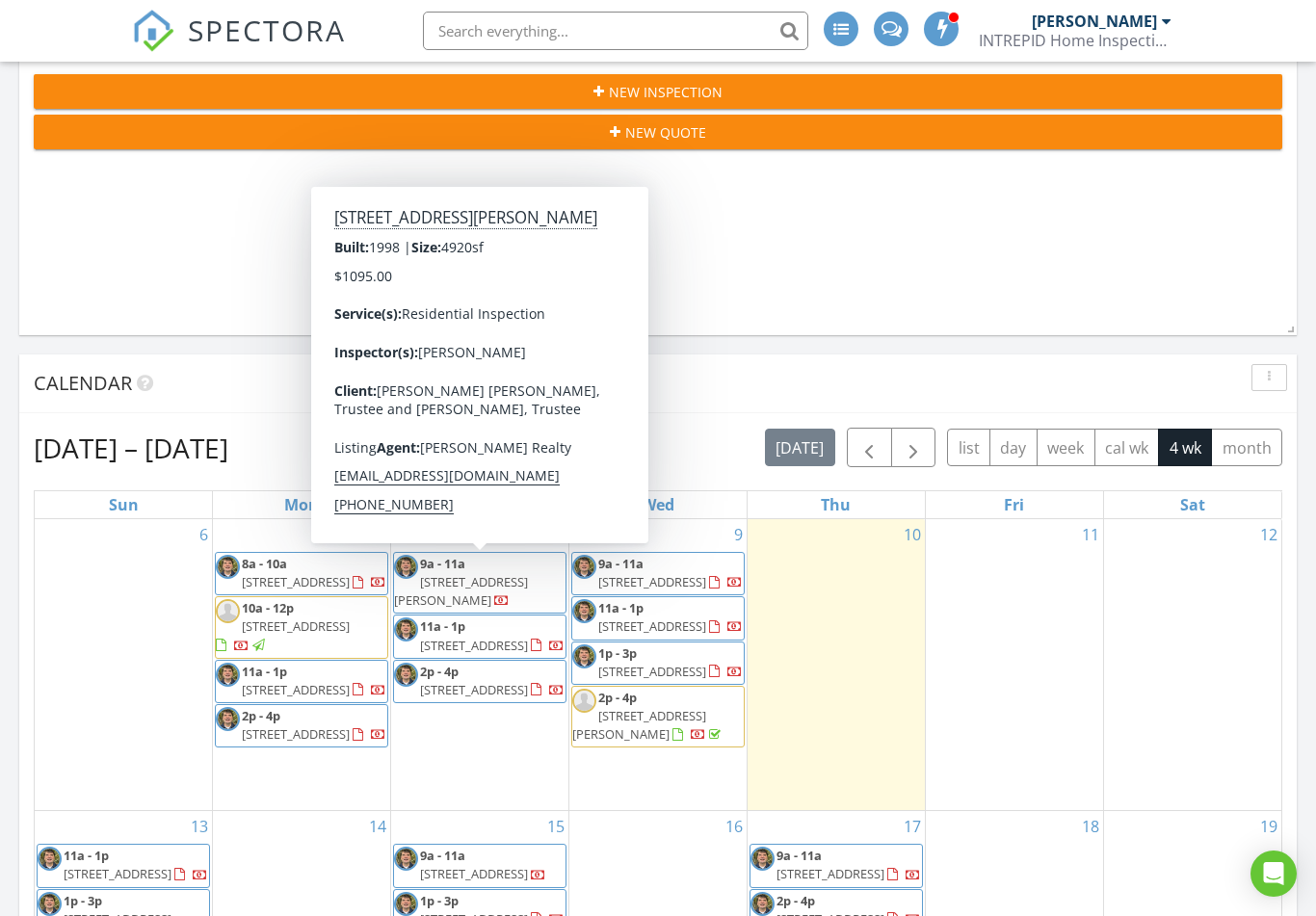 click on "9a - 11a" at bounding box center [442, 563] 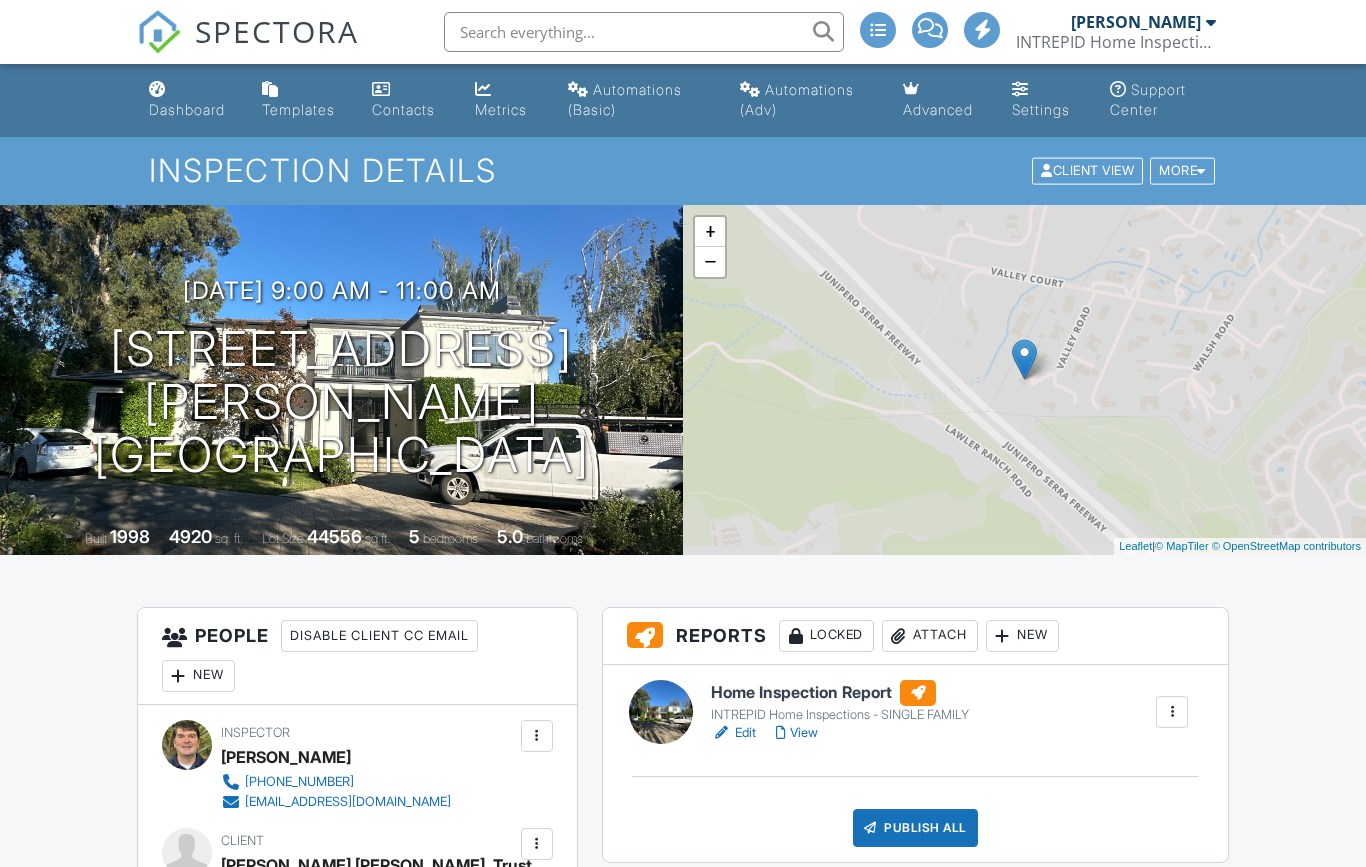 scroll, scrollTop: 0, scrollLeft: 0, axis: both 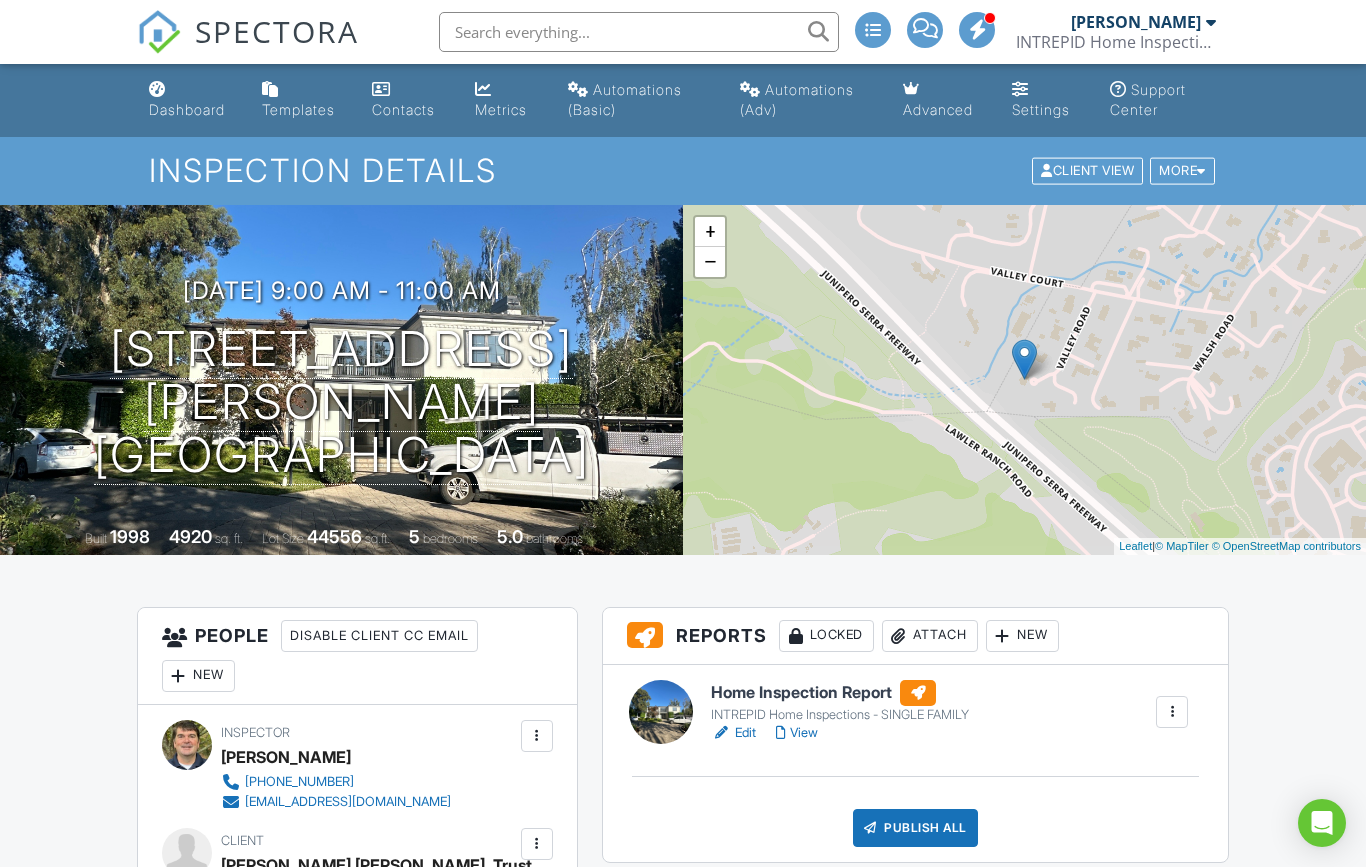 click on "View" at bounding box center [797, 733] 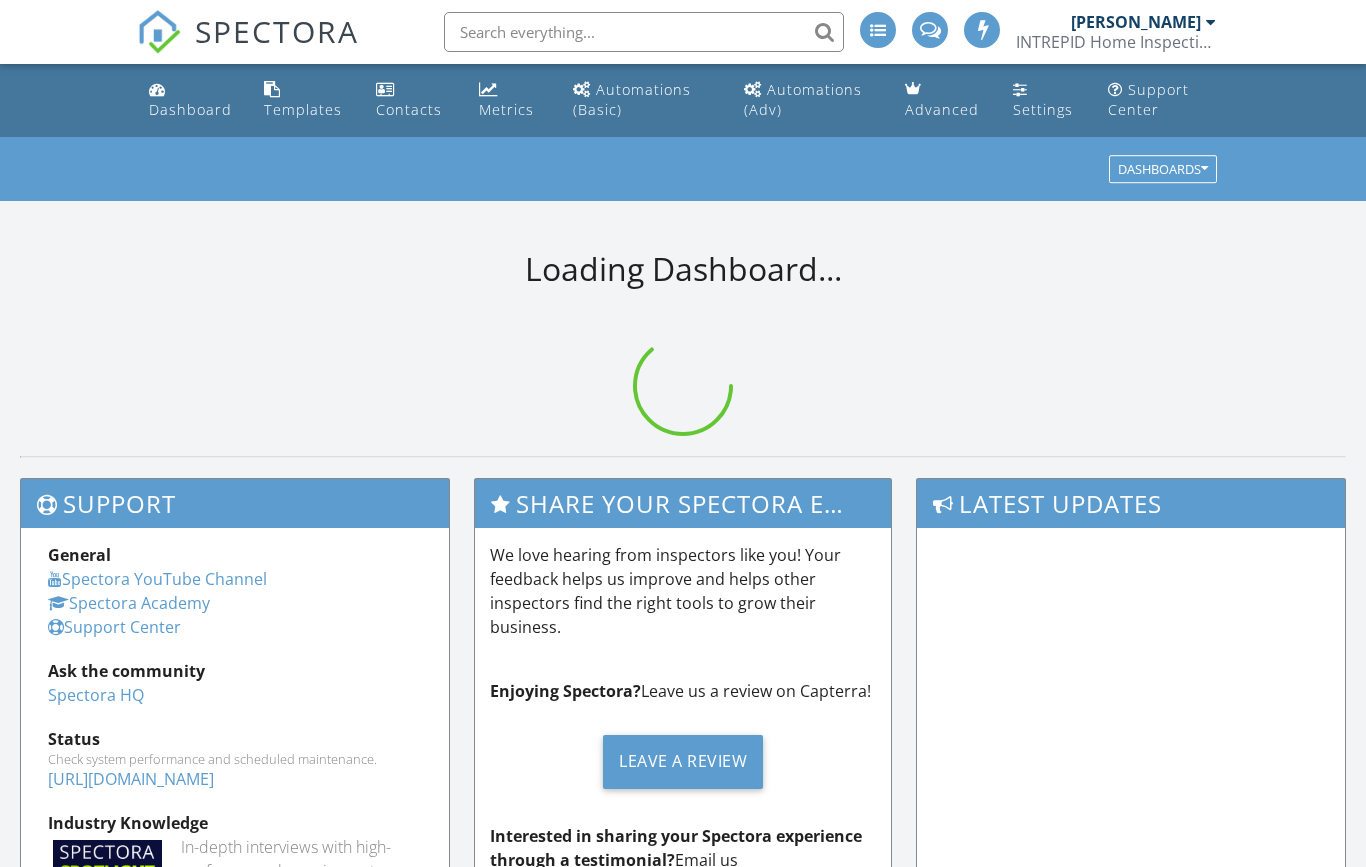 scroll, scrollTop: 0, scrollLeft: 0, axis: both 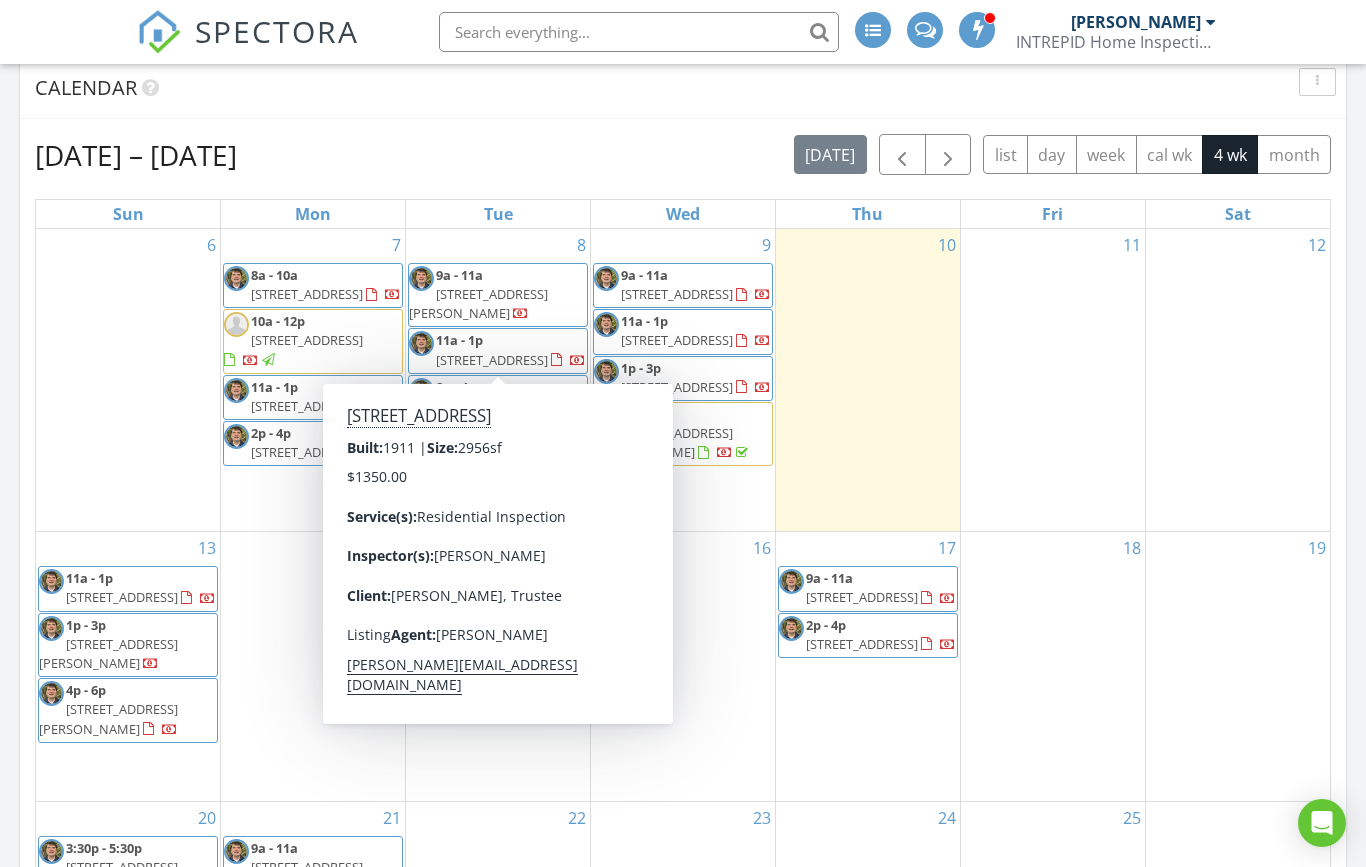 click on "950 Vallejo St., San Francisco 94133" at bounding box center [492, 360] 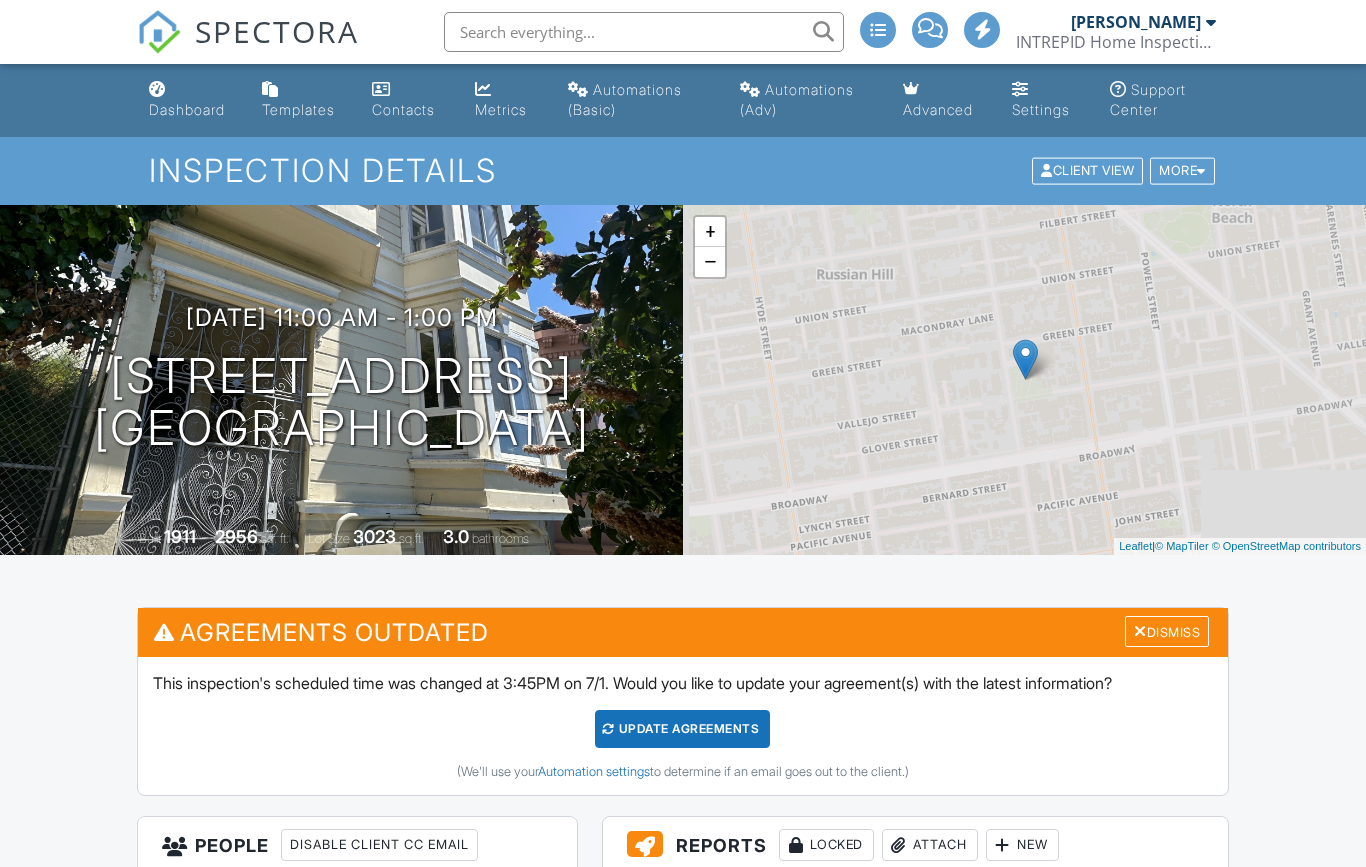 scroll, scrollTop: 0, scrollLeft: 0, axis: both 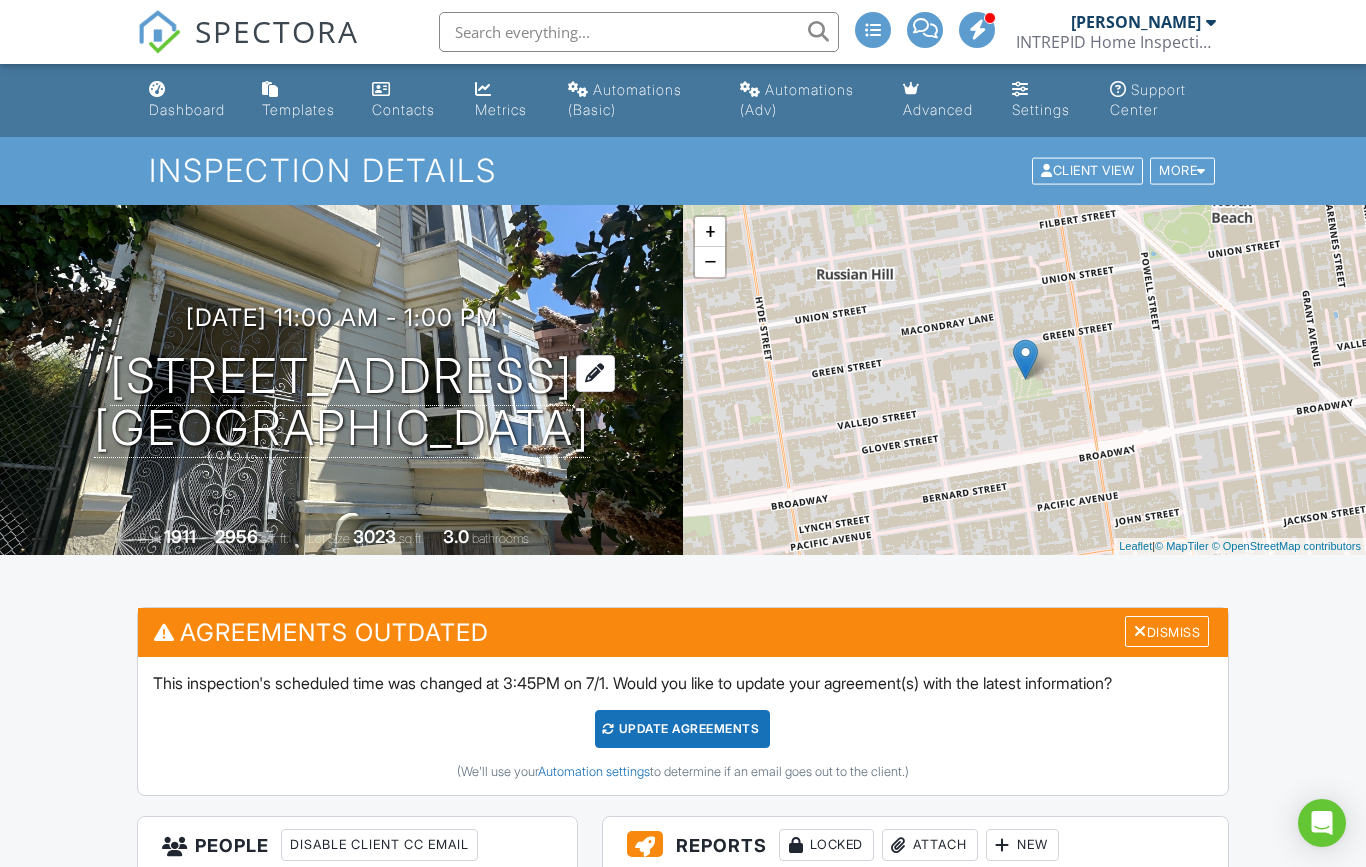 click on "950 Vallejo St.
San Francisco, CA 94133" at bounding box center [342, 403] 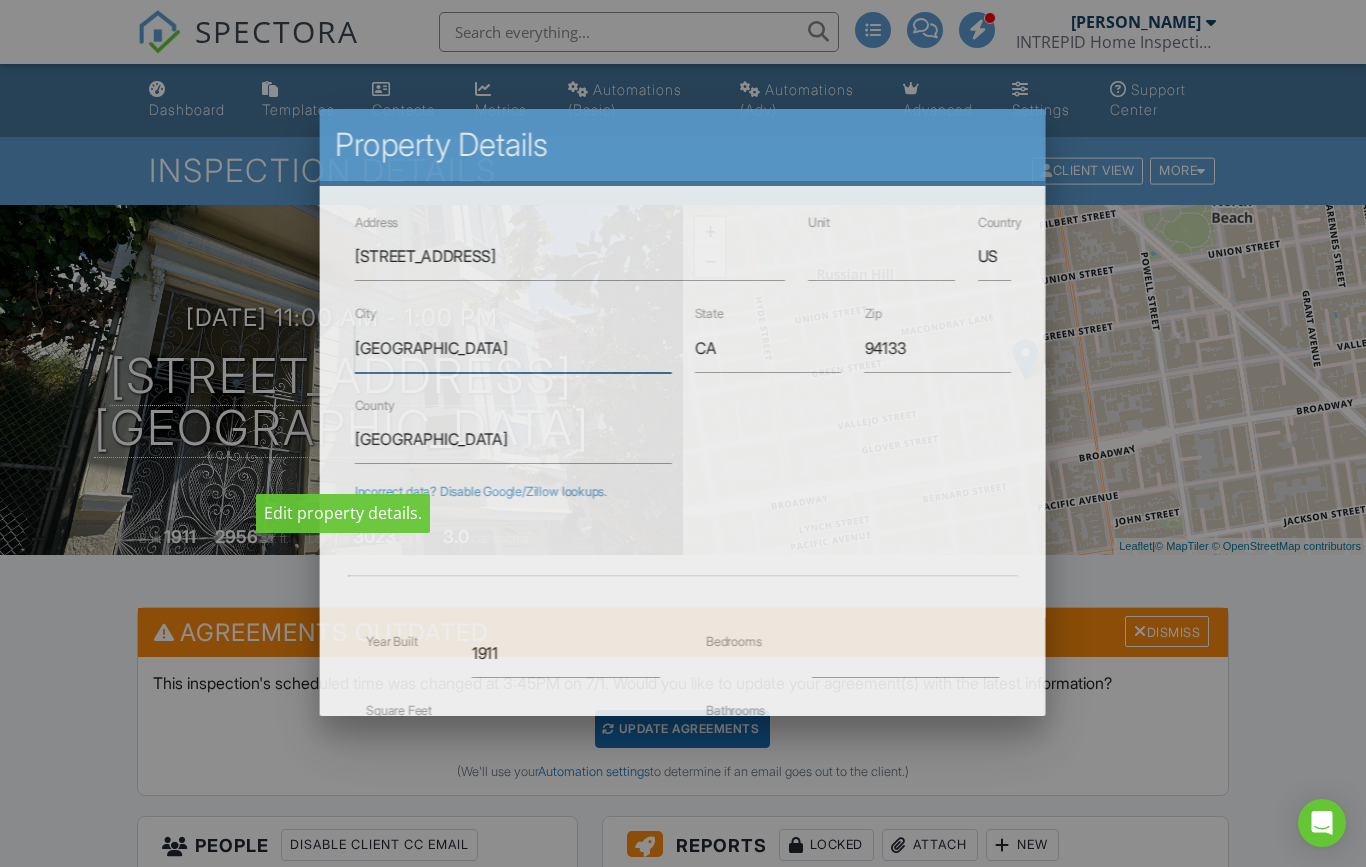click on "San Francisco" at bounding box center [513, 347] 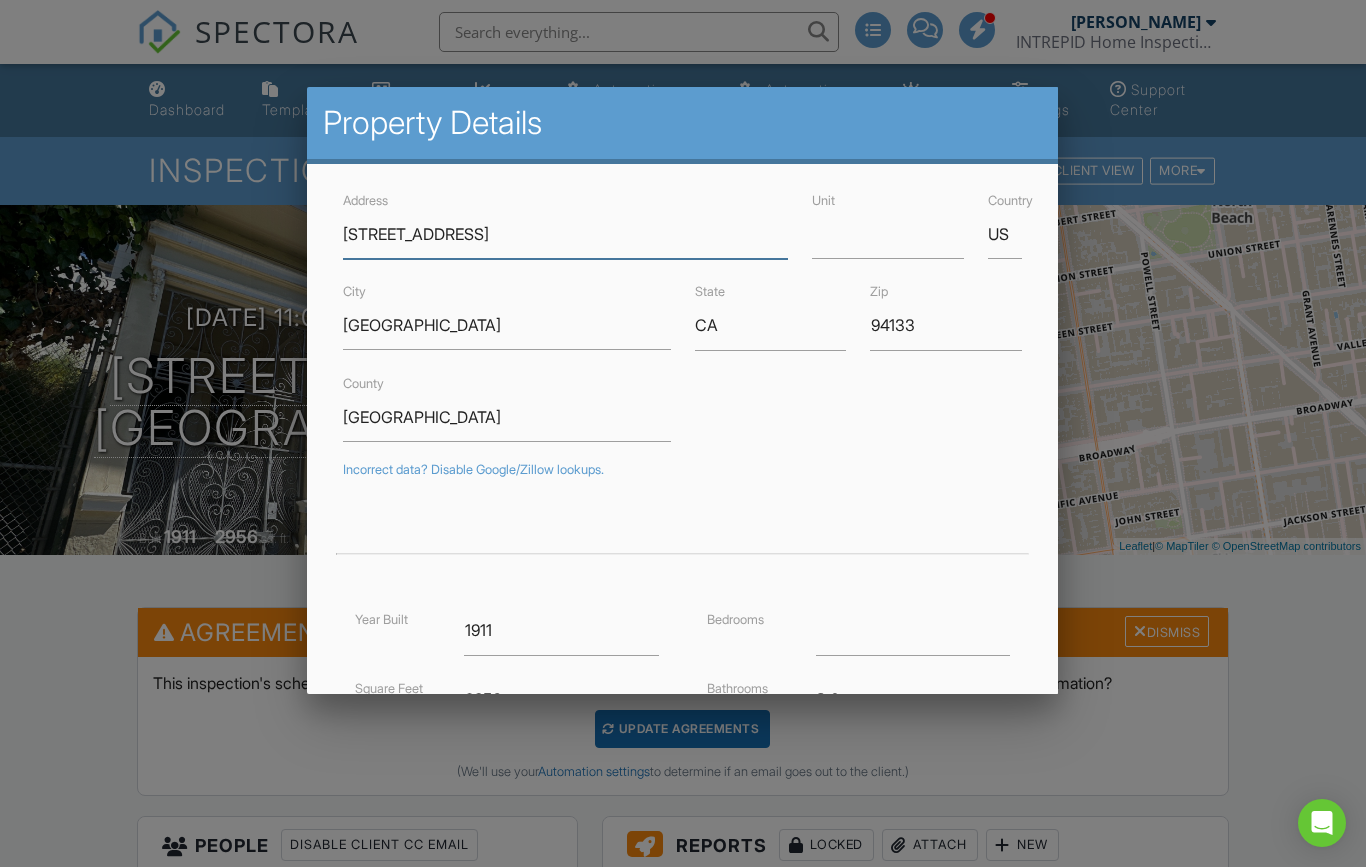 click on "950 Vallejo St." at bounding box center (565, 234) 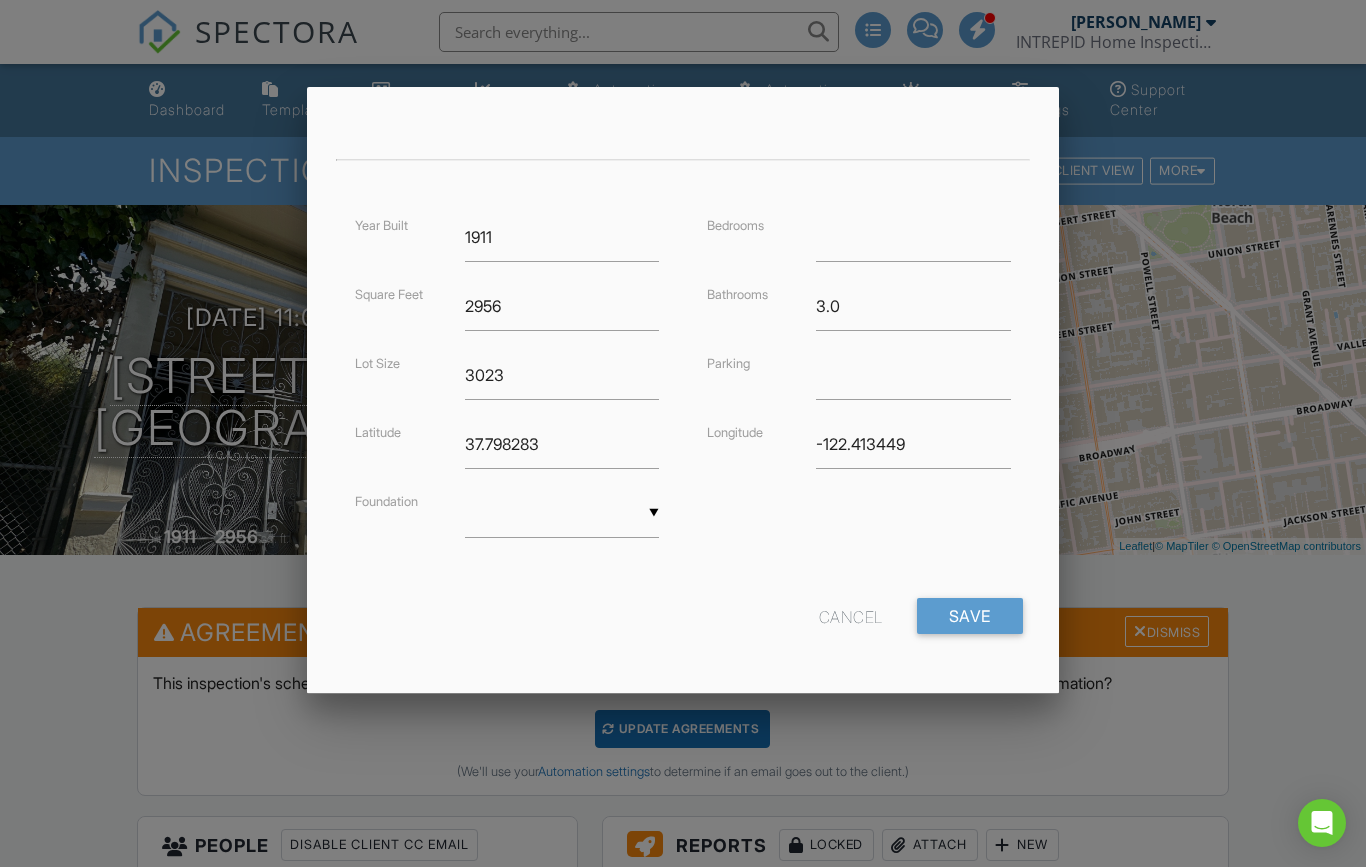 scroll, scrollTop: 391, scrollLeft: 0, axis: vertical 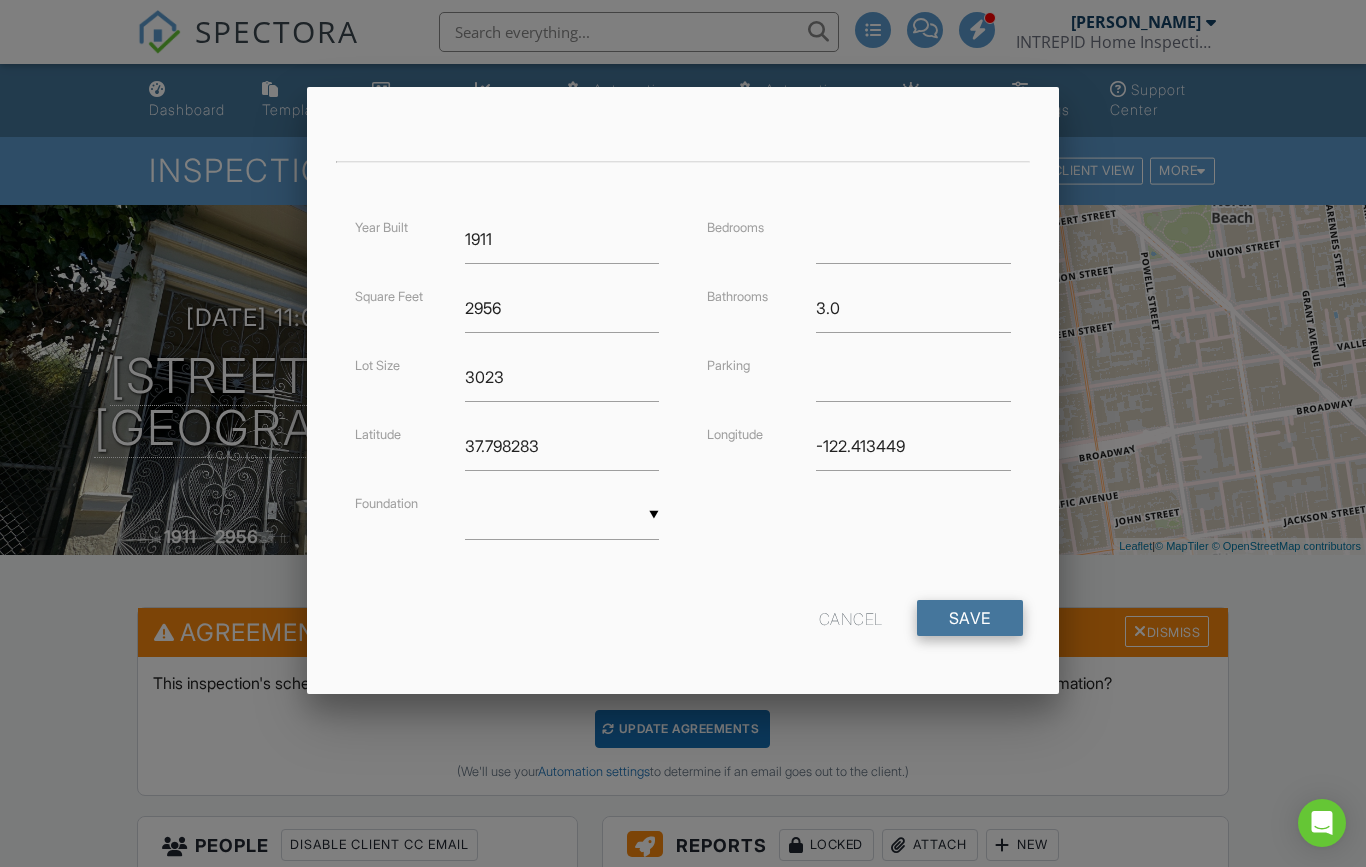 type on "950-954 Vallejo St." 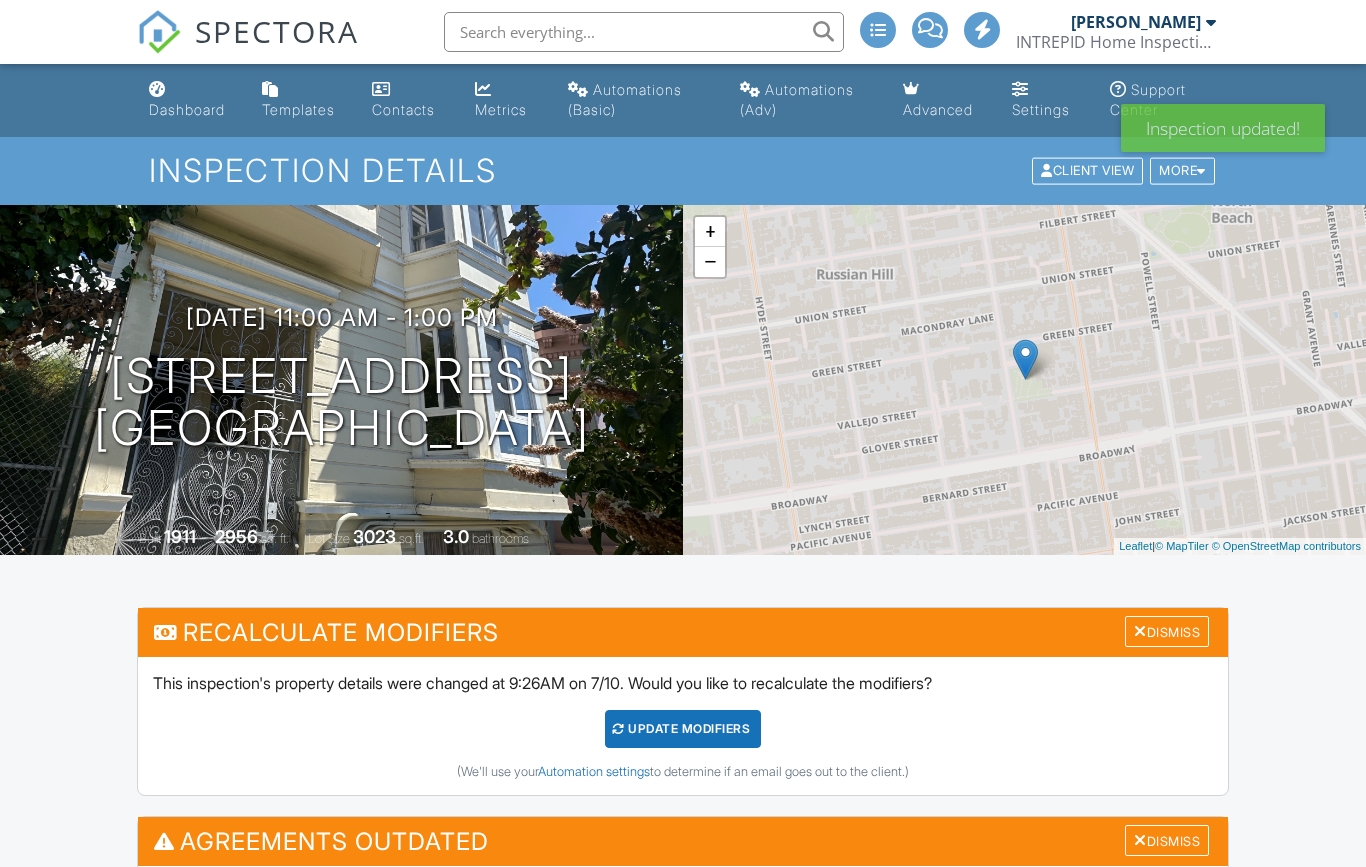 scroll, scrollTop: 0, scrollLeft: 0, axis: both 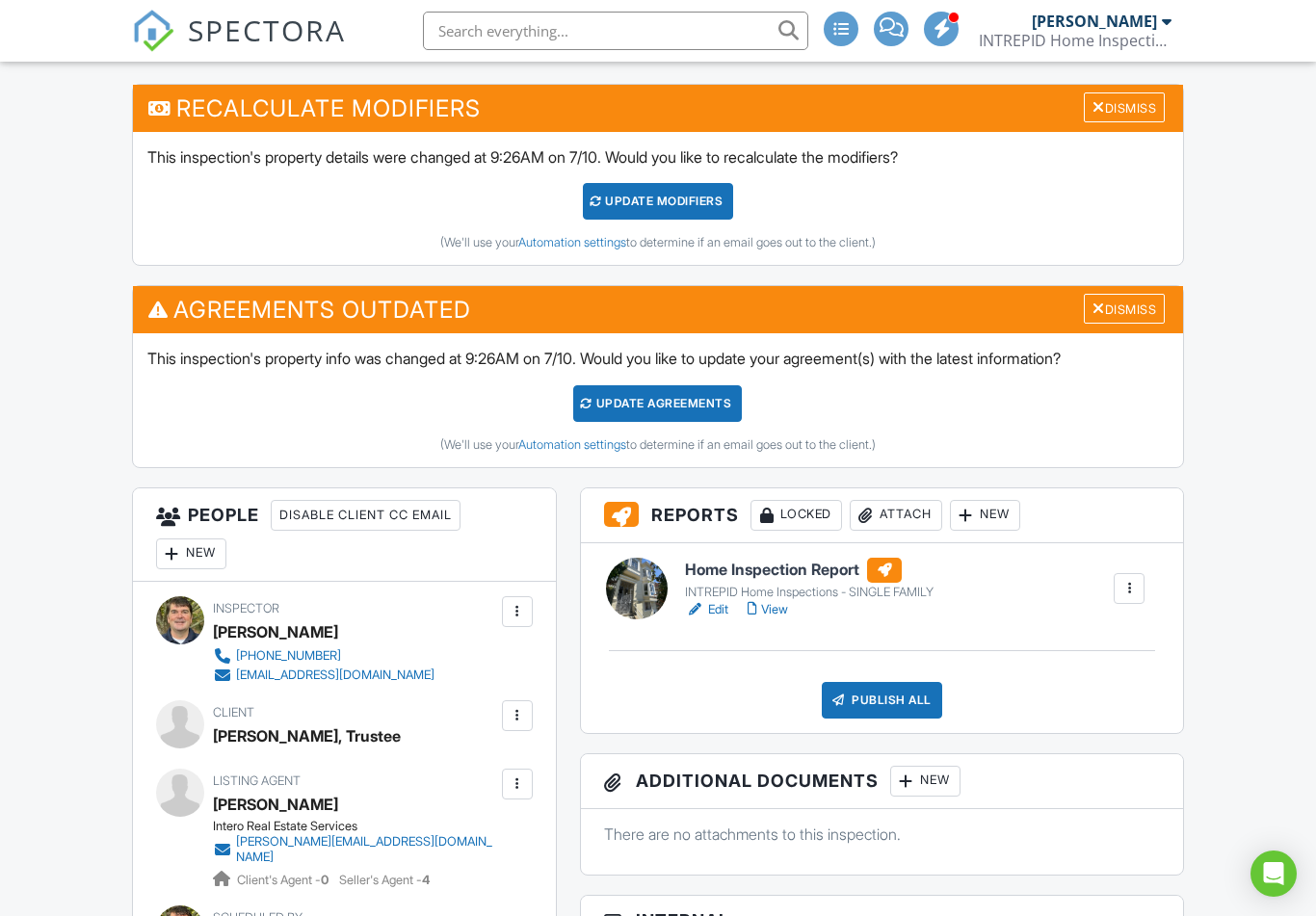 click on "View" at bounding box center [768, 610] 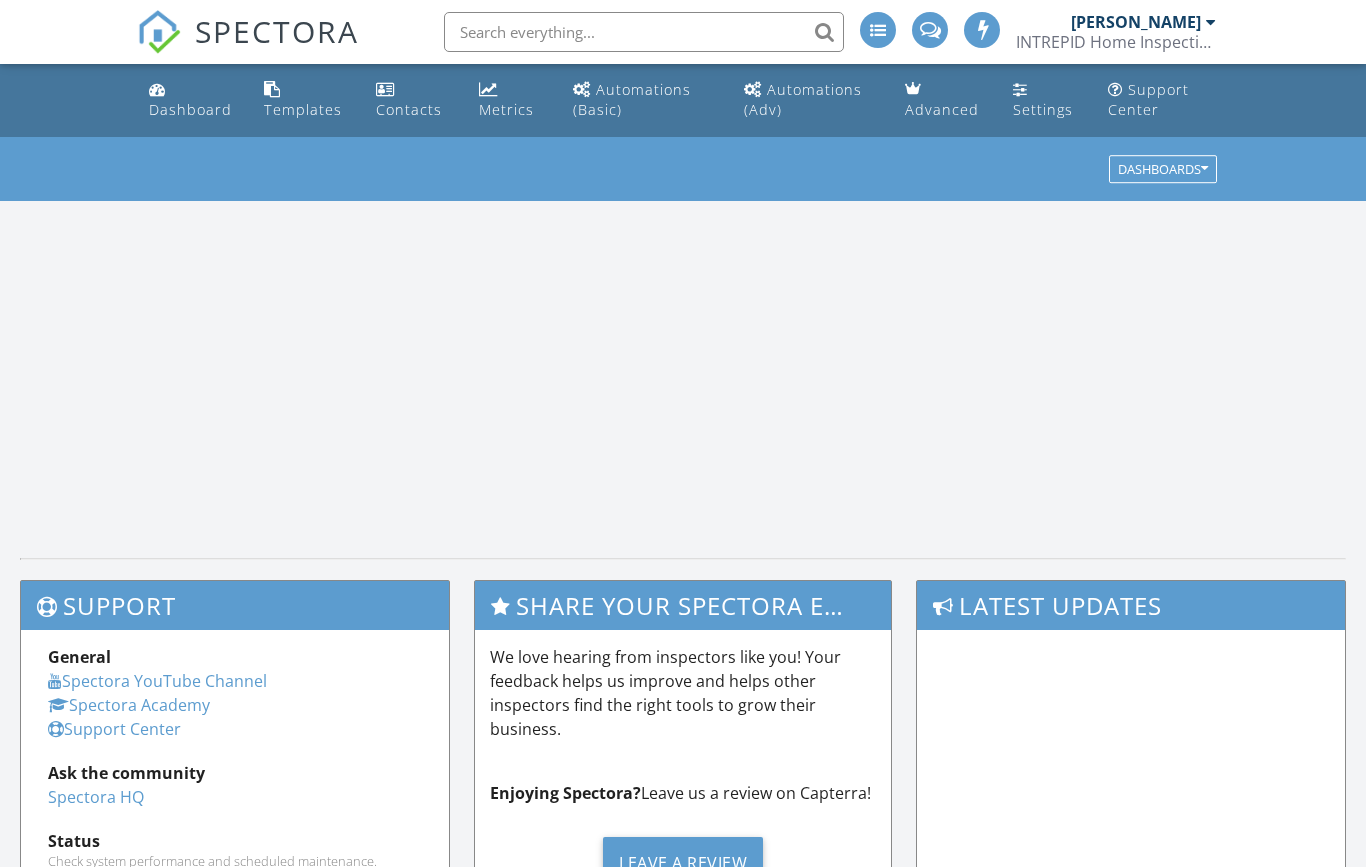 scroll, scrollTop: 0, scrollLeft: 0, axis: both 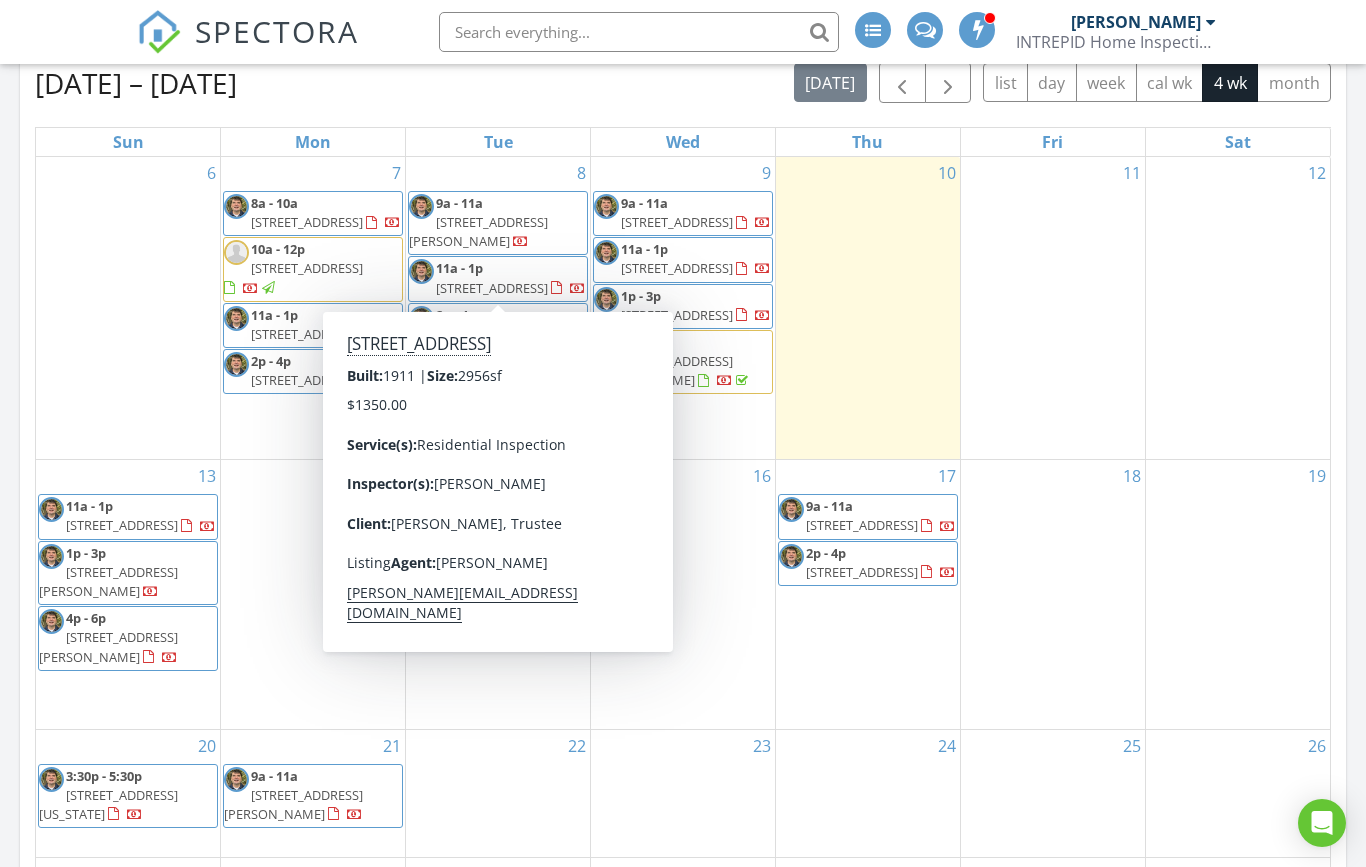 click on "[STREET_ADDRESS]" at bounding box center [492, 288] 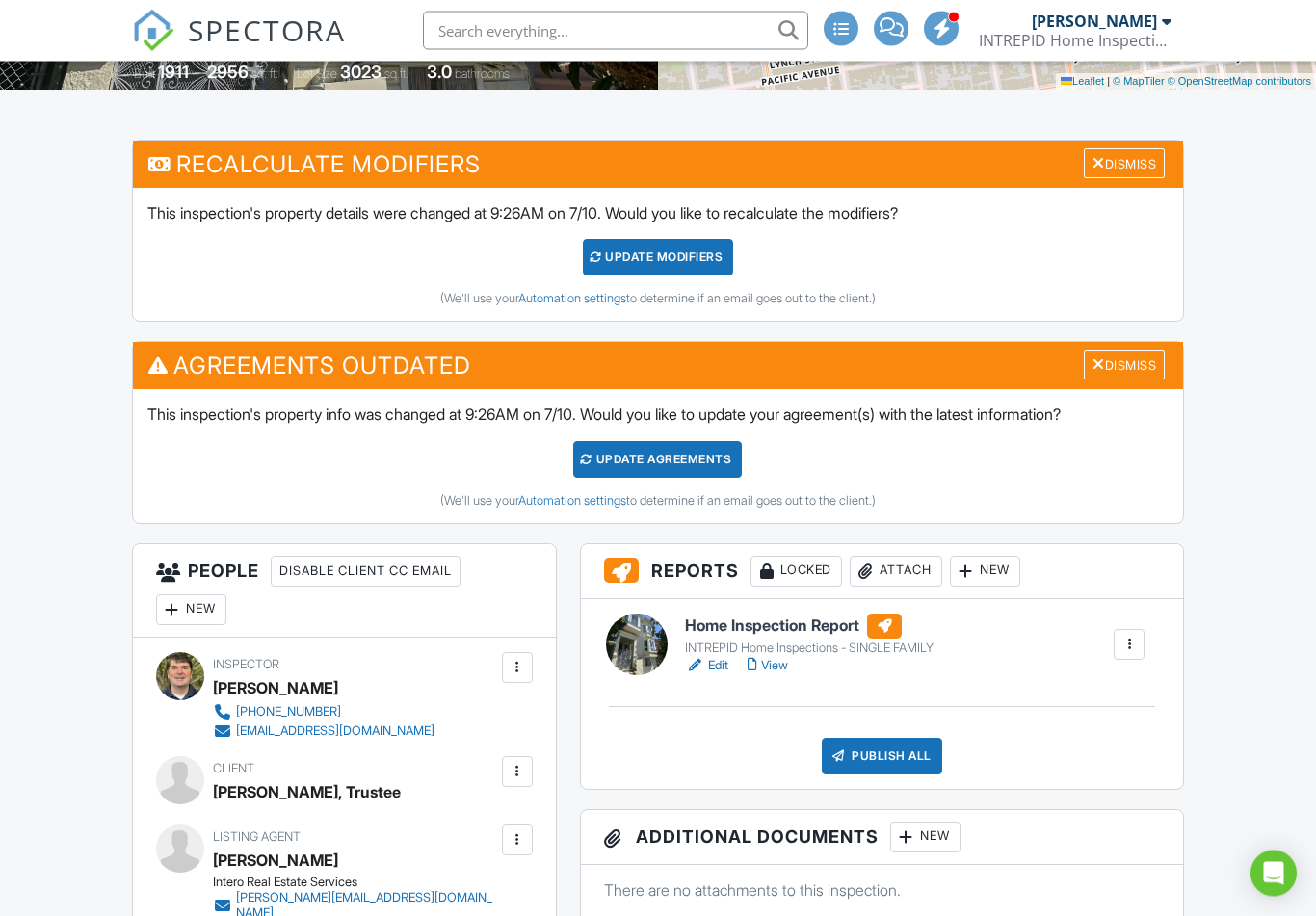 scroll, scrollTop: 560, scrollLeft: 0, axis: vertical 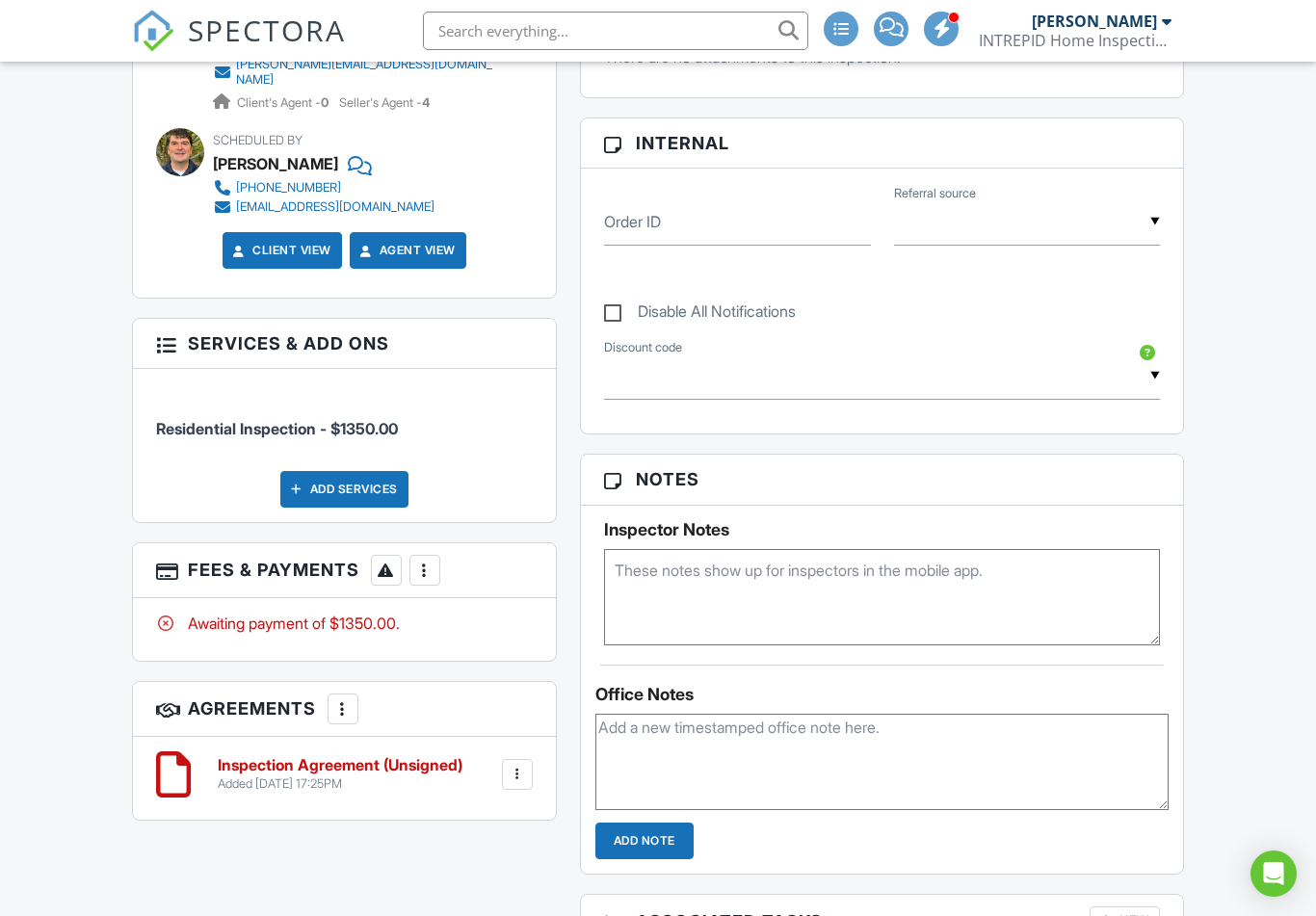 click at bounding box center [882, 762] 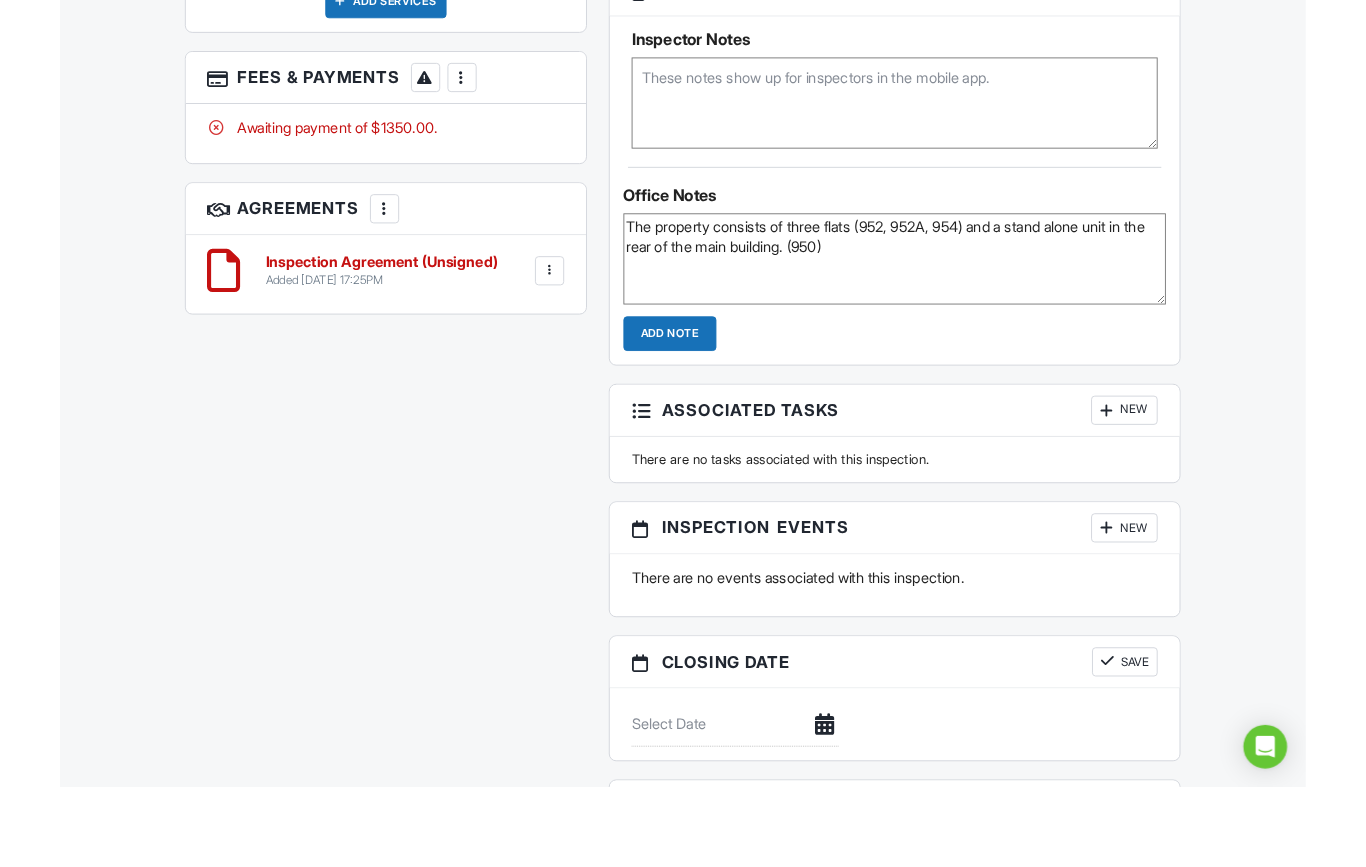 scroll, scrollTop: 1787, scrollLeft: 0, axis: vertical 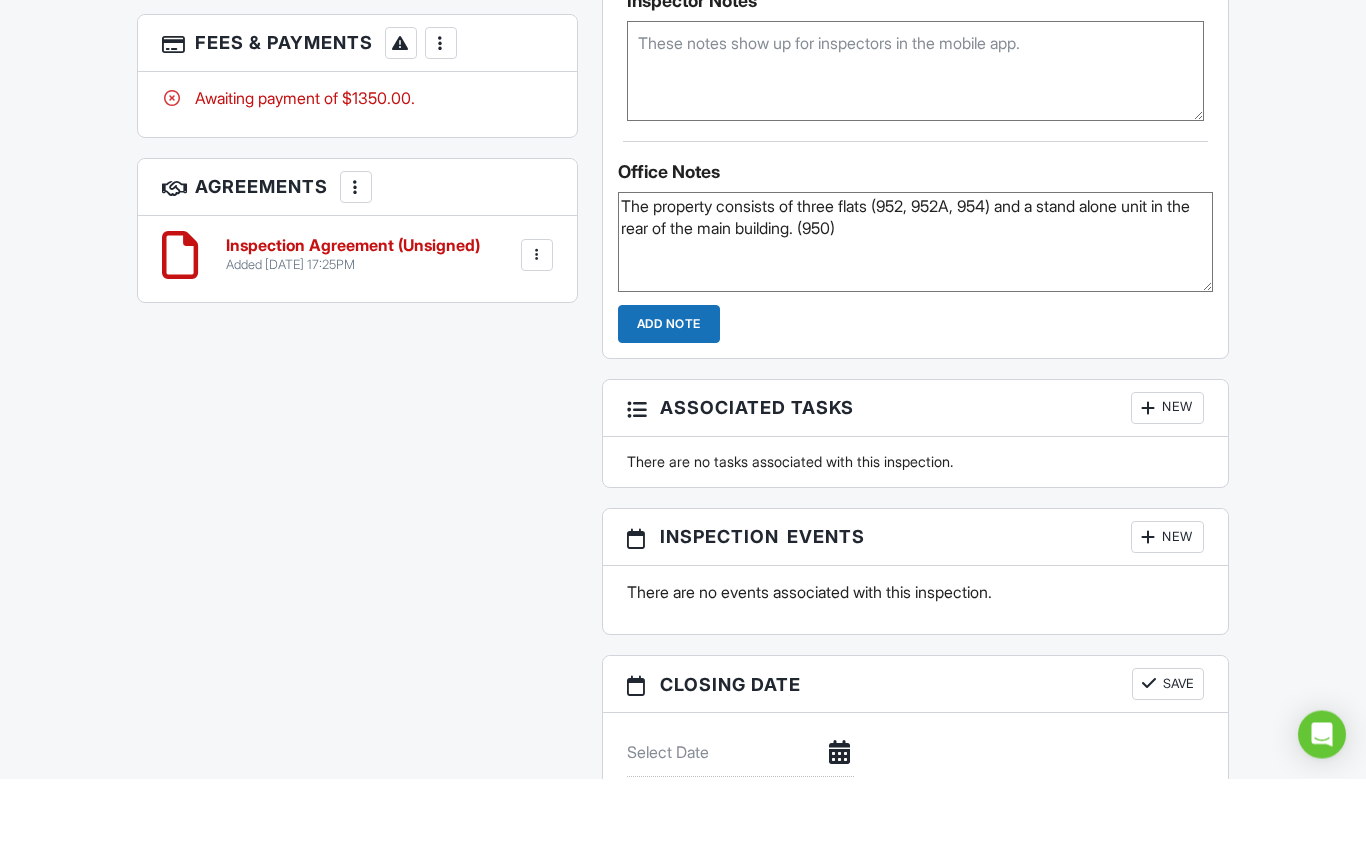 type on "The property consists of three flats (952, 952A, 954) and a stand alone unit in the rear of the main building. (950)" 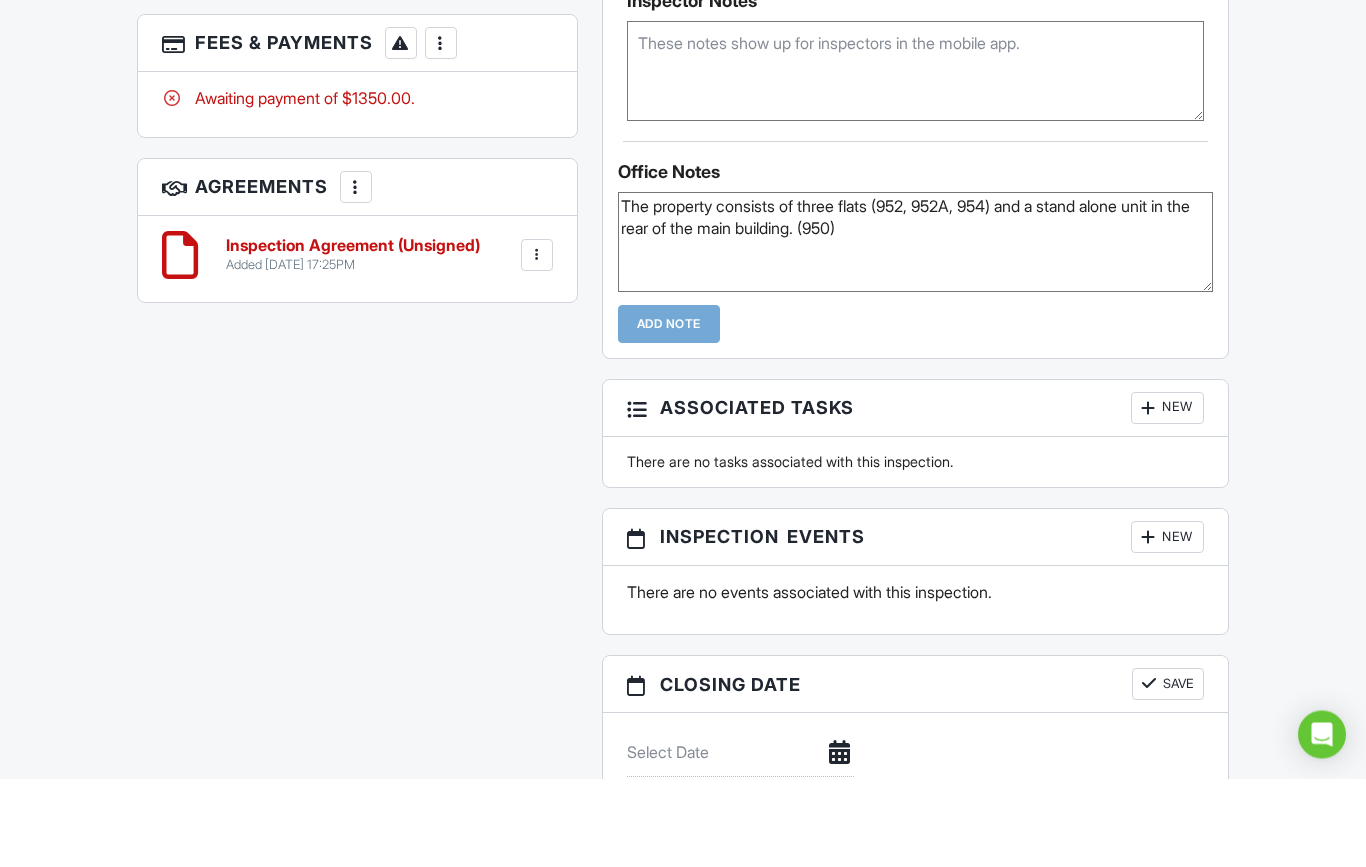 type 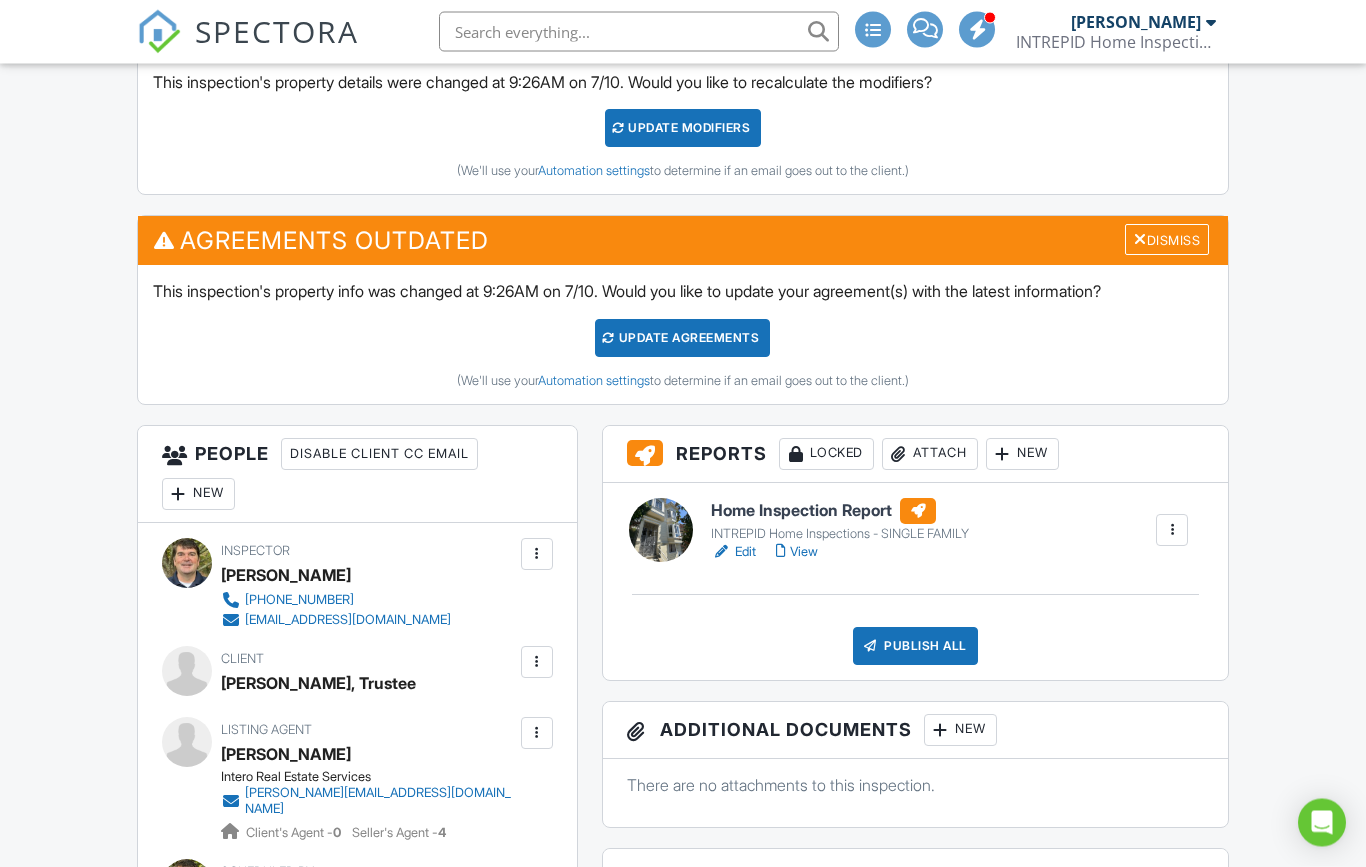 scroll, scrollTop: 601, scrollLeft: 0, axis: vertical 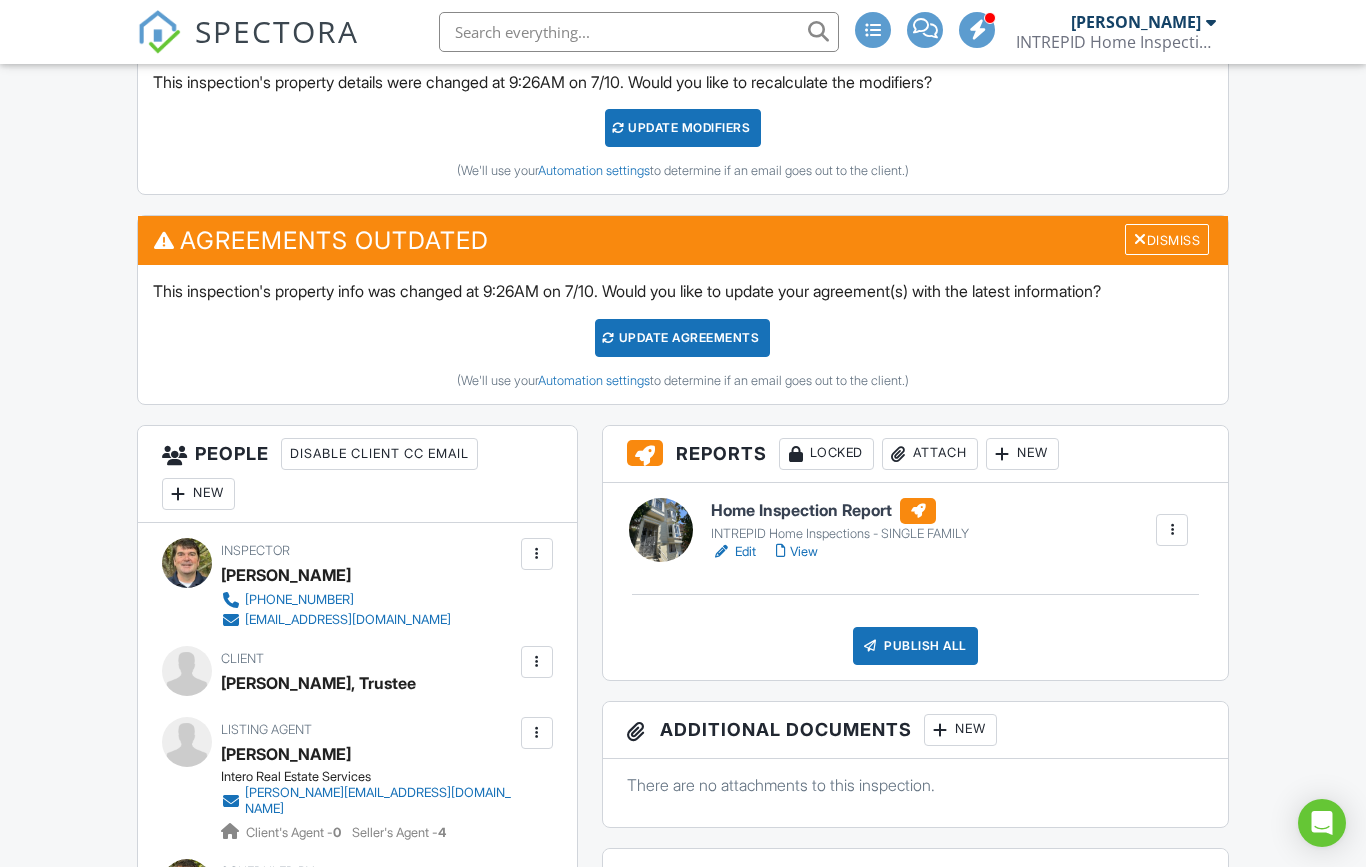click on "View" at bounding box center (797, 552) 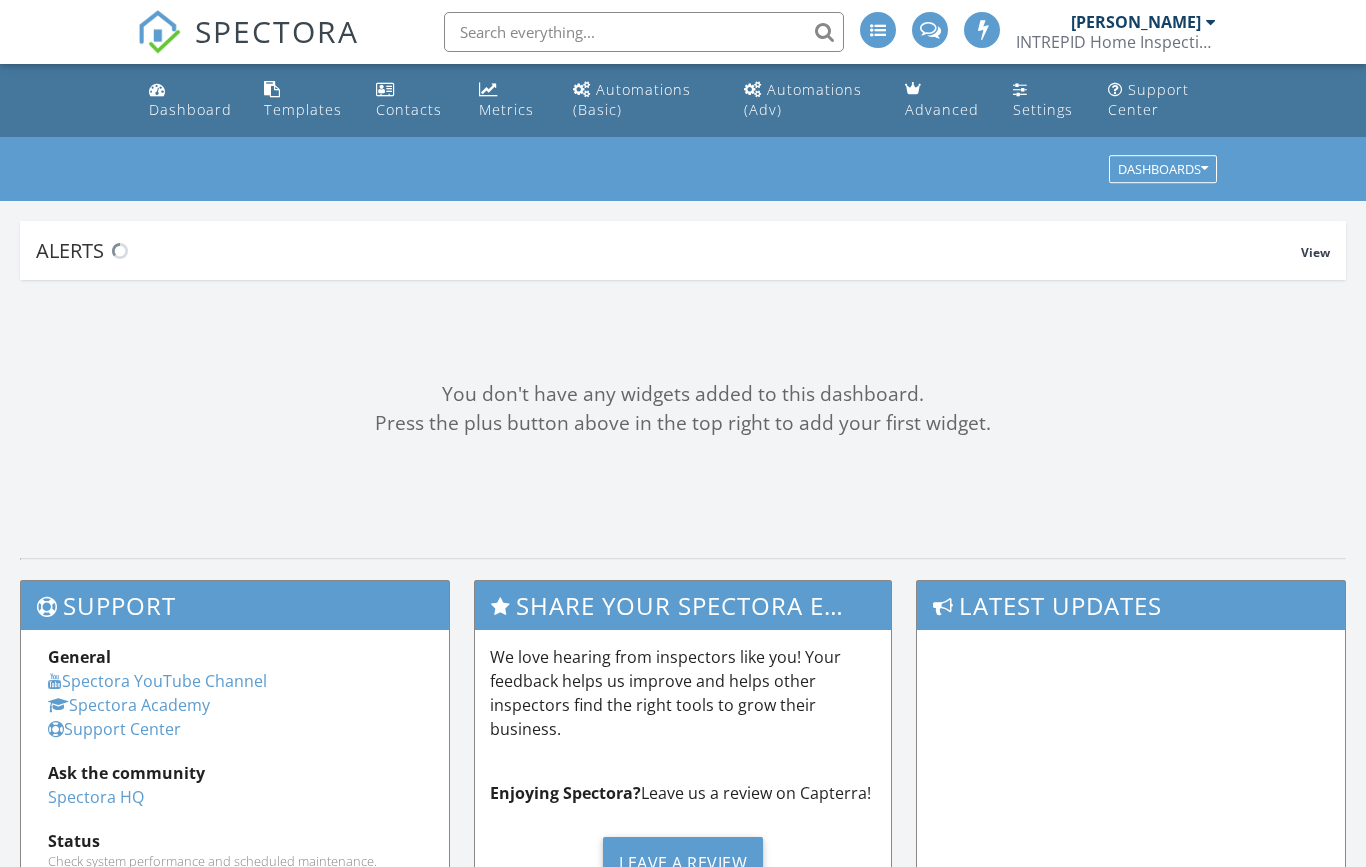 scroll, scrollTop: 0, scrollLeft: 0, axis: both 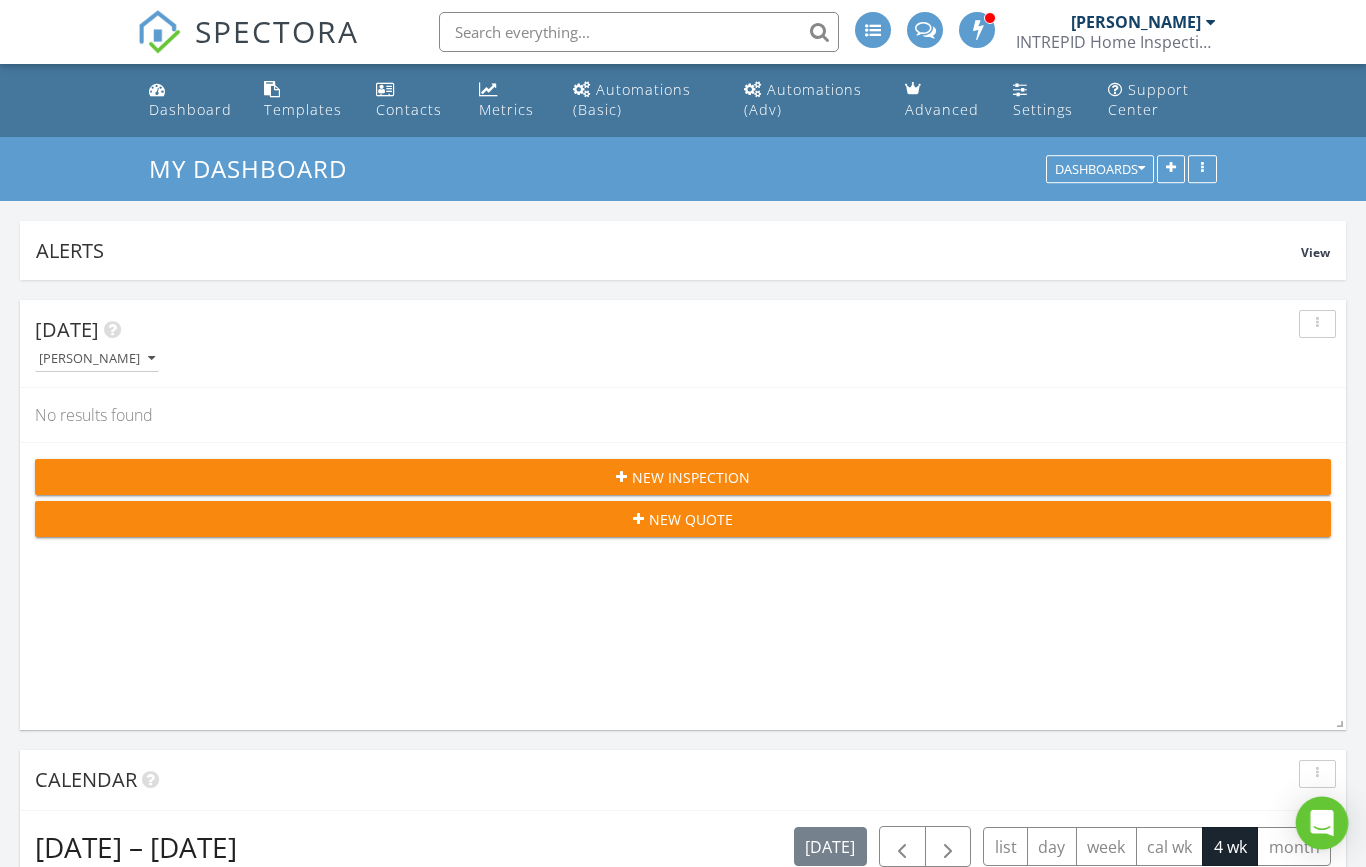 click at bounding box center [1322, 823] 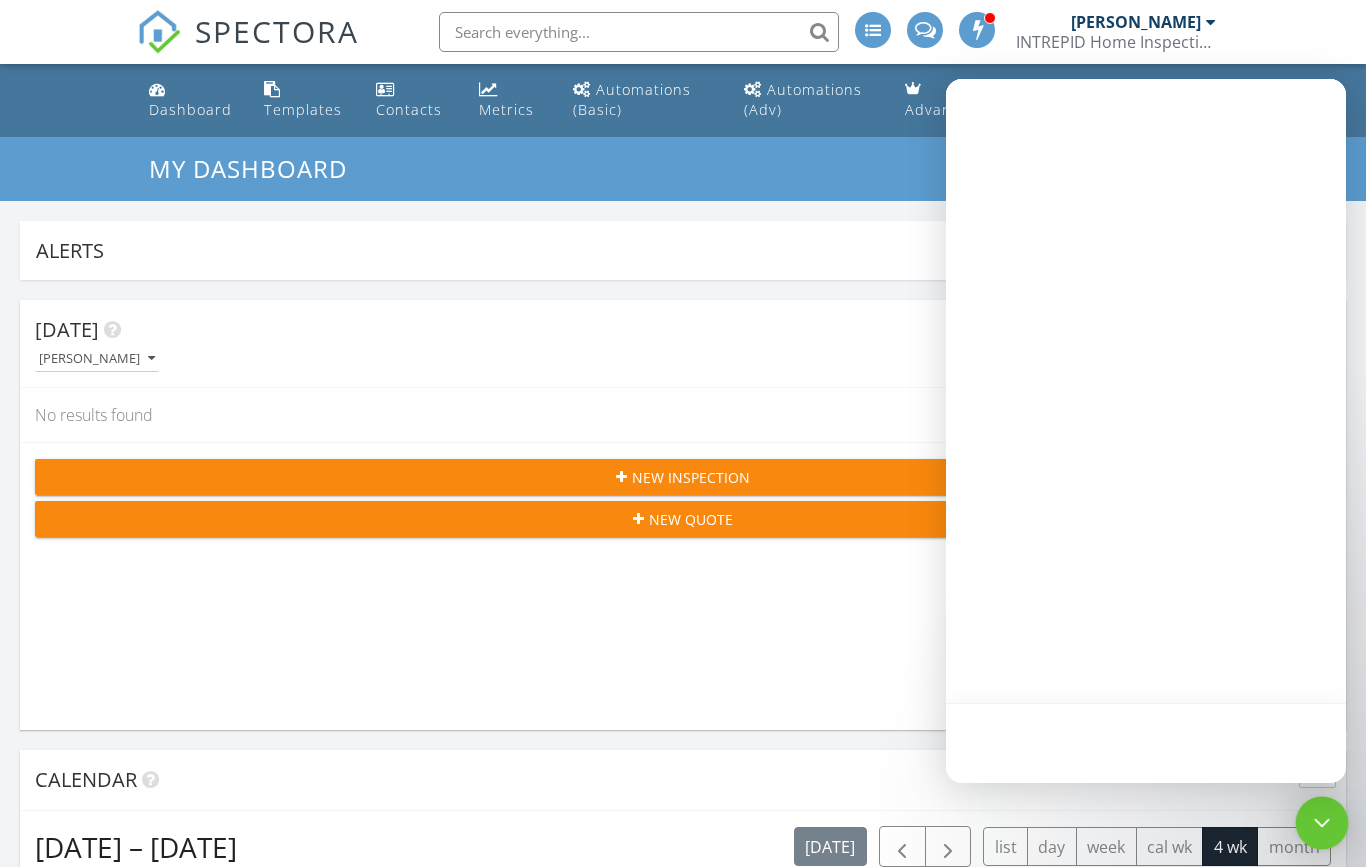 scroll, scrollTop: 0, scrollLeft: 0, axis: both 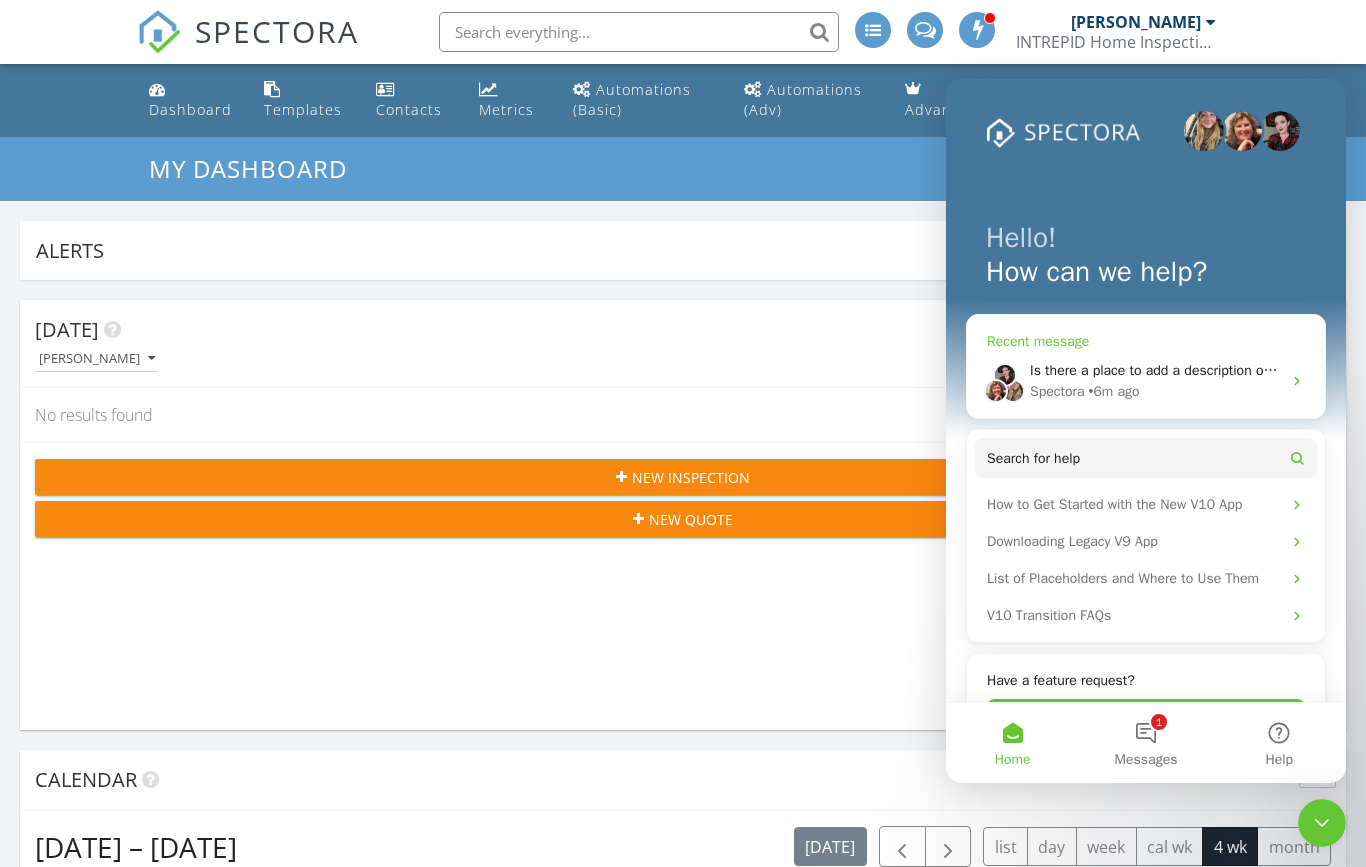 click on "Is there a place to add a description of the property being inspected?" at bounding box center (1242, 370) 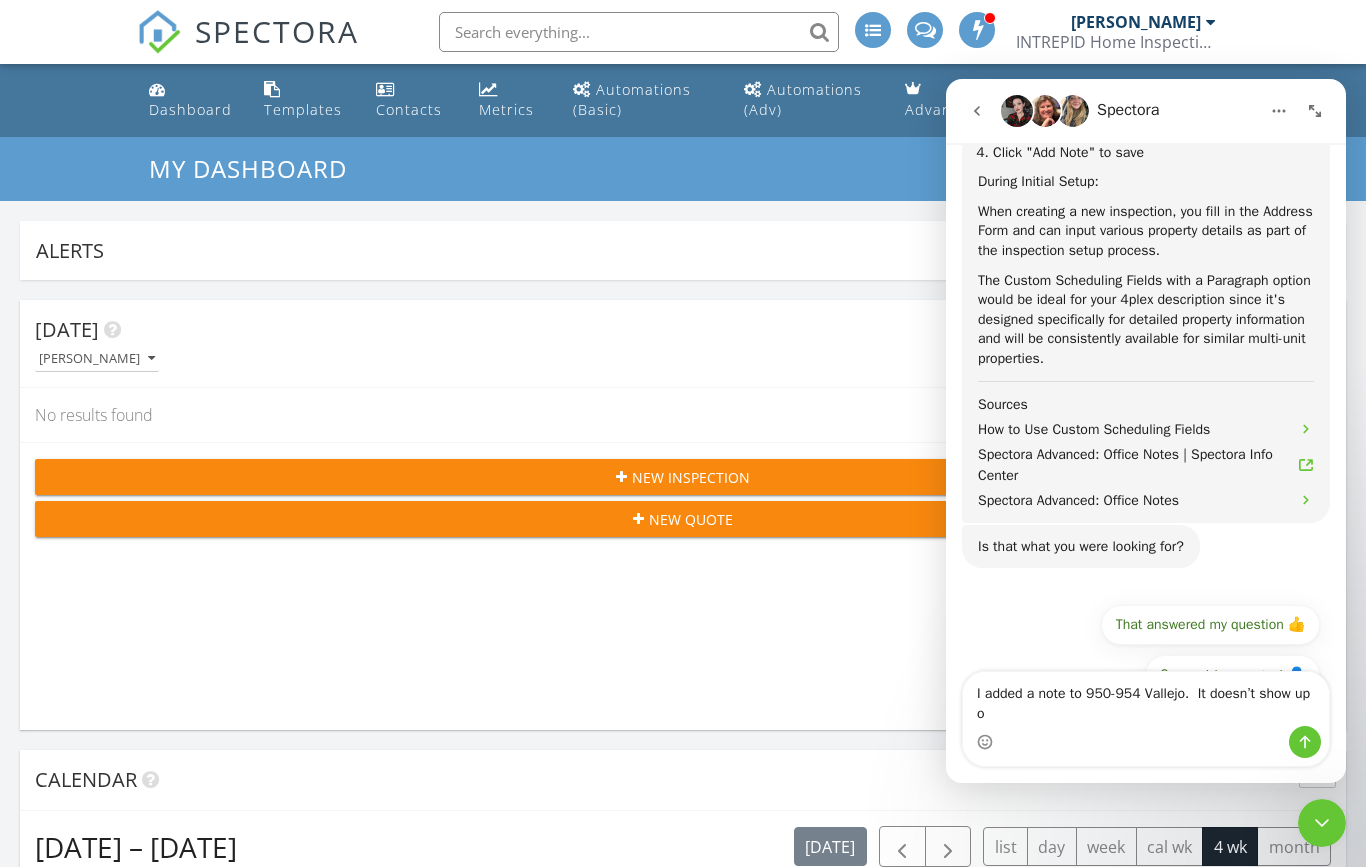 scroll, scrollTop: 1713, scrollLeft: 0, axis: vertical 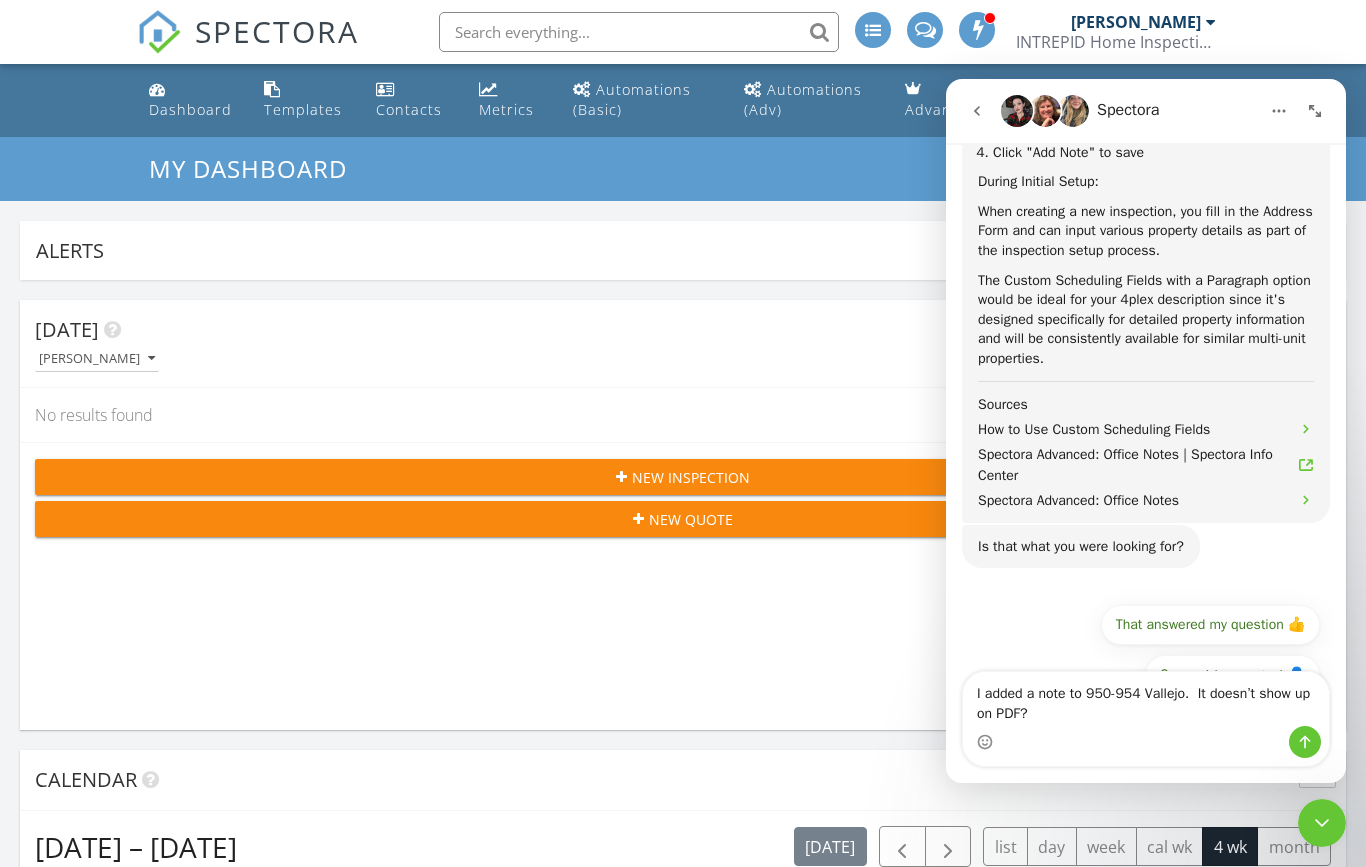 type on "I added a note to 950-954 Vallejo.  It doesn’t show up on PDF?" 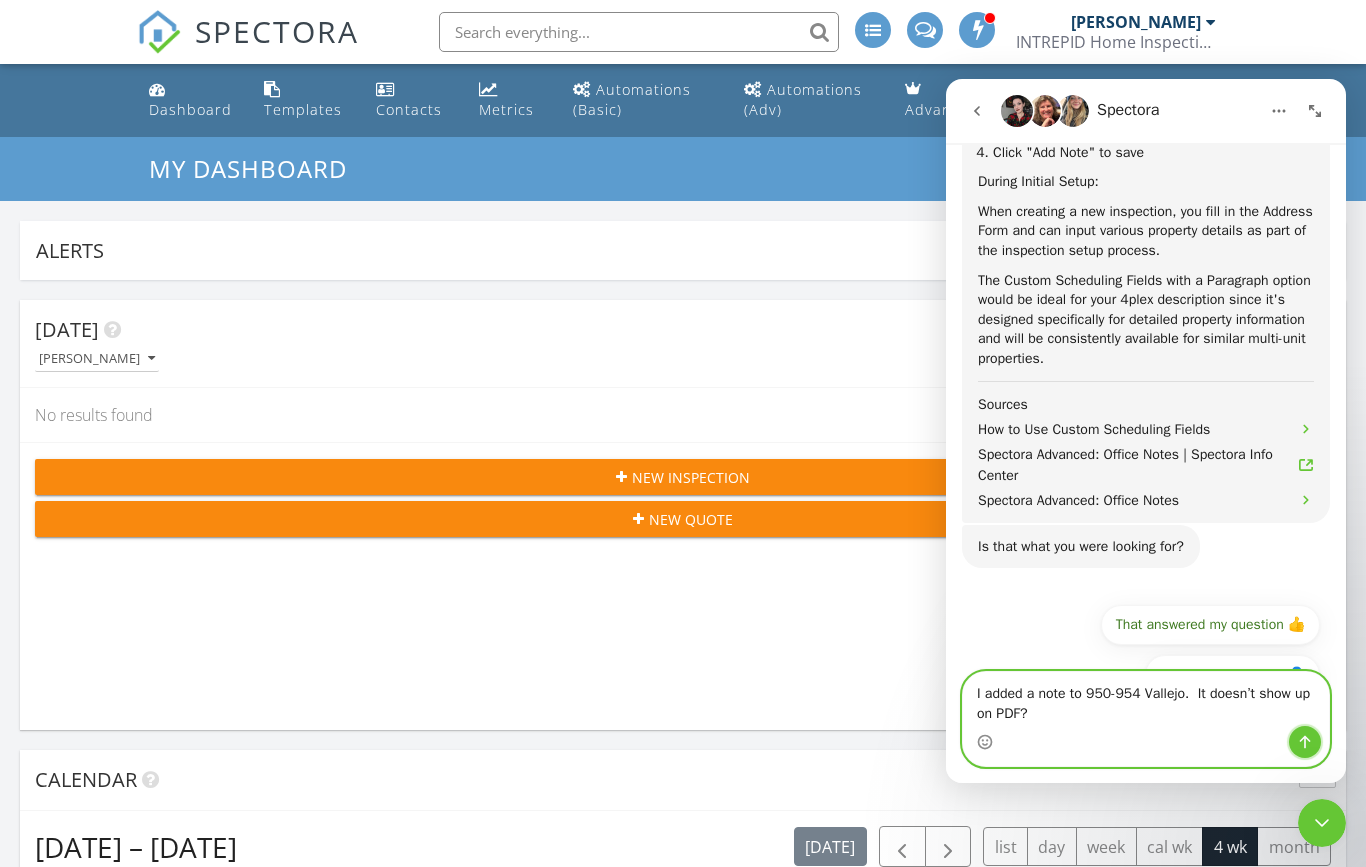 click at bounding box center (1305, 742) 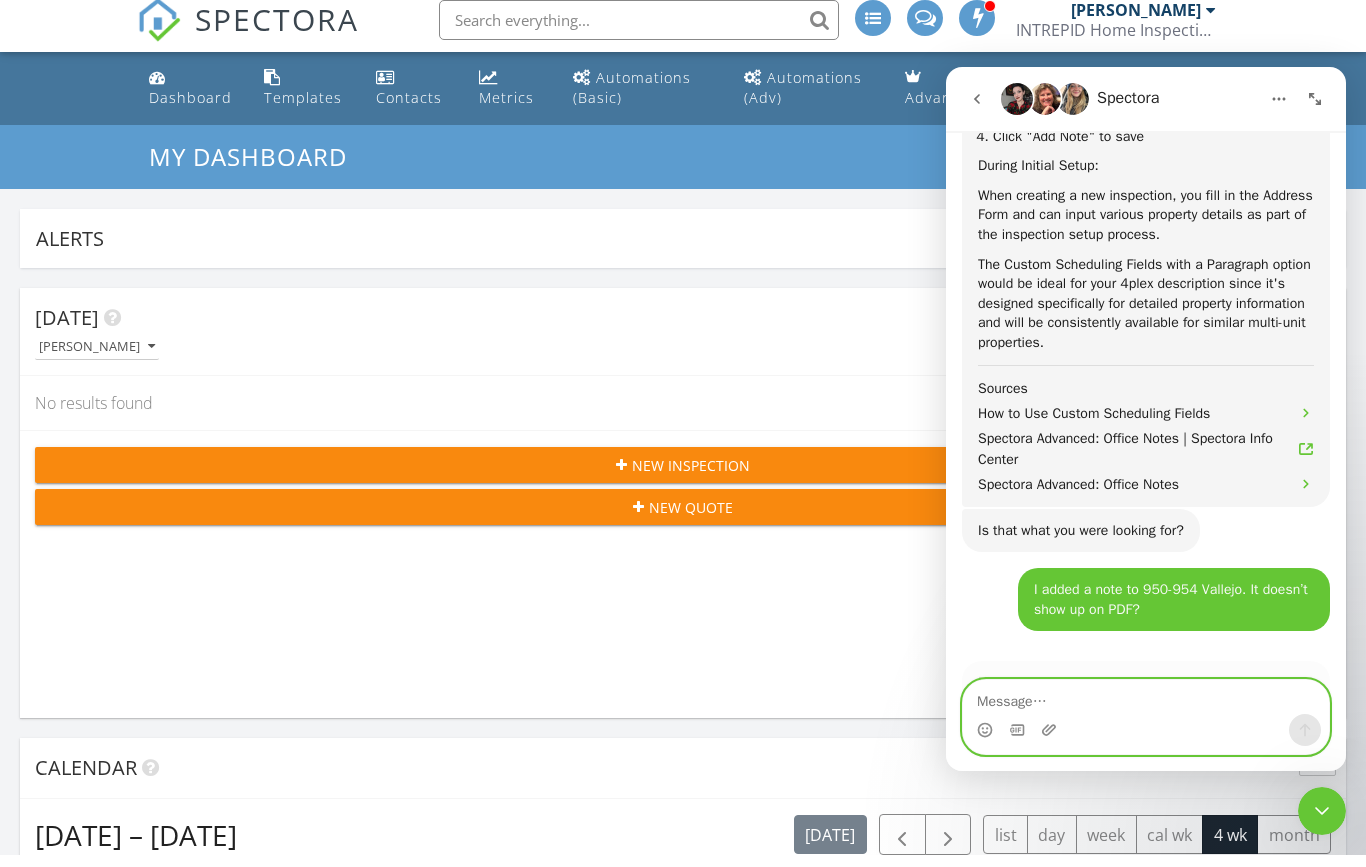 scroll, scrollTop: 1657, scrollLeft: 0, axis: vertical 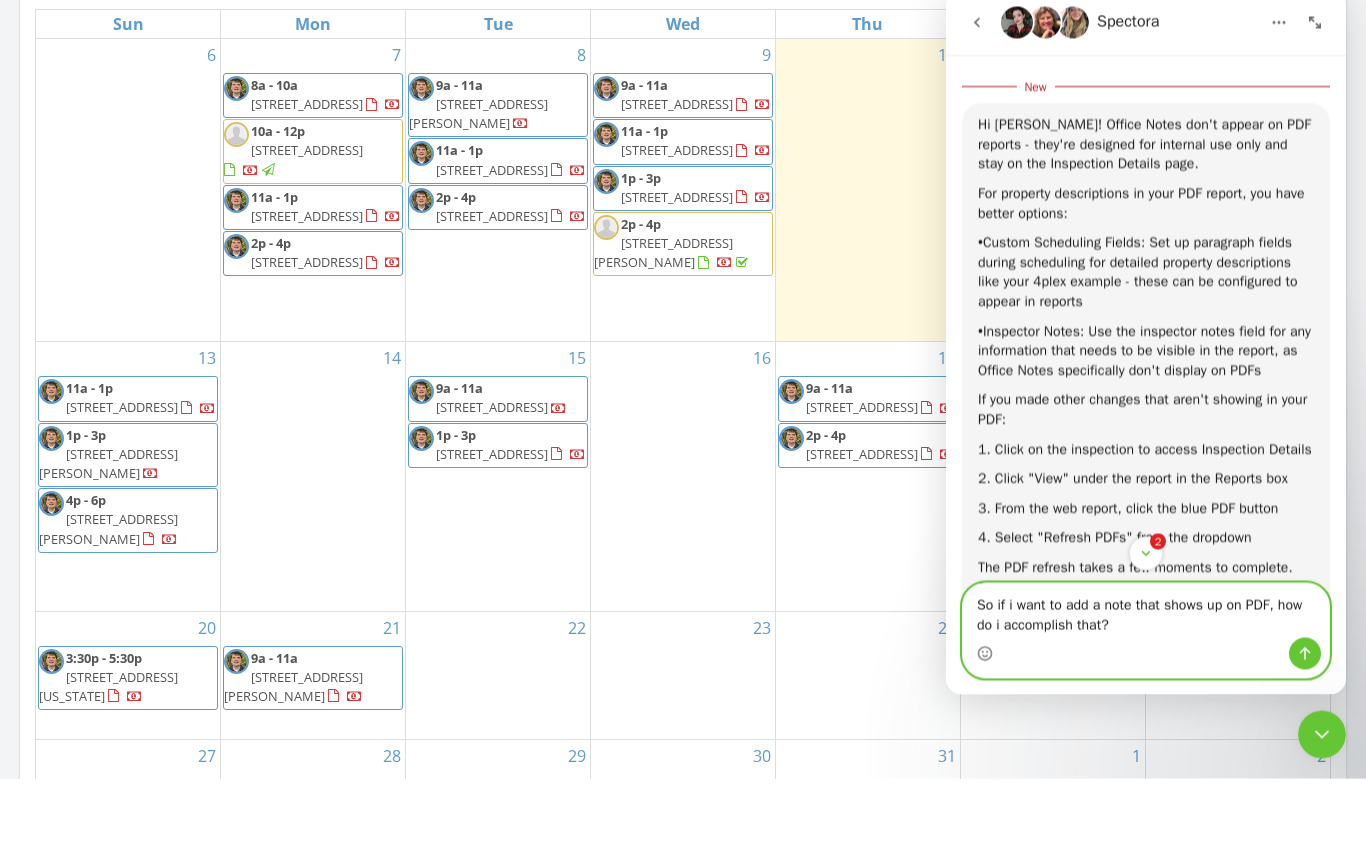 type on "So if i want to add a note that shows up on PDF, how do i accomplish that?" 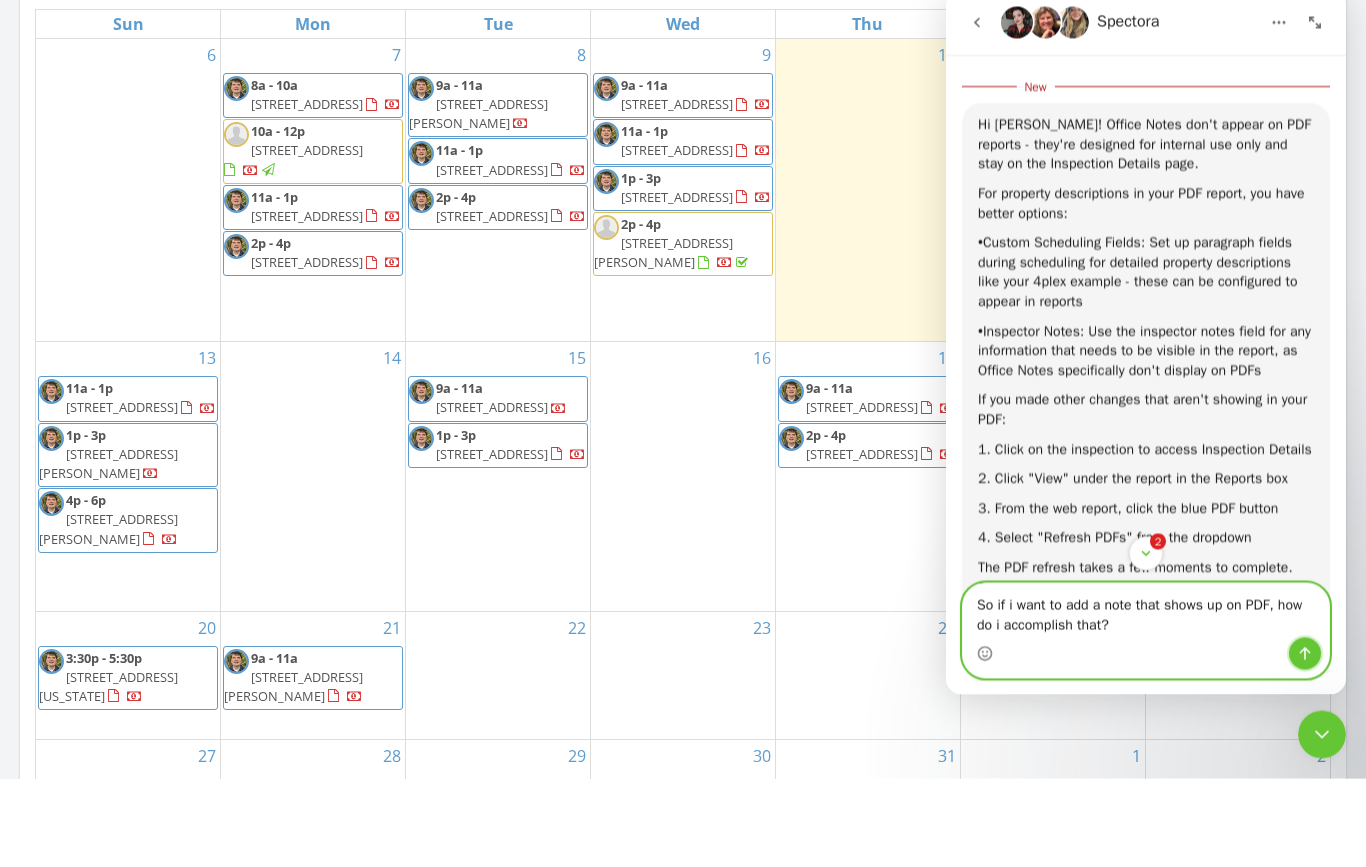 click 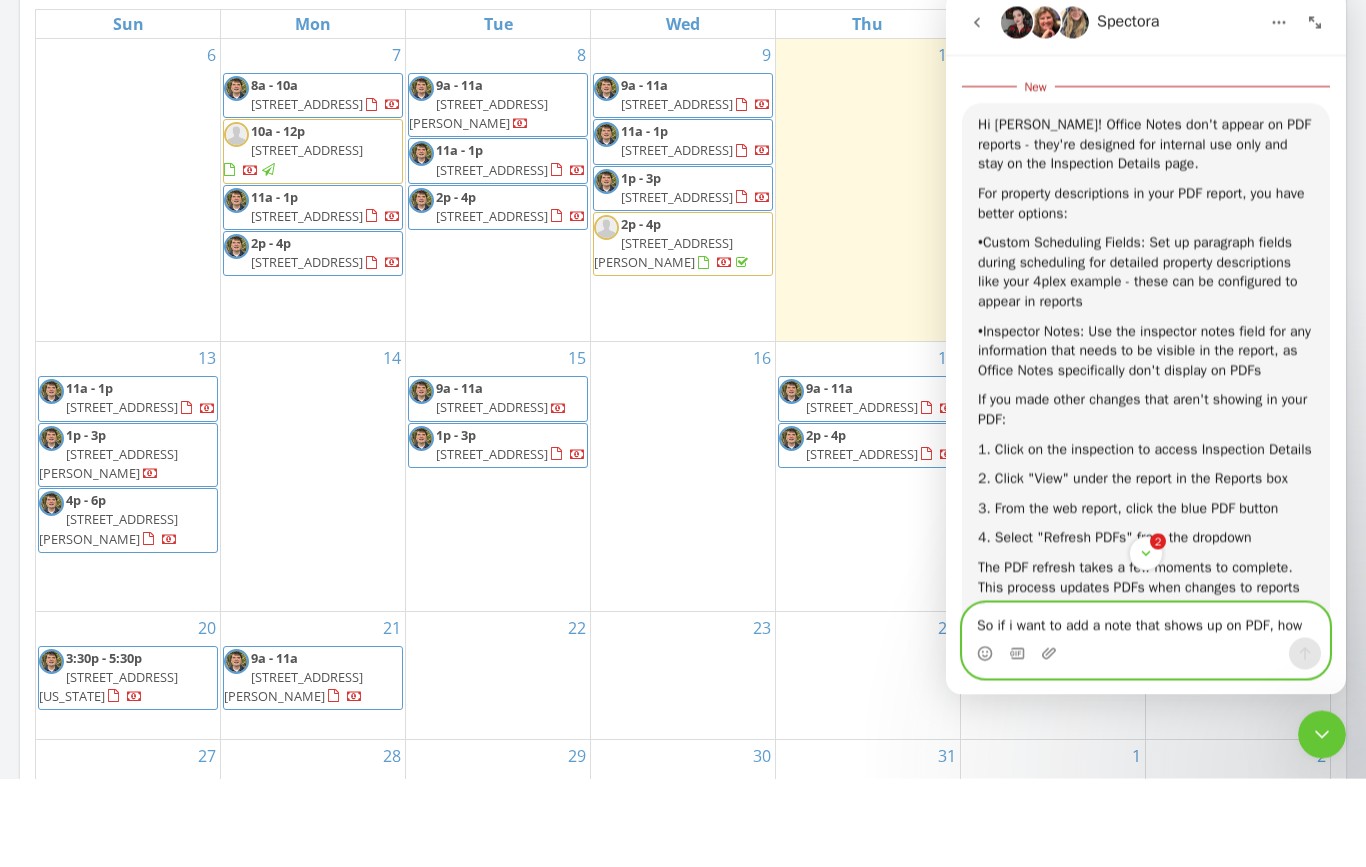 type 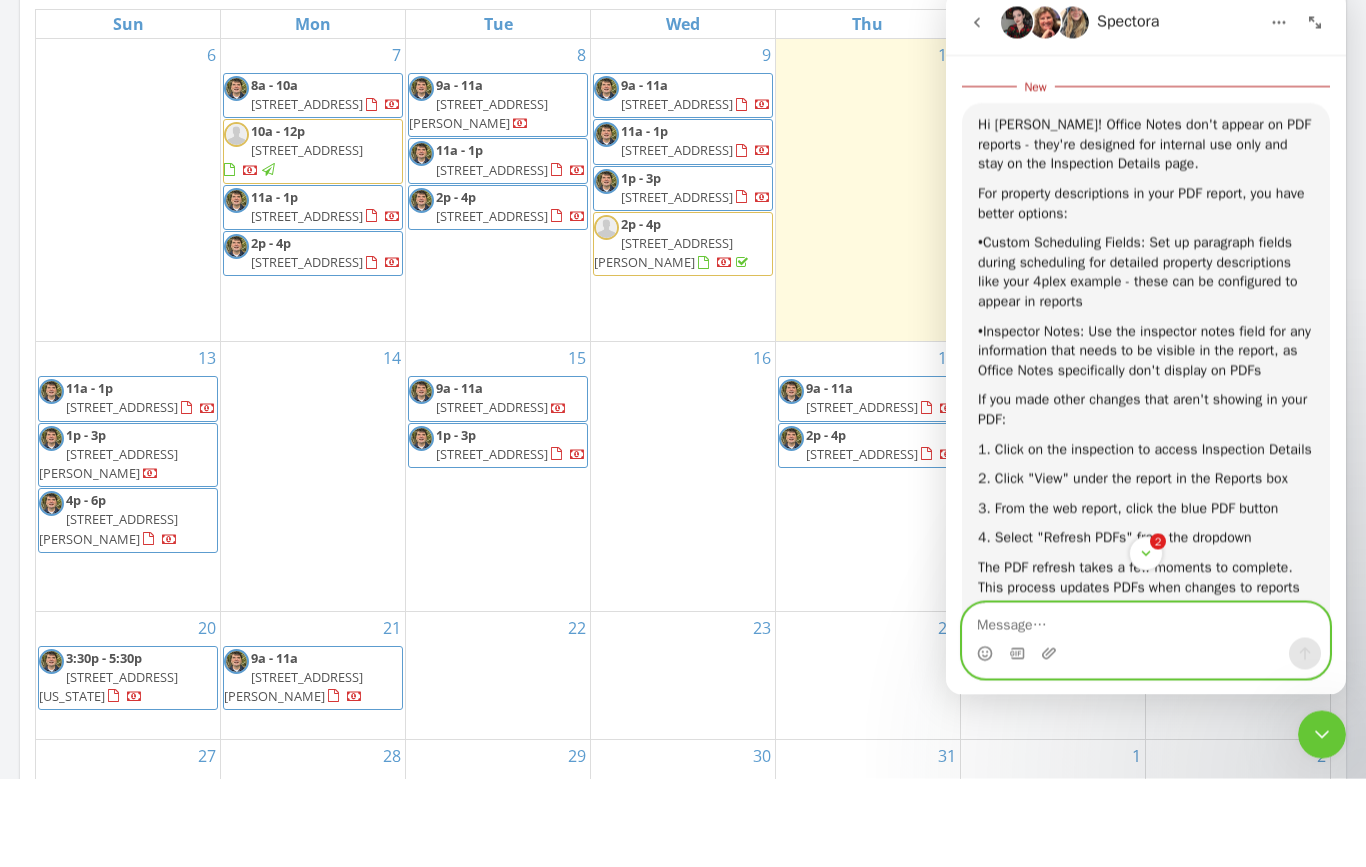 scroll, scrollTop: 2396, scrollLeft: 0, axis: vertical 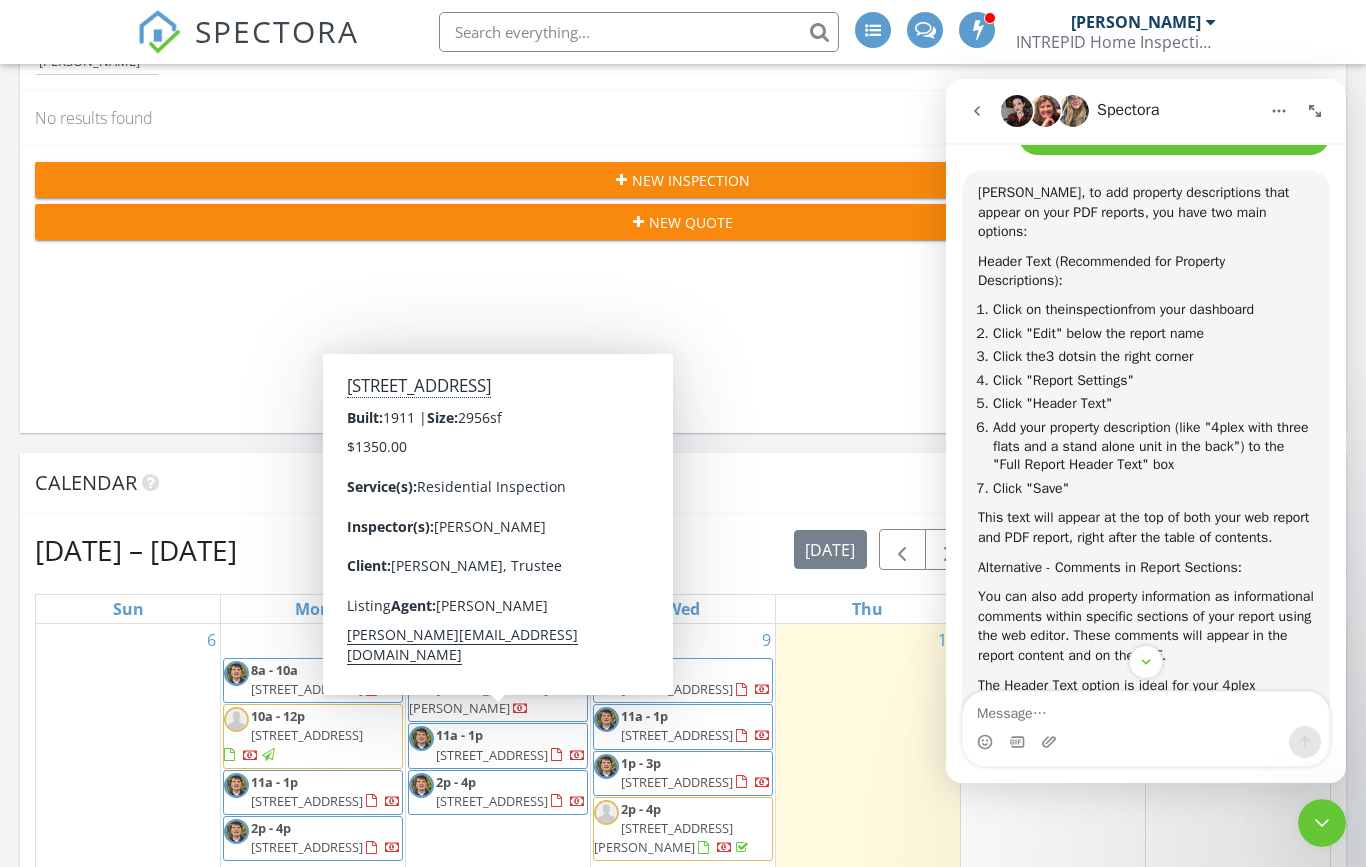click on "950-954 Vallejo St. , San Francisco 94133" at bounding box center (492, 755) 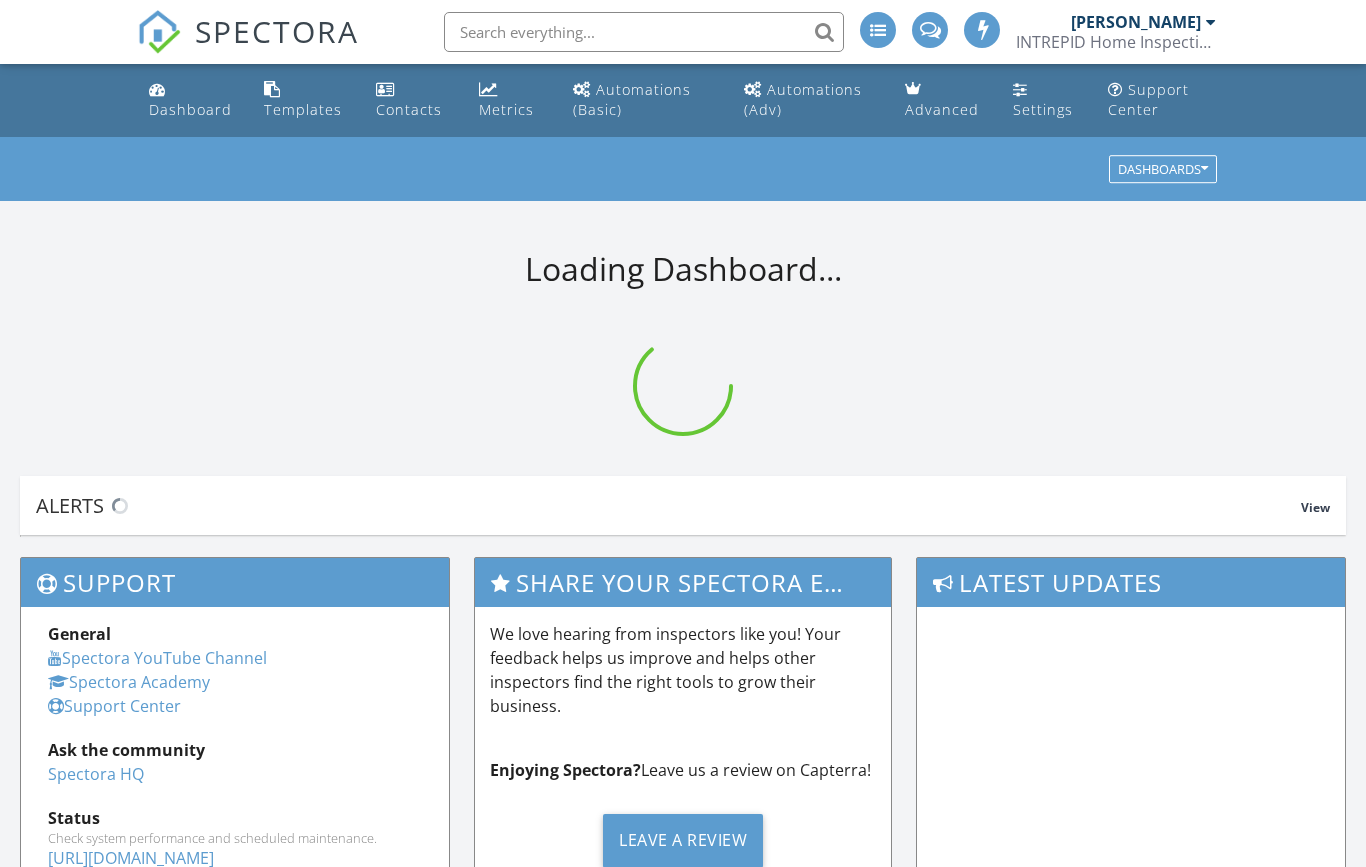 scroll, scrollTop: 0, scrollLeft: 0, axis: both 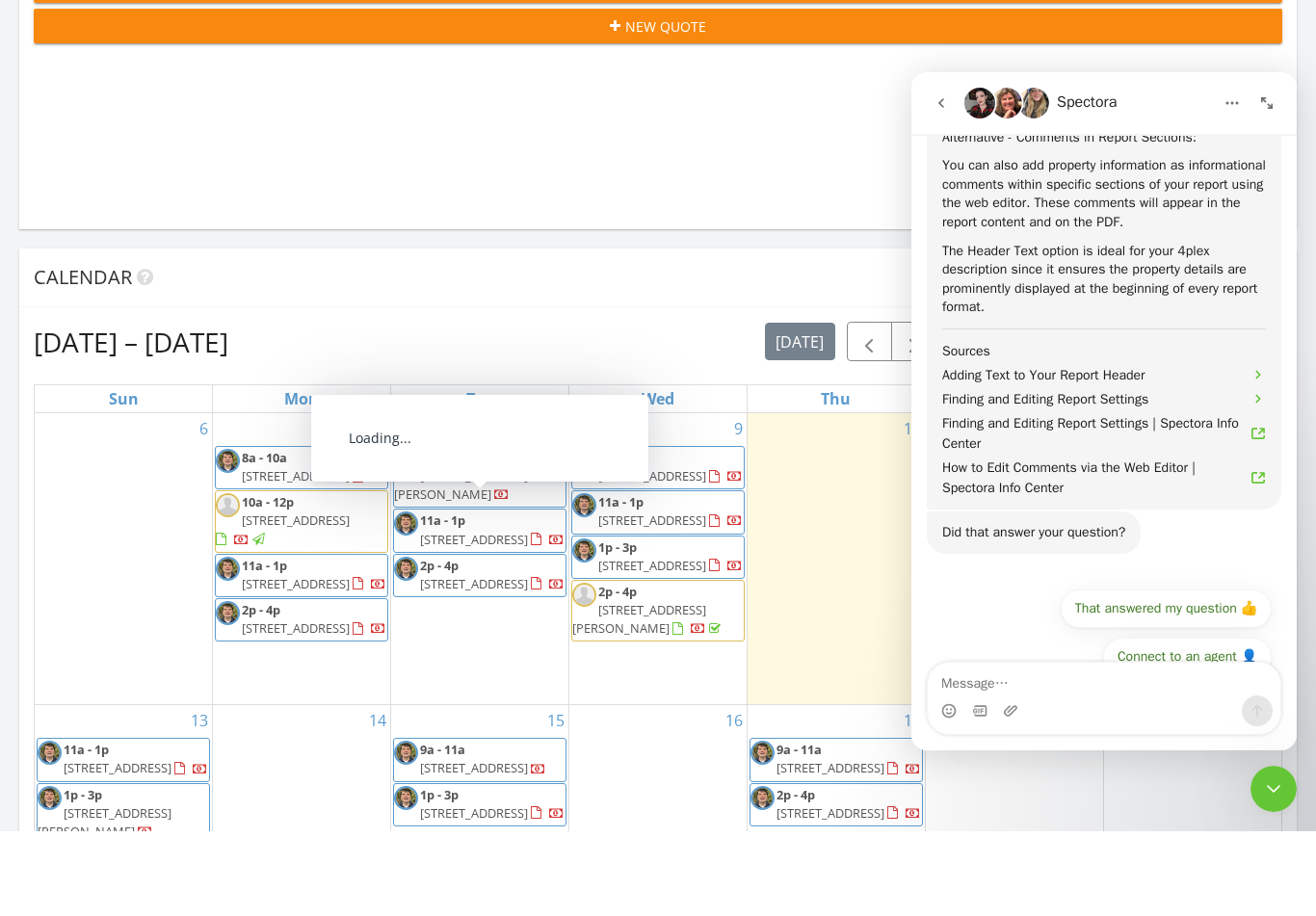 click on "[STREET_ADDRESS]" at bounding box center (474, 624) 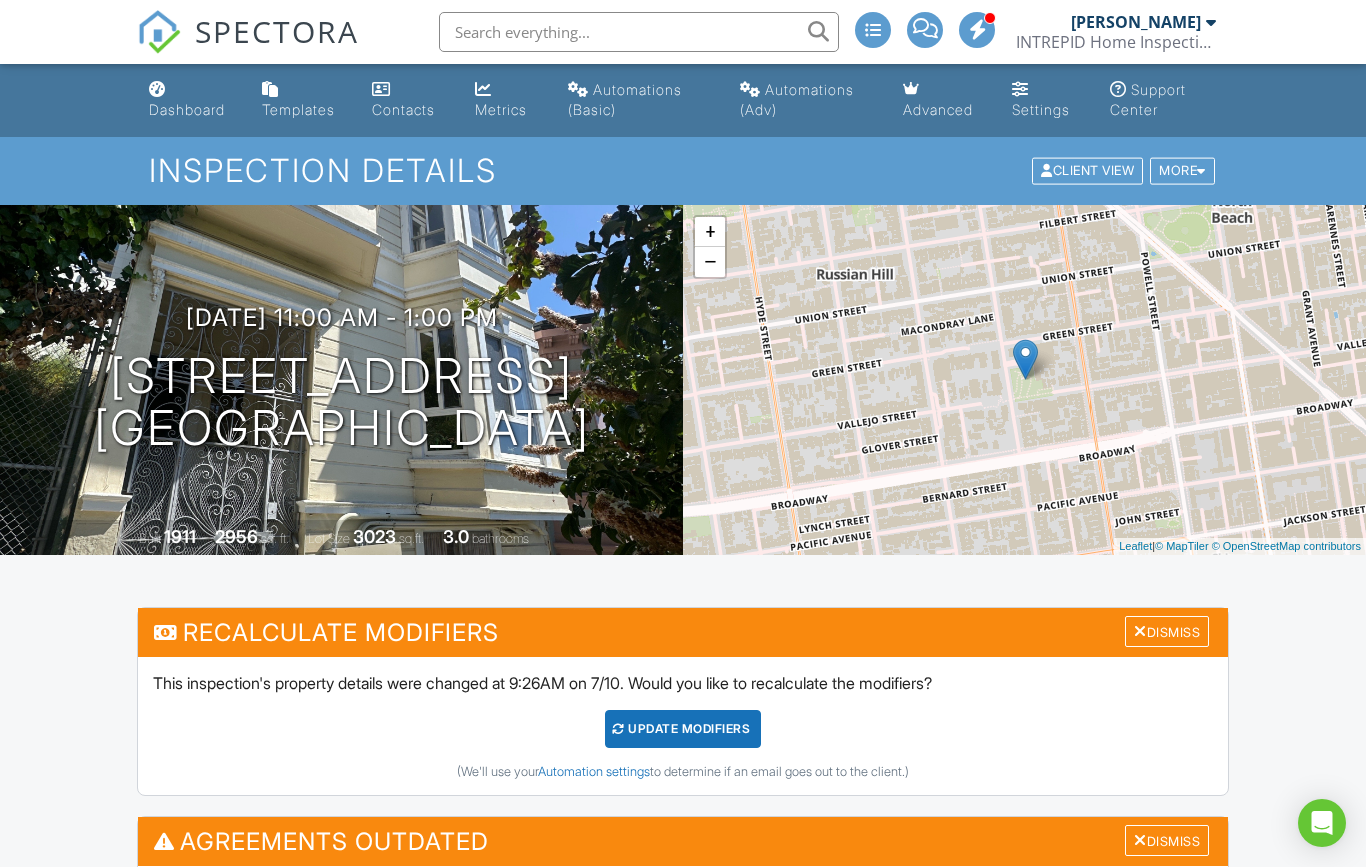 scroll, scrollTop: 0, scrollLeft: 0, axis: both 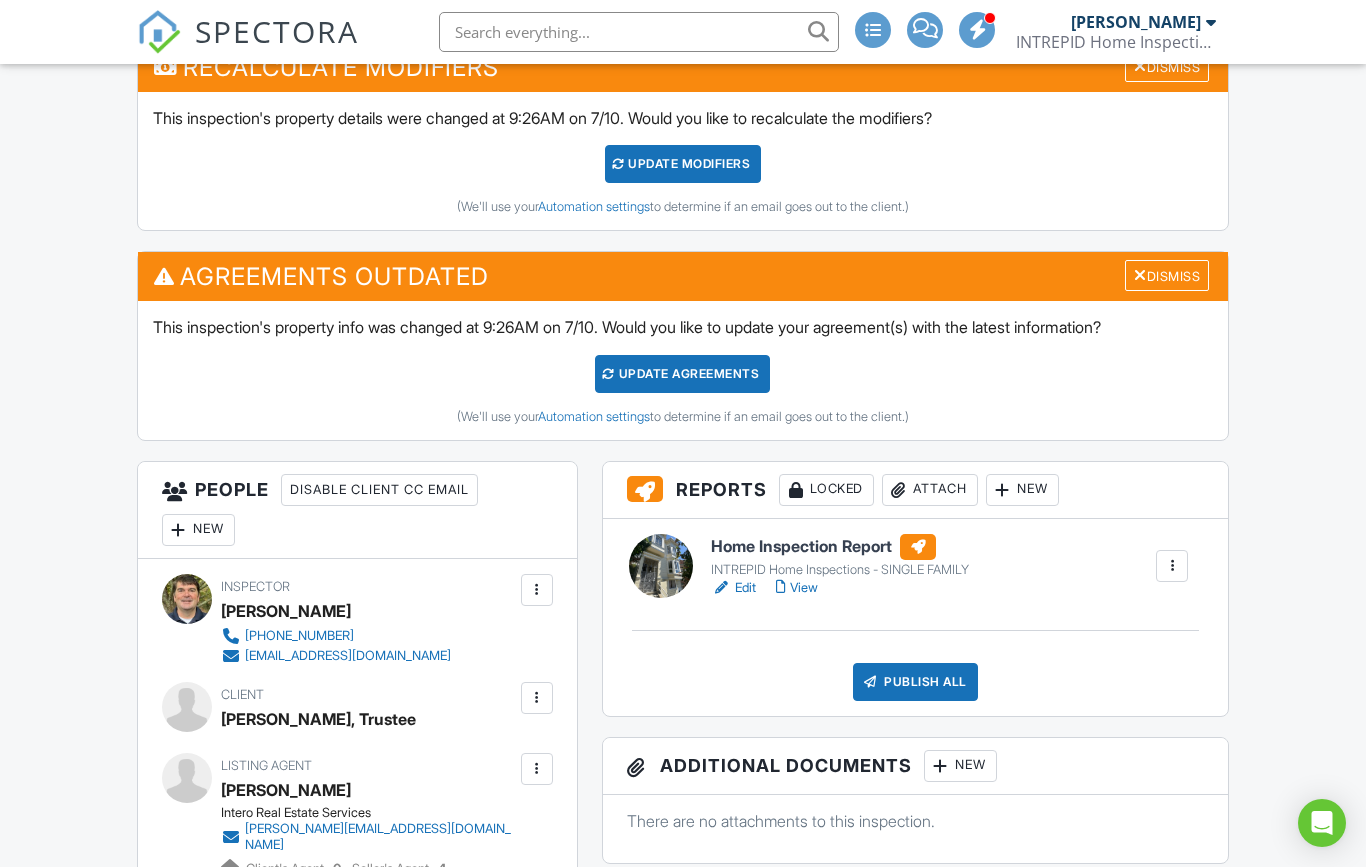 click on "View" at bounding box center (797, 588) 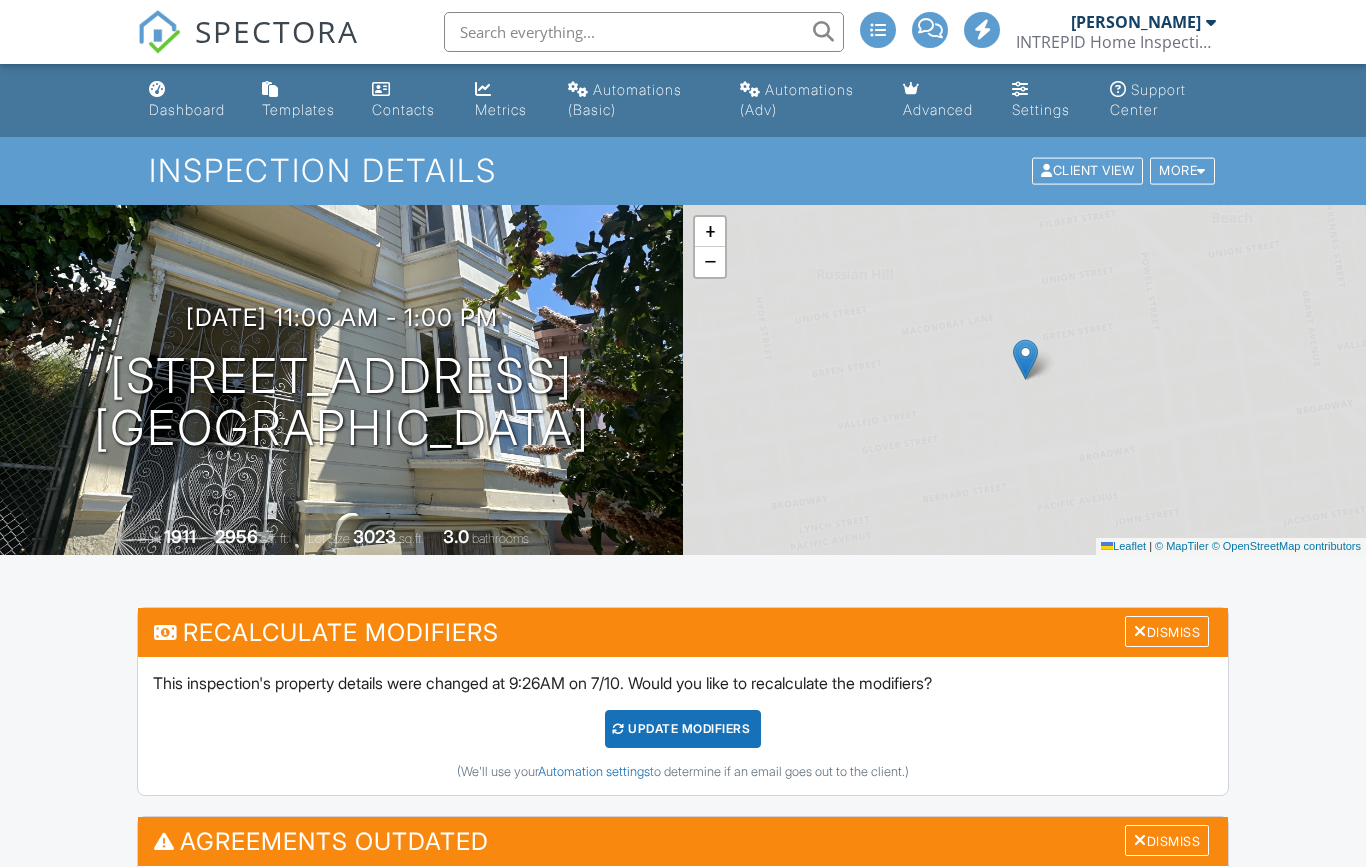 scroll, scrollTop: 0, scrollLeft: 0, axis: both 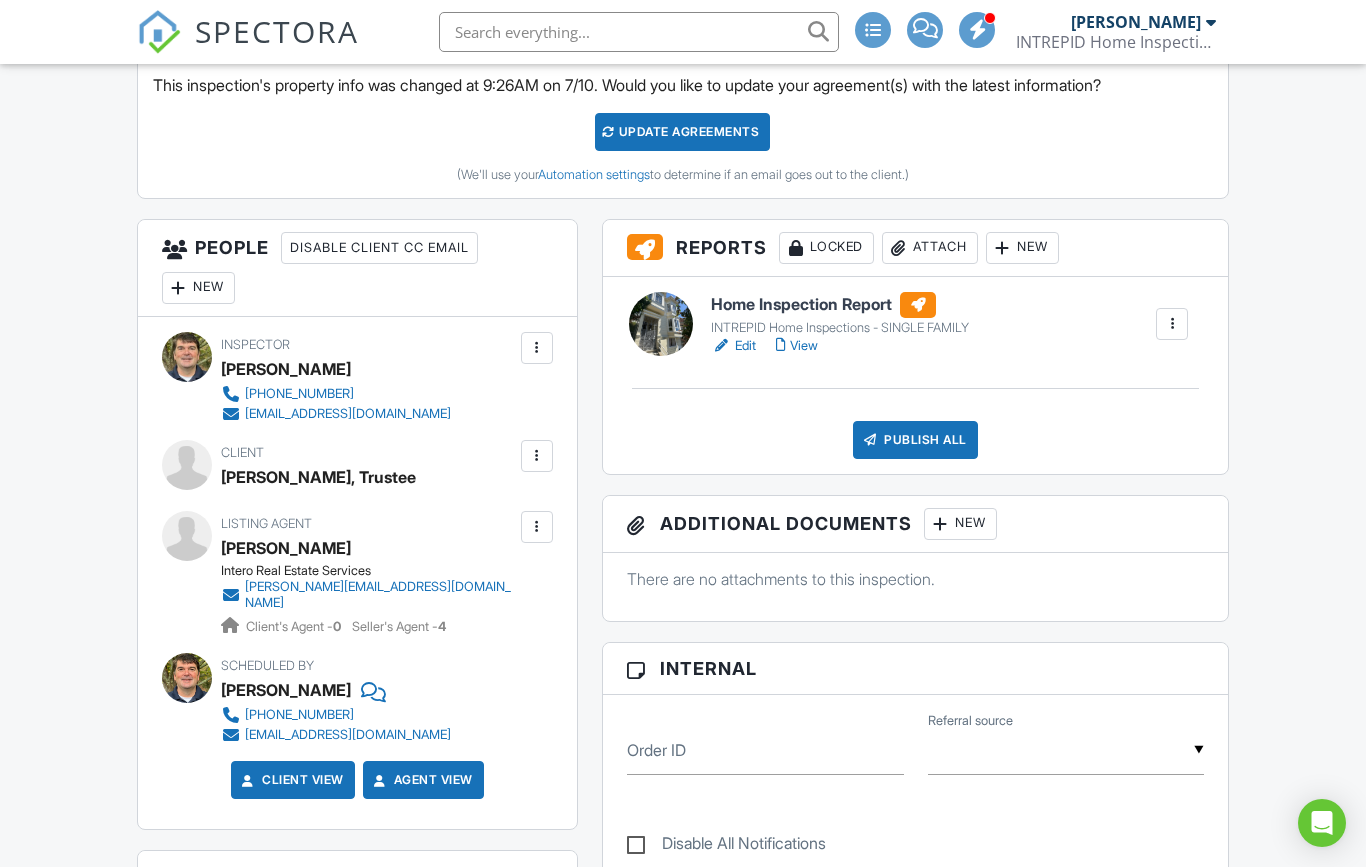 click on "View" at bounding box center [797, 346] 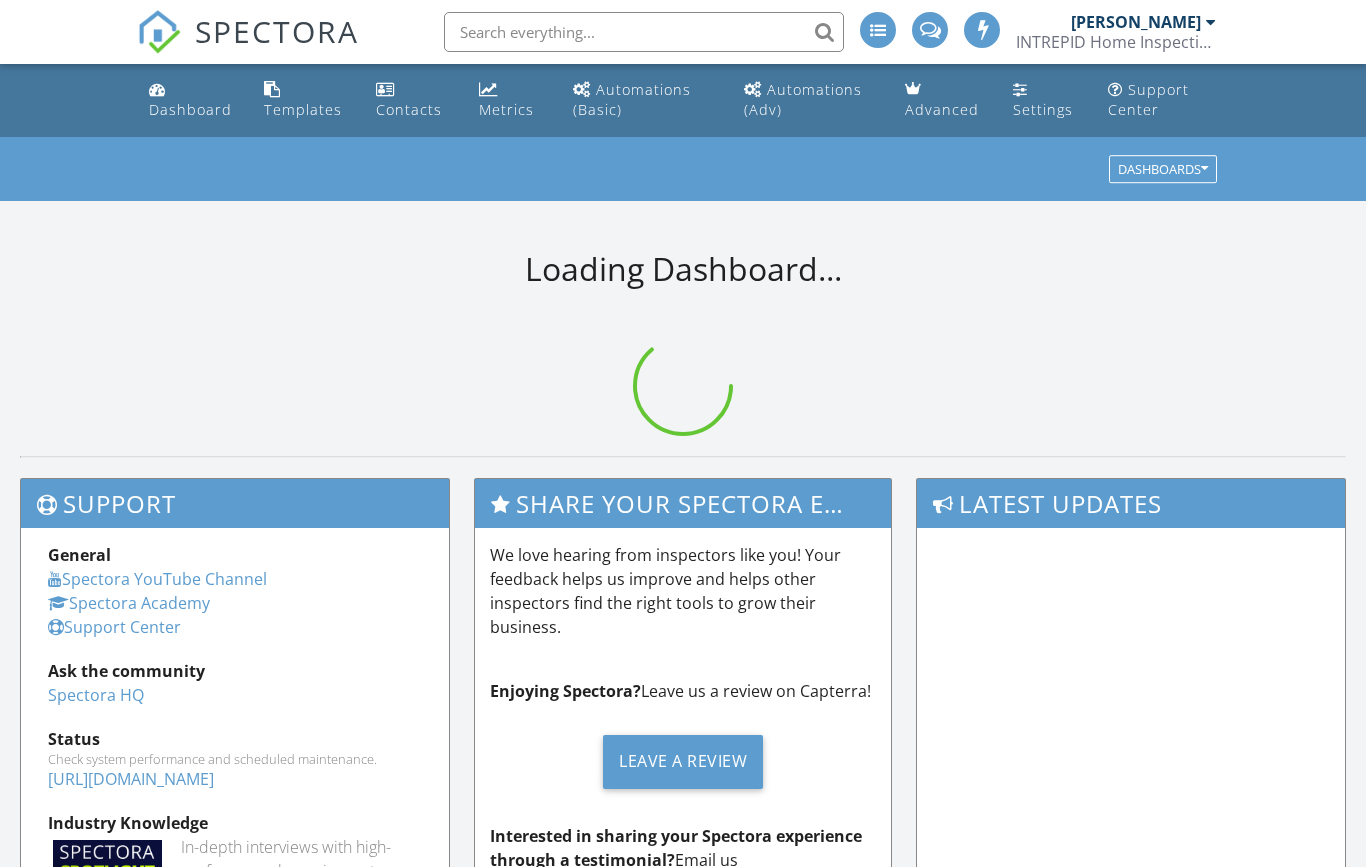 scroll, scrollTop: 0, scrollLeft: 0, axis: both 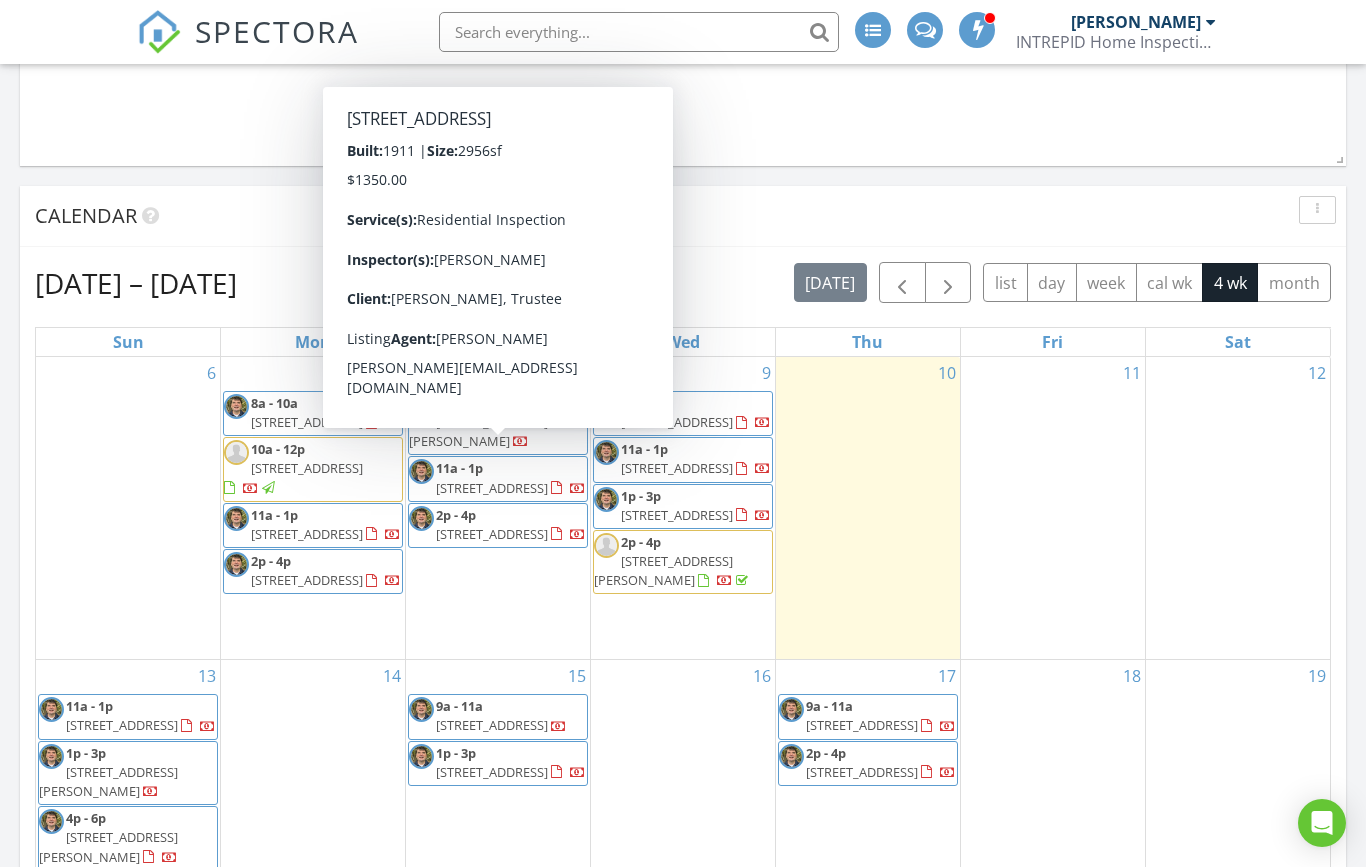 click on "[STREET_ADDRESS]" at bounding box center (492, 488) 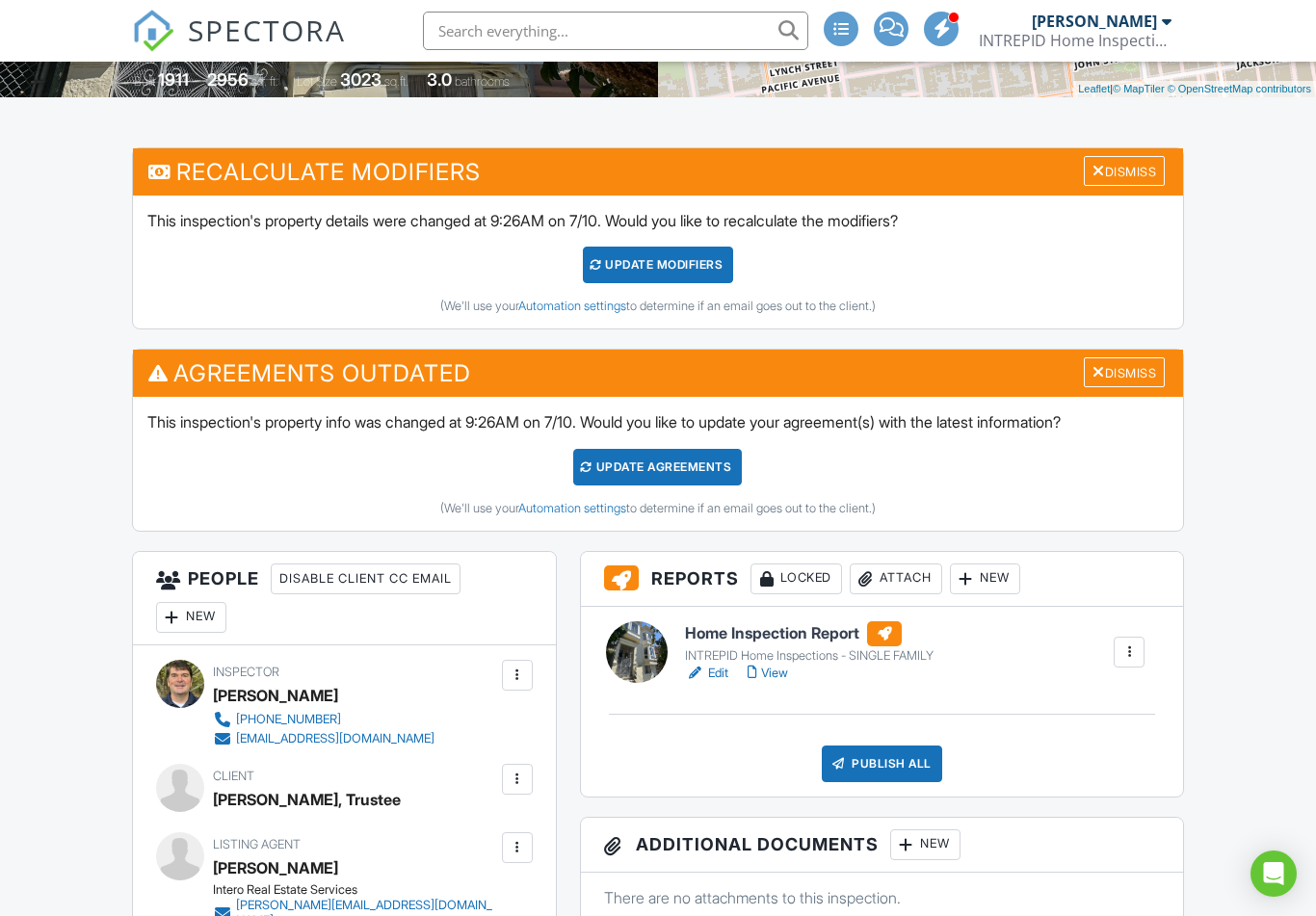 scroll, scrollTop: 839, scrollLeft: 0, axis: vertical 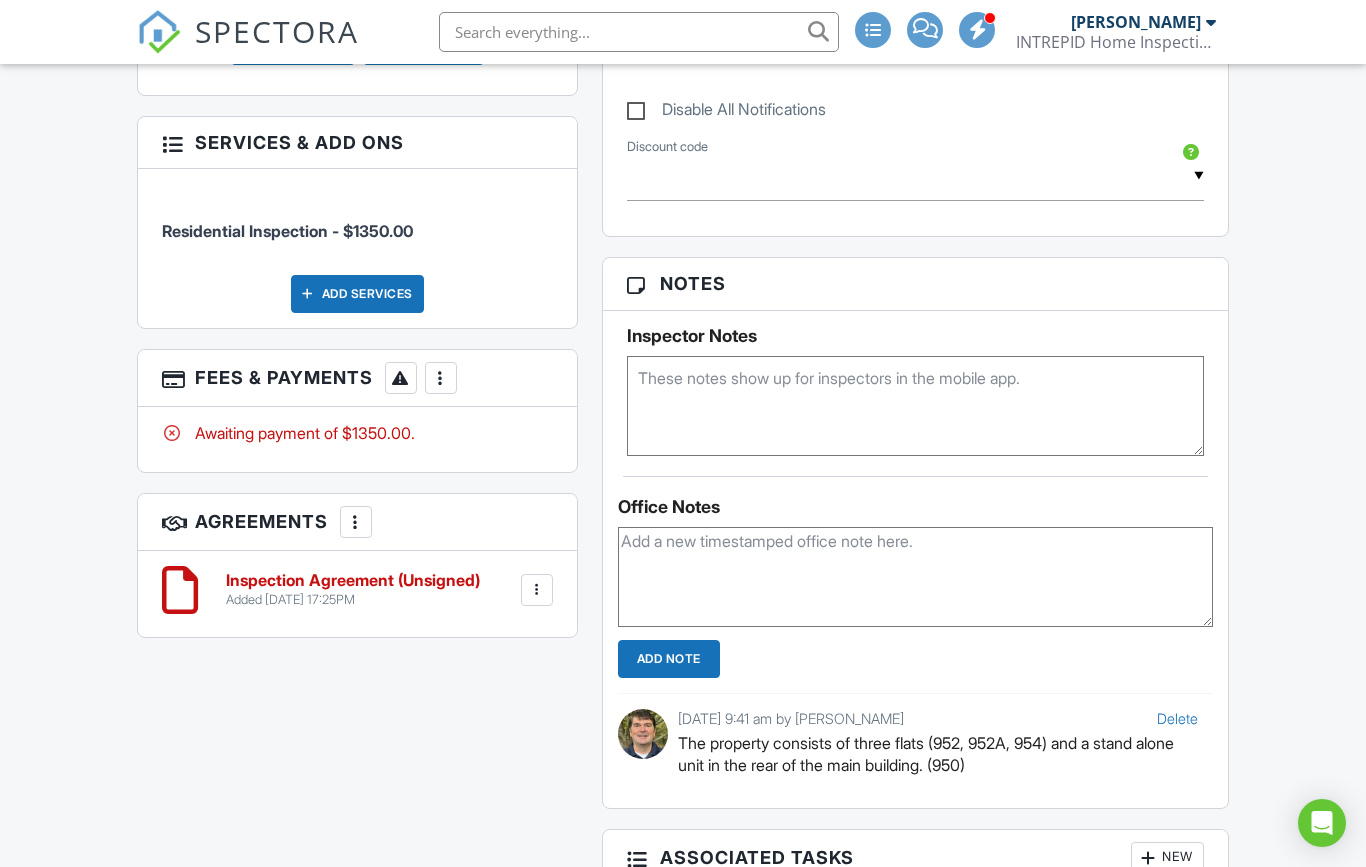 click at bounding box center (441, 378) 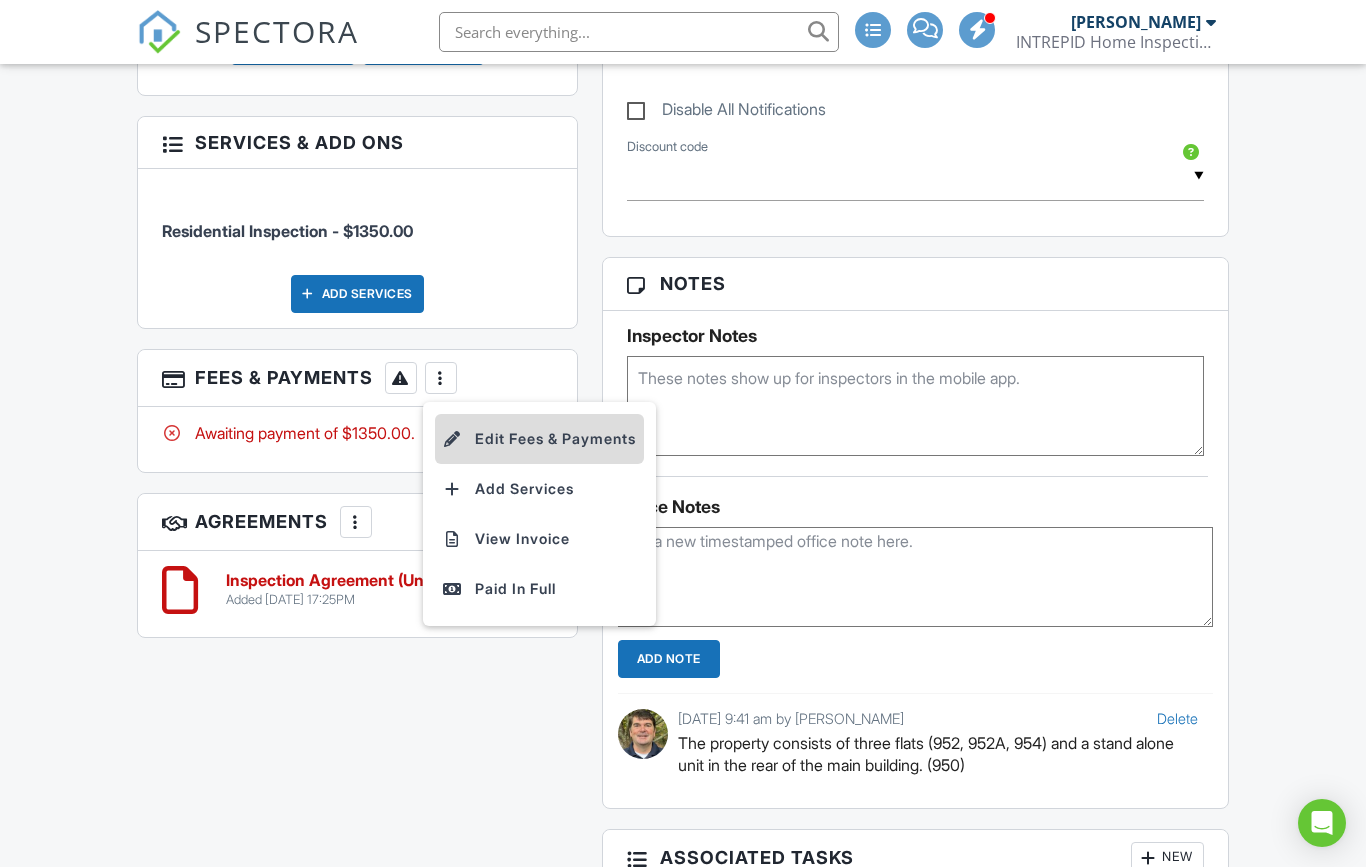 click on "Edit Fees & Payments" at bounding box center (539, 439) 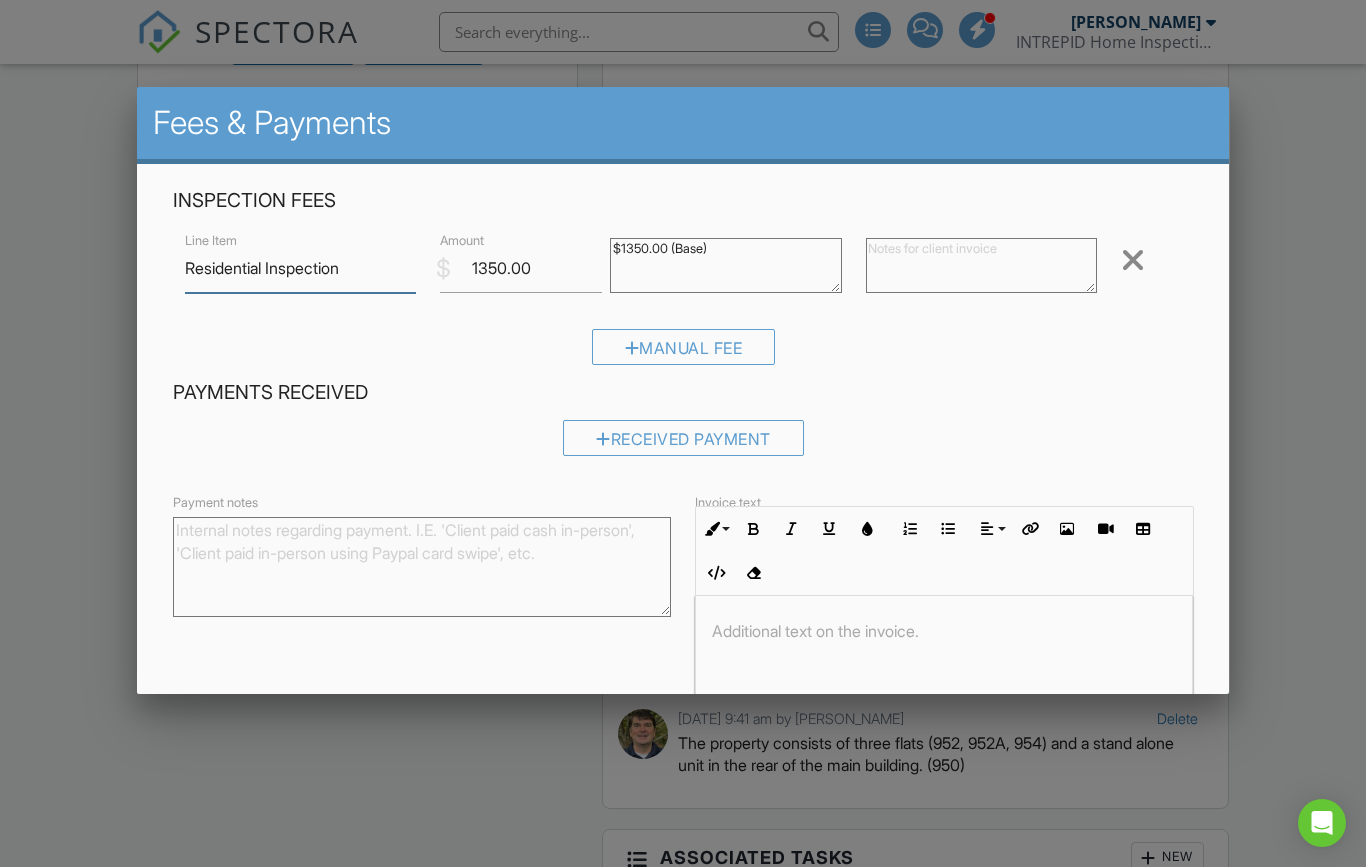 scroll, scrollTop: 1540, scrollLeft: 0, axis: vertical 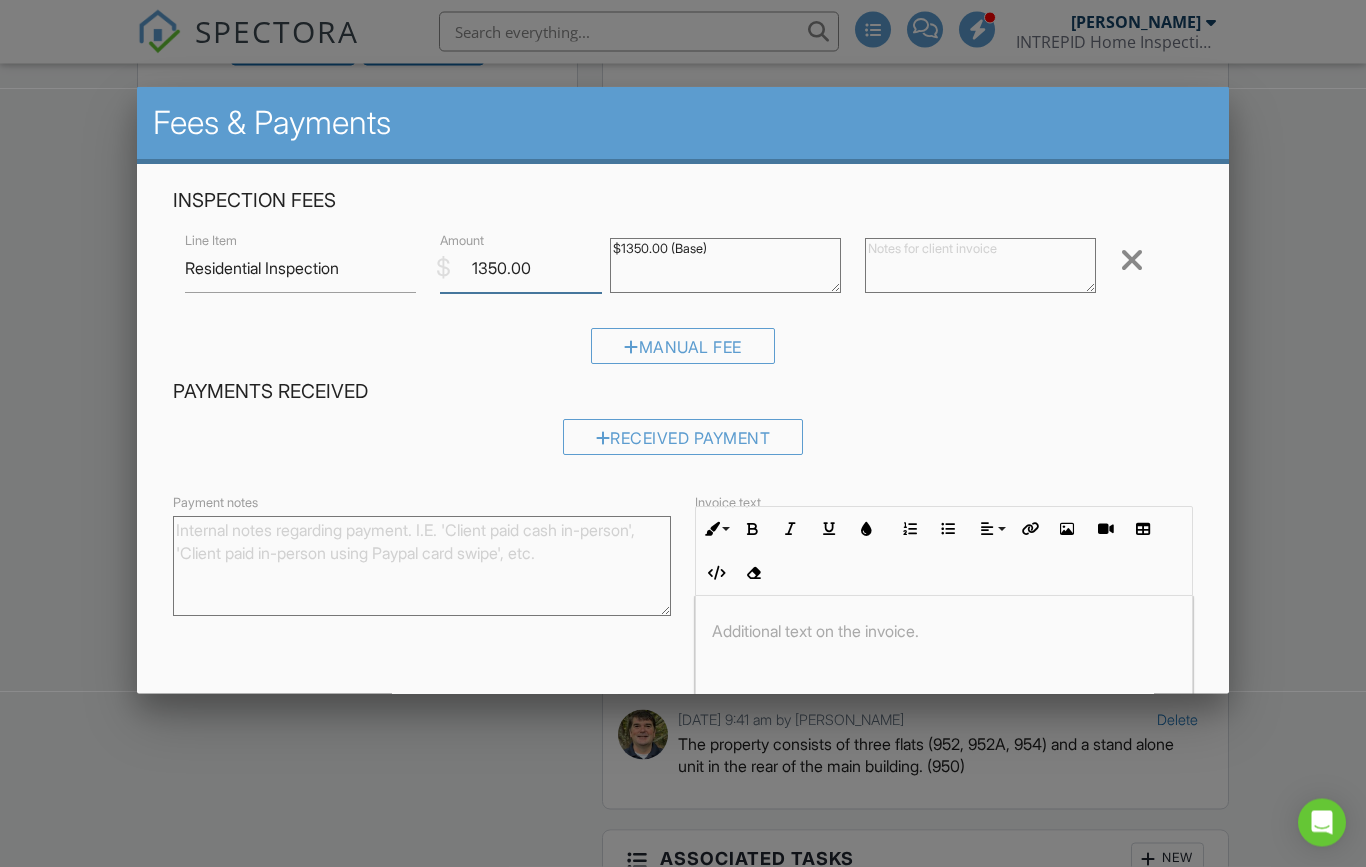 click on "1350.00" at bounding box center (521, 268) 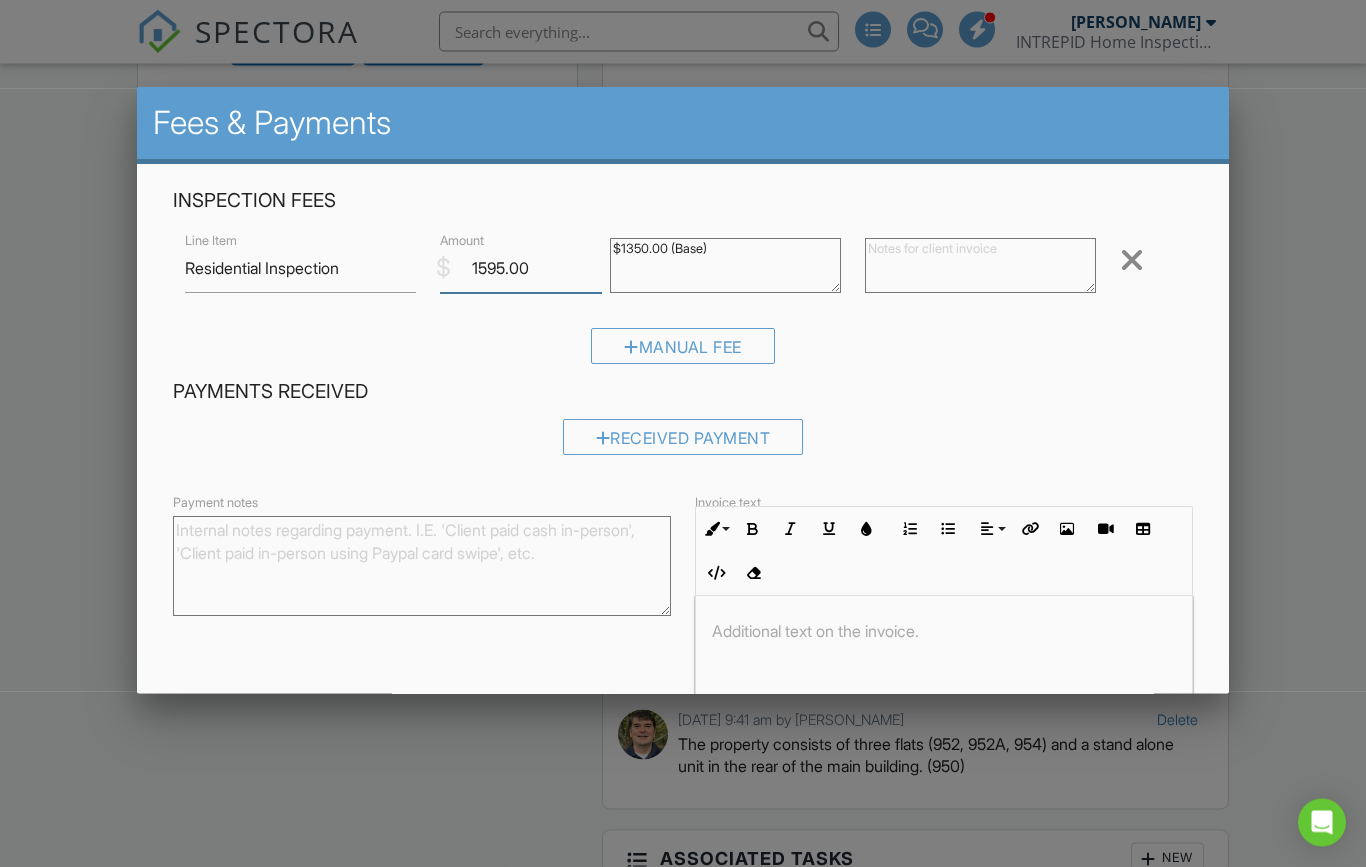 type on "1595.00" 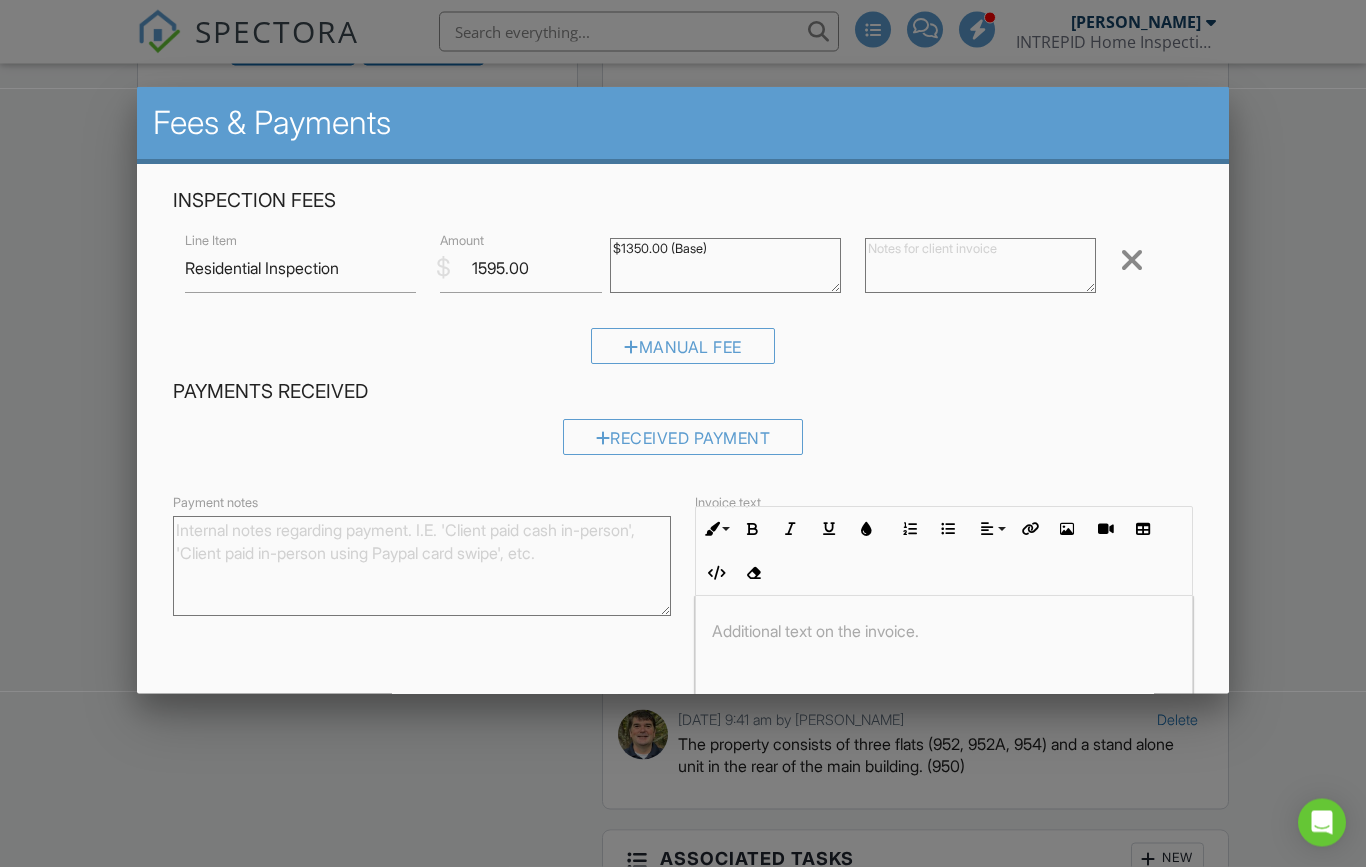 click on "$1350.00 (Base)" at bounding box center (725, 265) 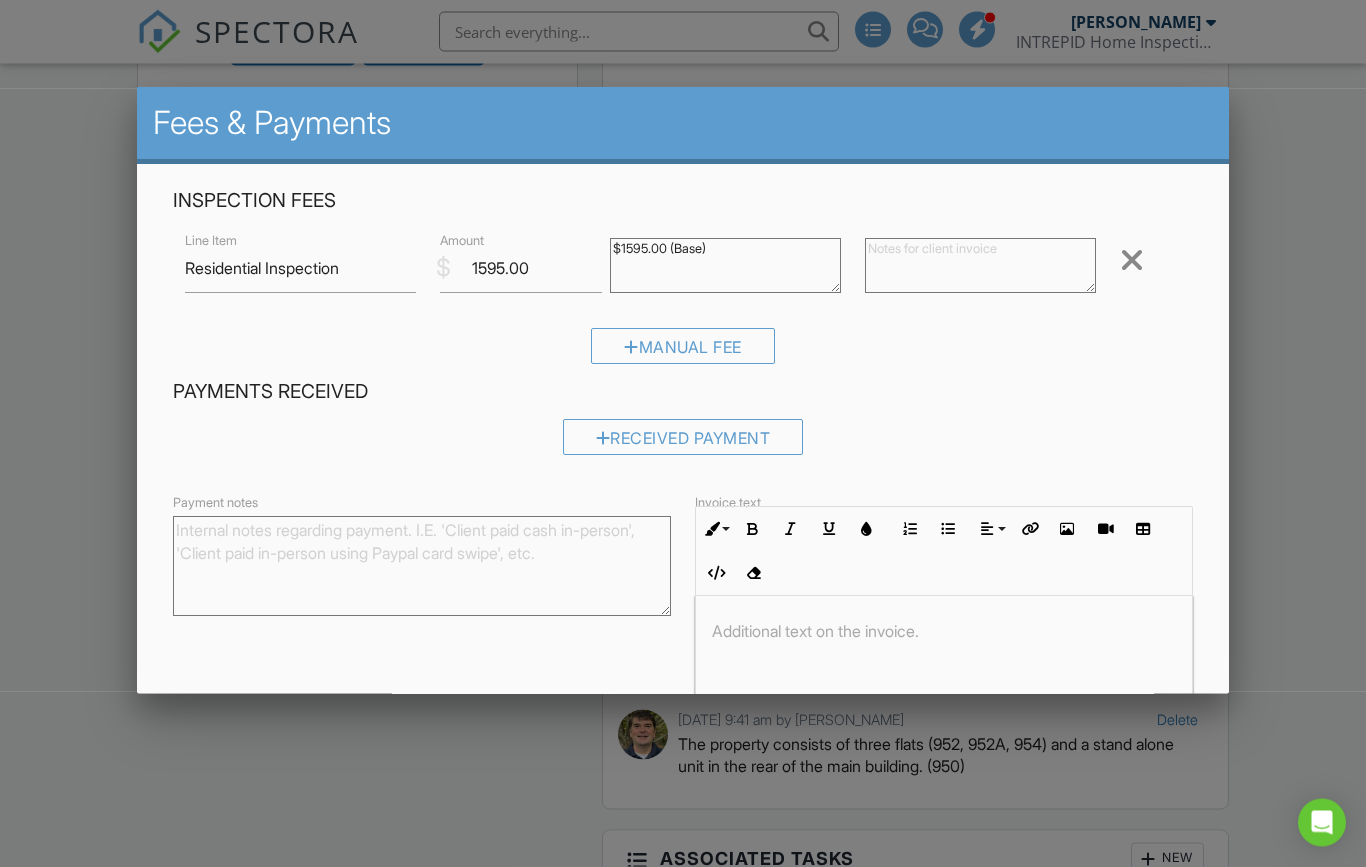 type on "$1595.00 (Base)" 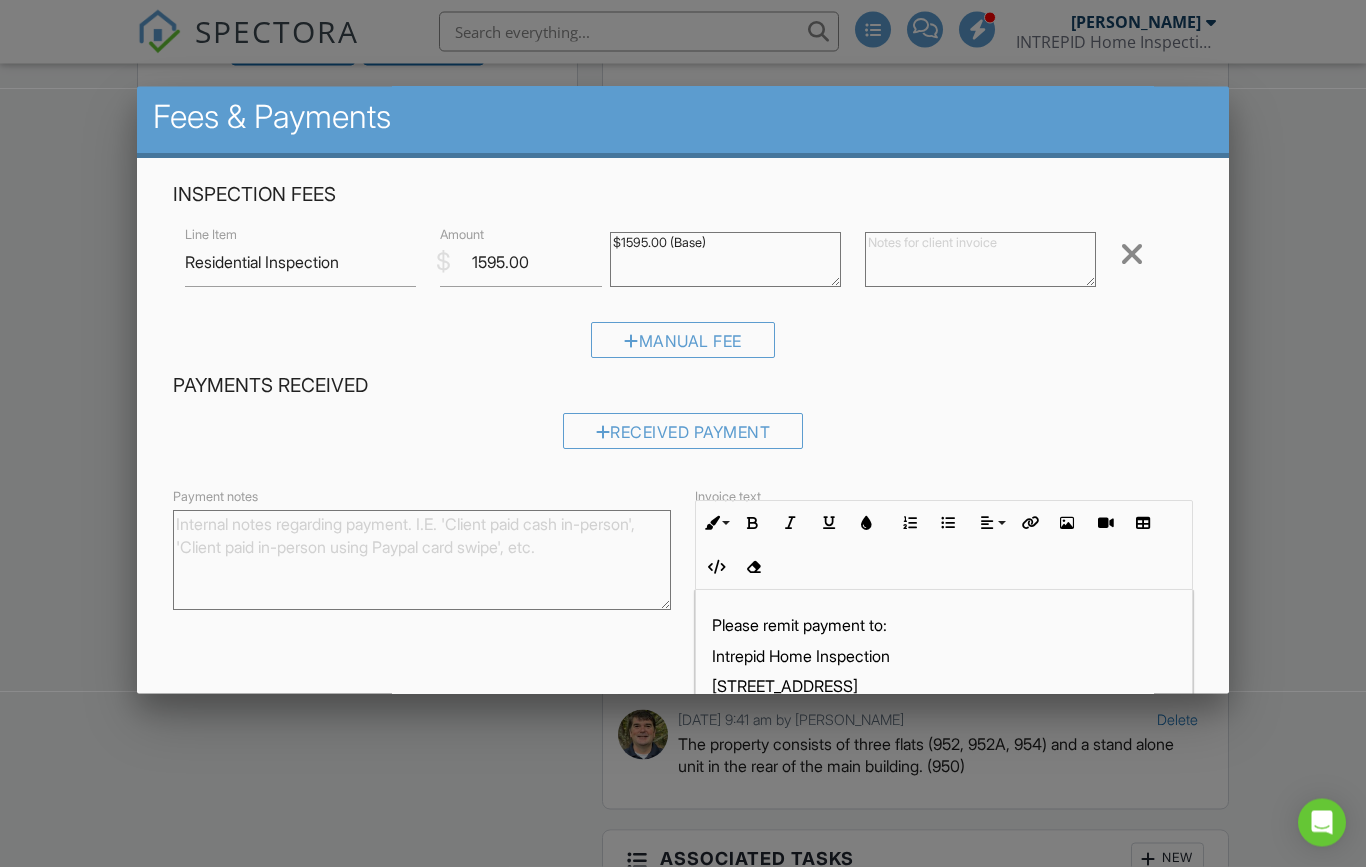 scroll, scrollTop: 146, scrollLeft: 0, axis: vertical 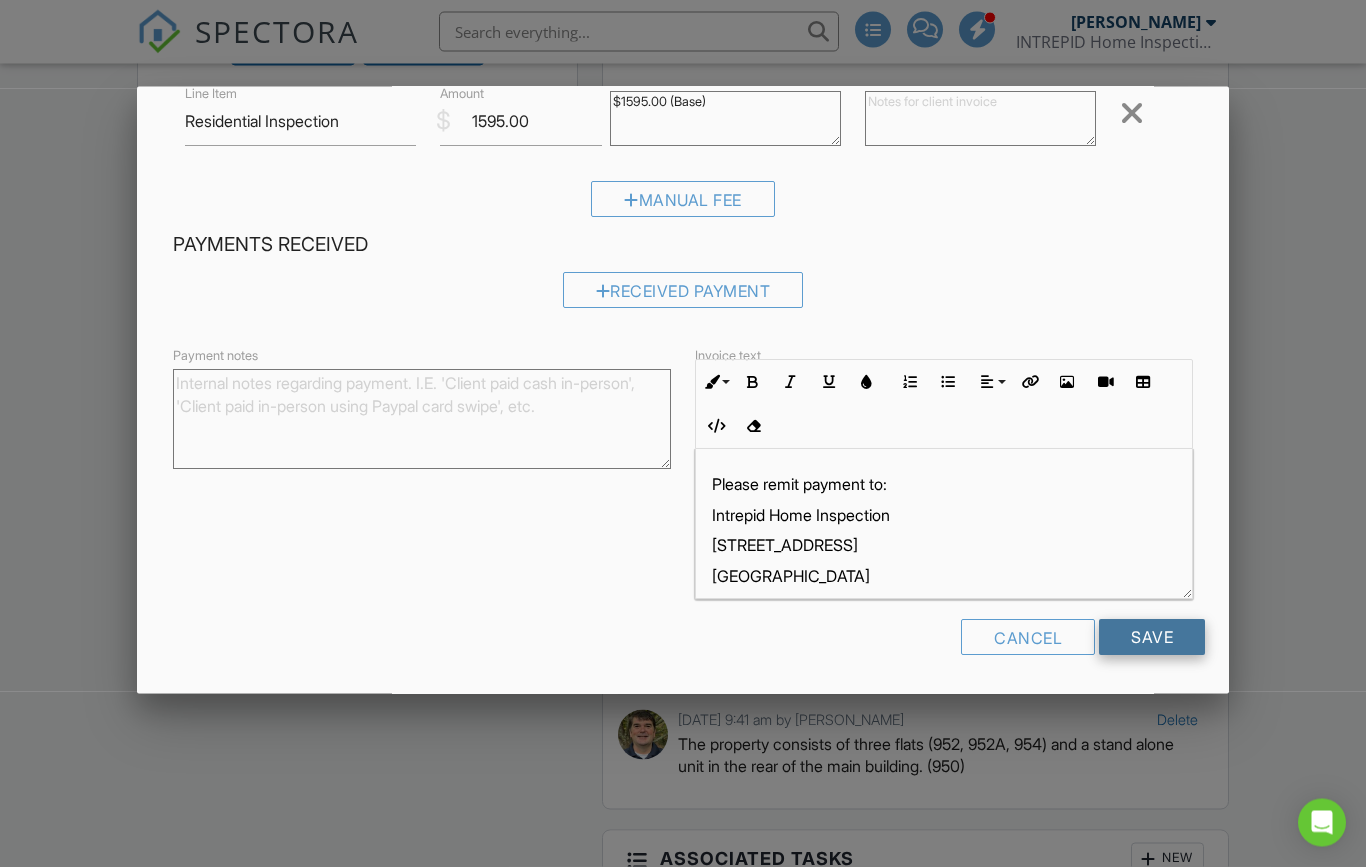 click on "Save" at bounding box center (1152, 638) 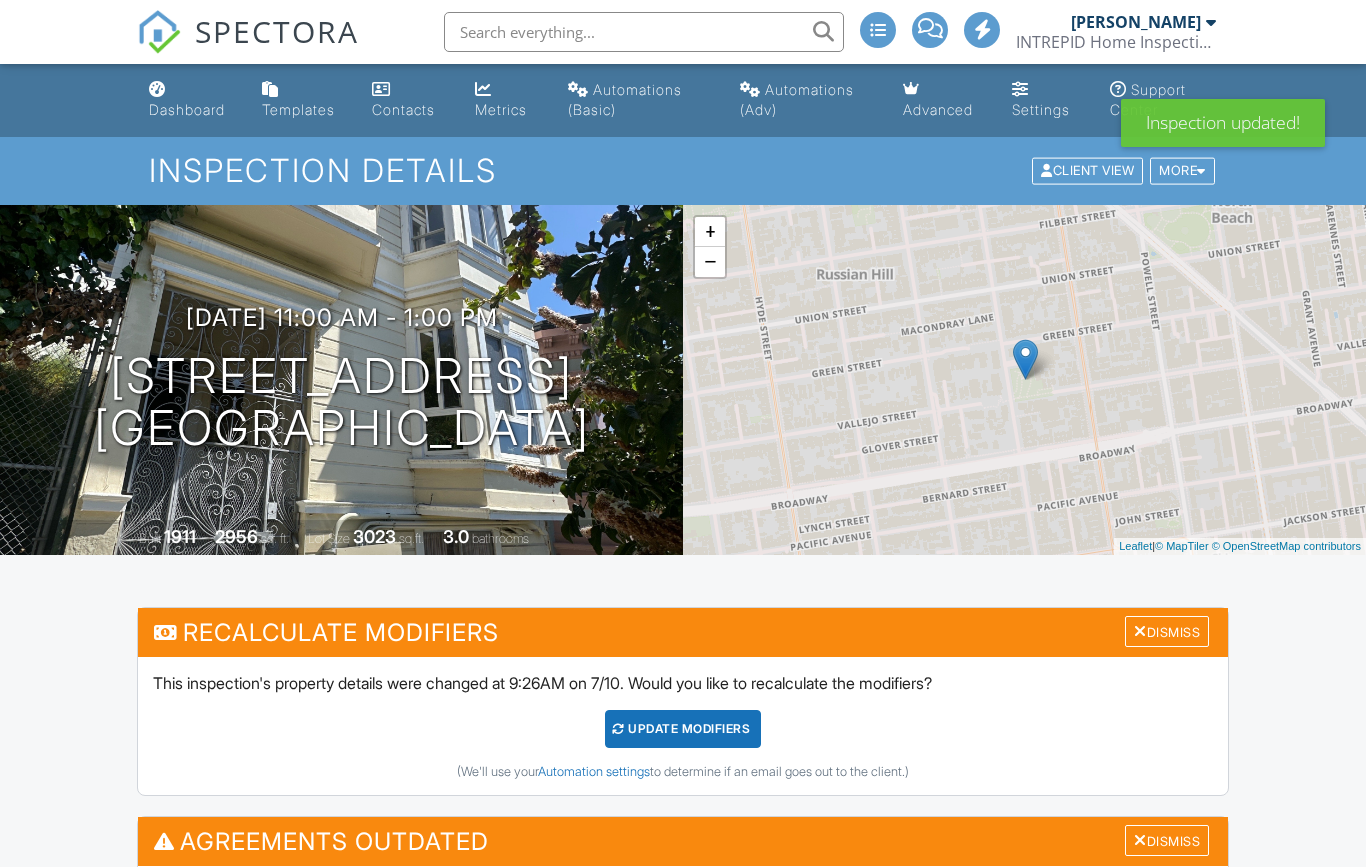 scroll, scrollTop: 0, scrollLeft: 0, axis: both 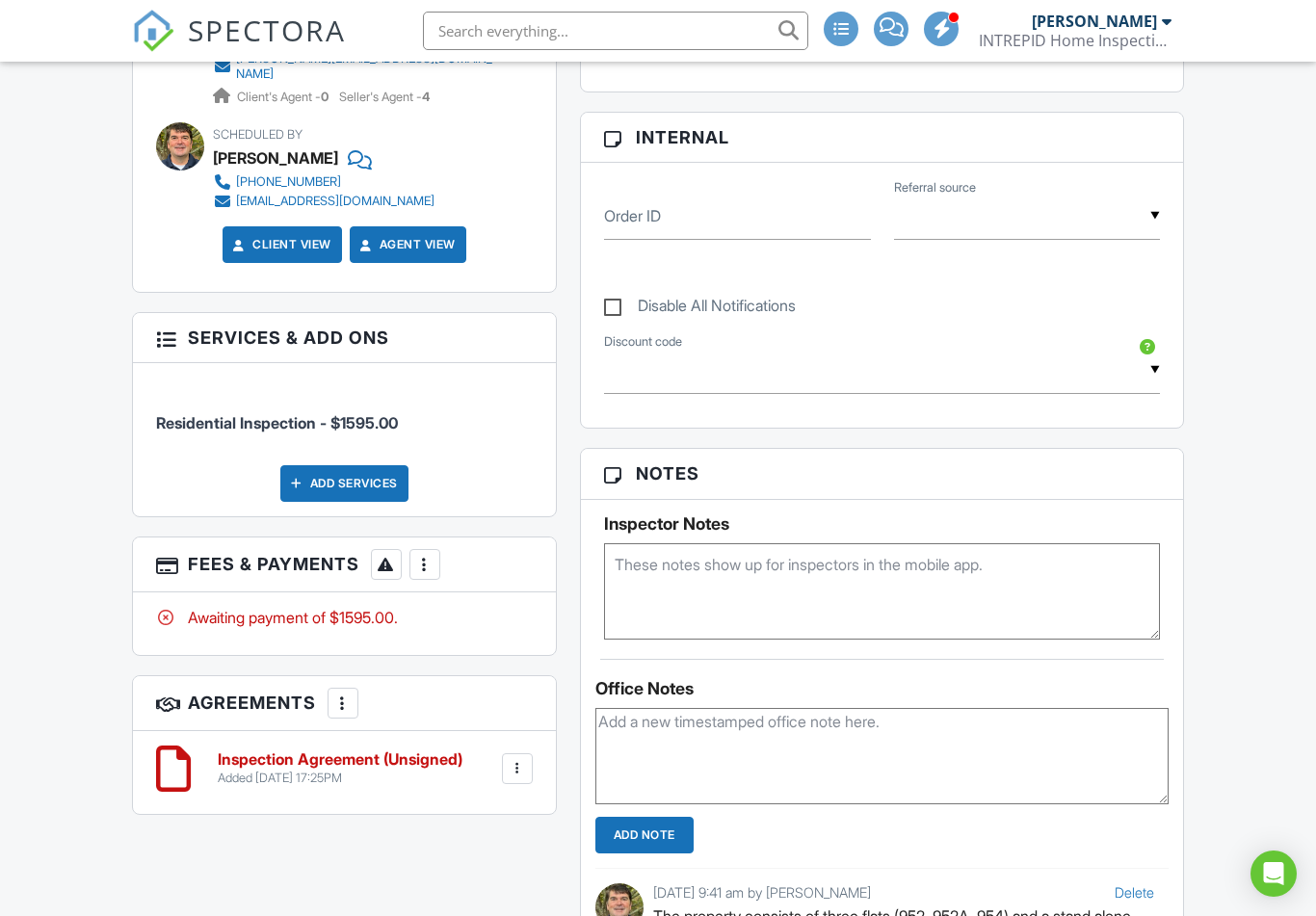 click at bounding box center (425, 564) 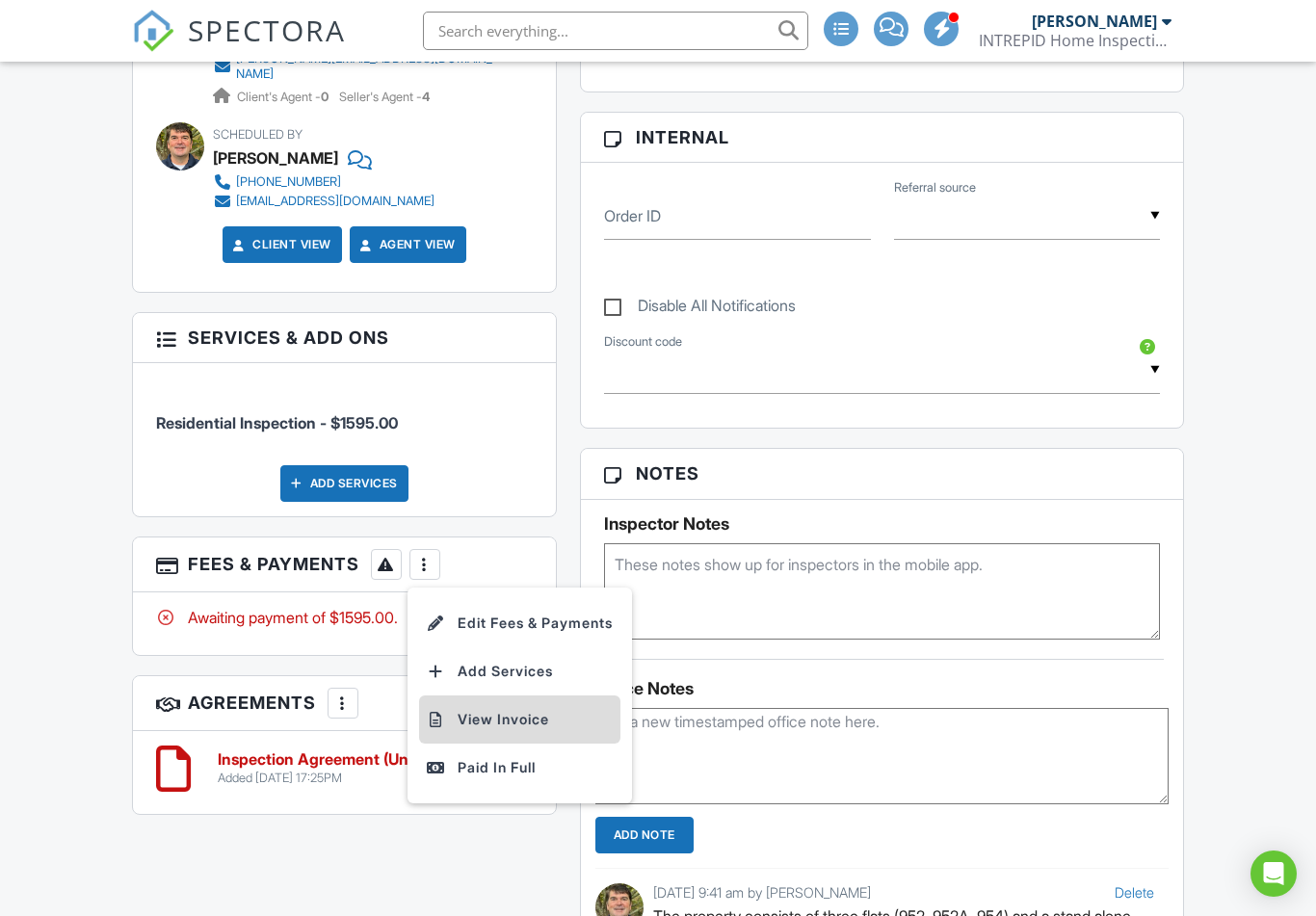 click on "View Invoice" at bounding box center [519, 720] 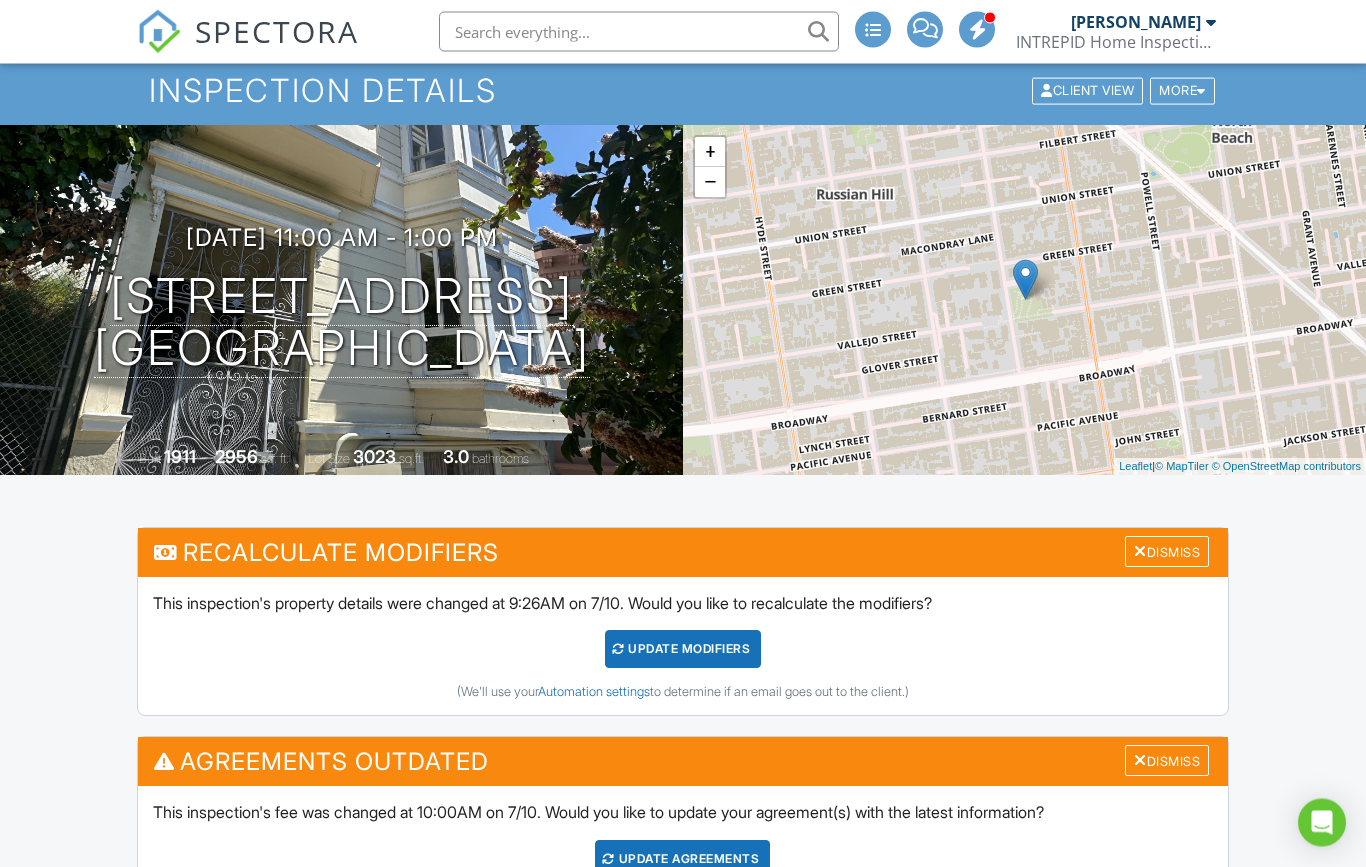 scroll, scrollTop: 0, scrollLeft: 0, axis: both 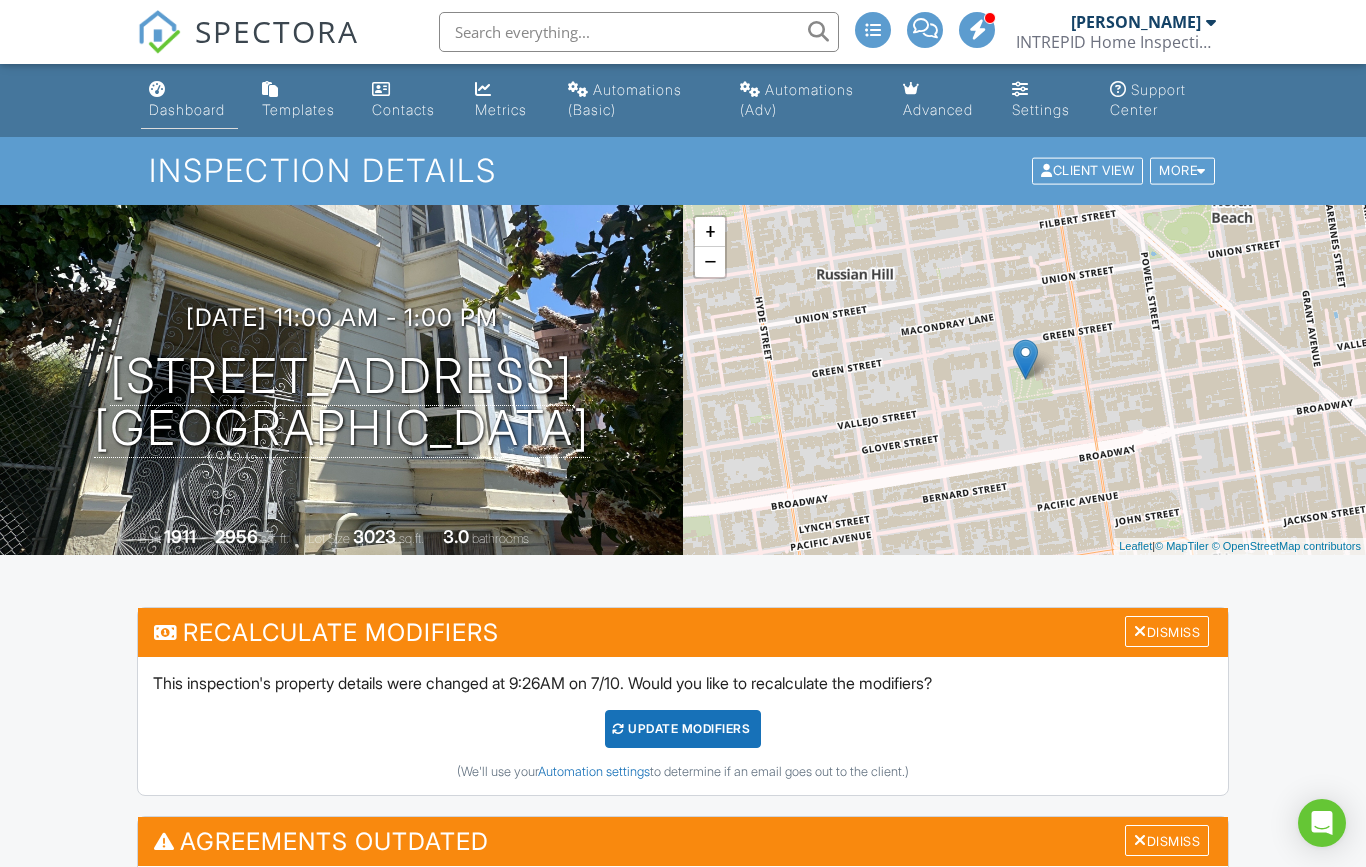 click on "Dashboard" at bounding box center [189, 100] 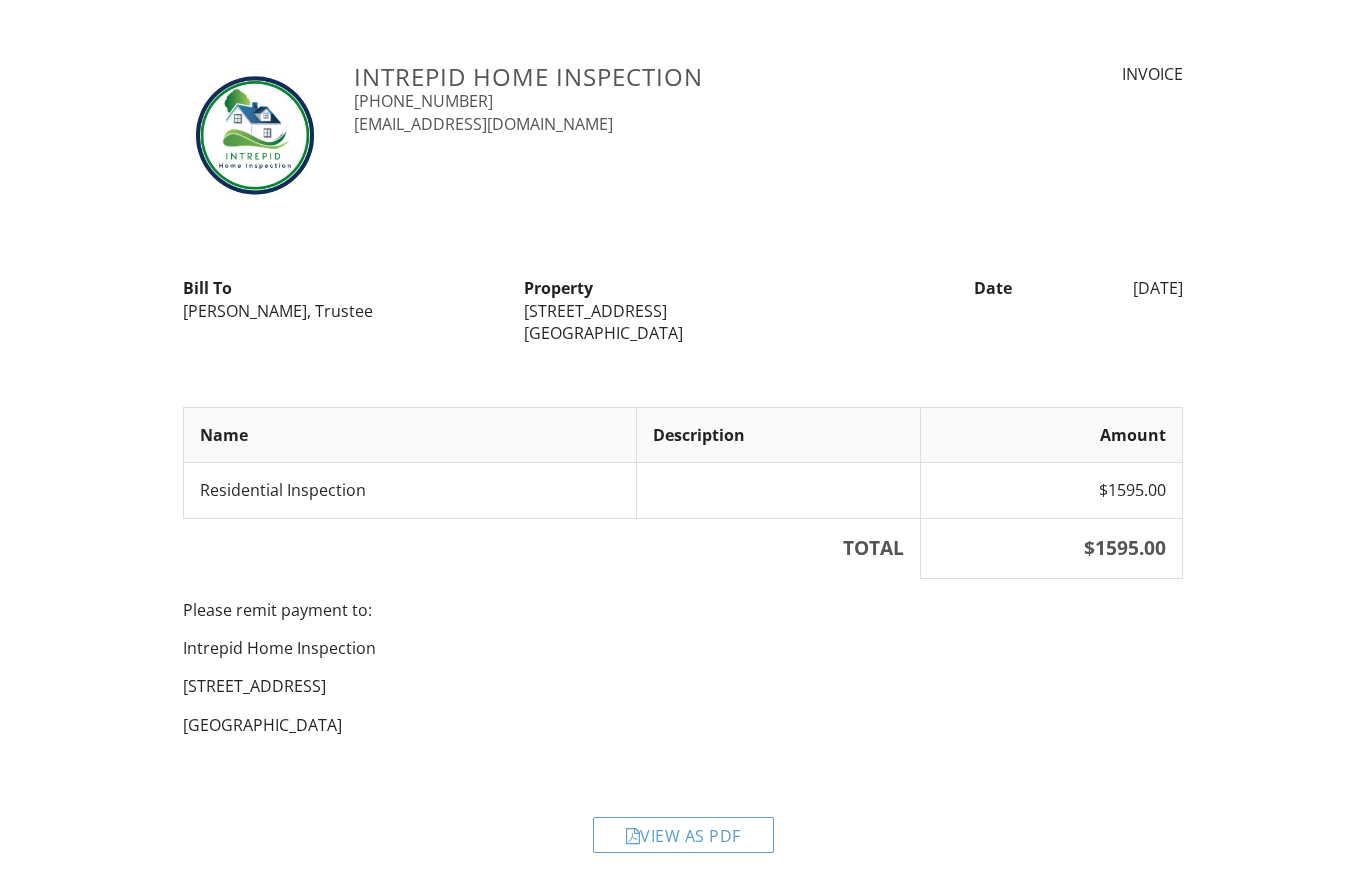 scroll, scrollTop: 0, scrollLeft: 0, axis: both 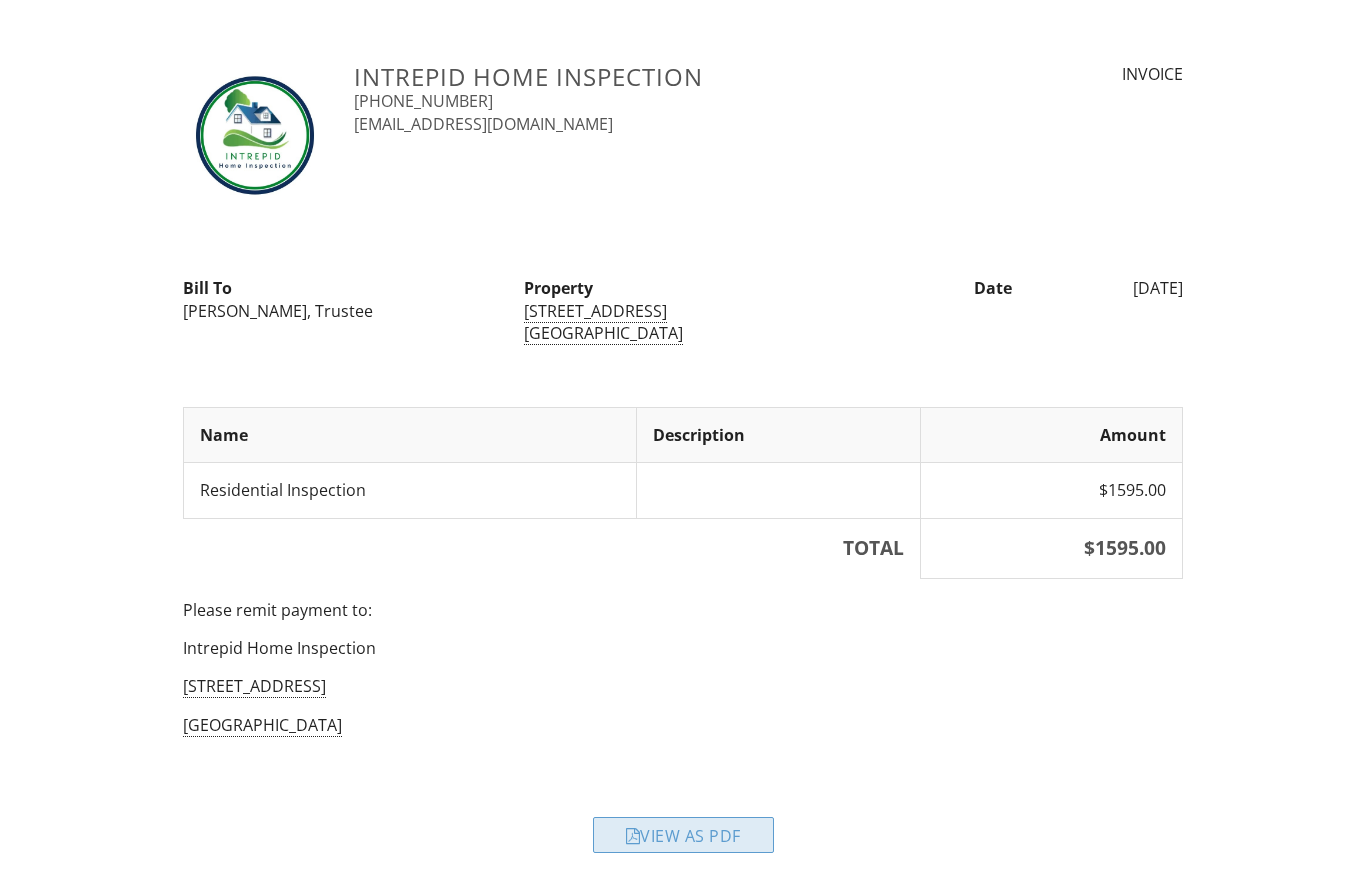 click on "View as PDF" at bounding box center (683, 835) 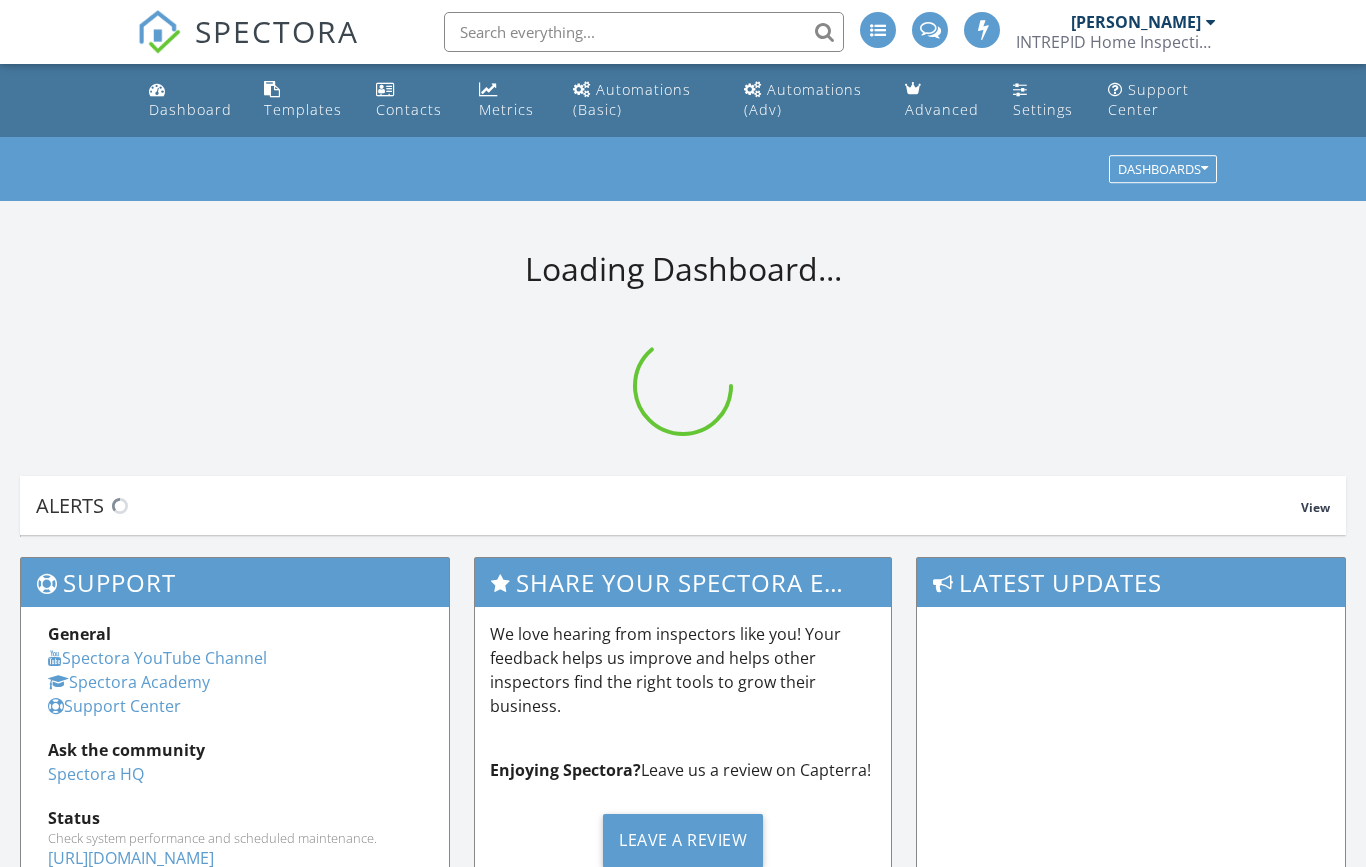 scroll, scrollTop: 0, scrollLeft: 0, axis: both 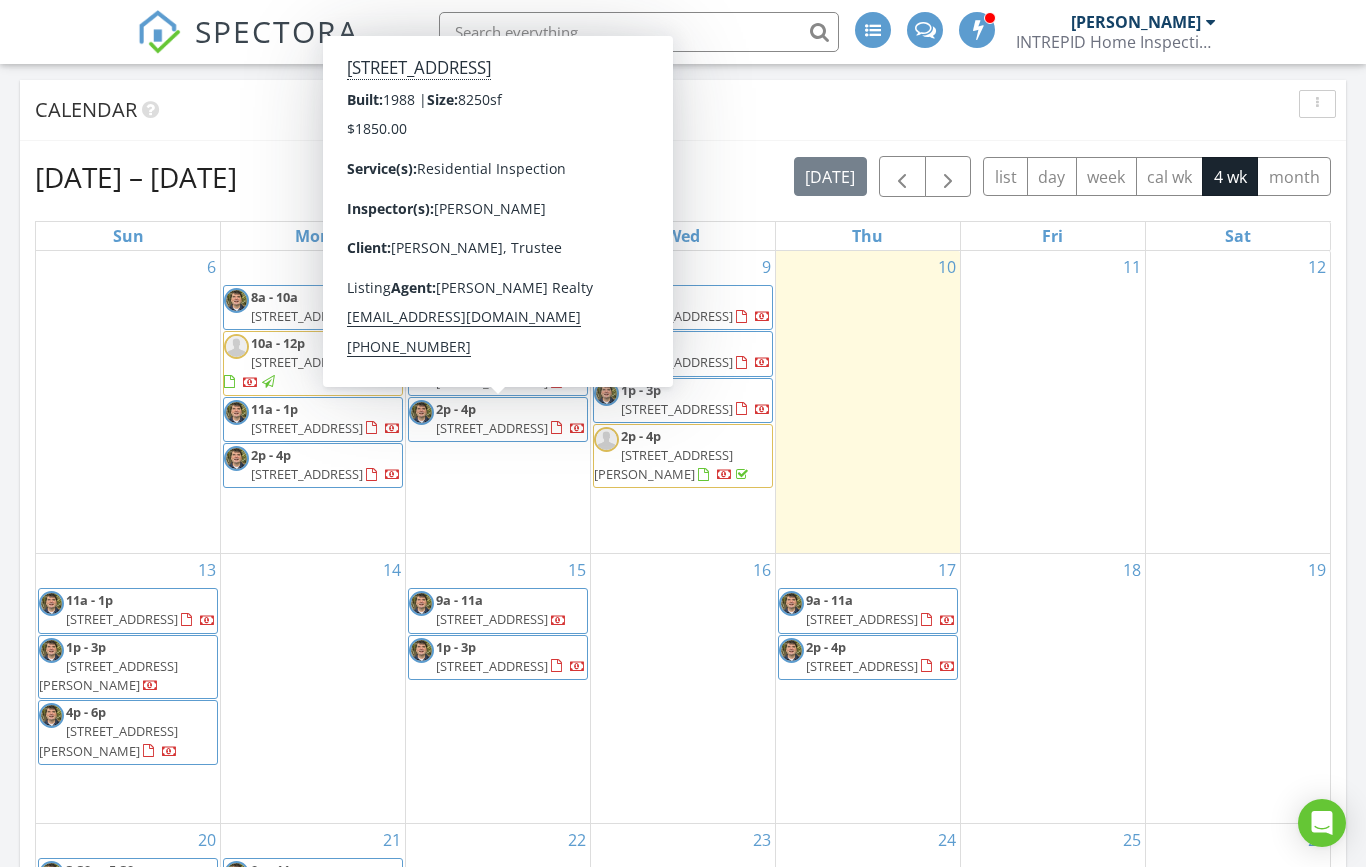 click on "372 Mountain Home Rd, Woodside 94062" at bounding box center (492, 428) 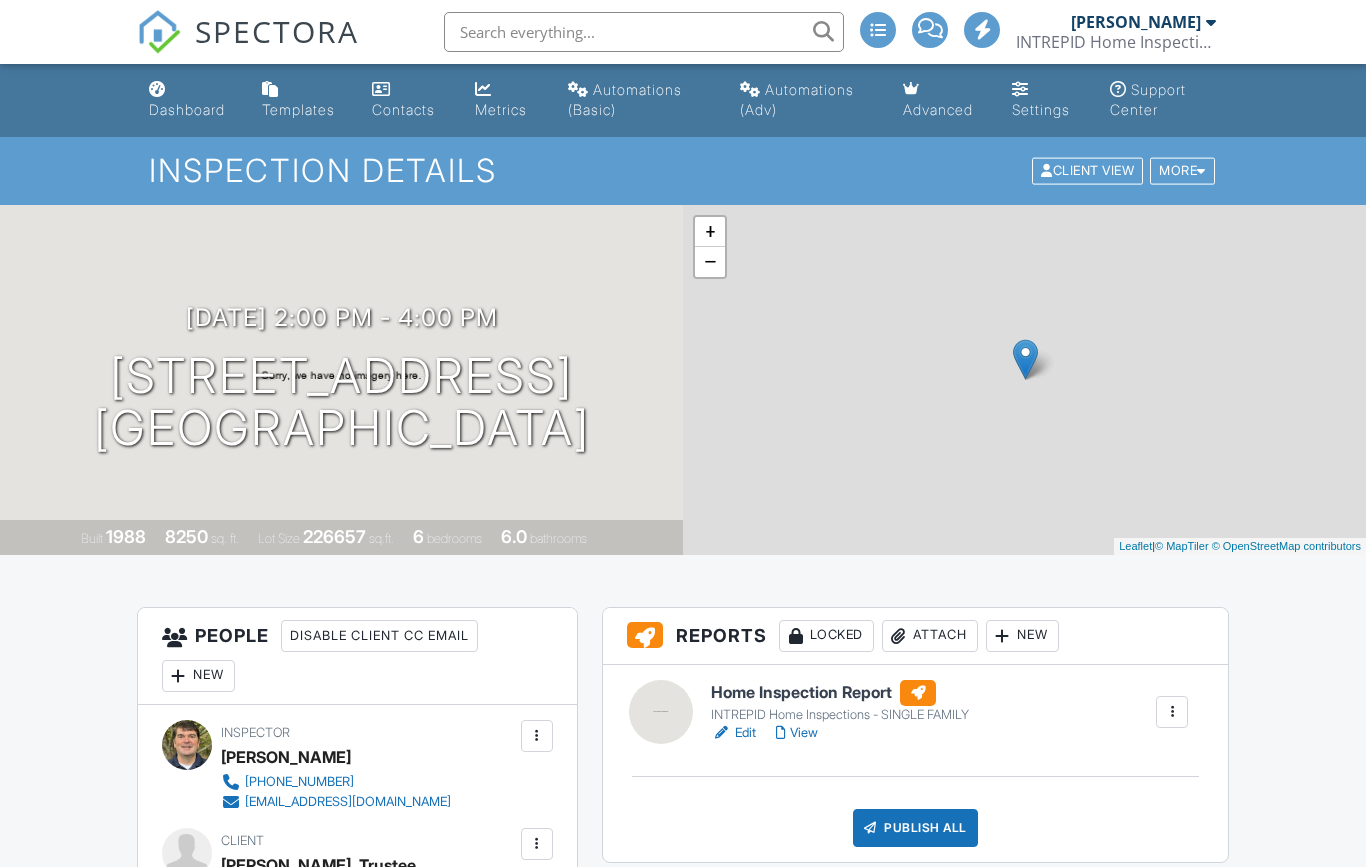 scroll, scrollTop: 0, scrollLeft: 0, axis: both 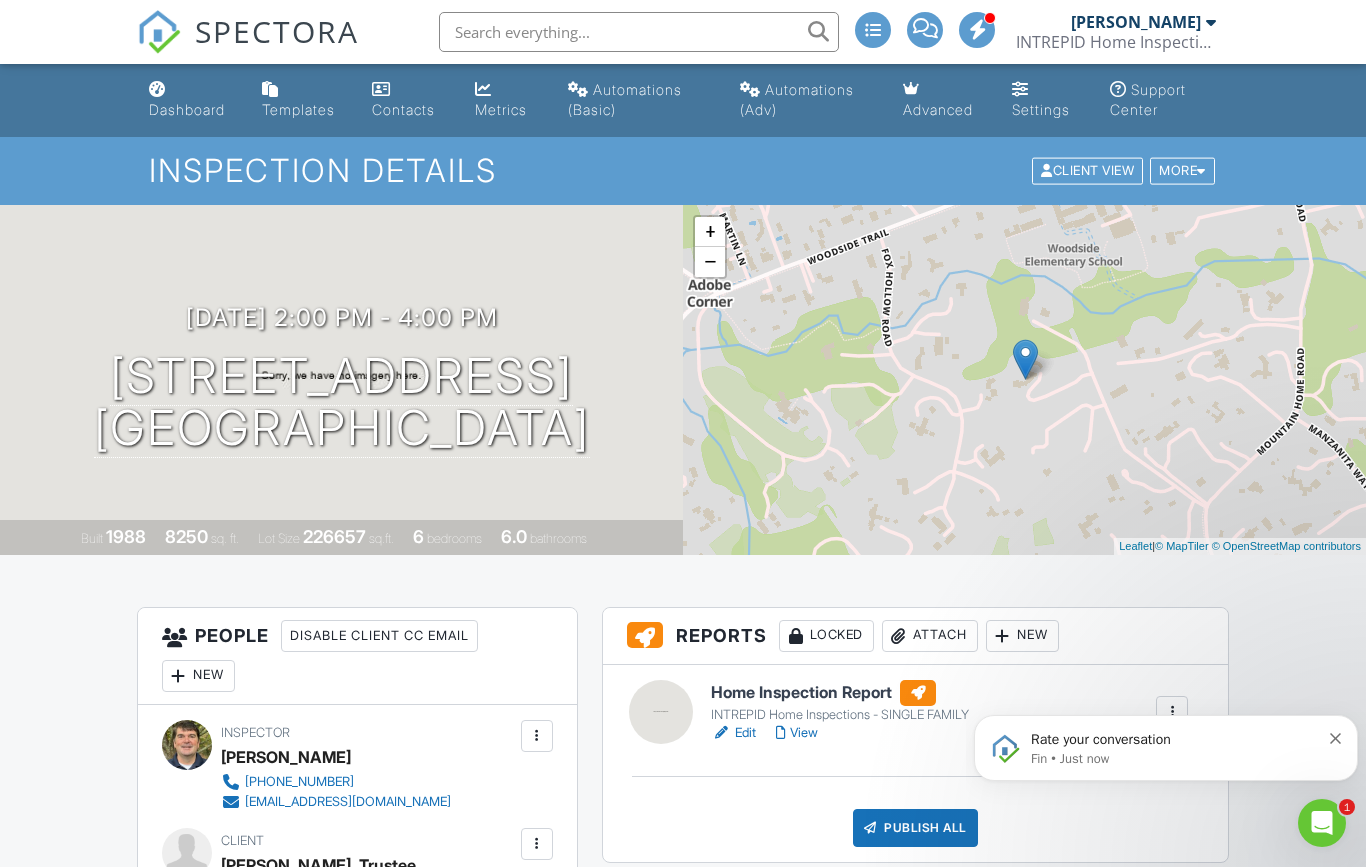 click on "Edit" at bounding box center (733, 733) 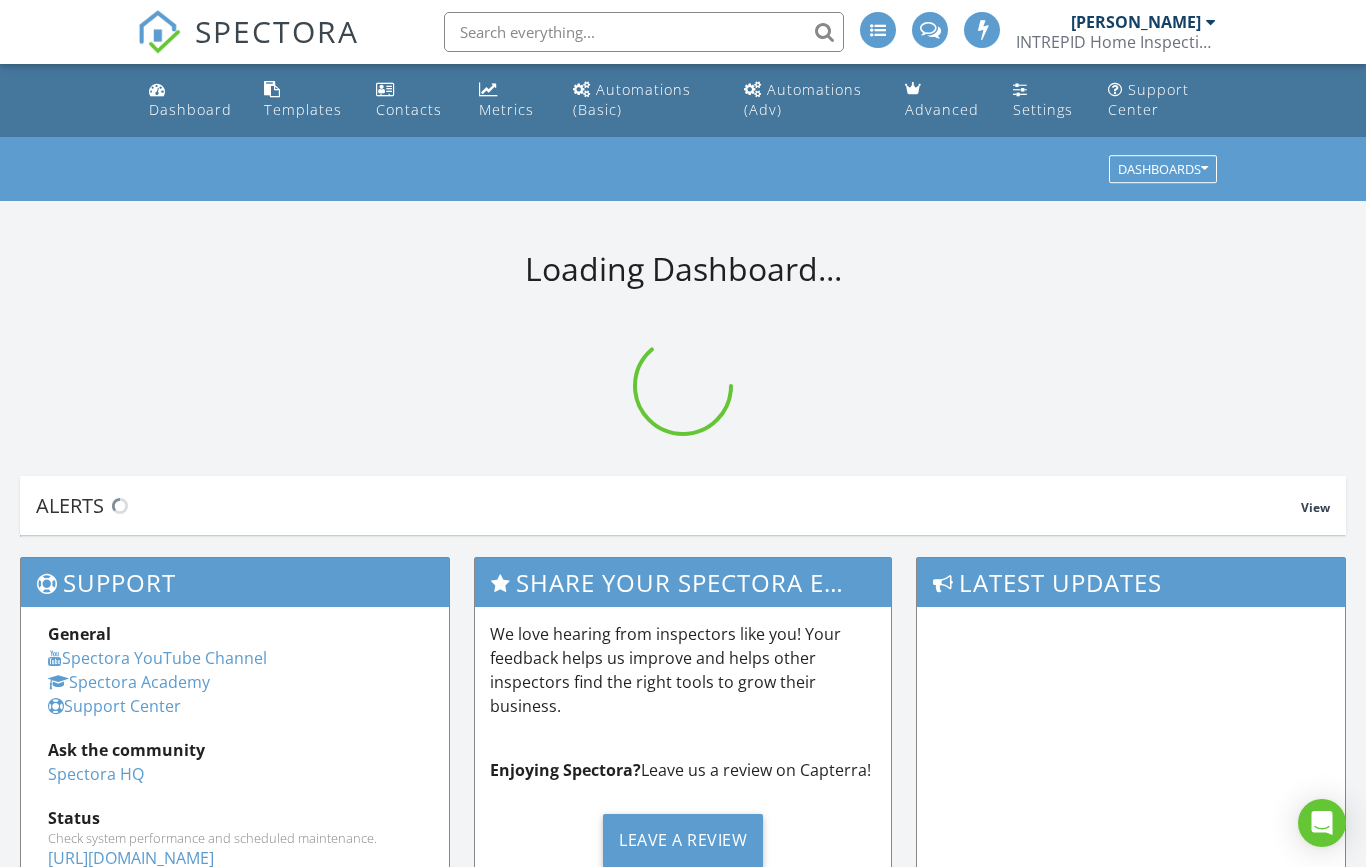 scroll, scrollTop: 0, scrollLeft: 0, axis: both 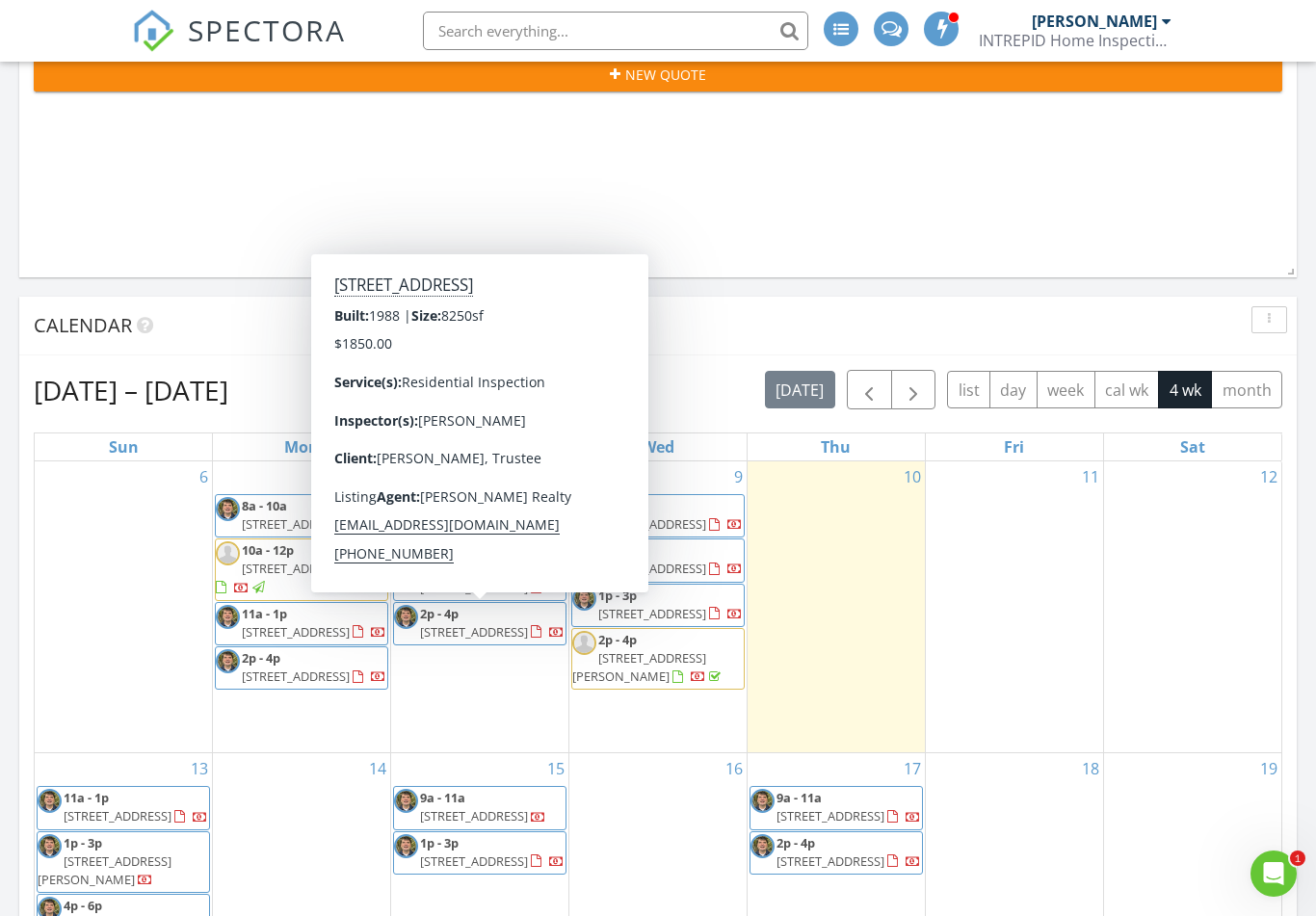 click on "[STREET_ADDRESS]" at bounding box center (474, 632) 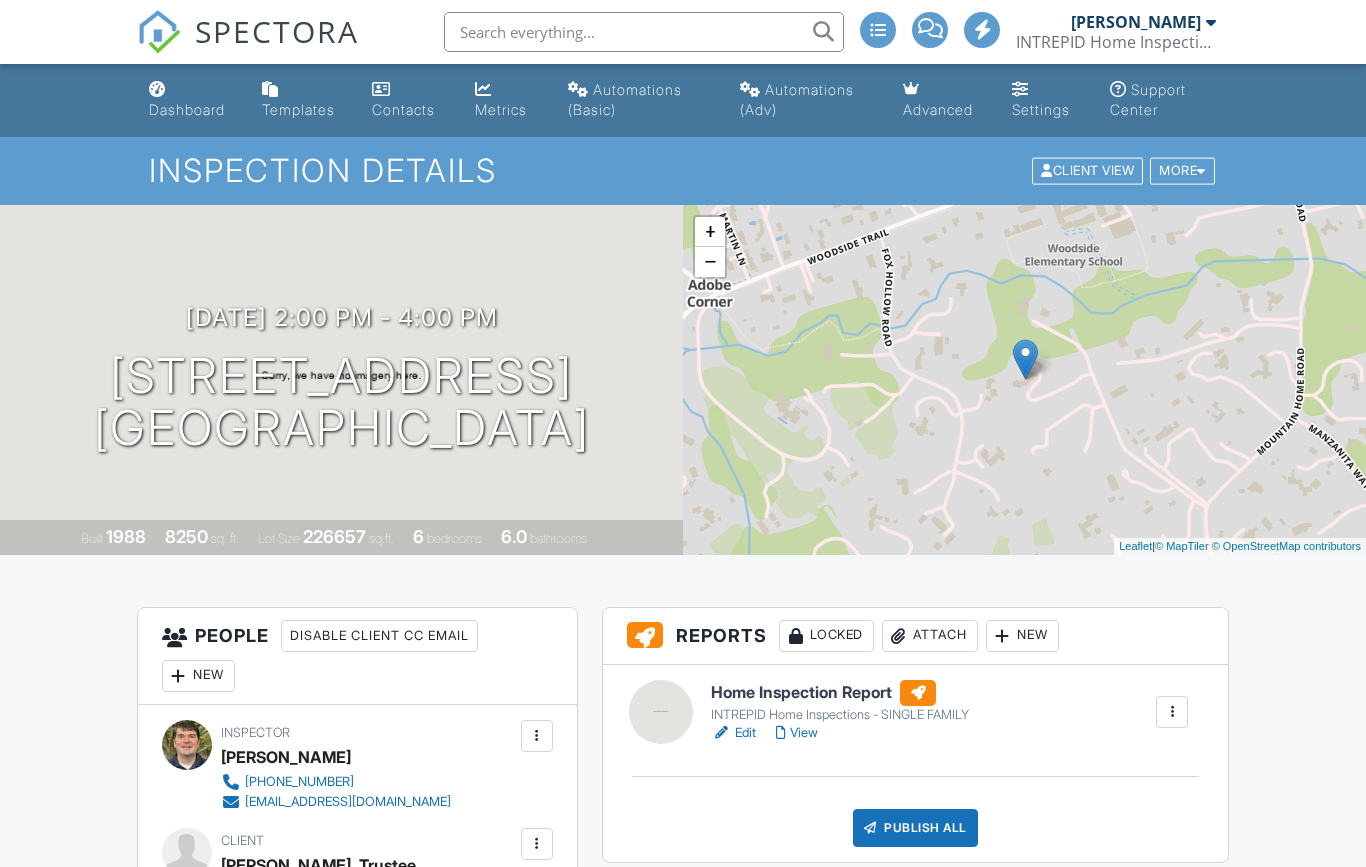 scroll, scrollTop: 0, scrollLeft: 0, axis: both 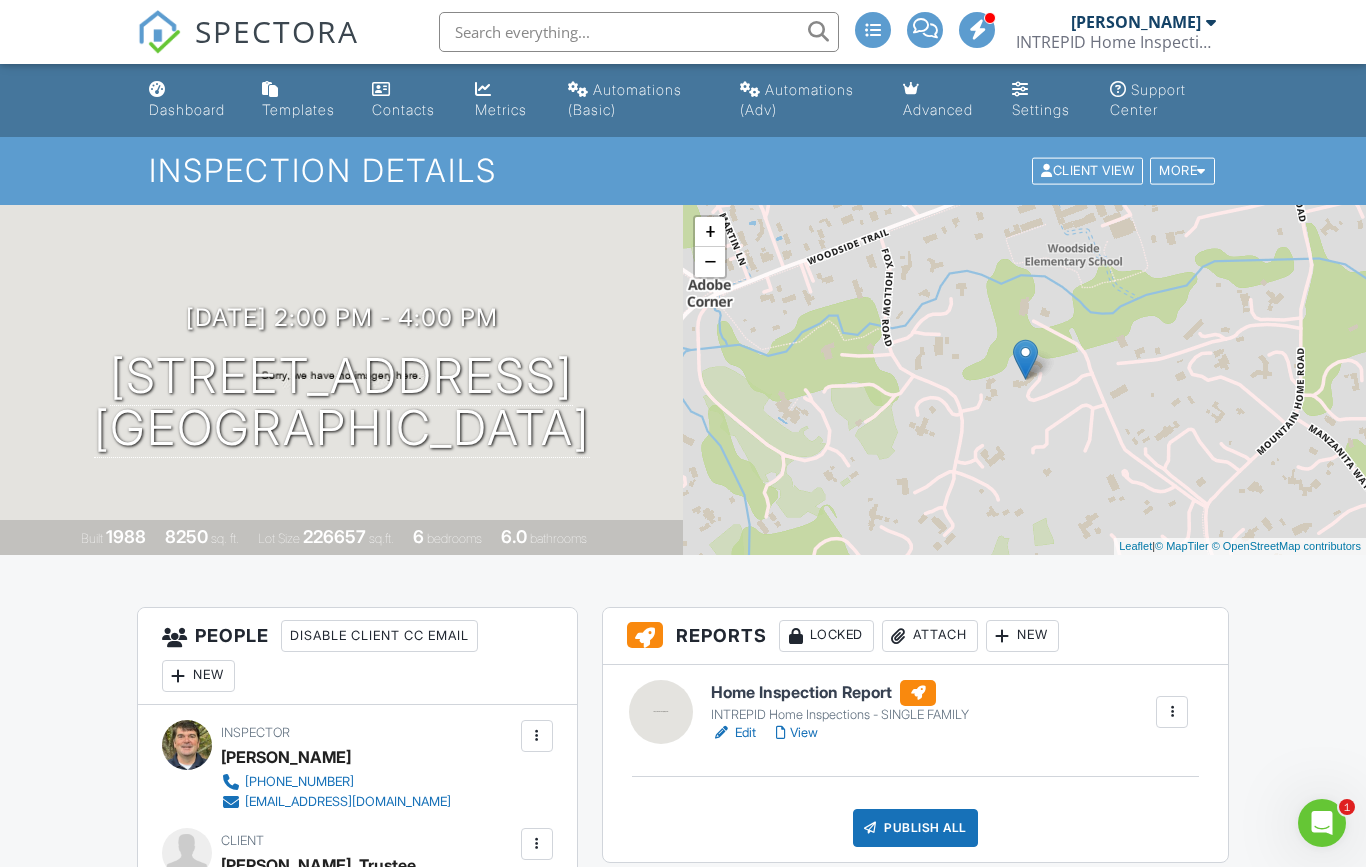 click on "View" at bounding box center (797, 733) 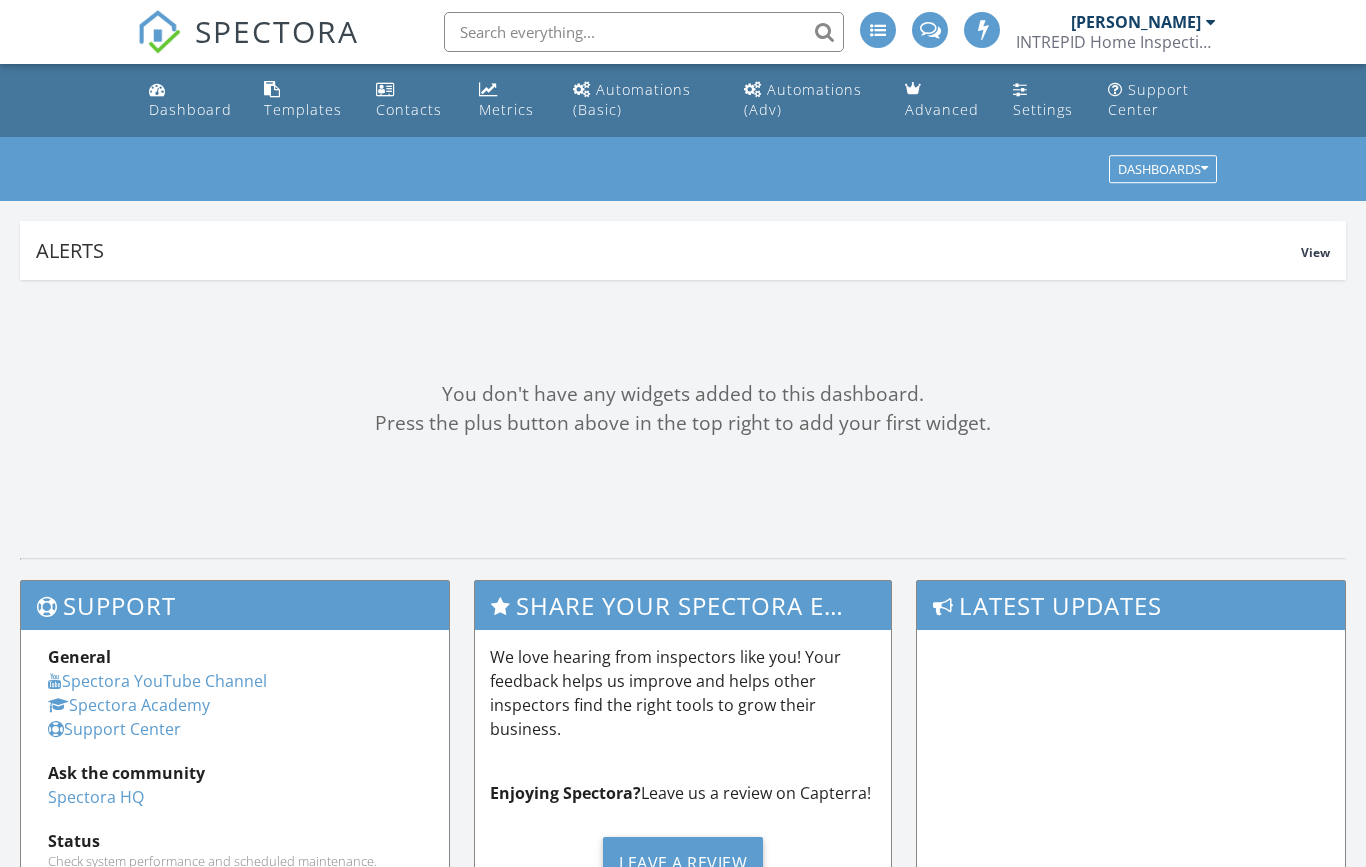 scroll, scrollTop: 0, scrollLeft: 0, axis: both 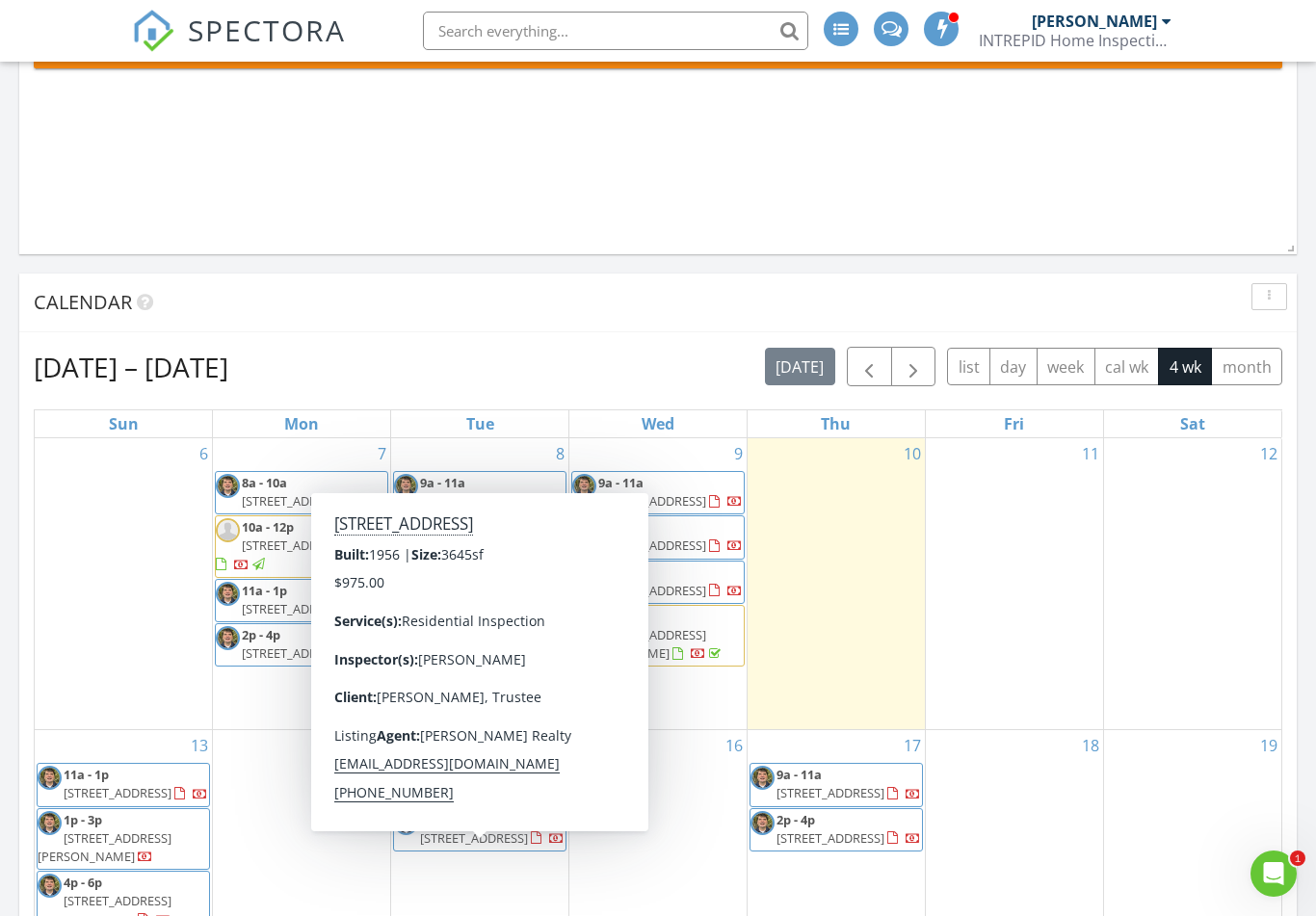 click on "653 Wildwood Ln, Palo Alto 94303" at bounding box center (474, 838) 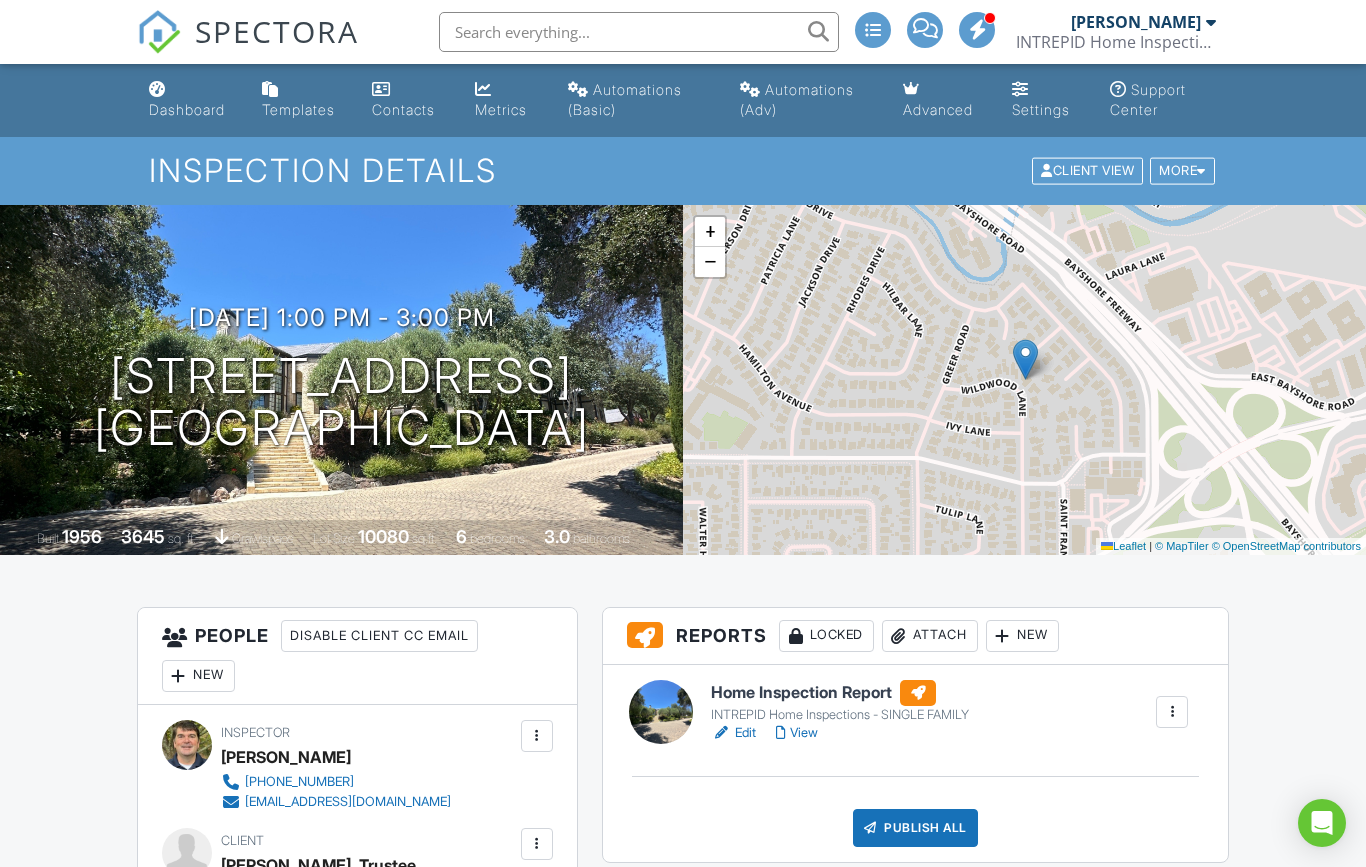 scroll, scrollTop: 0, scrollLeft: 0, axis: both 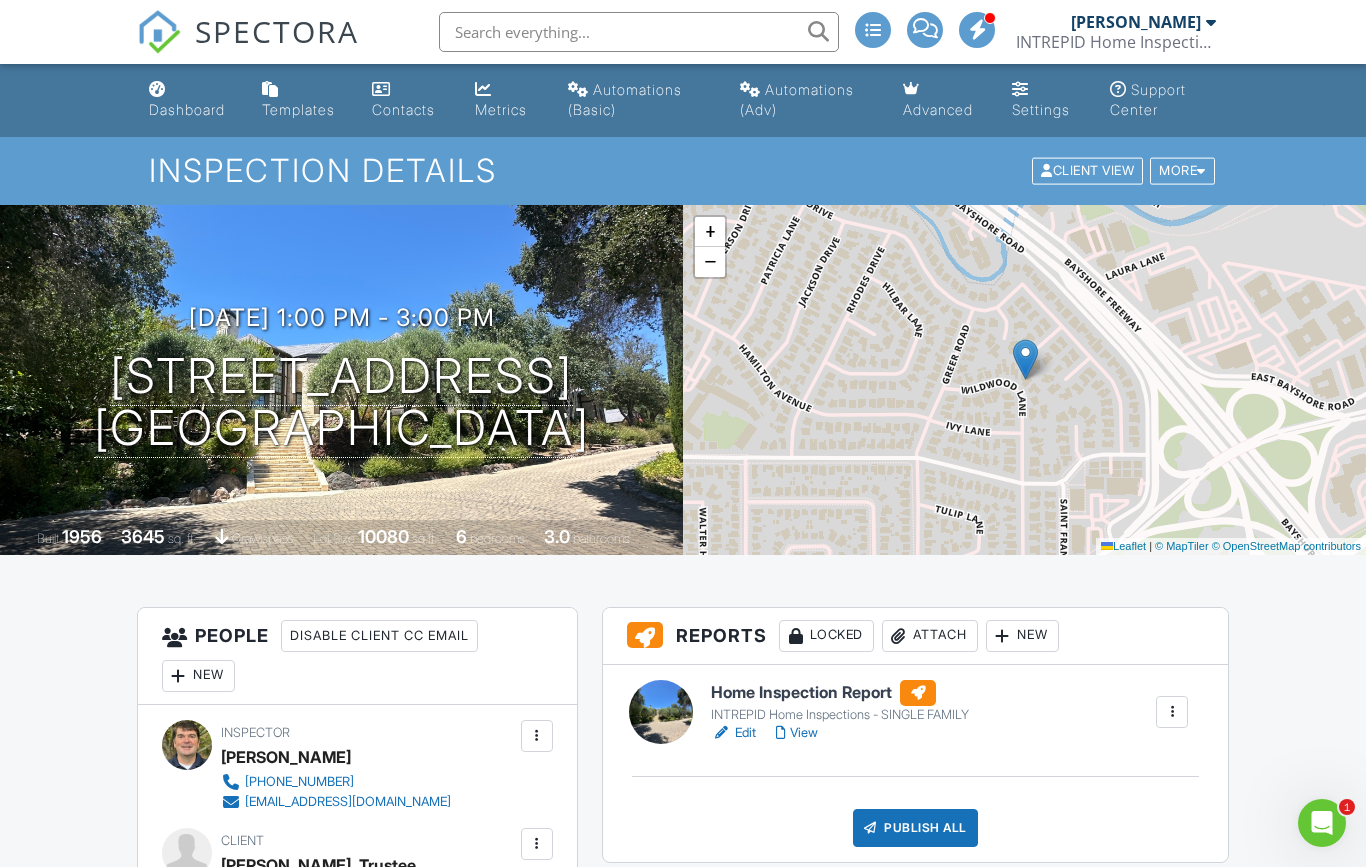 click on "07/15/2025  1:00 pm
- 3:00 pm
653 Wildwood Ln
Palo Alto, CA 94303" at bounding box center [341, 379] 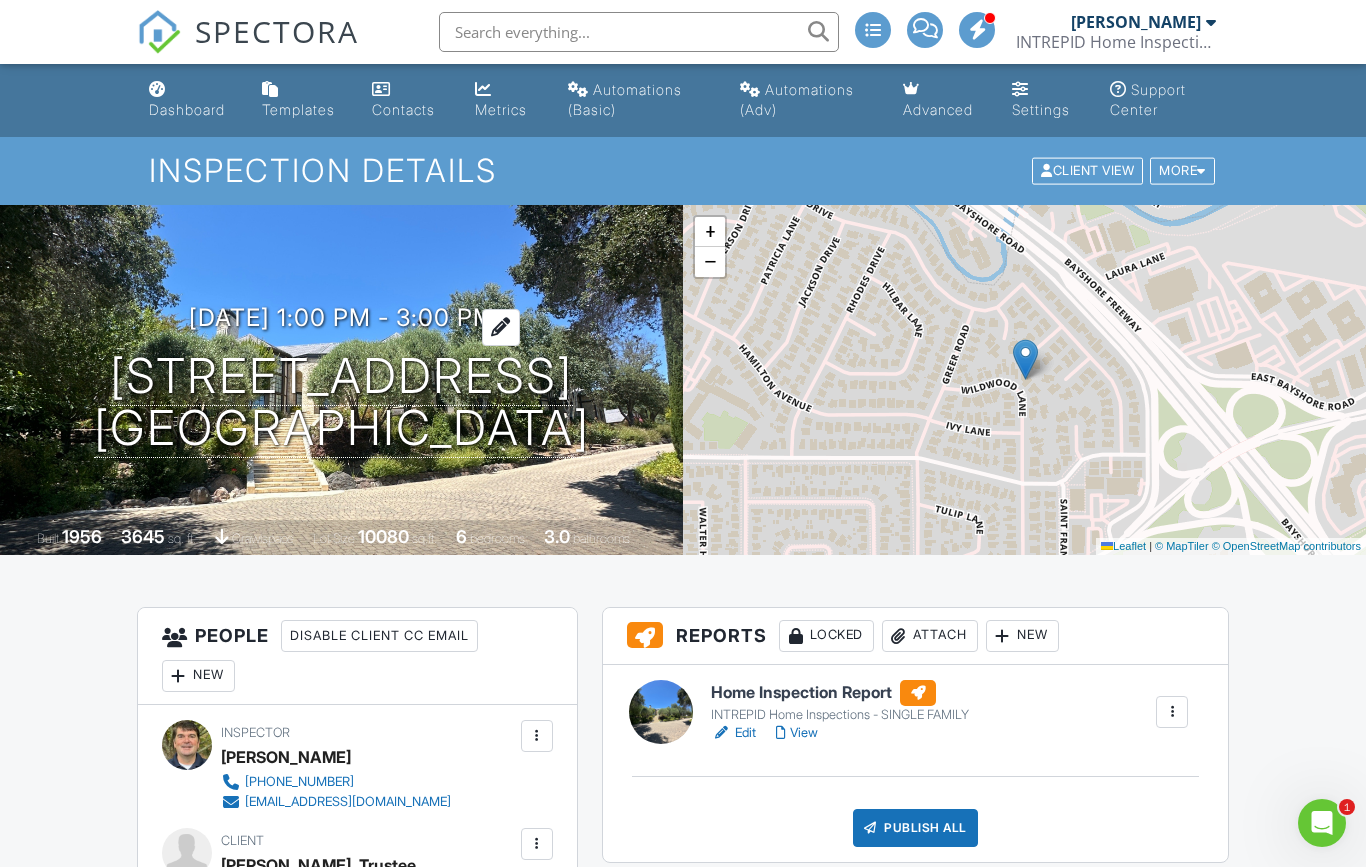 click at bounding box center [501, 327] 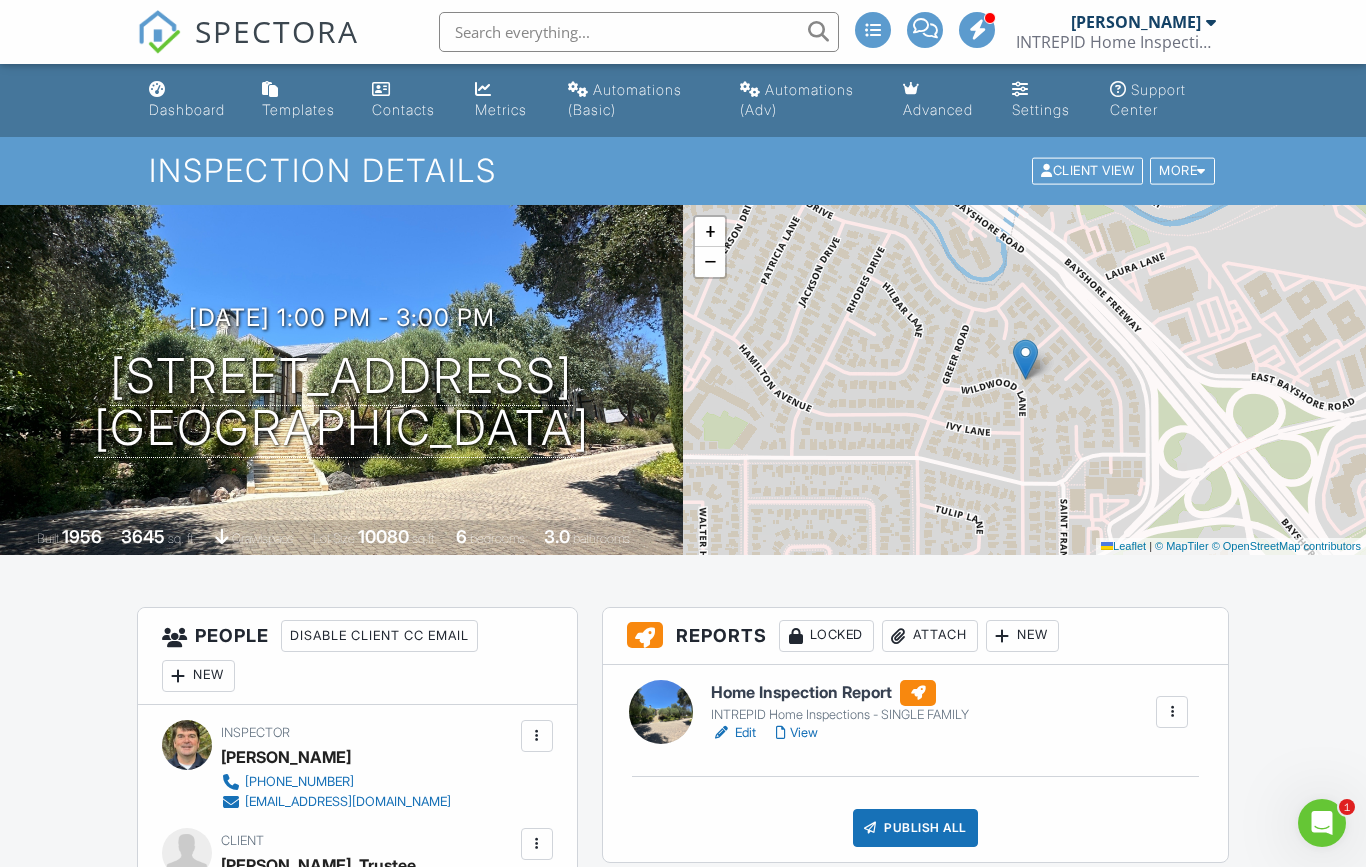 click on "SPECTORA
Dan McPhee
INTREPID Home Inspection
Role:
Inspector
Change Role
Dashboard
New Inspection
Inspections
Calendar
Template Editor
Contacts
Automations (Basic)
Automations (Adv)
Team
Metrics
Payments
Data Exports
Billing
Conversations
Tasks
Reporting
Advanced
Equipment
Settings
What's New
Sign Out
Change Active Role
Your account has more than one possible role. Please choose how you'd like to view the site:
Company/Agency
City
Role
Dashboard
Templates
Contacts
Metrics
Automations (Basic)
Automations (Adv)
Advanced
Settings
Support Center" at bounding box center [683, 1363] 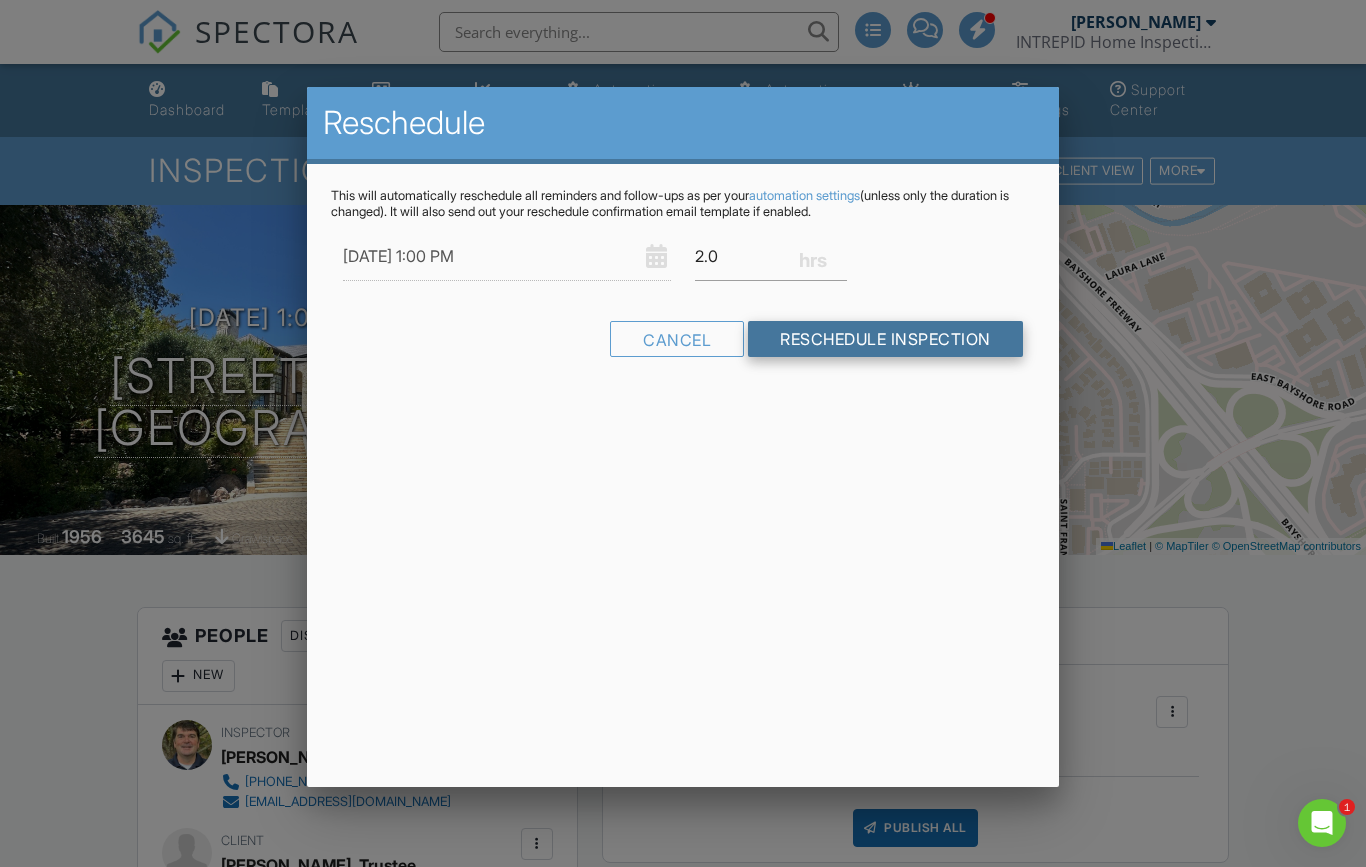 click on "Reschedule Inspection" at bounding box center [885, 339] 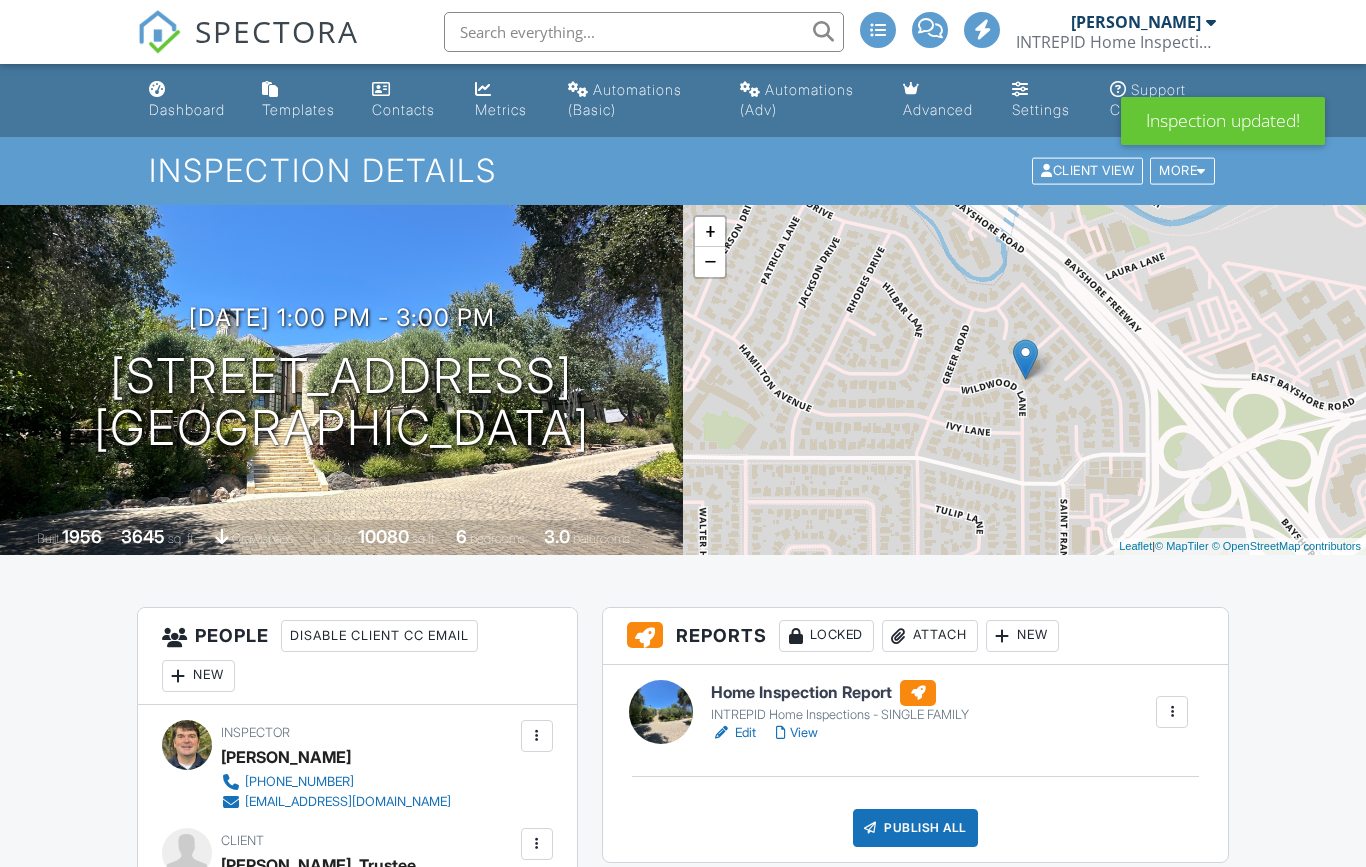 scroll, scrollTop: 0, scrollLeft: 0, axis: both 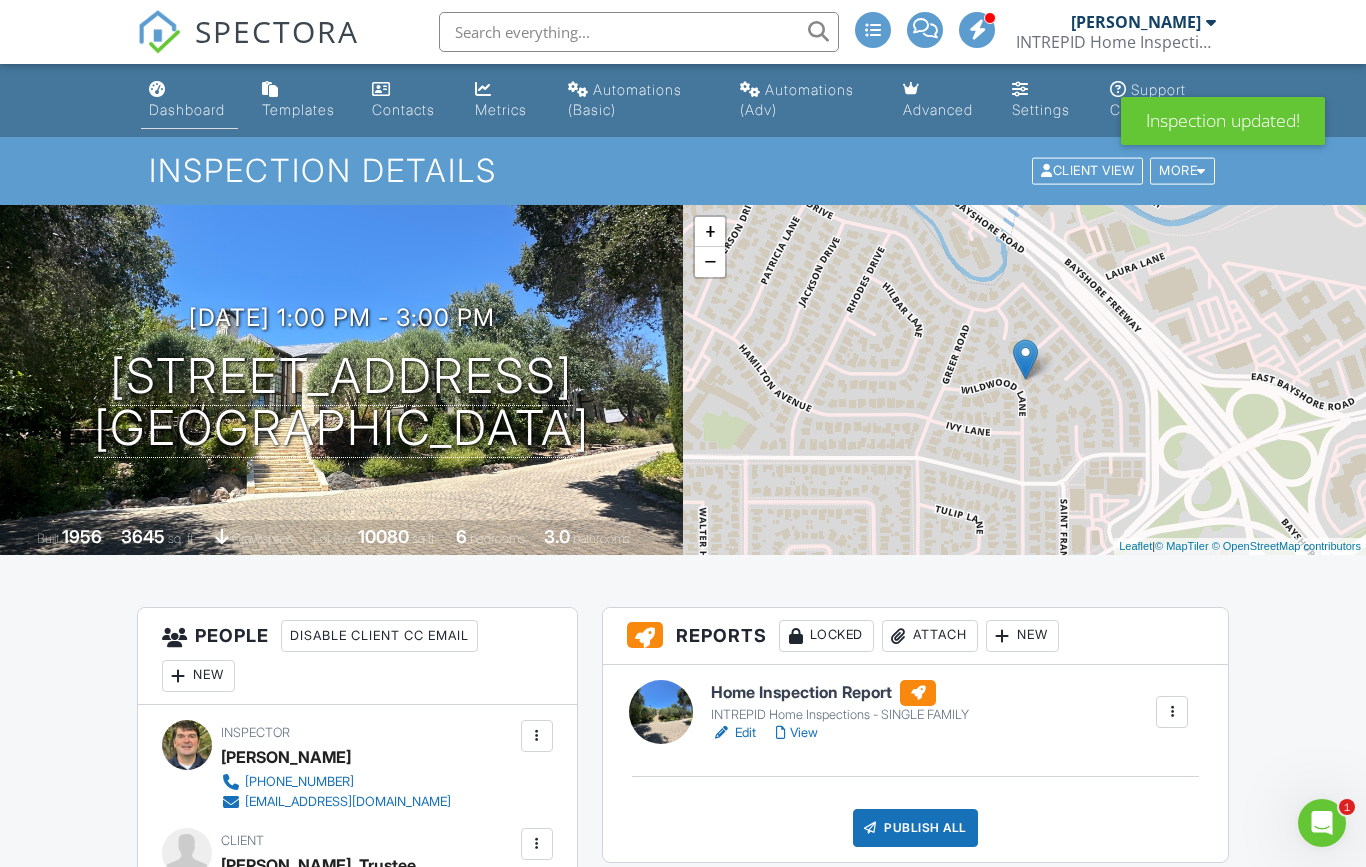 click on "Dashboard" at bounding box center [187, 109] 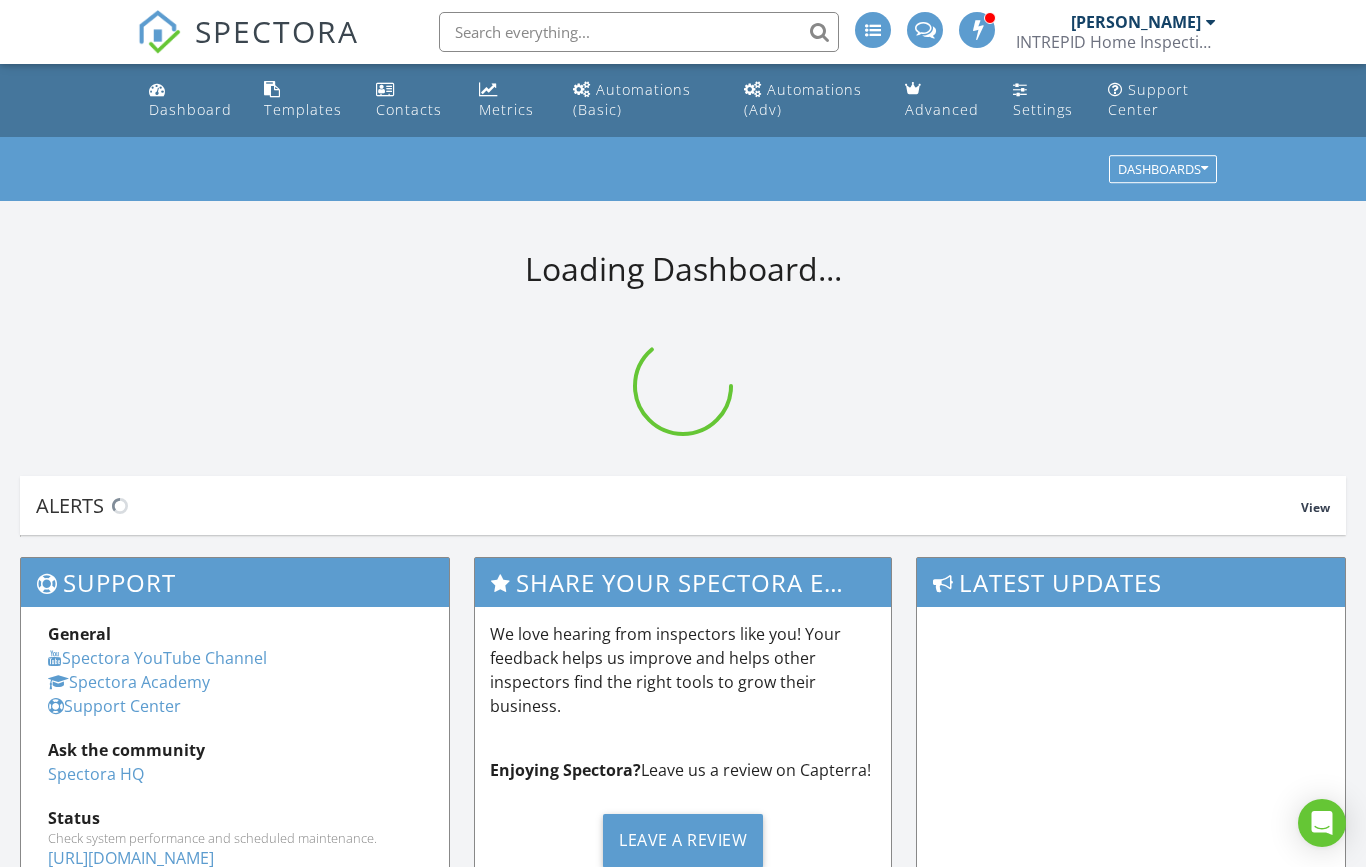 scroll, scrollTop: 0, scrollLeft: 0, axis: both 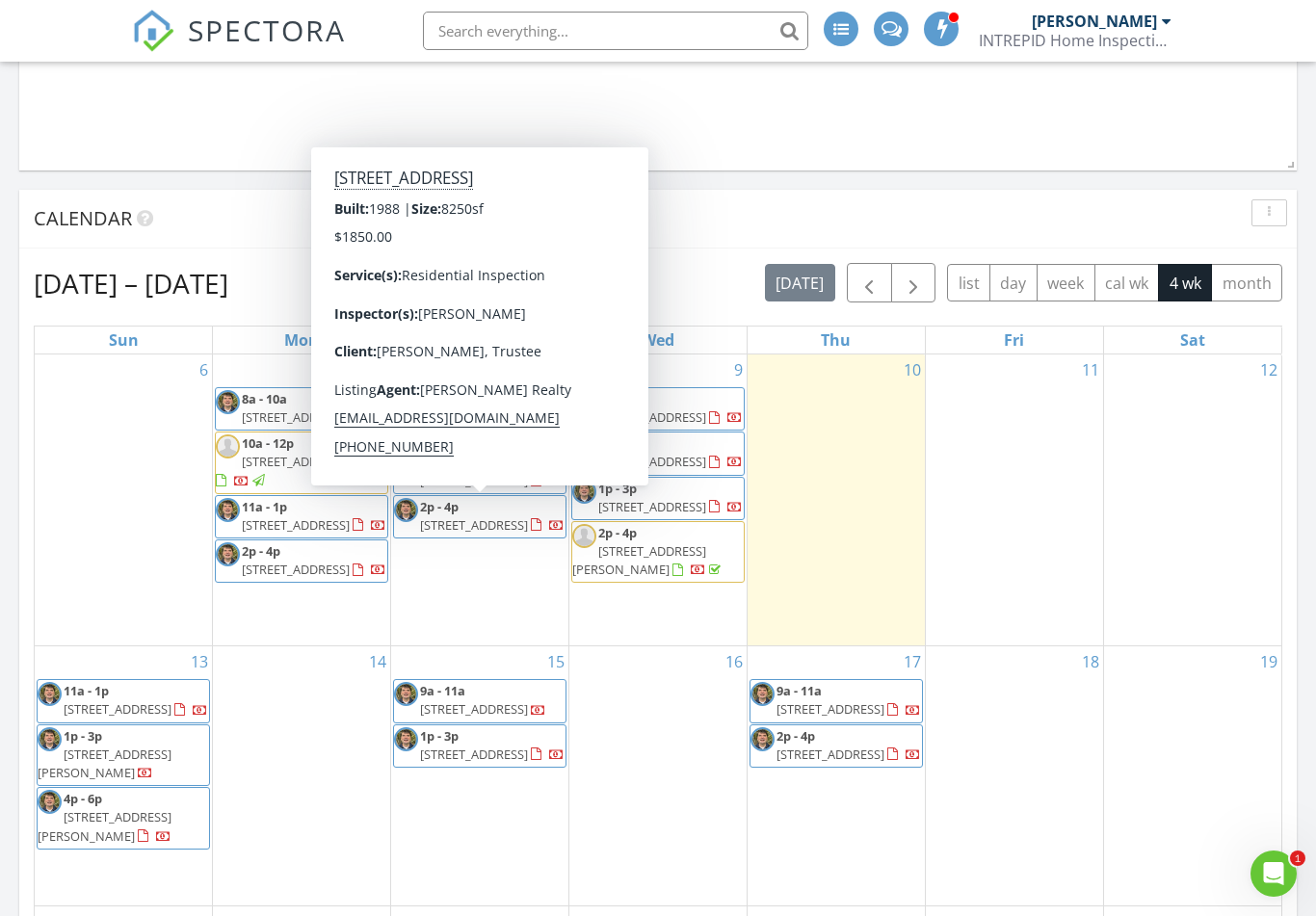 click on "372 Mountain Home Rd, Woodside 94062" at bounding box center (474, 525) 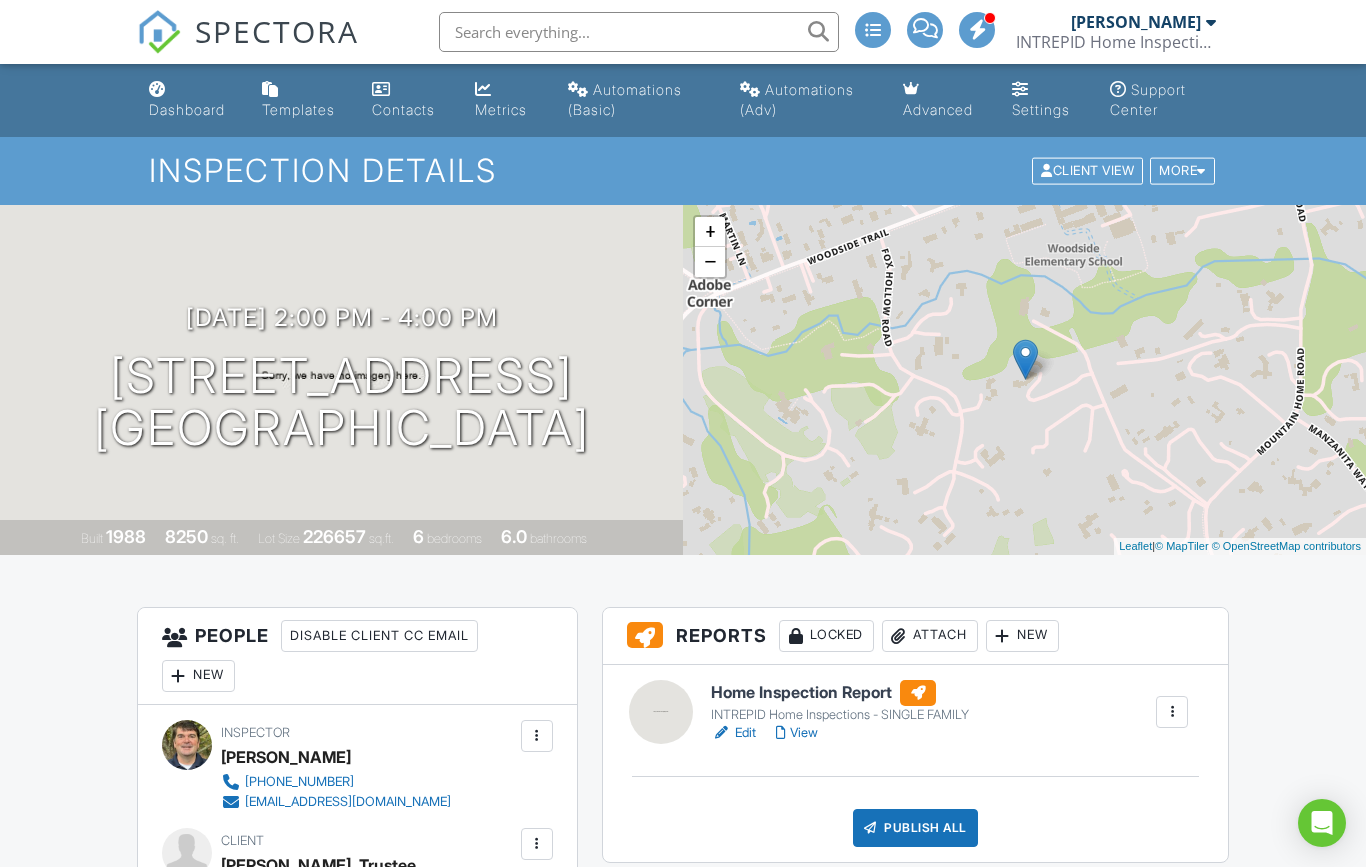 scroll, scrollTop: 0, scrollLeft: 0, axis: both 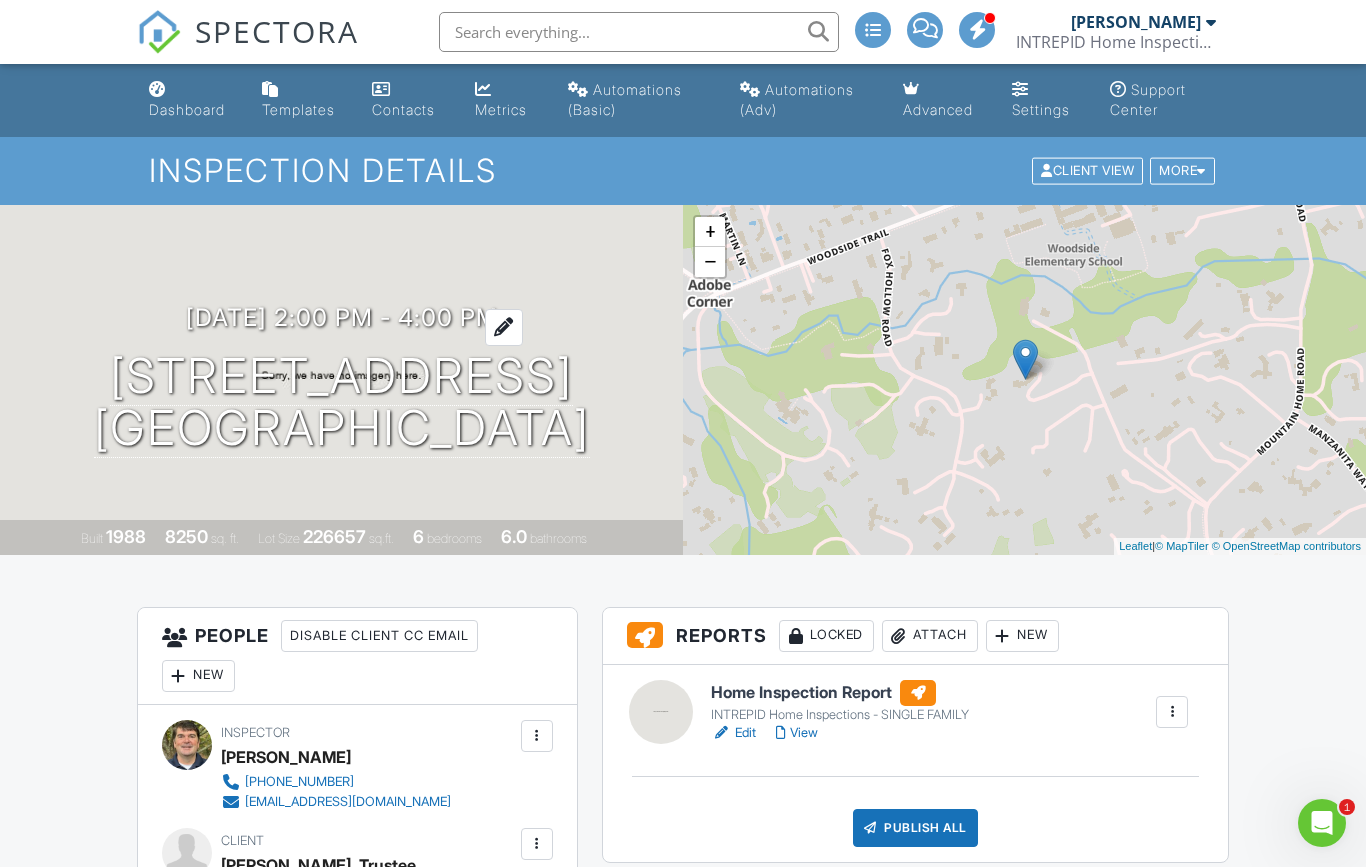 click on "07/08/2025  2:00 pm
- 4:00 pm" at bounding box center (342, 317) 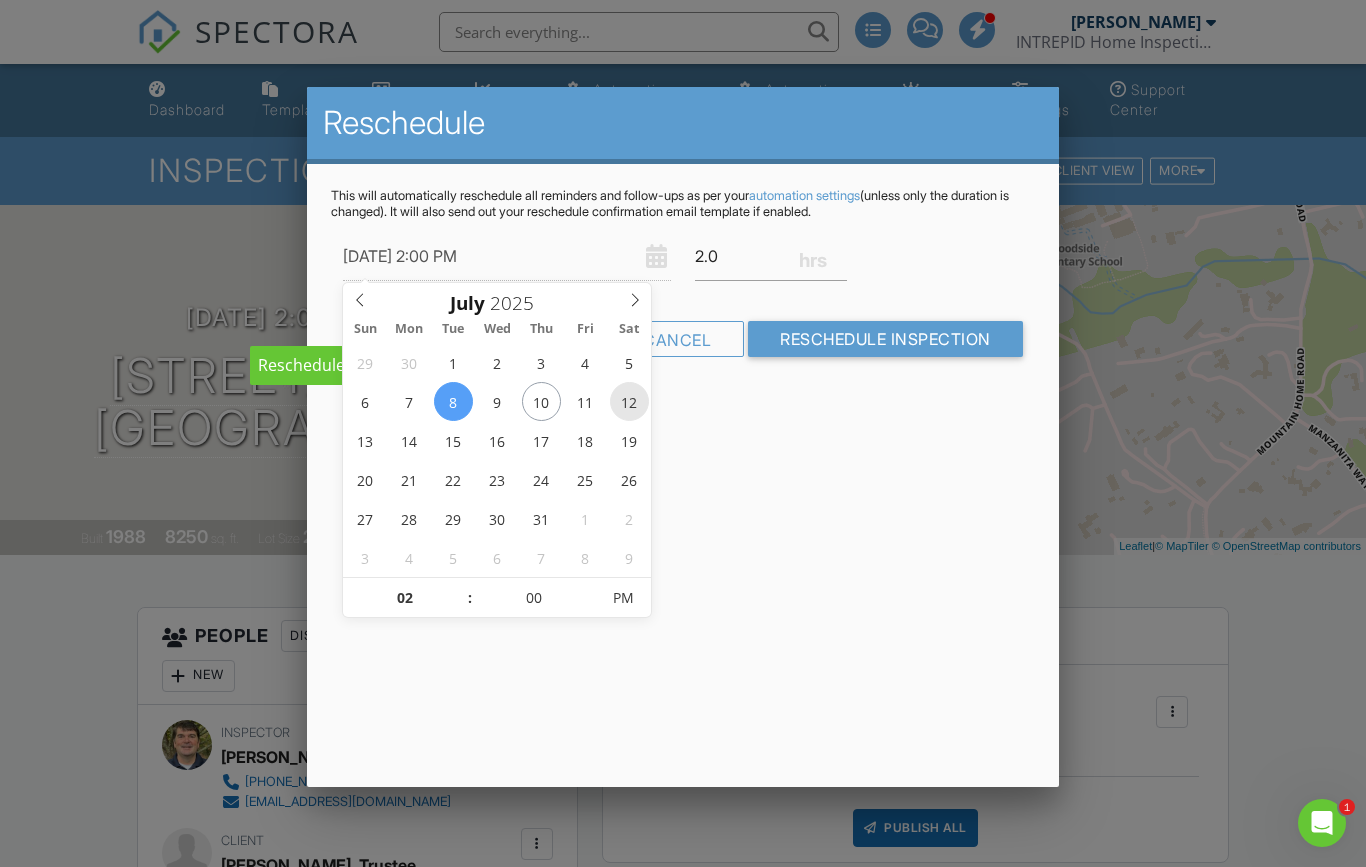 type on "07/12/2025 2:00 PM" 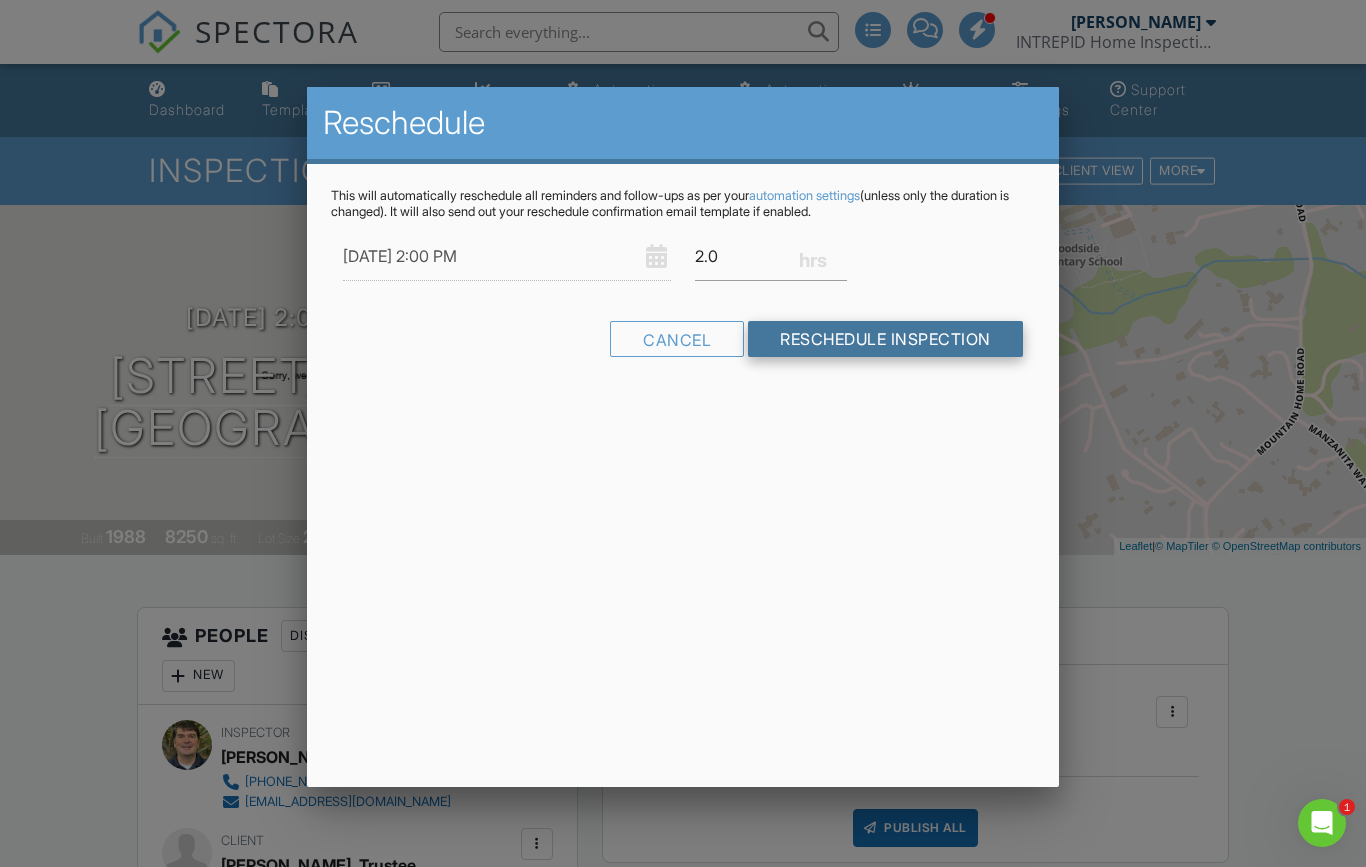 click on "Reschedule Inspection" at bounding box center [885, 339] 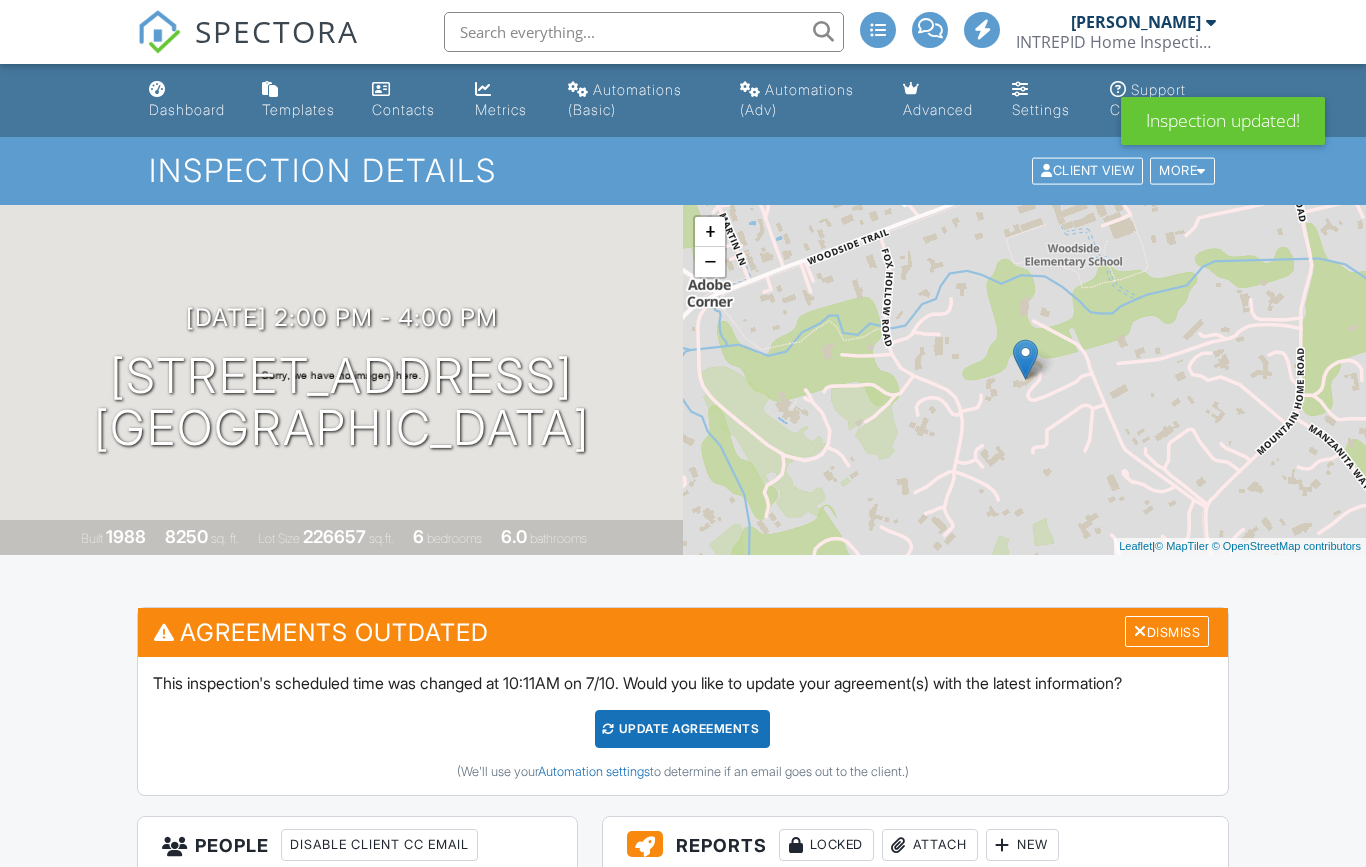 scroll, scrollTop: 0, scrollLeft: 0, axis: both 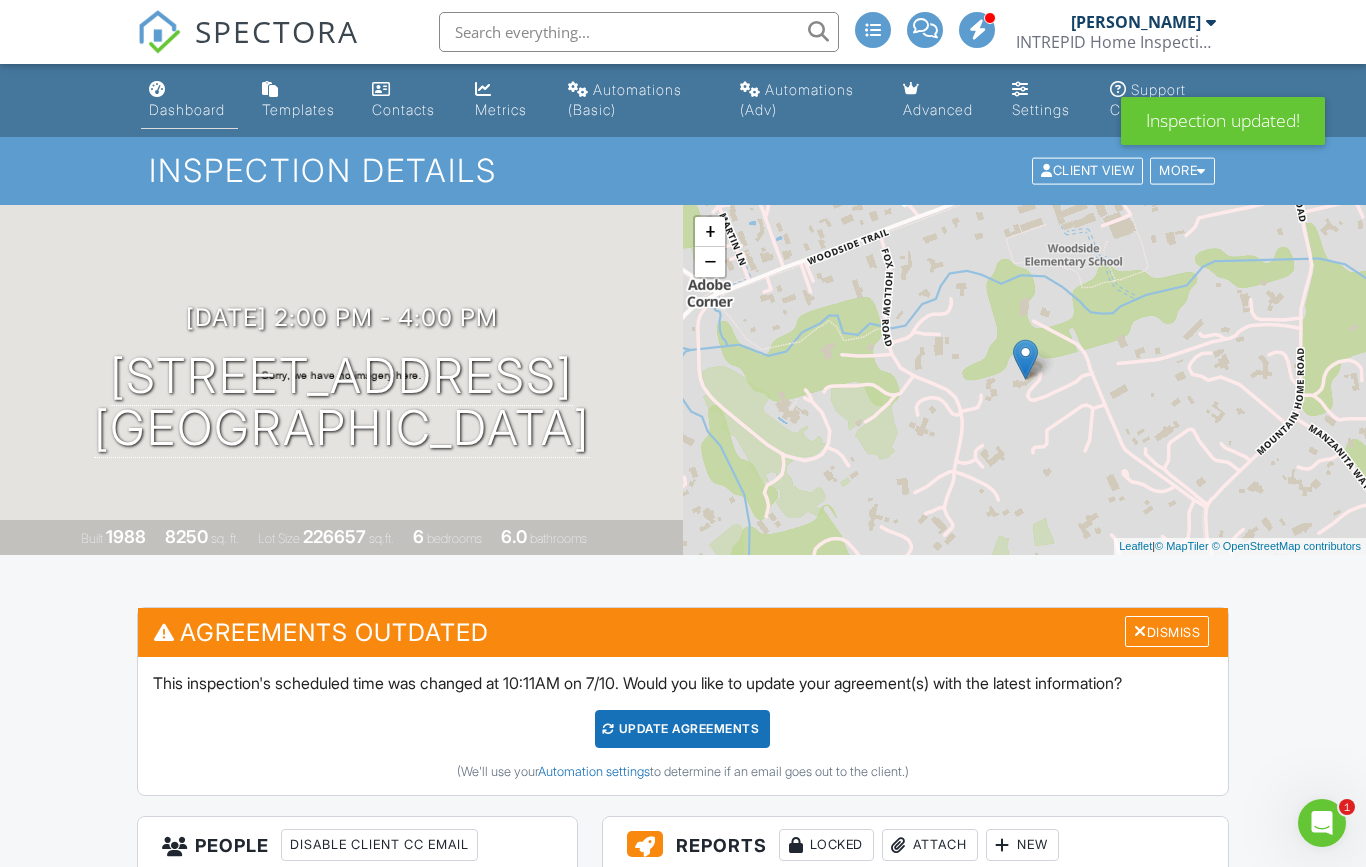 click on "Dashboard" at bounding box center [187, 109] 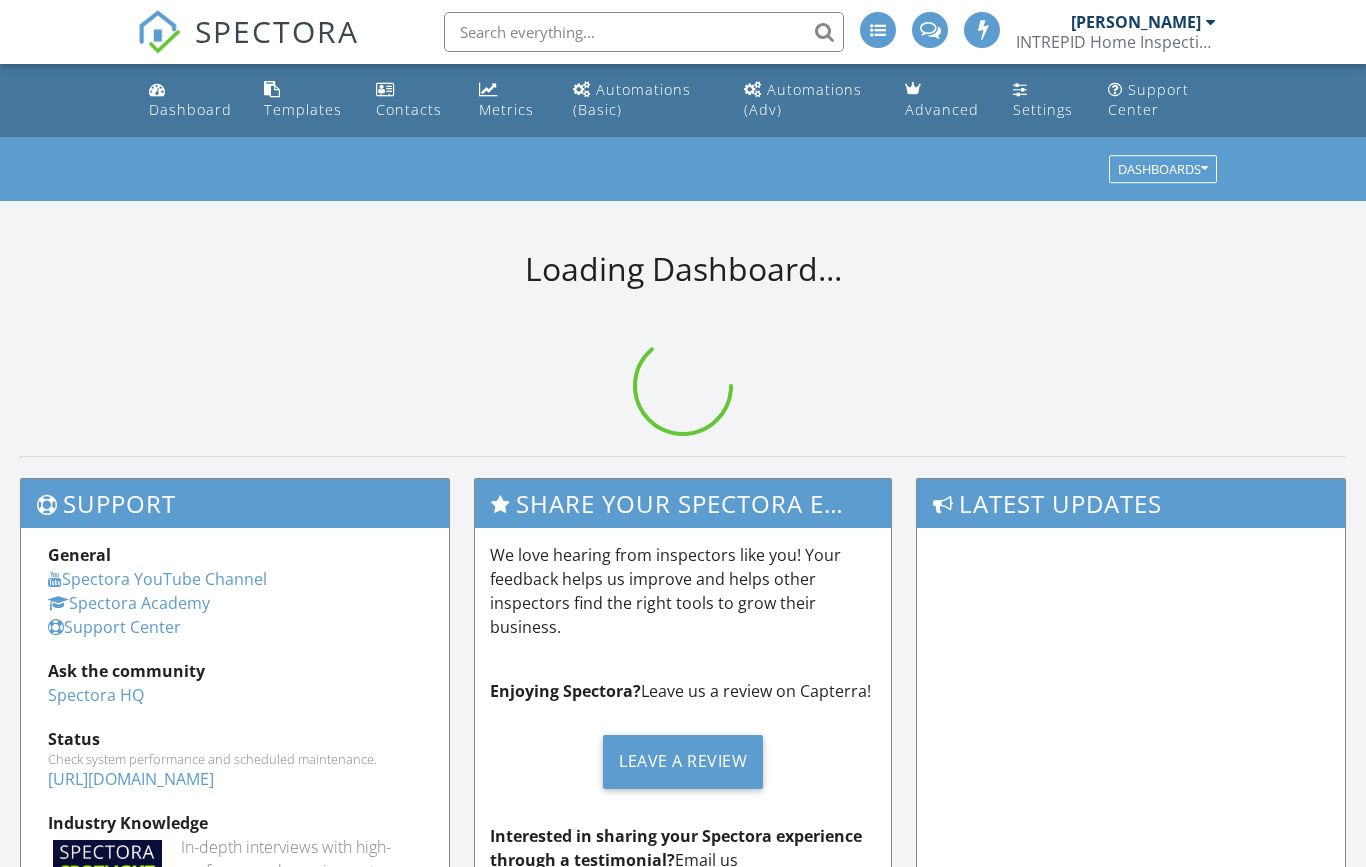 scroll, scrollTop: 0, scrollLeft: 0, axis: both 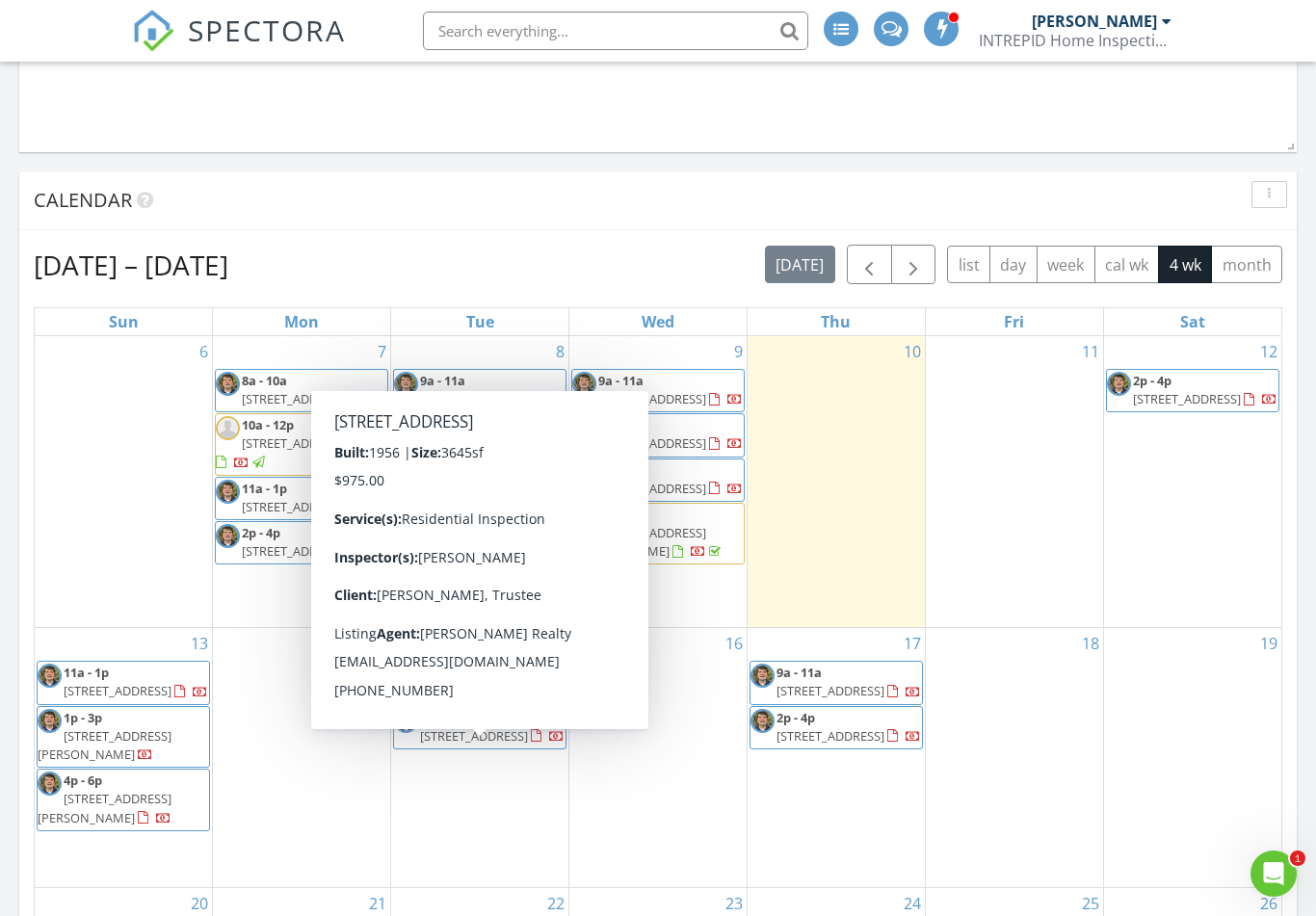 click on "653 Wildwood Ln, Palo Alto 94303" at bounding box center [474, 736] 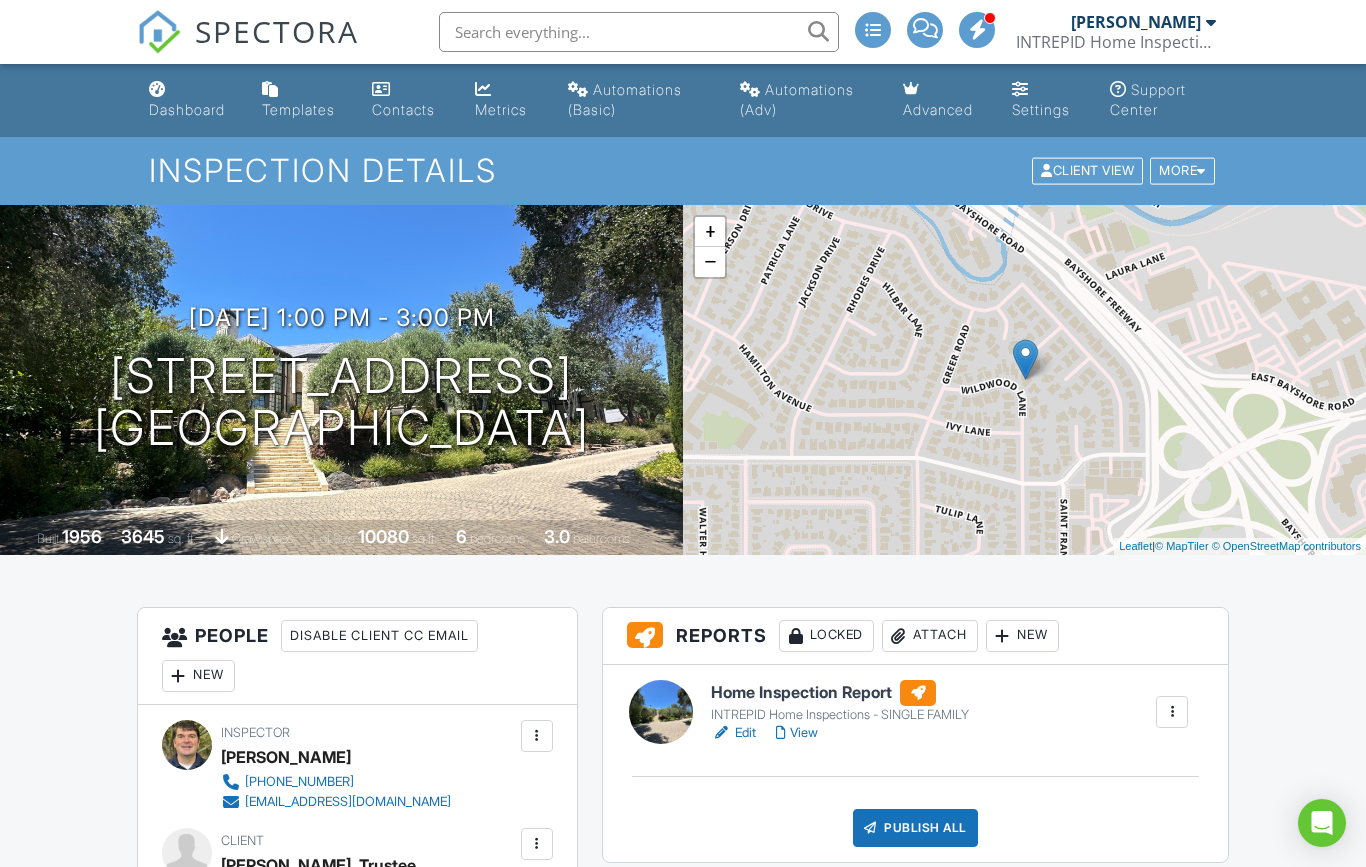 scroll, scrollTop: 0, scrollLeft: 0, axis: both 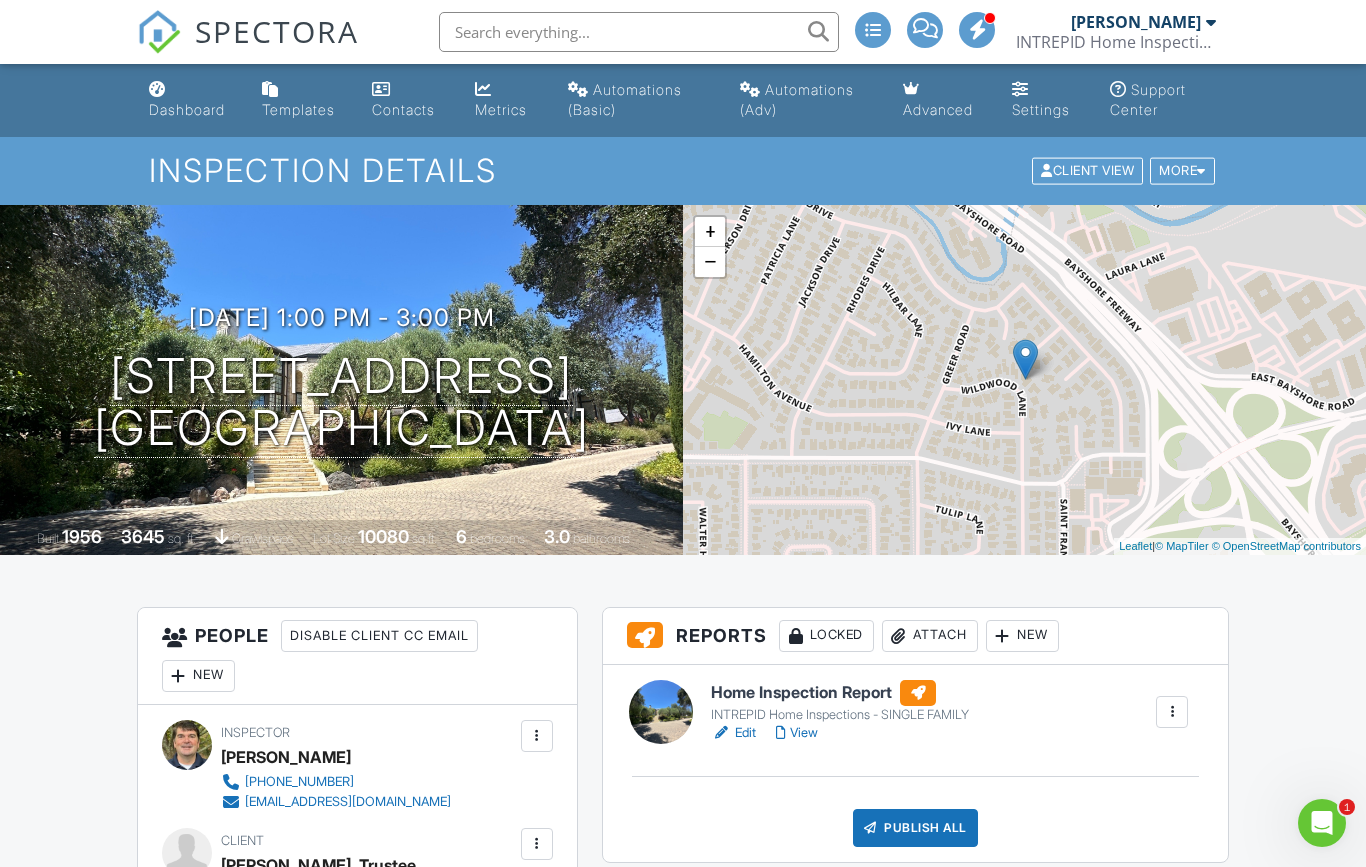 click on "[DATE]  1:00 pm
- 3:00 pm
[STREET_ADDRESS]
[GEOGRAPHIC_DATA]
Built
1956
3645
sq. ft.
crawlspace
Lot Size
10080
sq.ft.
6
bedrooms
3.0
bathrooms" at bounding box center [341, 380] 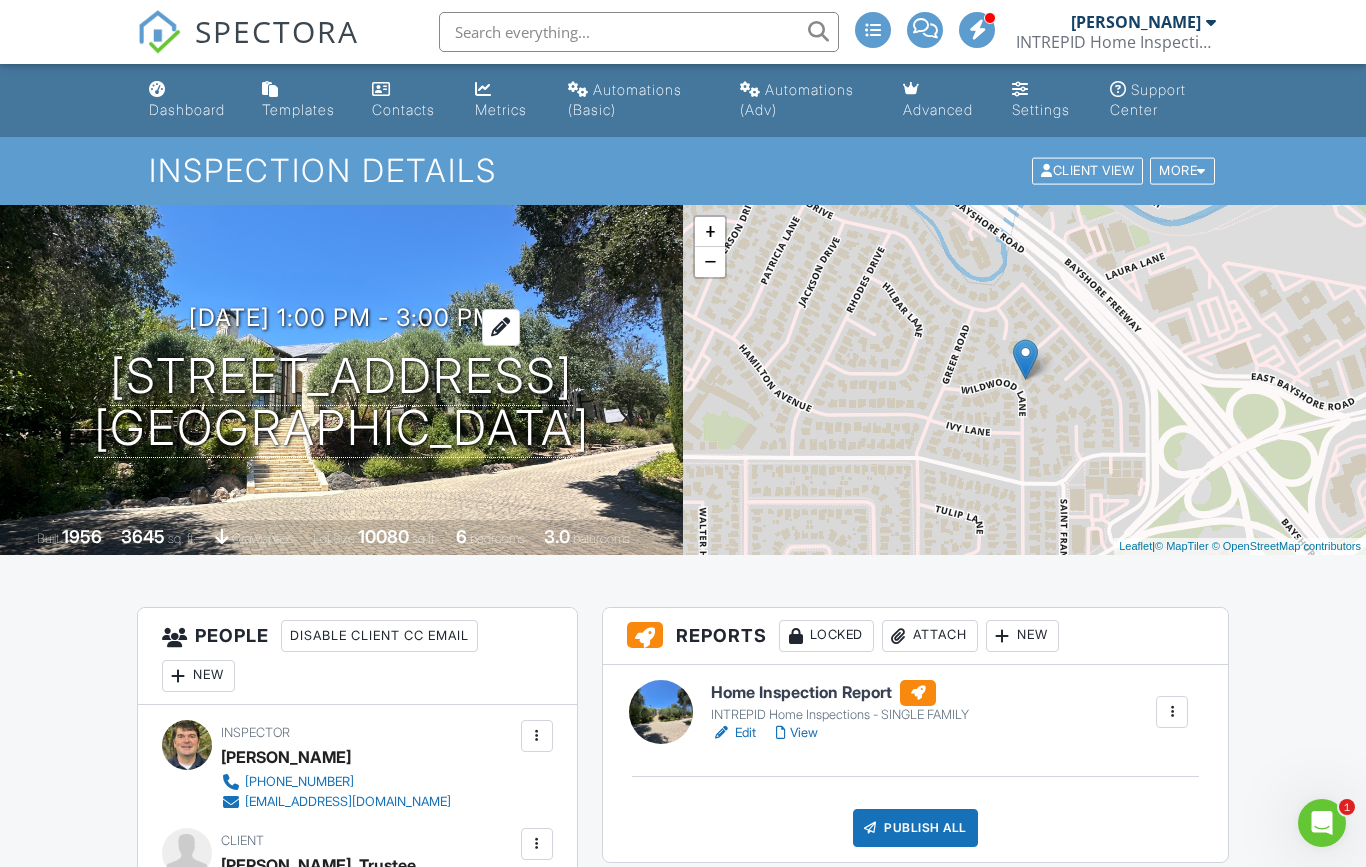click at bounding box center (501, 327) 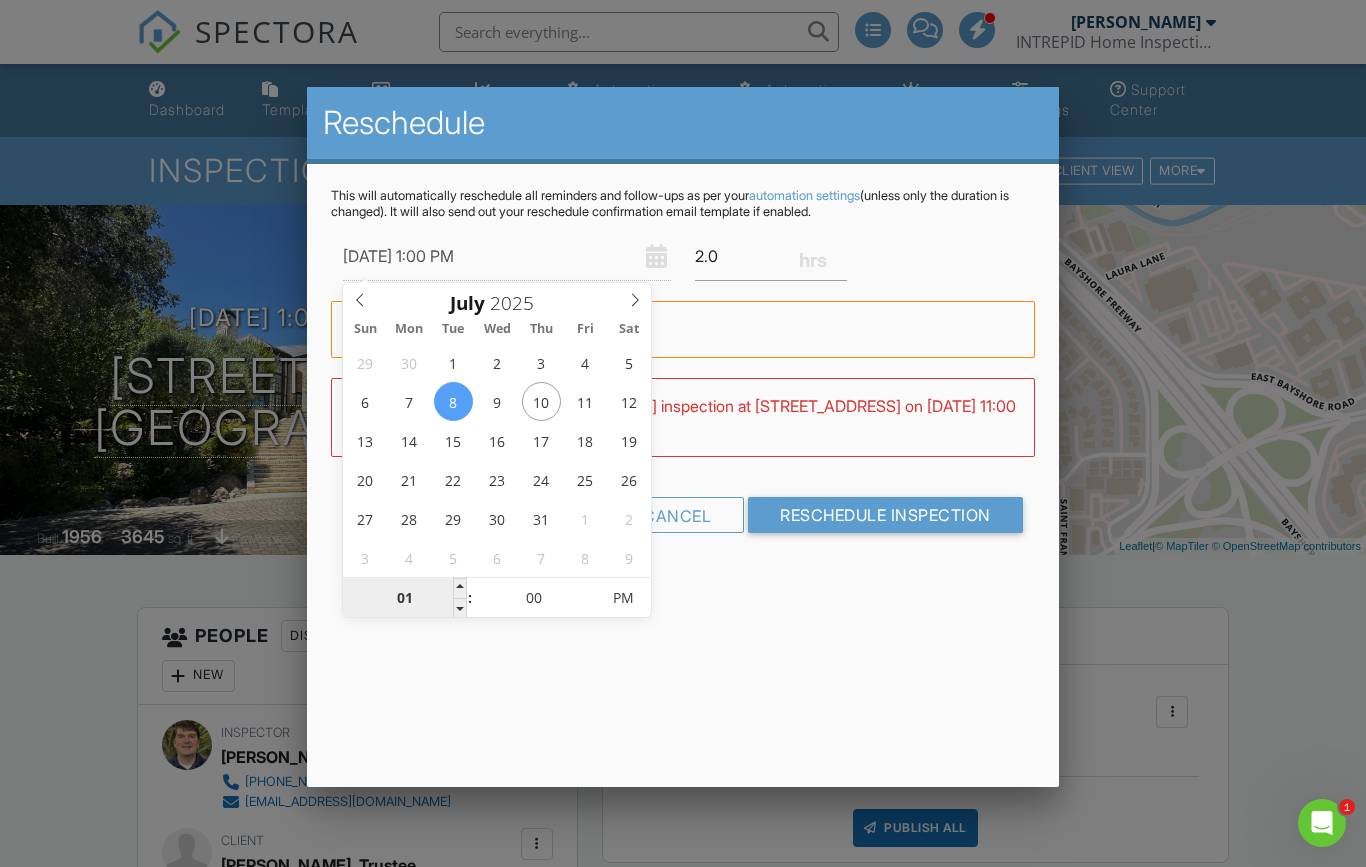 click on "01" at bounding box center [404, 599] 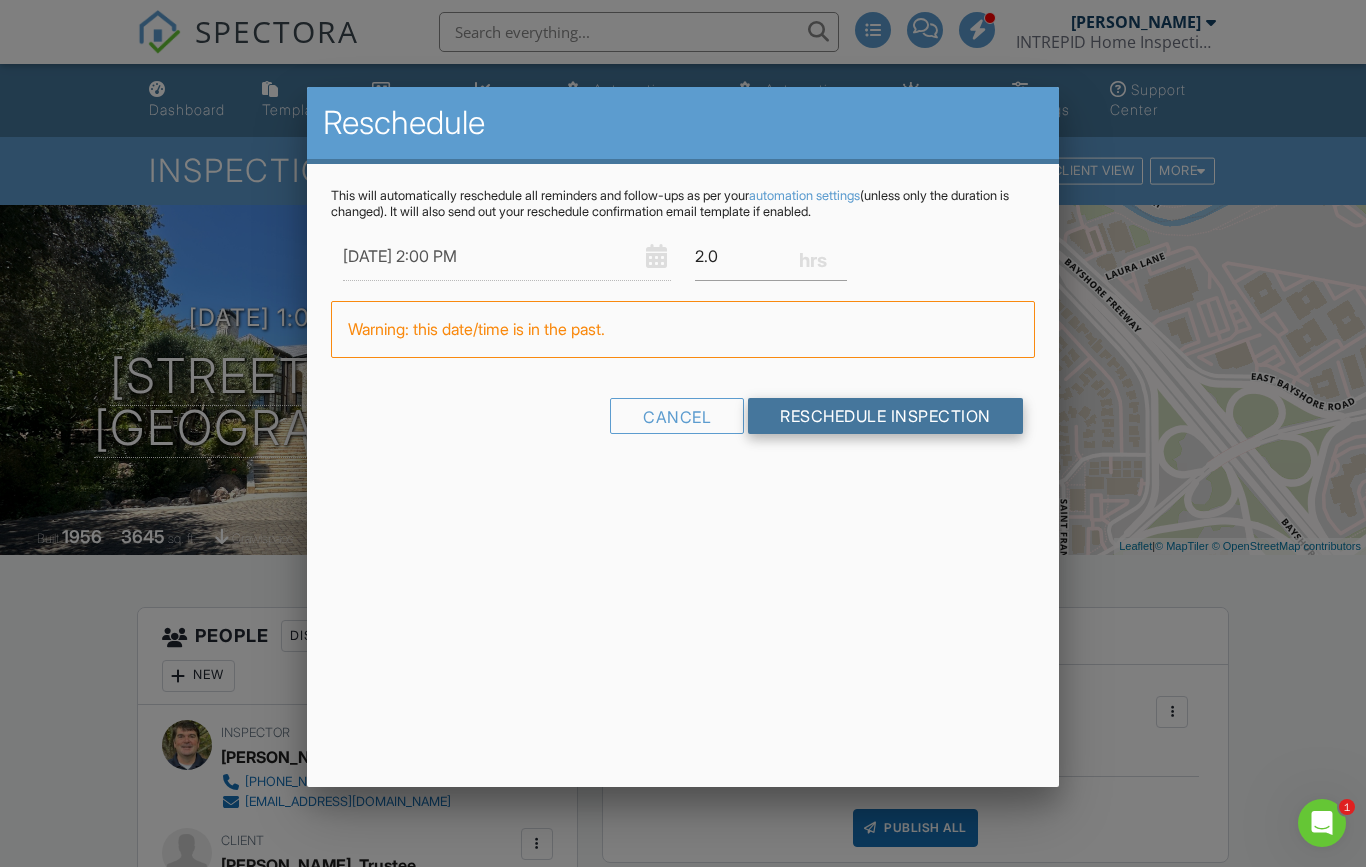 click on "Reschedule Inspection" at bounding box center (885, 416) 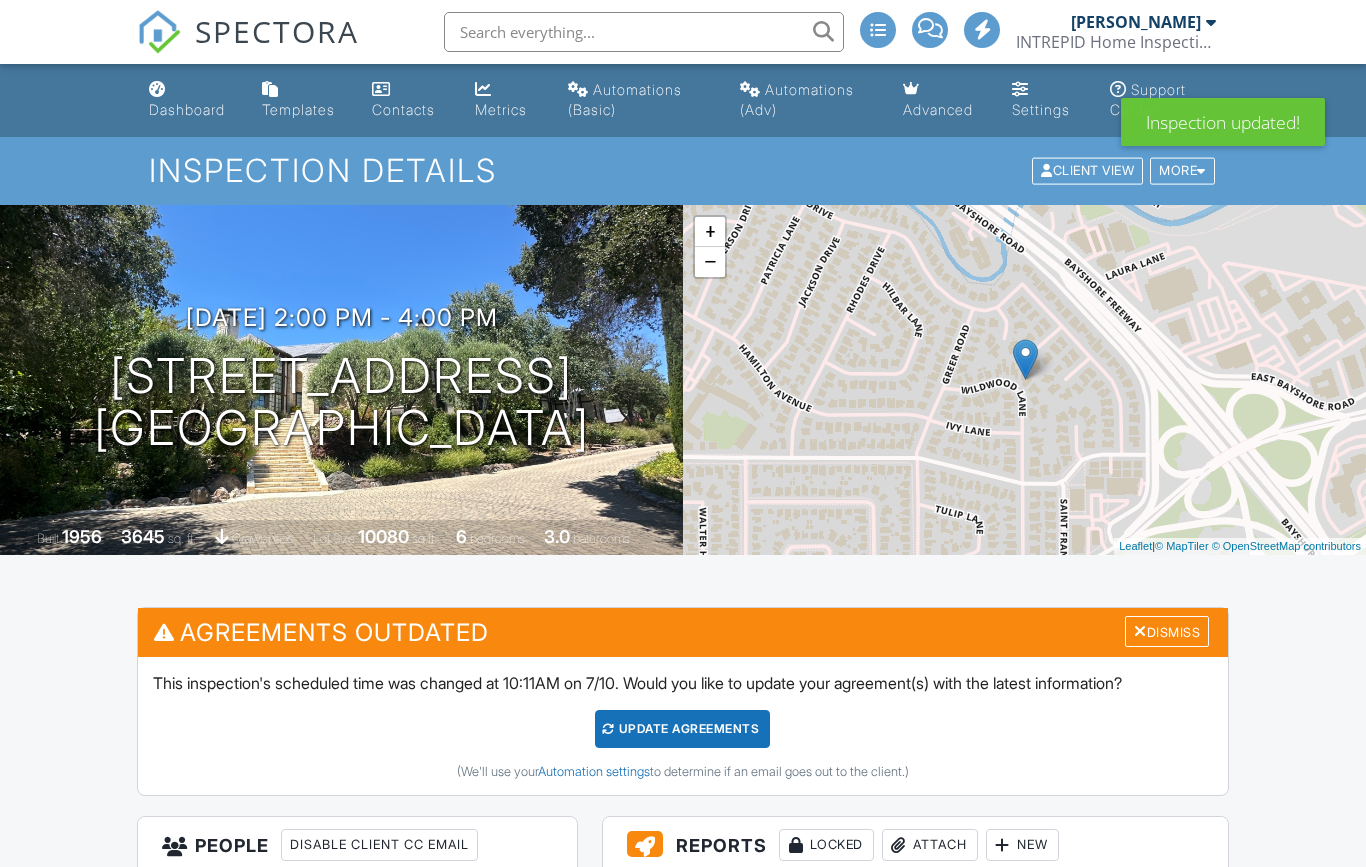 scroll, scrollTop: 0, scrollLeft: 0, axis: both 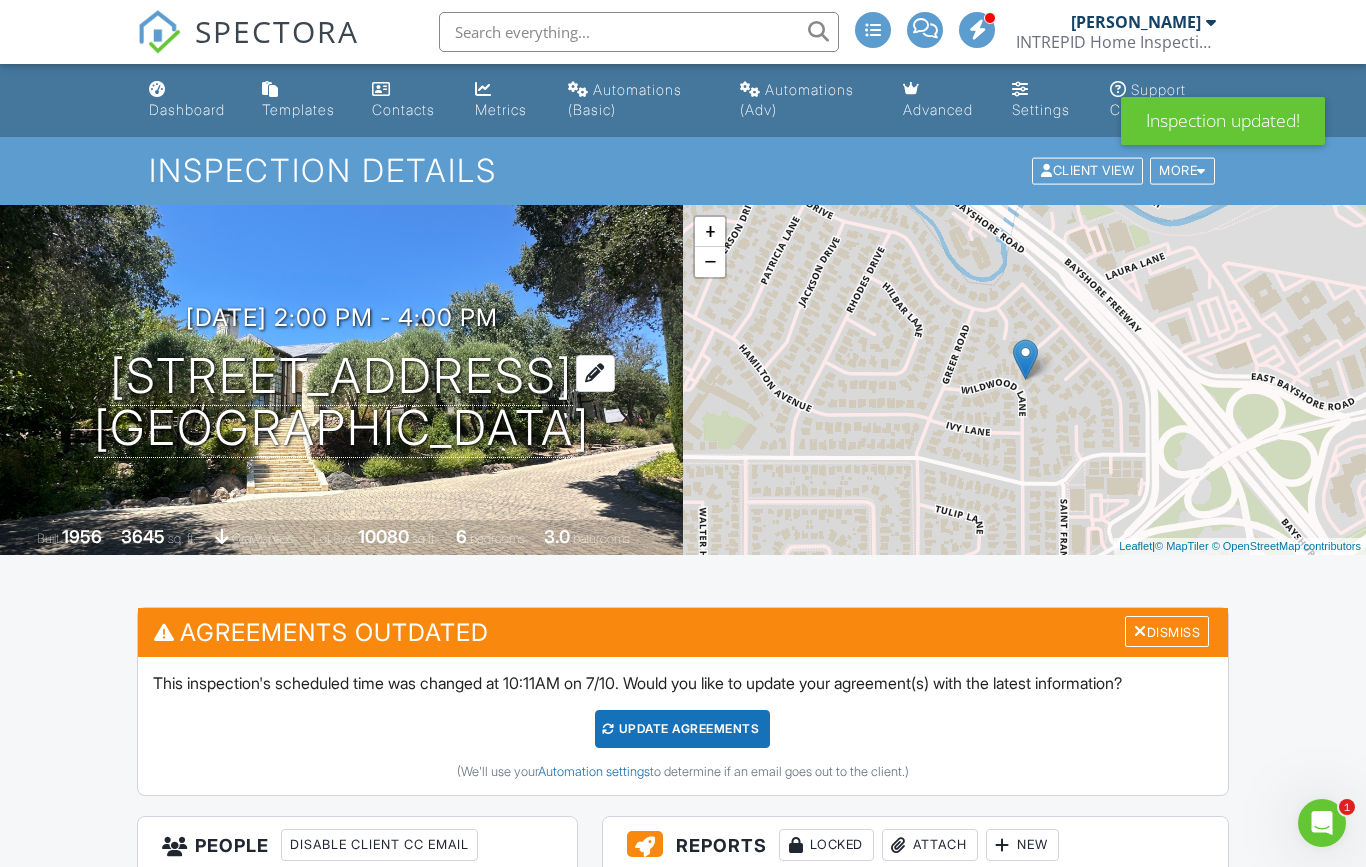 click on "653 Wildwood Ln
Palo Alto, CA 94303" at bounding box center (342, 403) 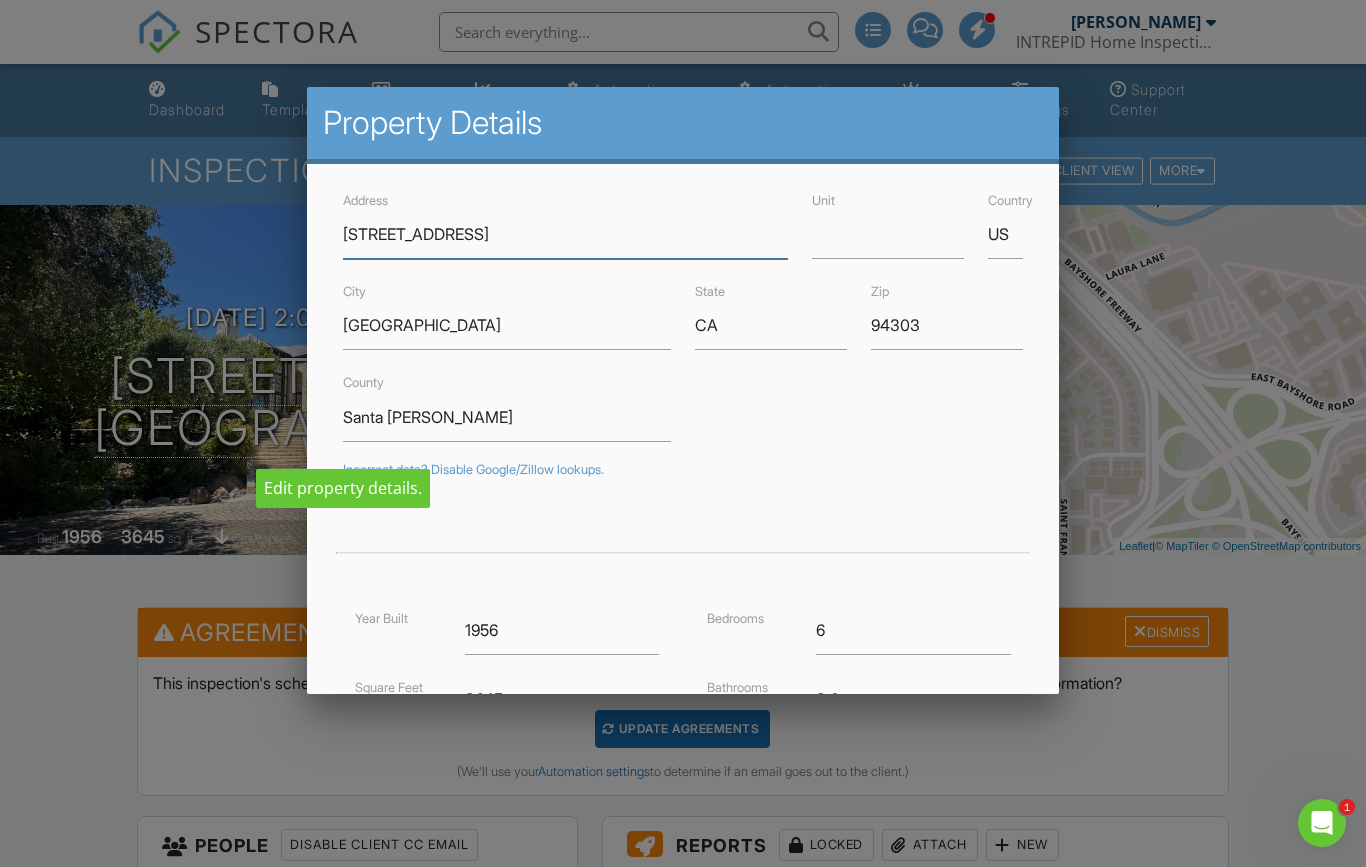 type on "[STREET_ADDRESS]" 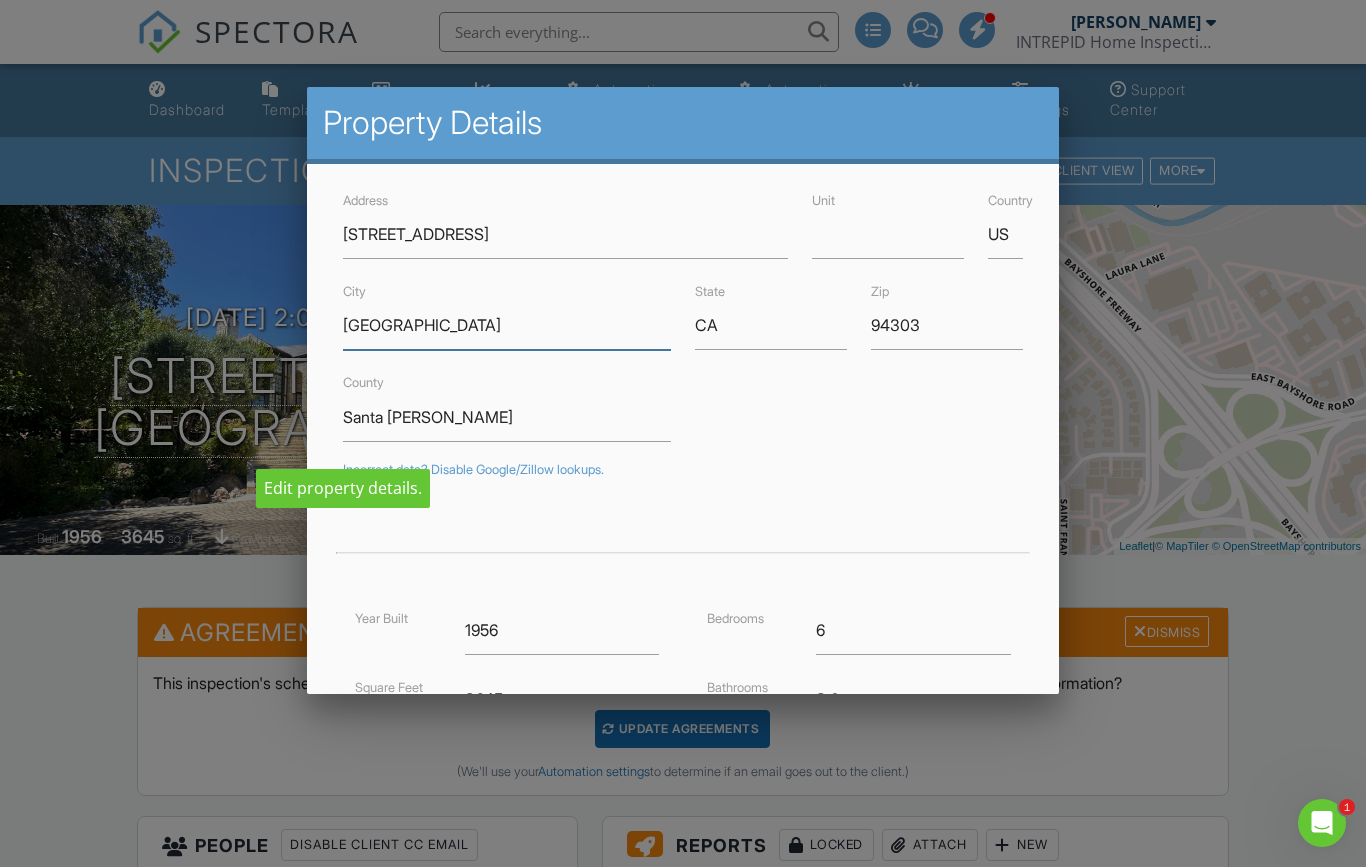 click on "Palo Alto" at bounding box center [507, 325] 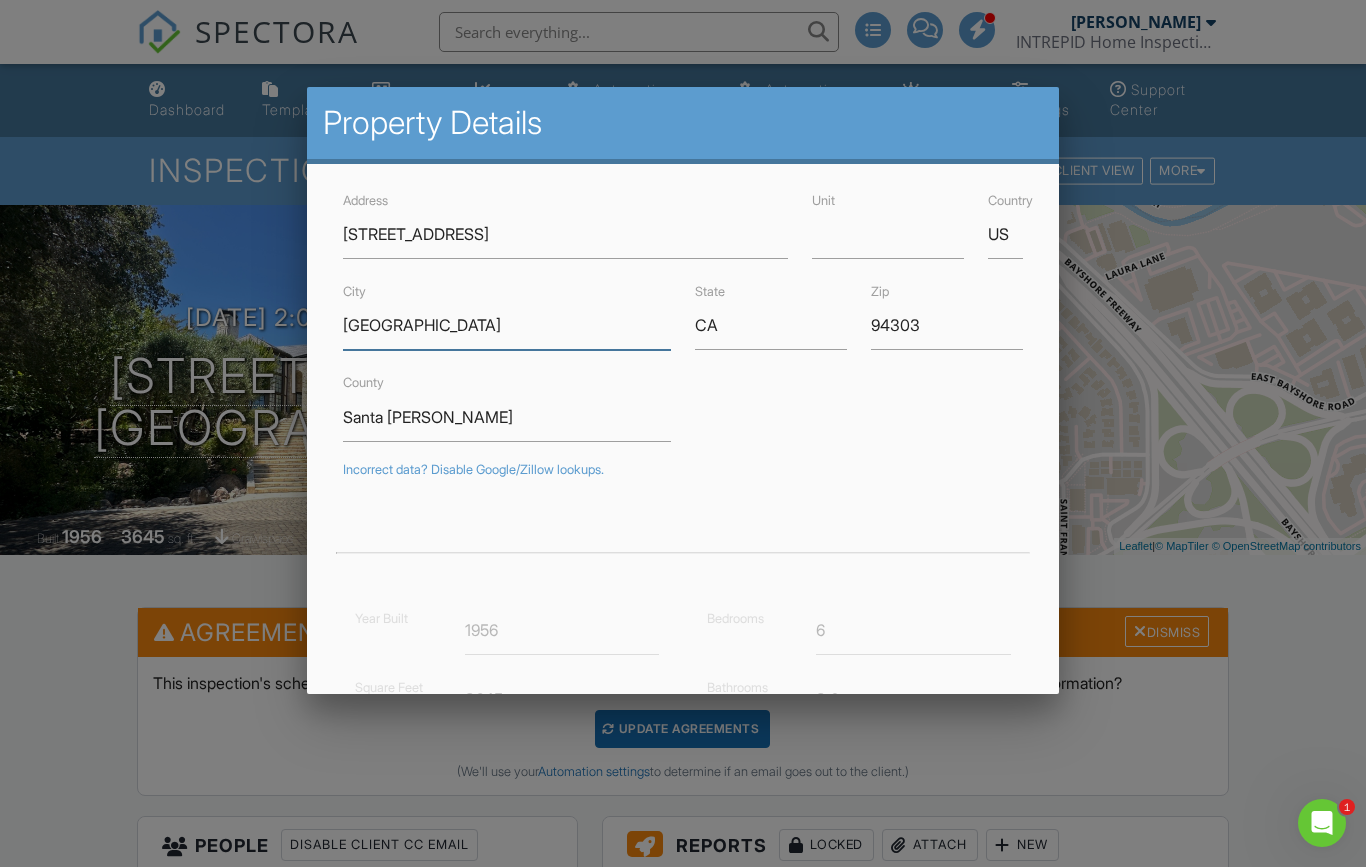 type on "37.4245945" 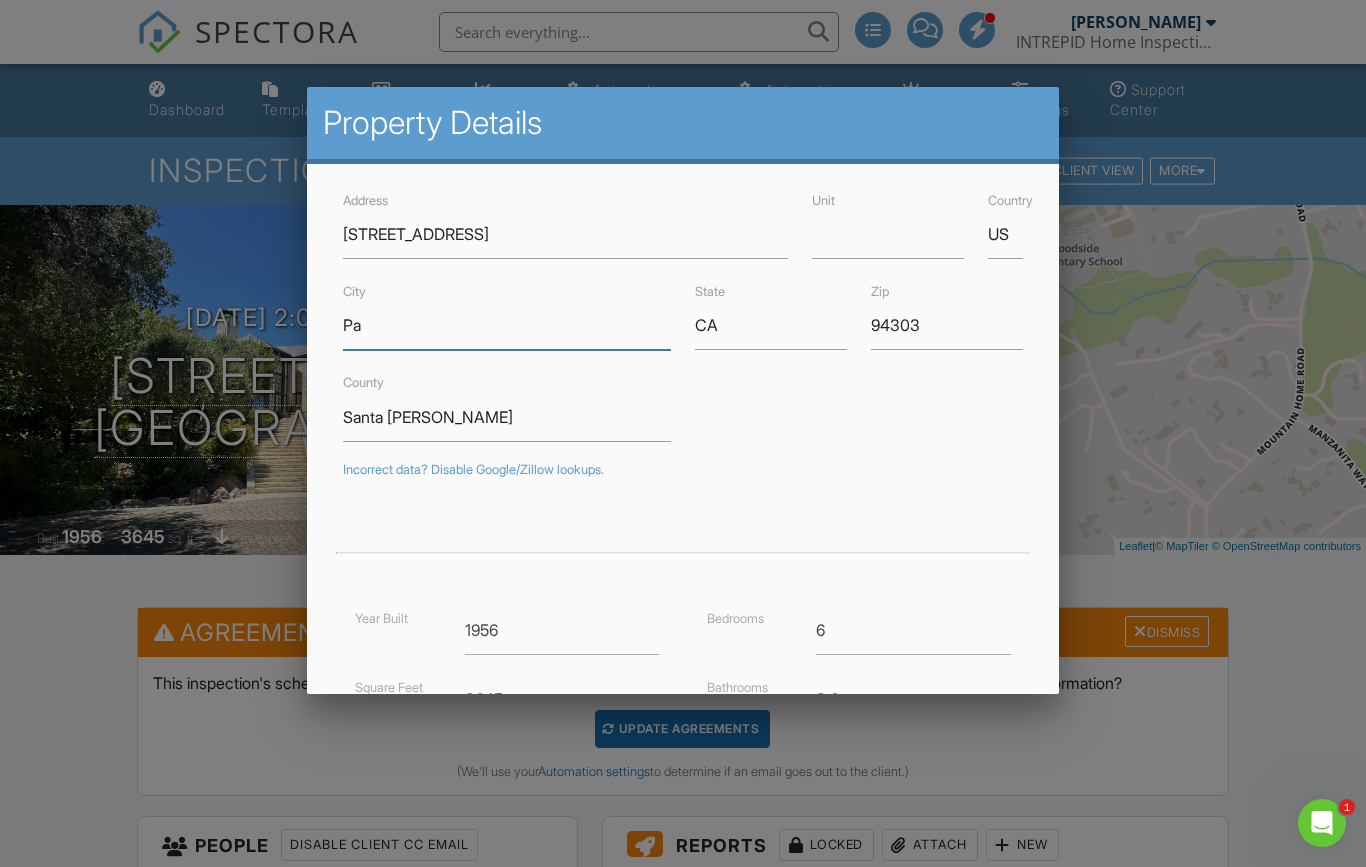 type on "P" 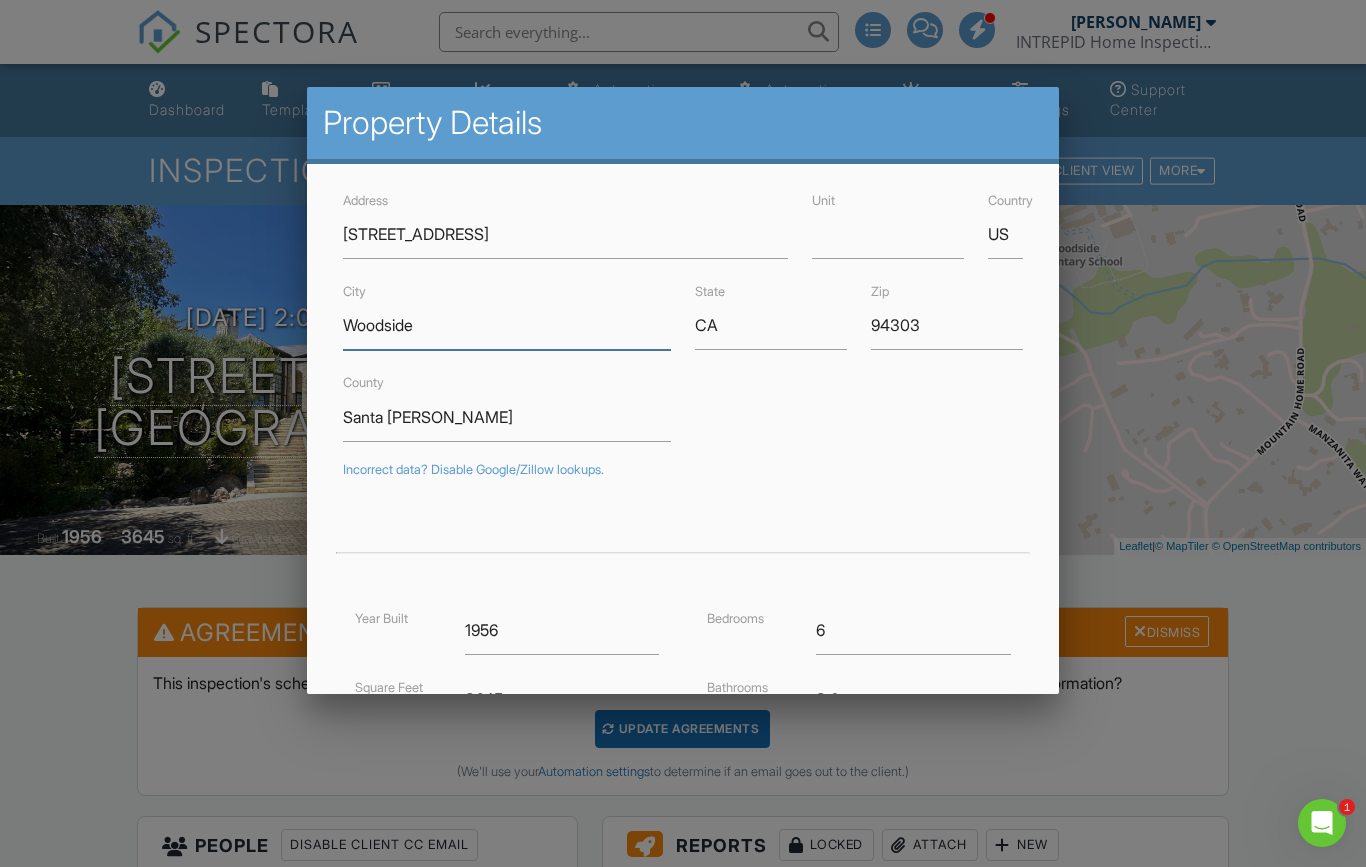 type on "Woodside" 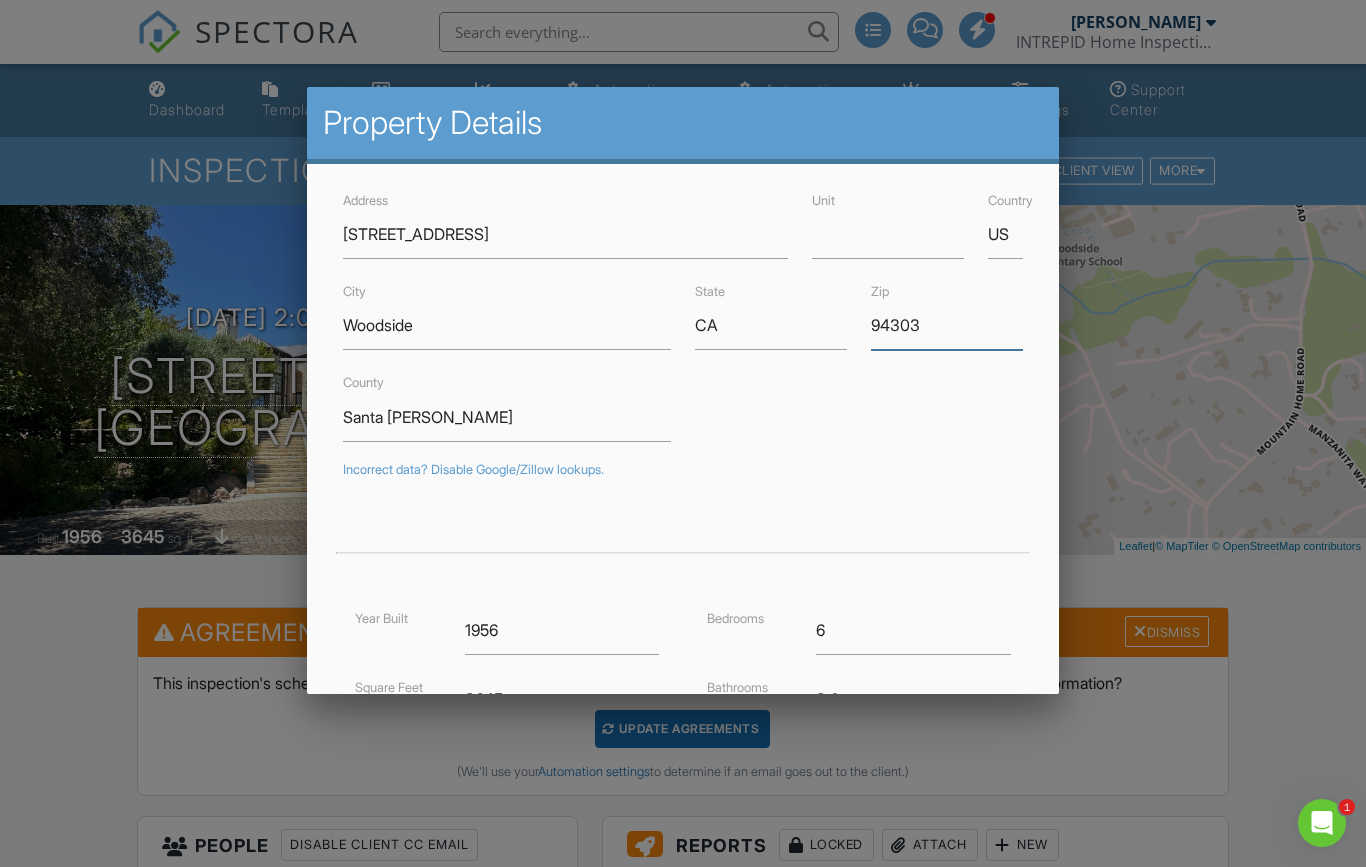 click on "94303" at bounding box center (947, 325) 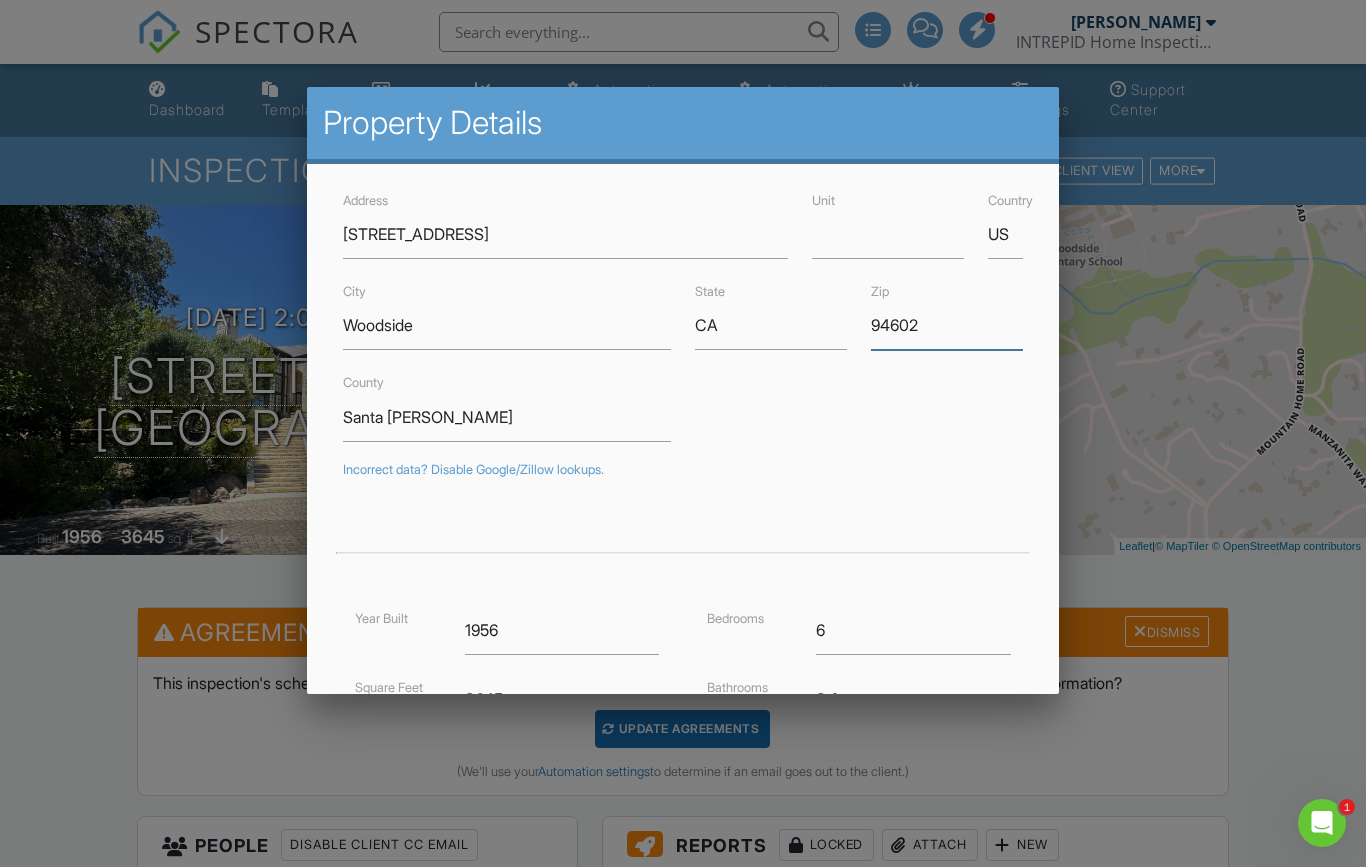 type on "94602" 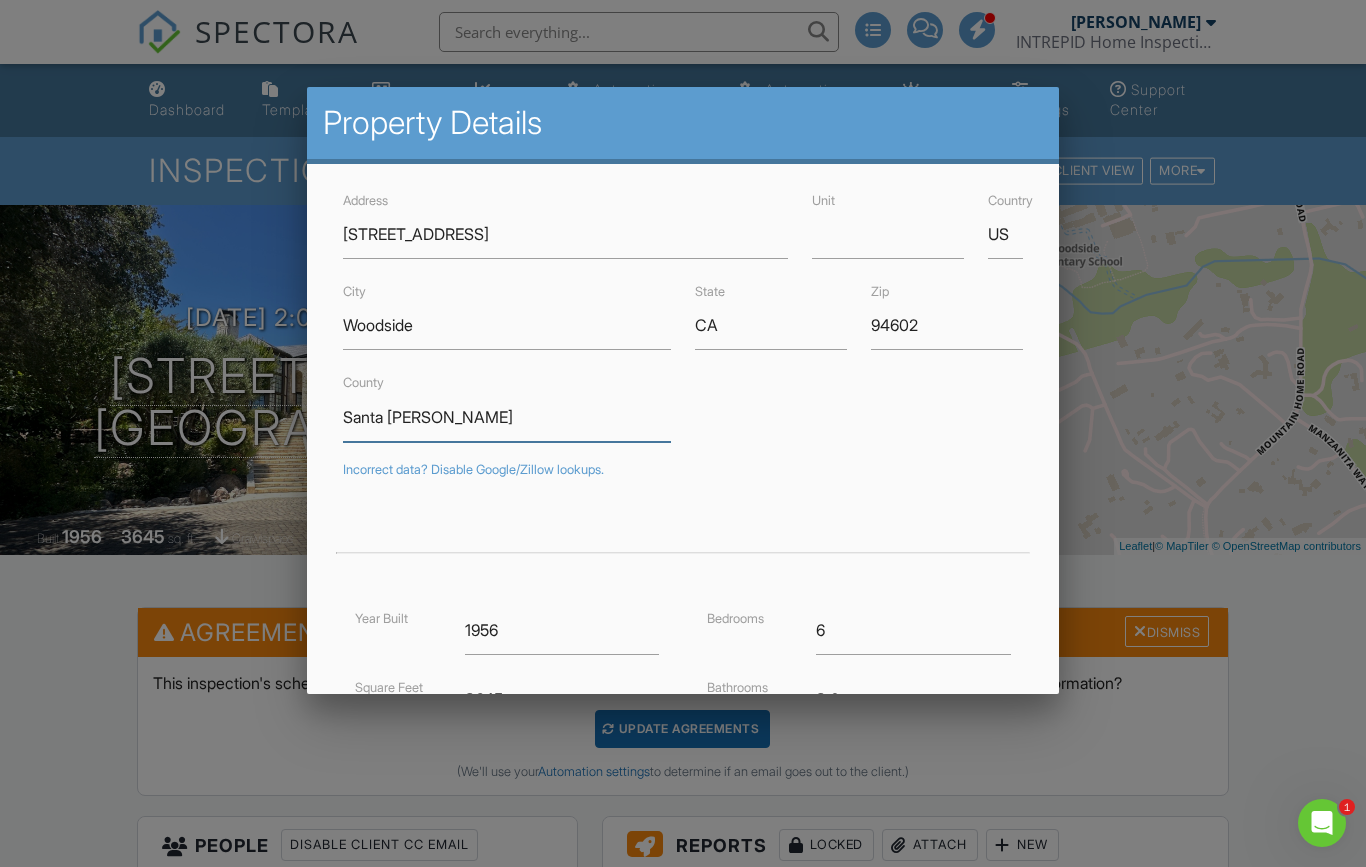 click on "Santa Clara" at bounding box center [507, 417] 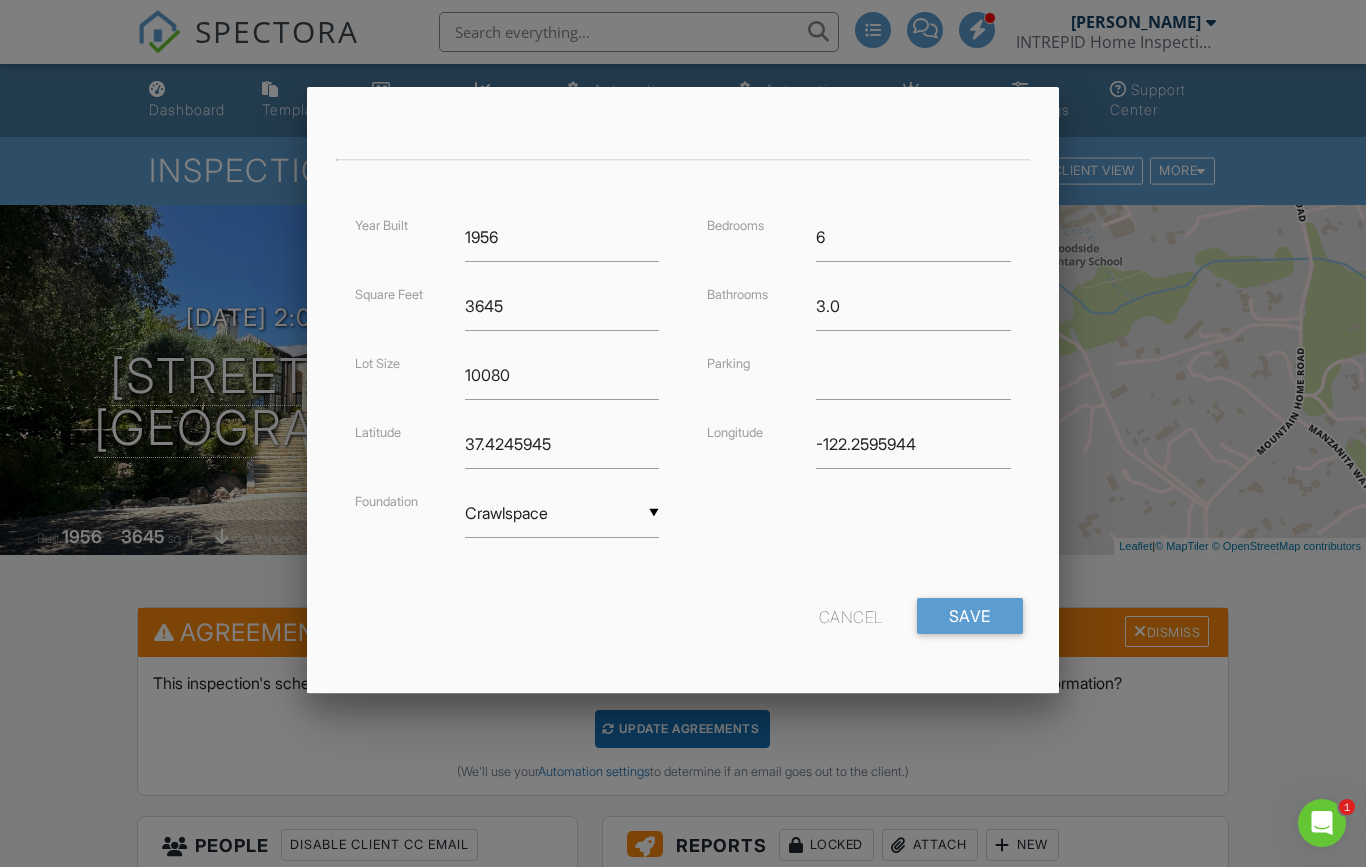 scroll, scrollTop: 391, scrollLeft: 0, axis: vertical 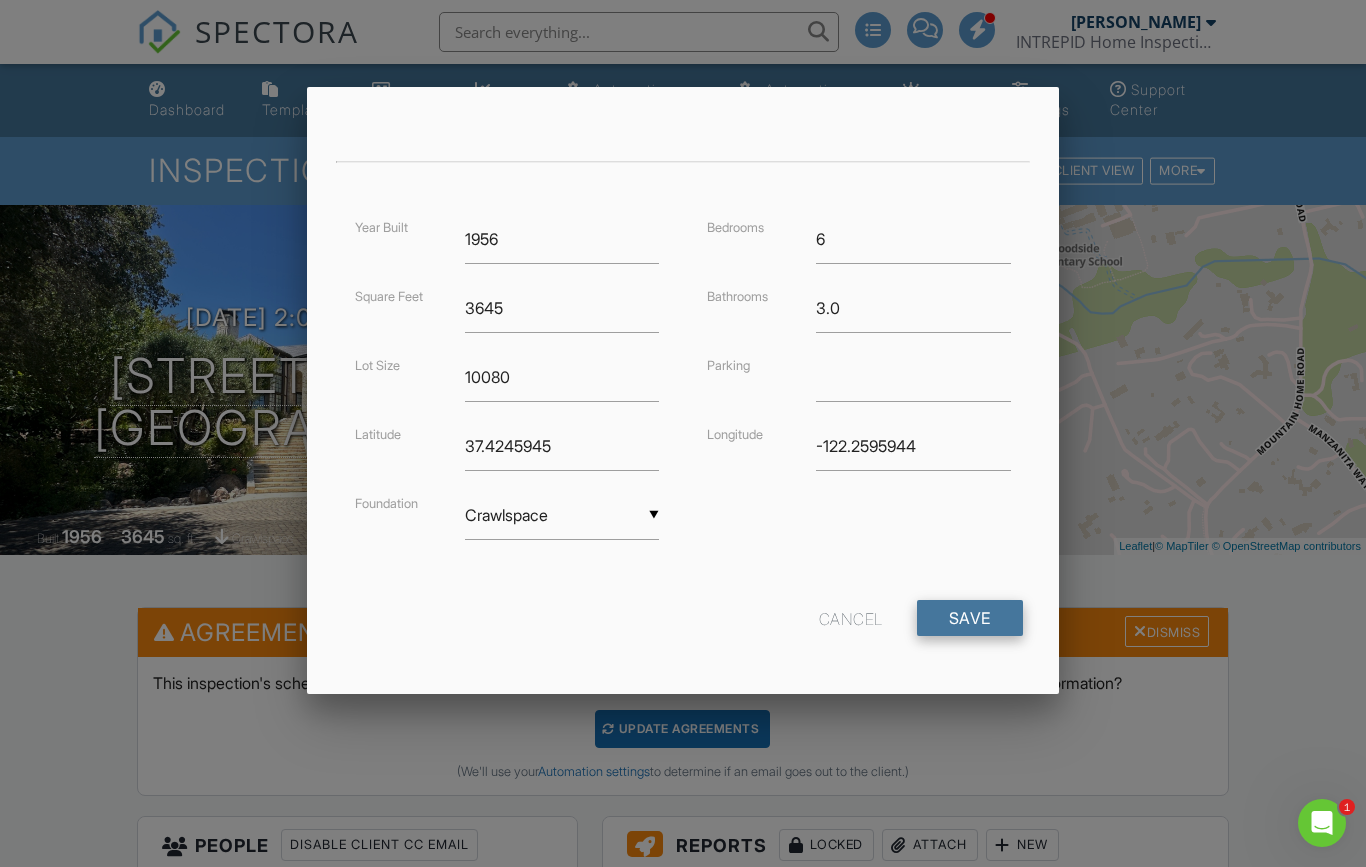 type on "[GEOGRAPHIC_DATA]" 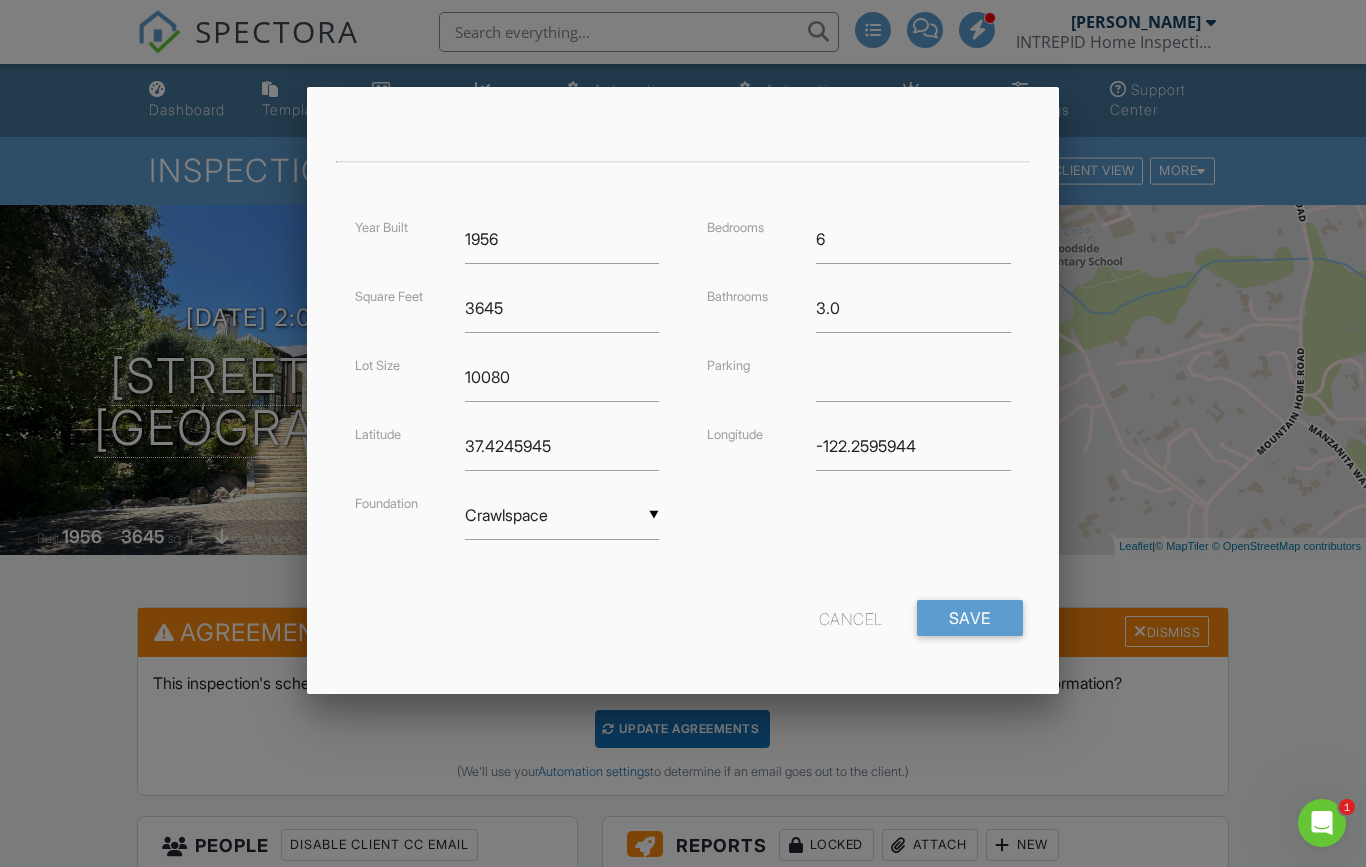 click on "Address
372 Mountain Home Rd
Unit
Country
US
City
Woodside
State
CA
Zip
94602
County
San Mateo
Incorrect data? Disable Google/Zillow lookups.
Year Built
1956
Square Feet
3645
Lot Size
10080
Latitude
37.4245945
Foundation
▼ Crawlspace Basement Slab Crawlspace
Basement
Slab
Crawlspace
Bedrooms
6
Bathrooms
3.0
Parking
Longitude
-122.2595944
Cancel
Save" at bounding box center [682, 224] 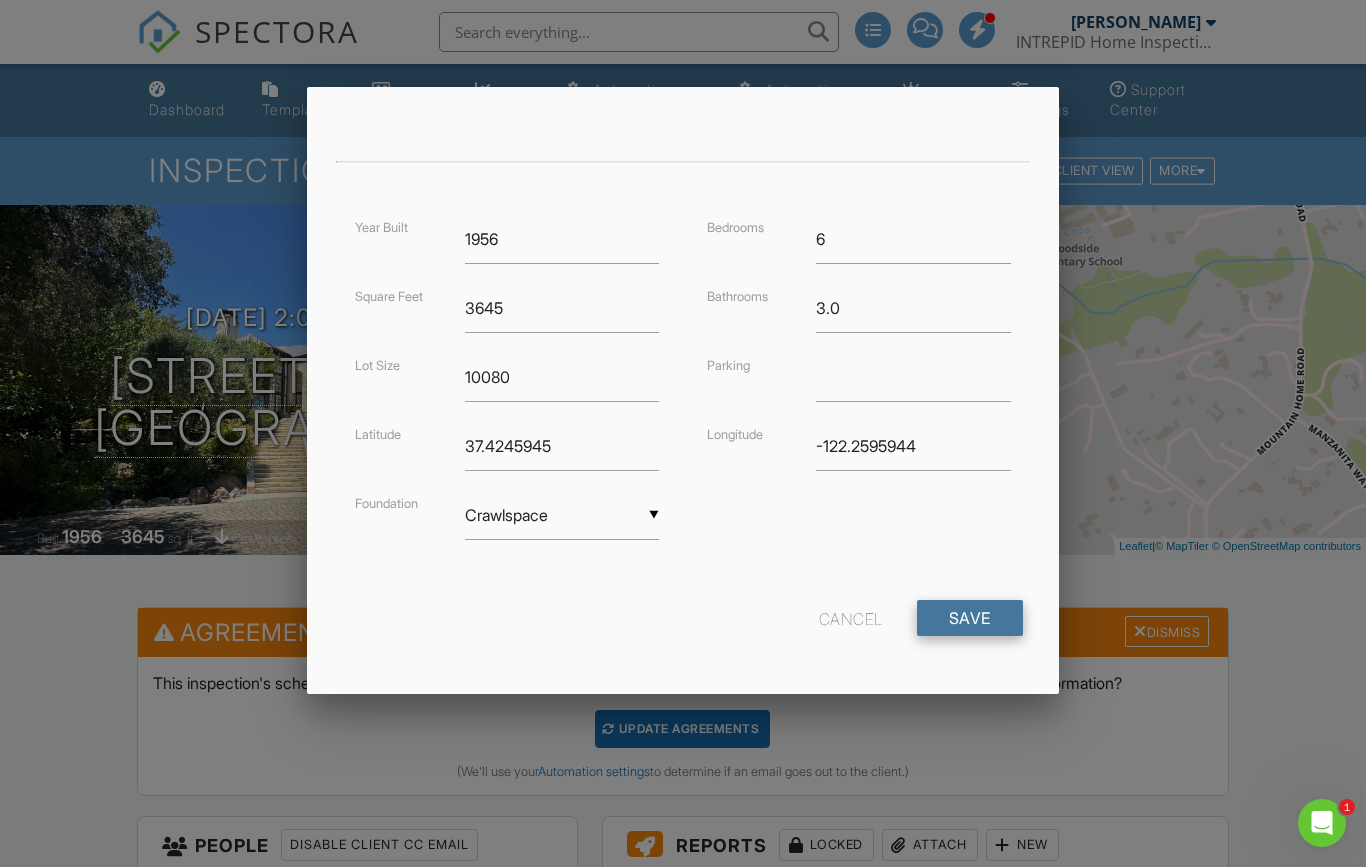 click on "Save" at bounding box center (970, 618) 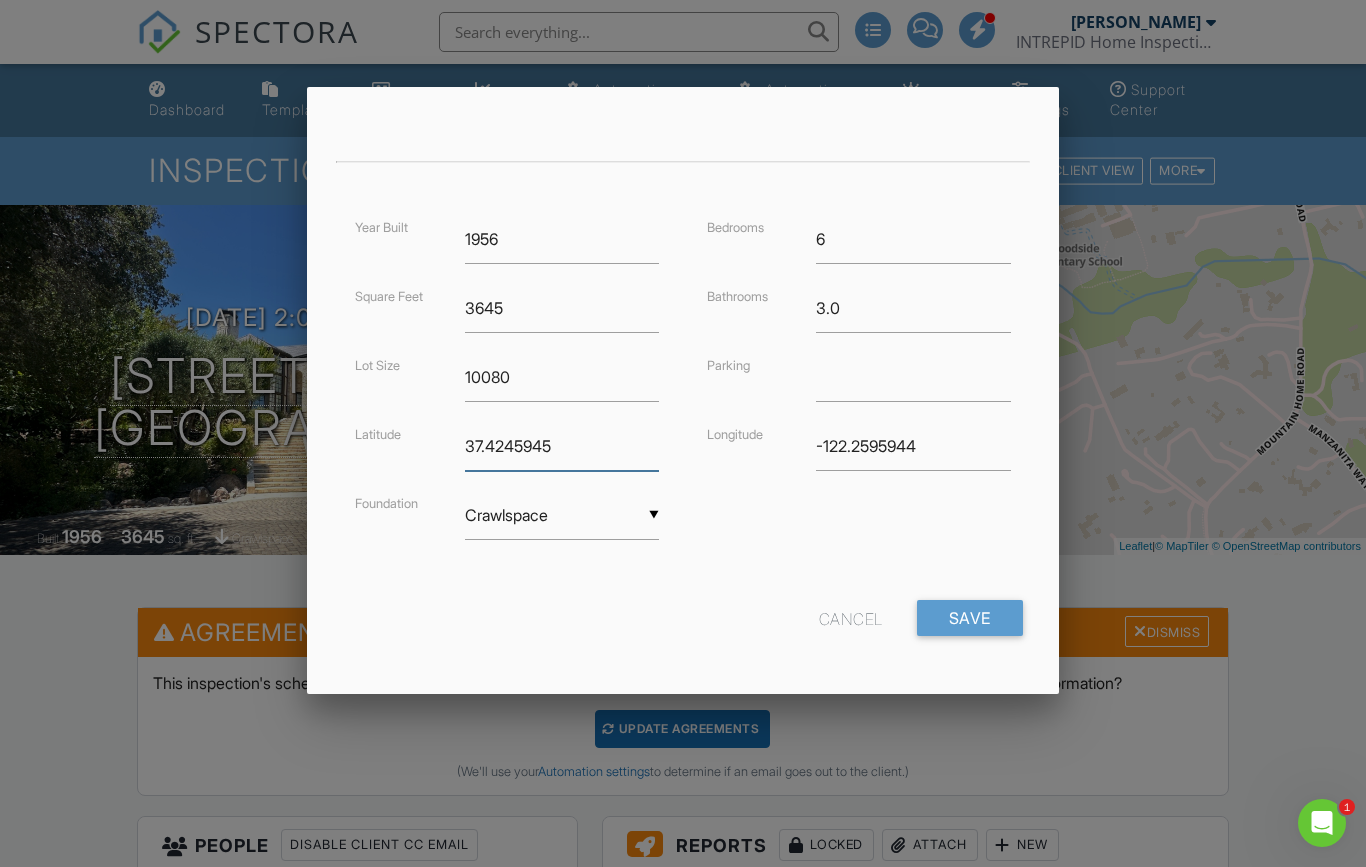 click on "37.4245945" at bounding box center [562, 446] 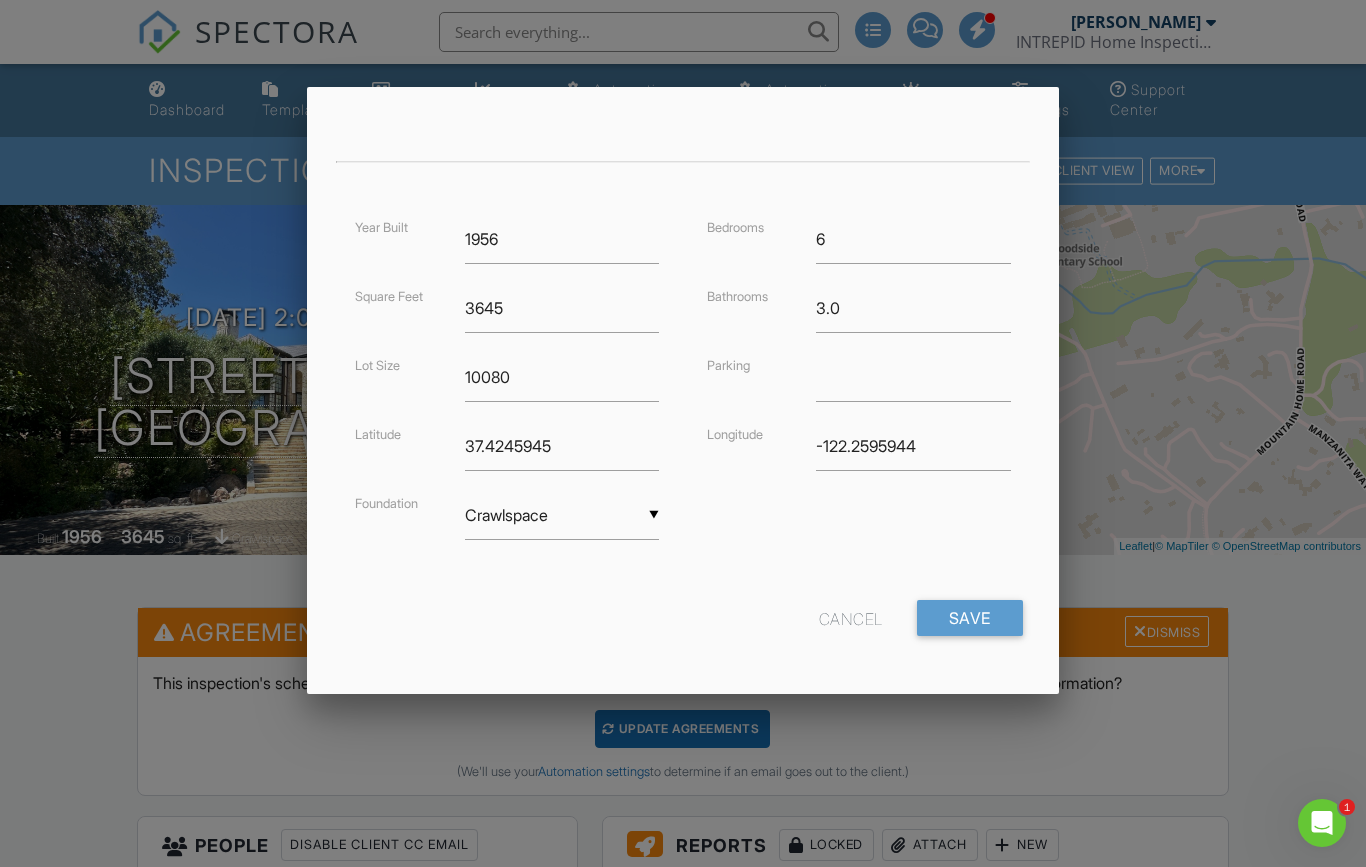 click on "Address
372 Mountain Home Rd
Unit
Country
US
City
Woodside
State
CA
Zip
94602
County
San Mateo
Incorrect data? Disable Google/Zillow lookups.
Year Built
1956
Square Feet
3645
Lot Size
10080
Latitude
37.4245945
Foundation
▼ Crawlspace Basement Slab Crawlspace
Basement
Slab
Crawlspace
Bedrooms
6
Bathrooms
3.0
Parking
Longitude
-122.2595944
Cancel
Save" at bounding box center (682, 224) 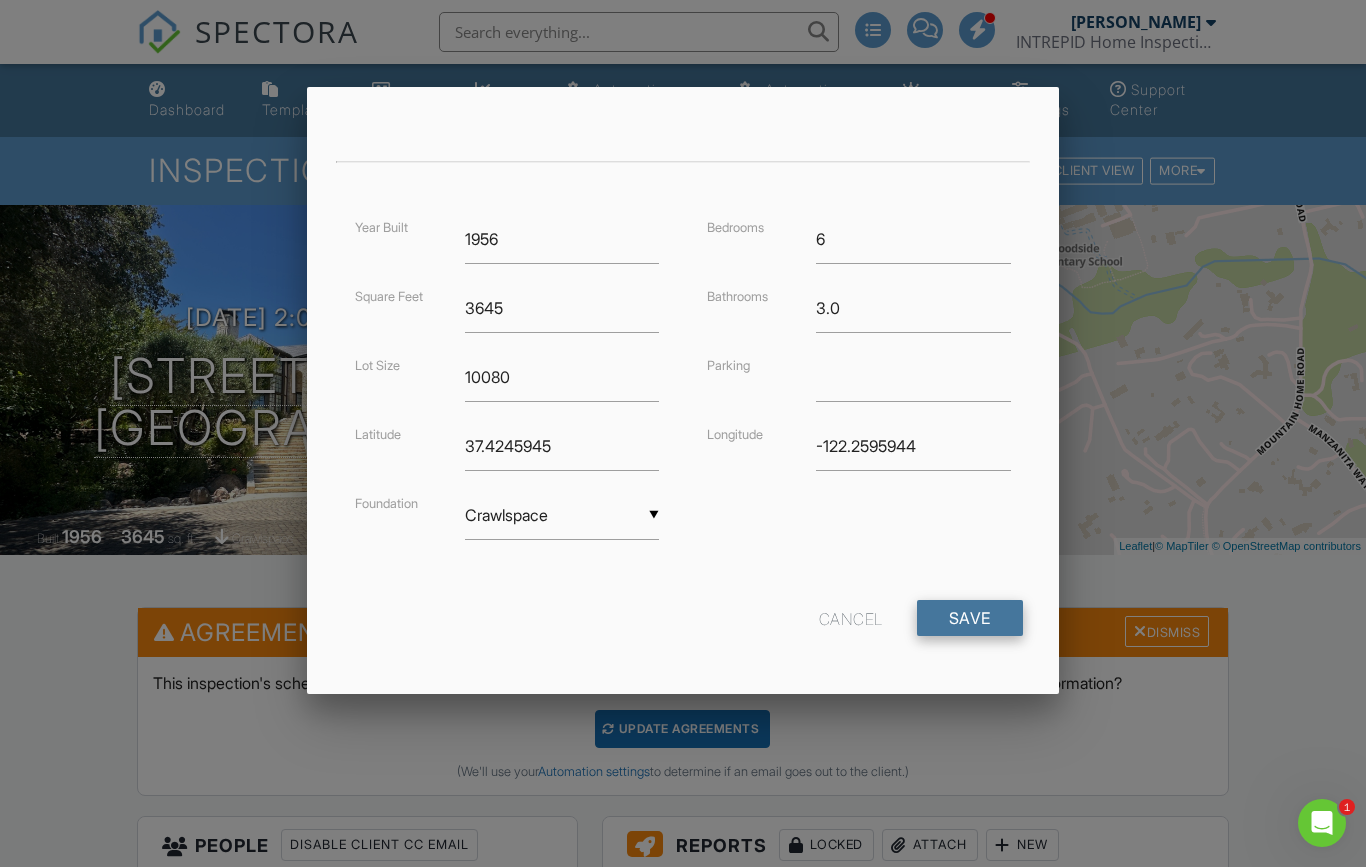 click on "Save" at bounding box center [970, 618] 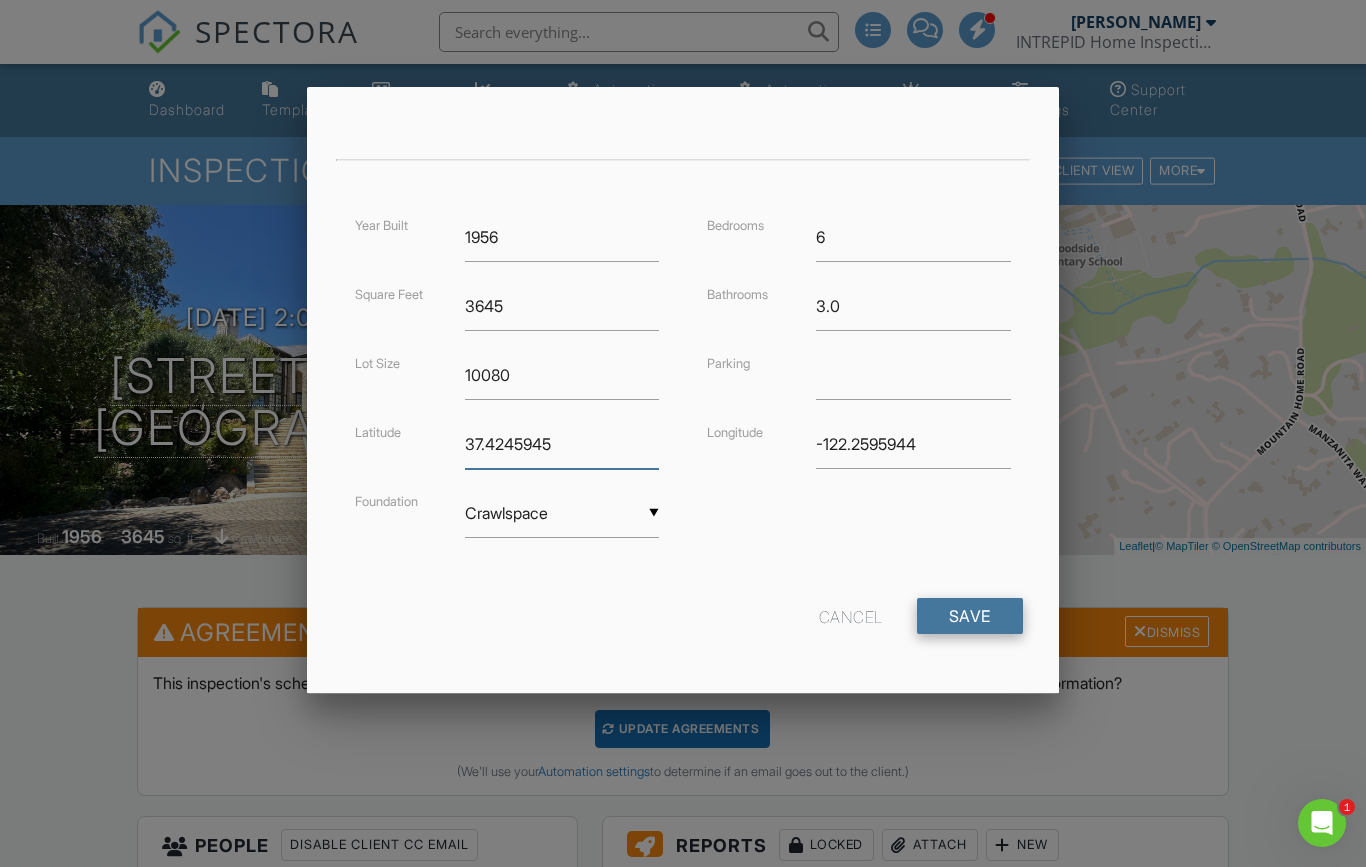 scroll, scrollTop: 391, scrollLeft: 0, axis: vertical 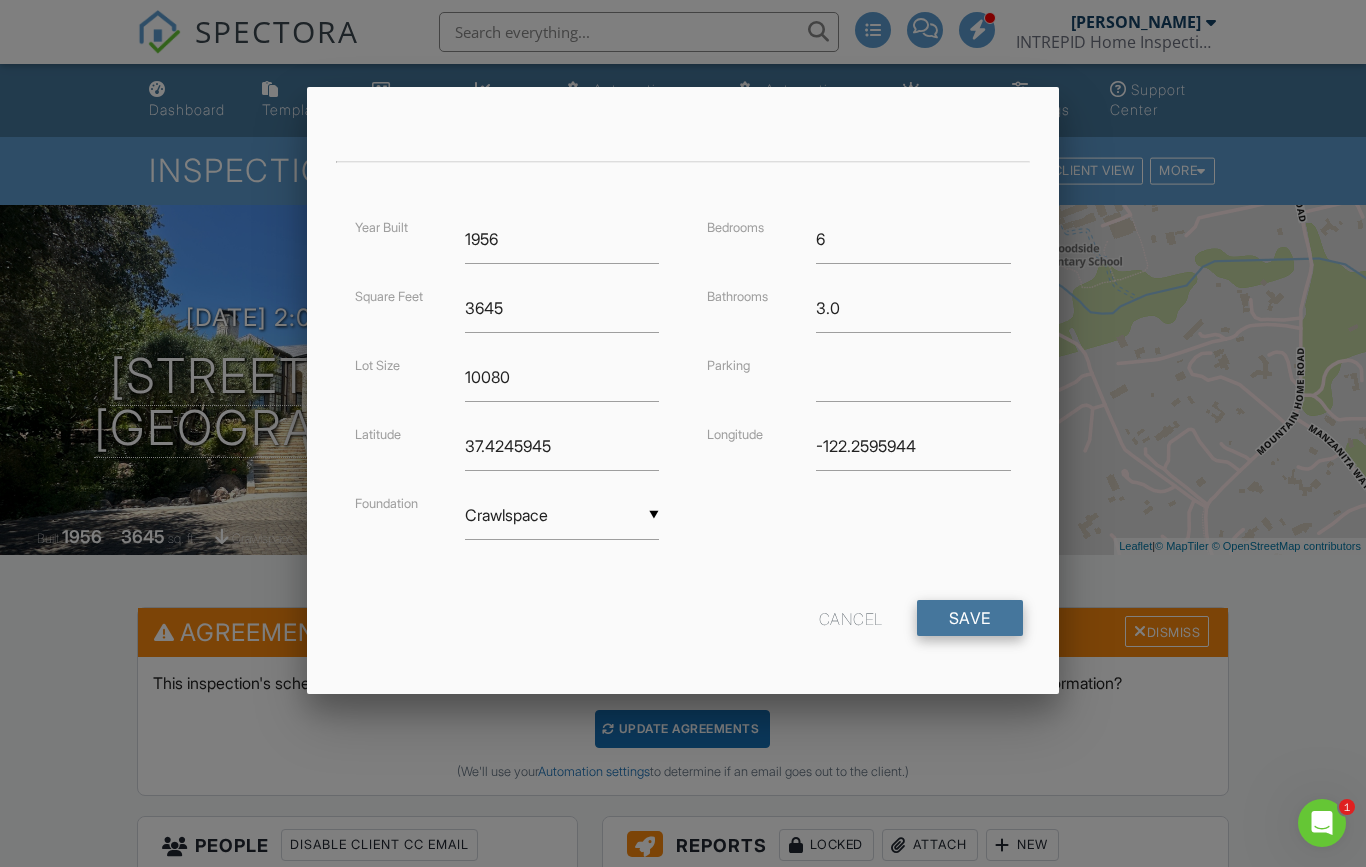 click on "Save" at bounding box center (970, 618) 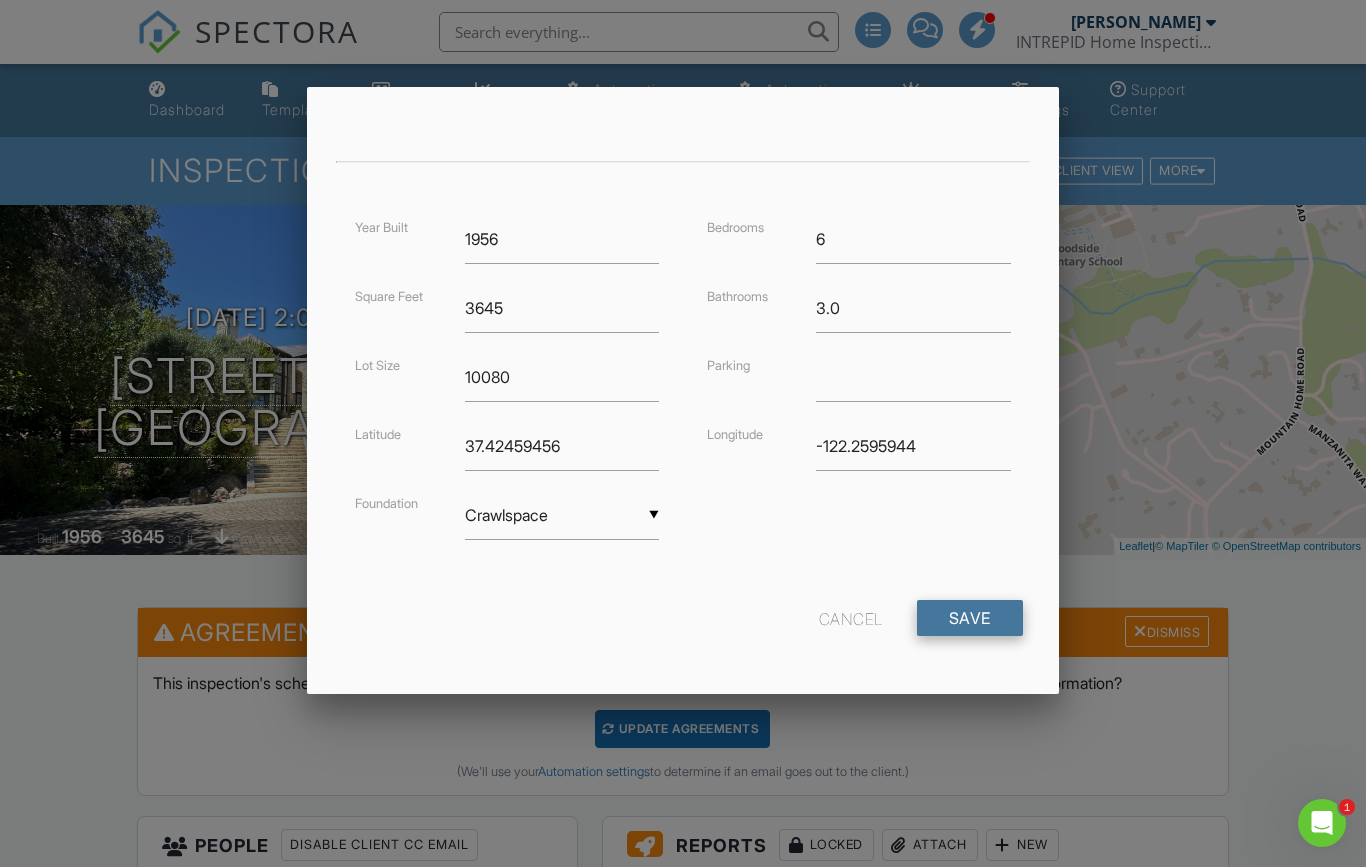 click on "Save" at bounding box center (970, 618) 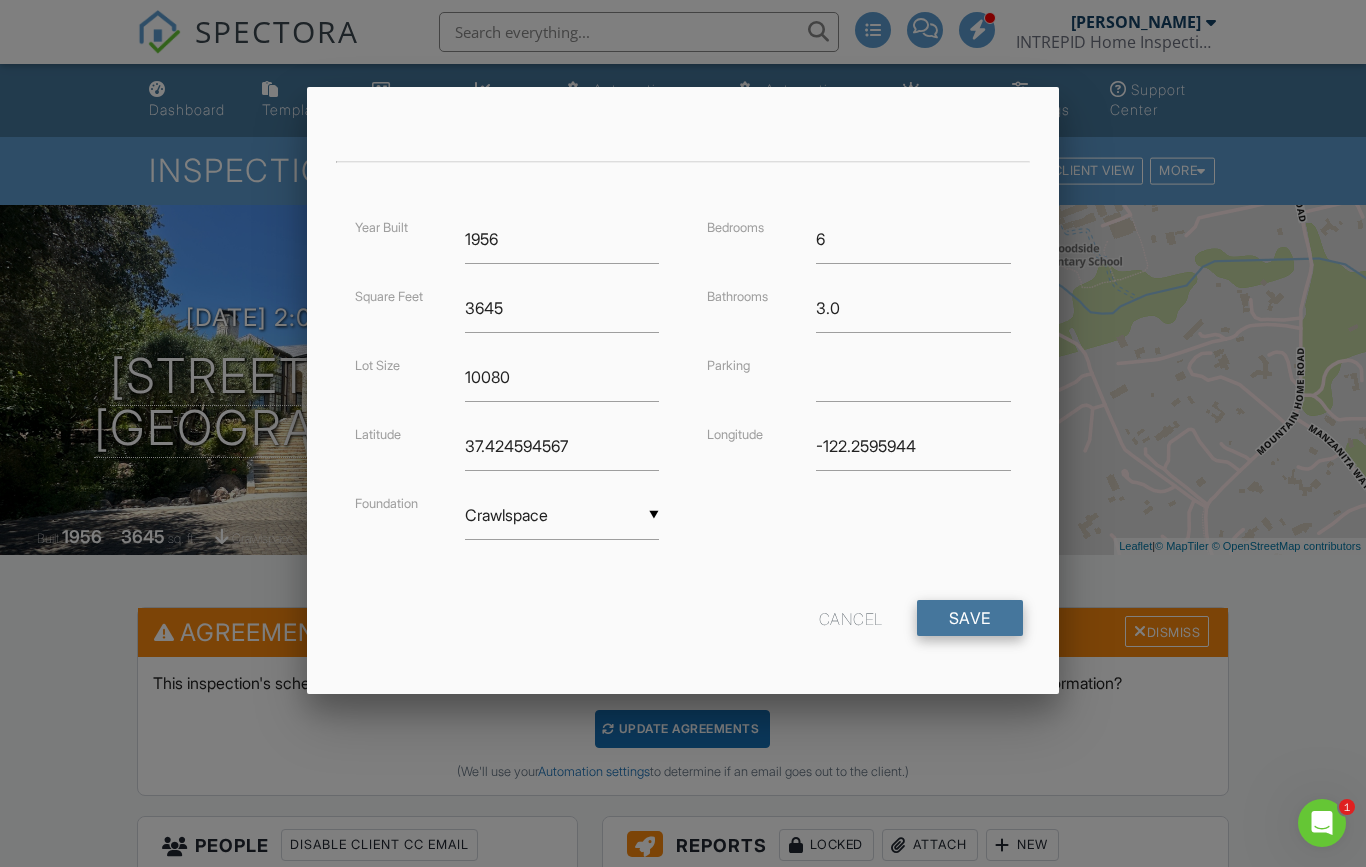click on "Save" at bounding box center (970, 618) 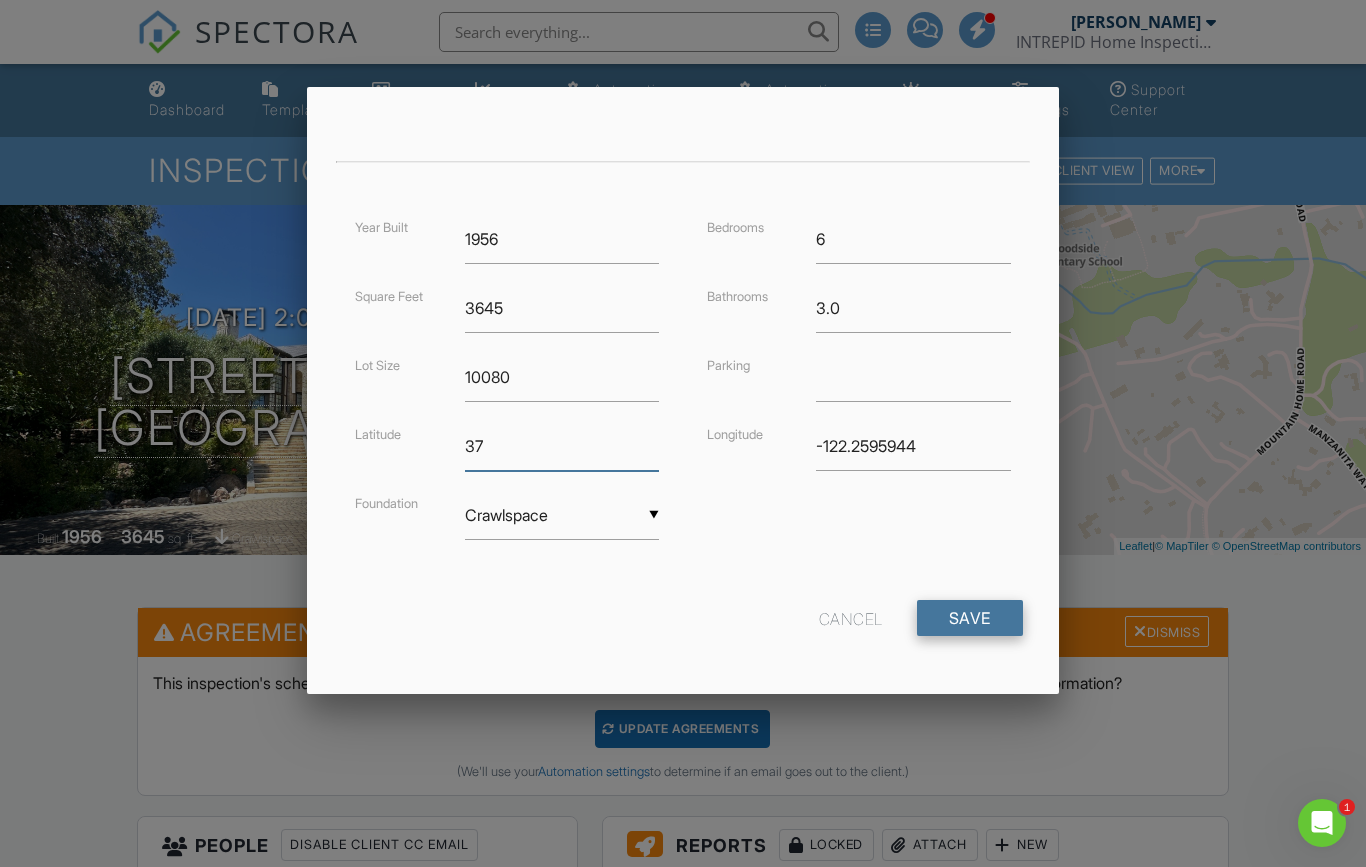 type on "3" 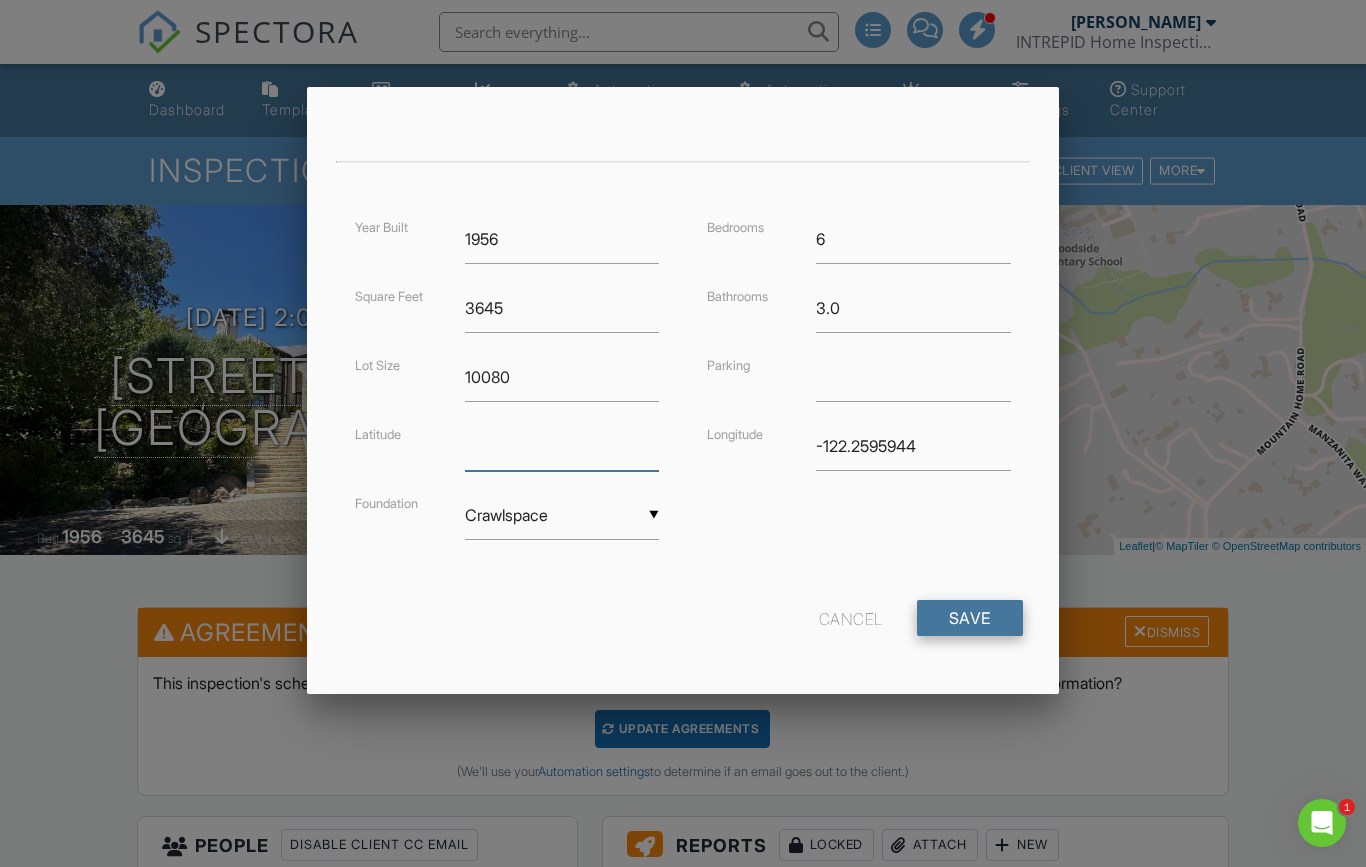 type 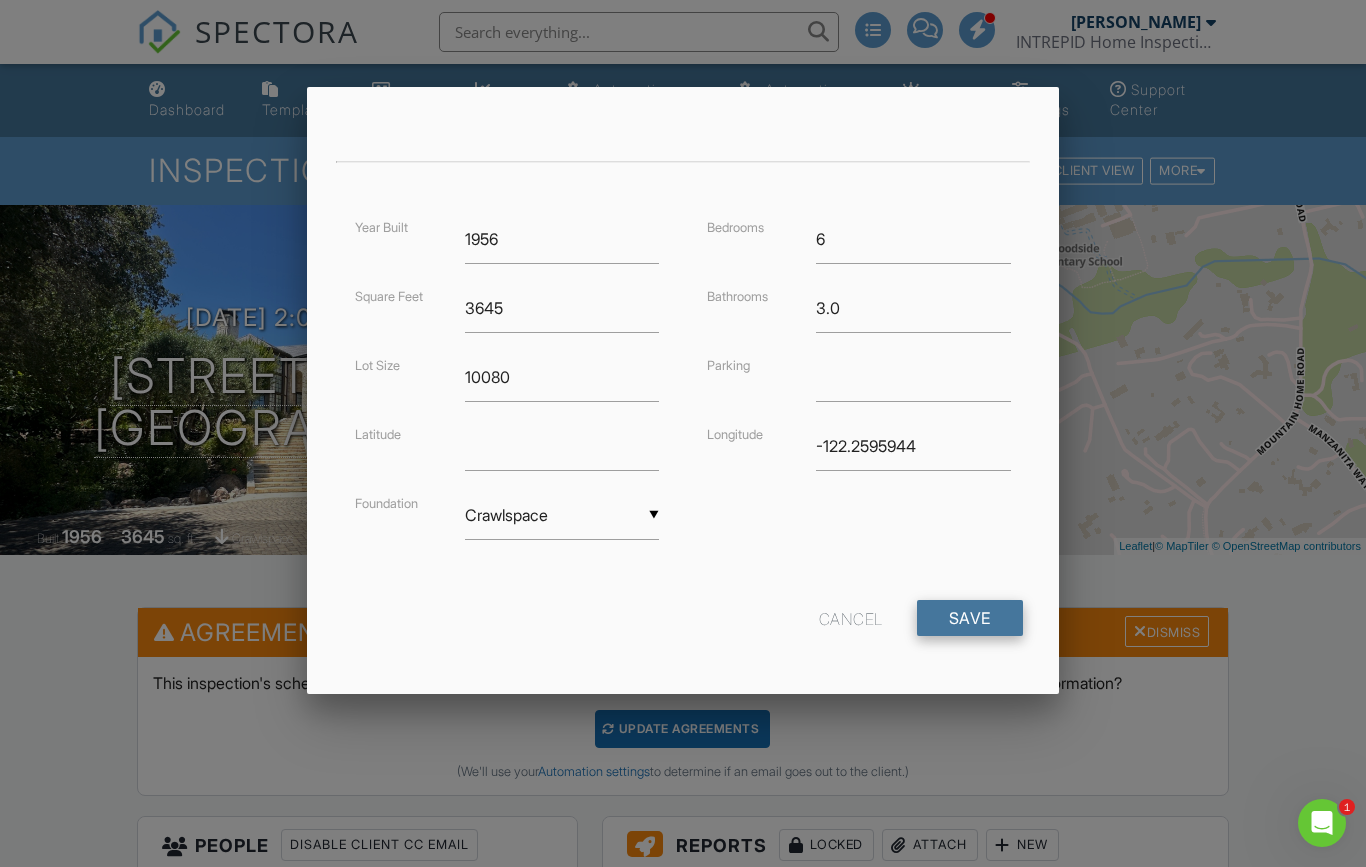 click on "Save" at bounding box center [970, 618] 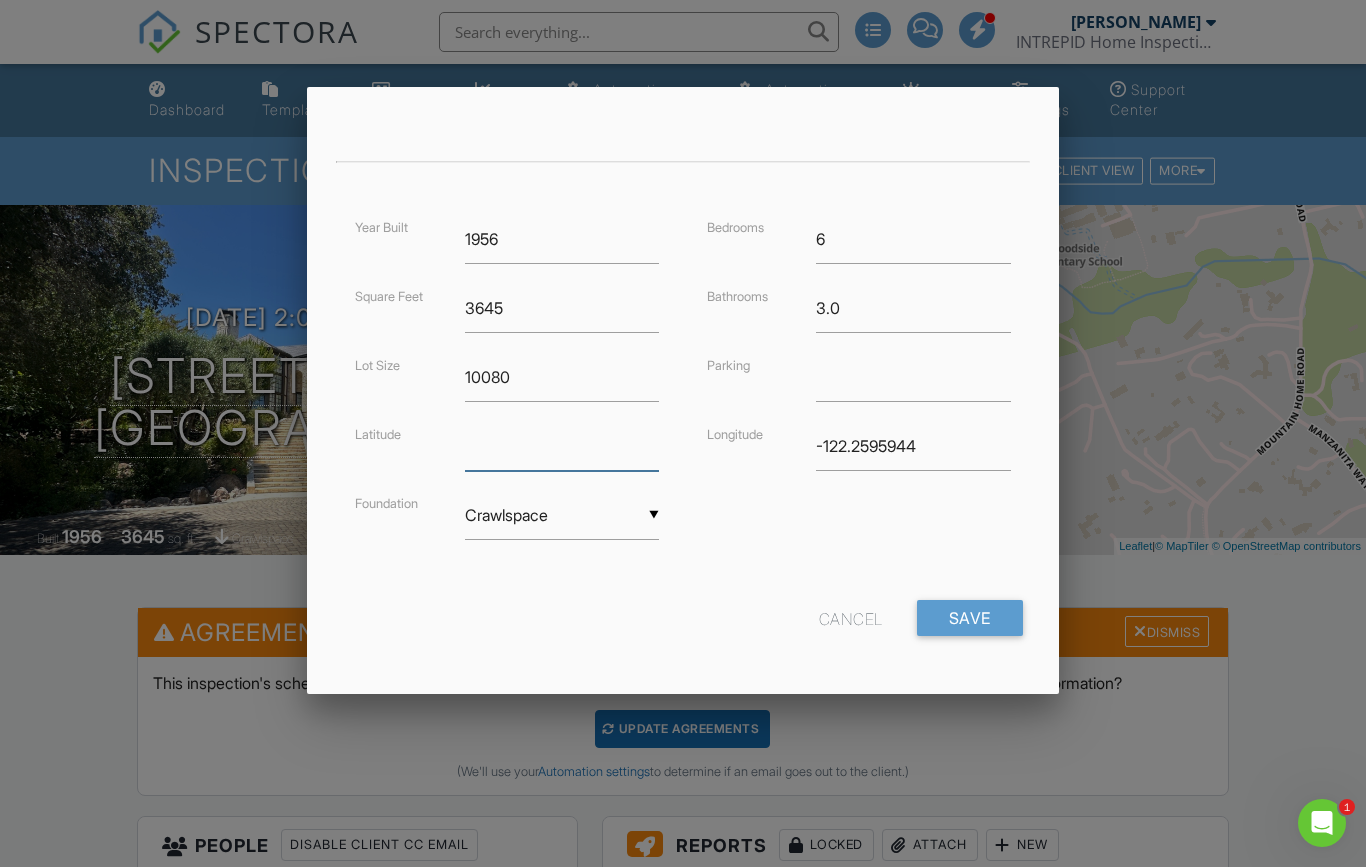click at bounding box center (562, 446) 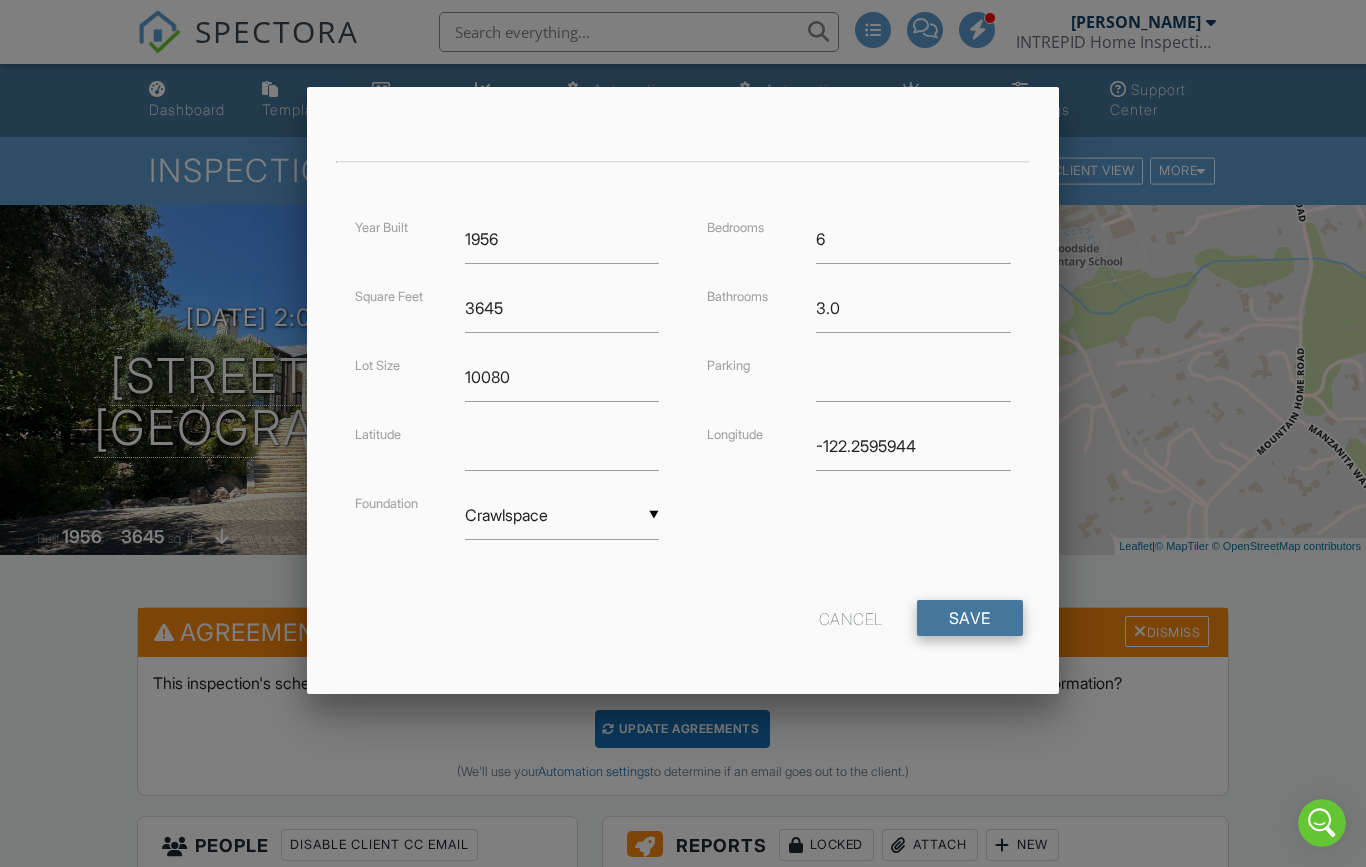 click on "Save" at bounding box center [970, 618] 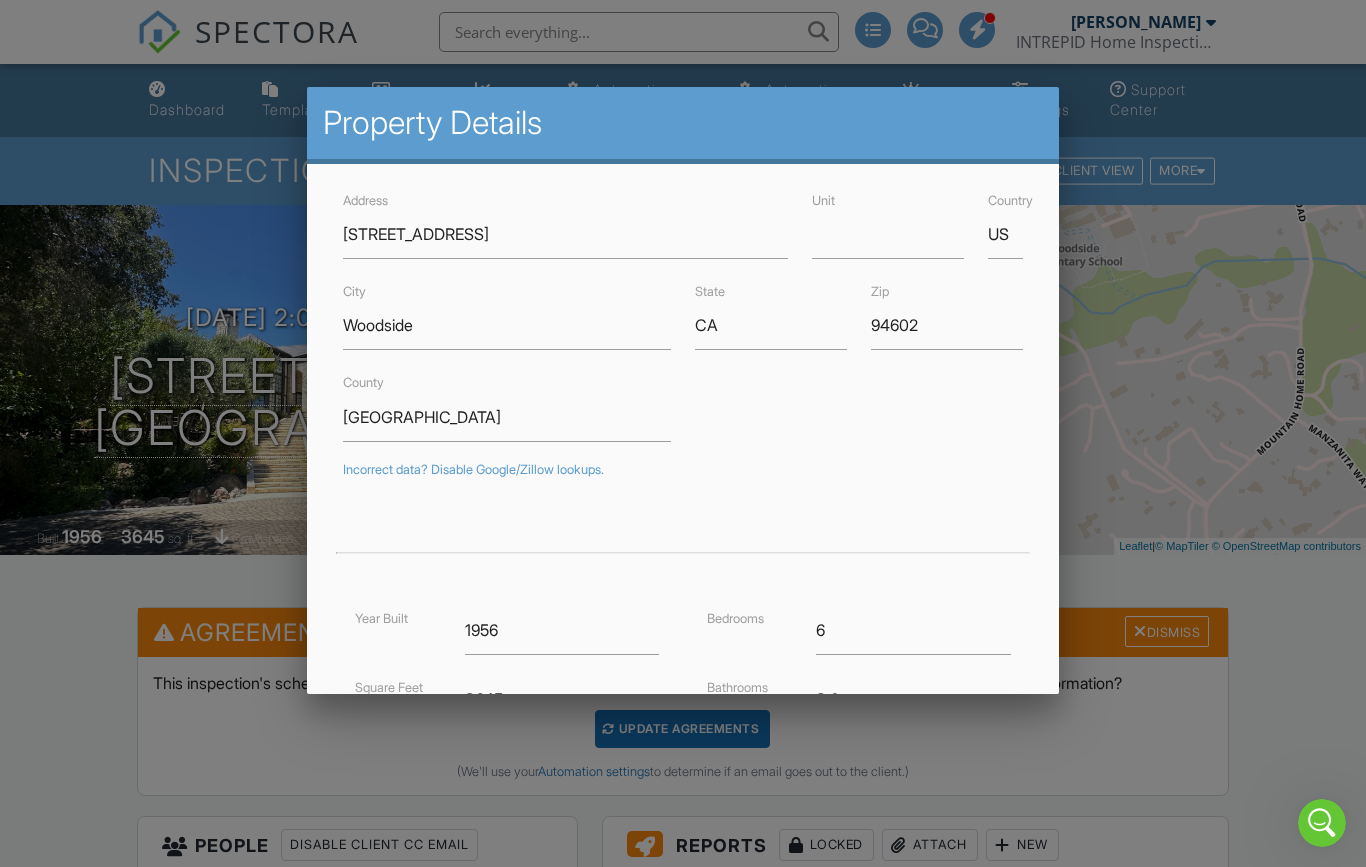 scroll, scrollTop: 0, scrollLeft: 0, axis: both 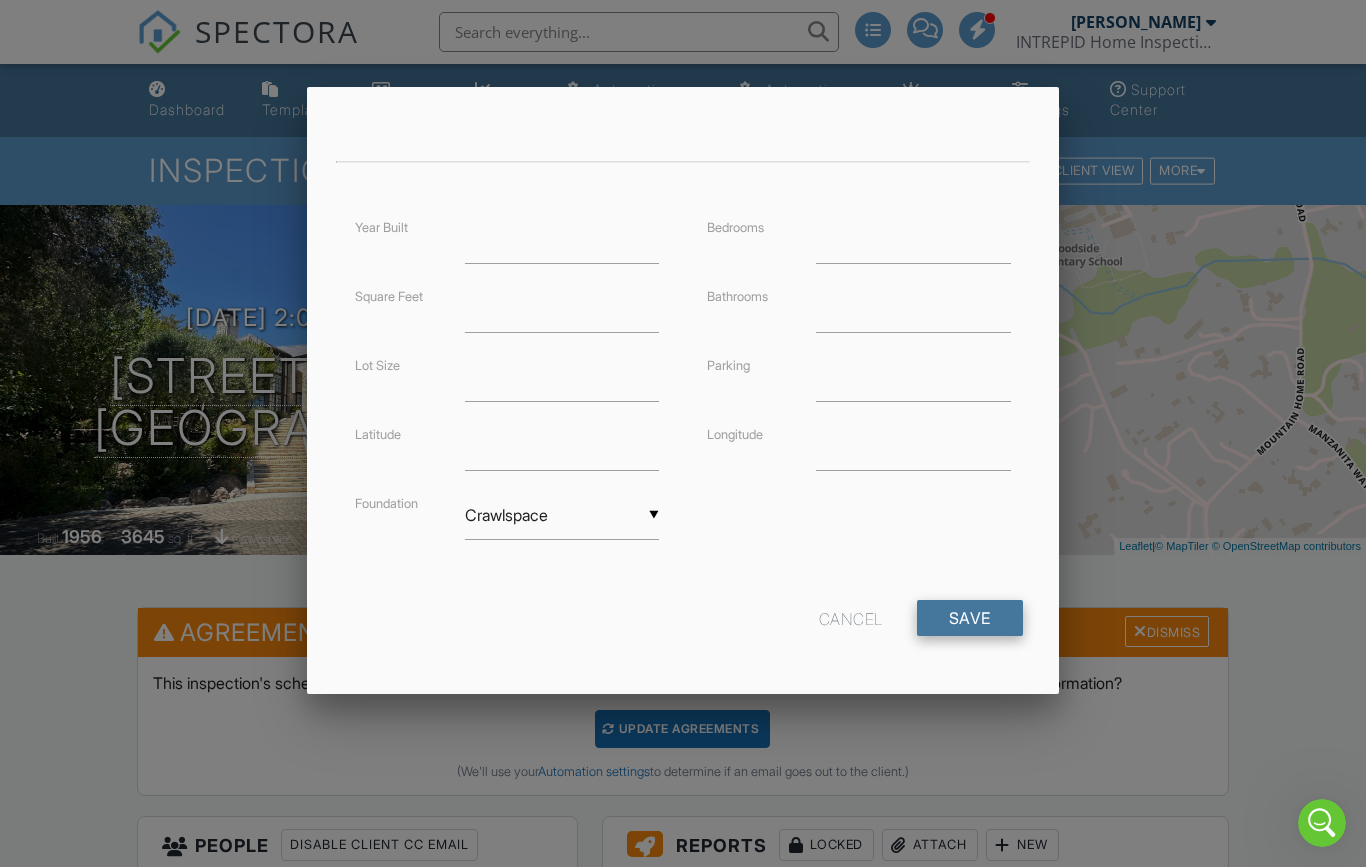 click on "Save" at bounding box center [970, 618] 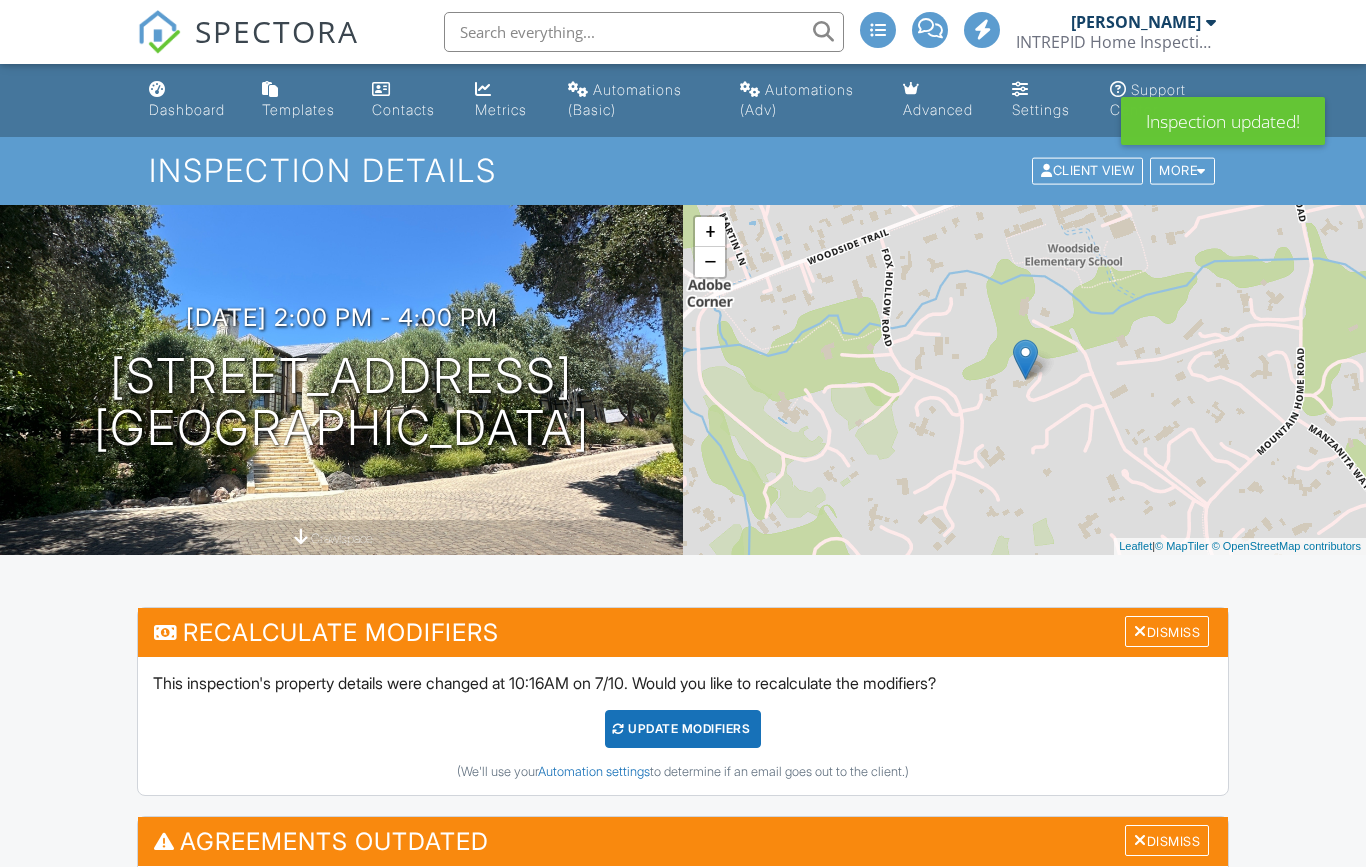 scroll, scrollTop: 0, scrollLeft: 0, axis: both 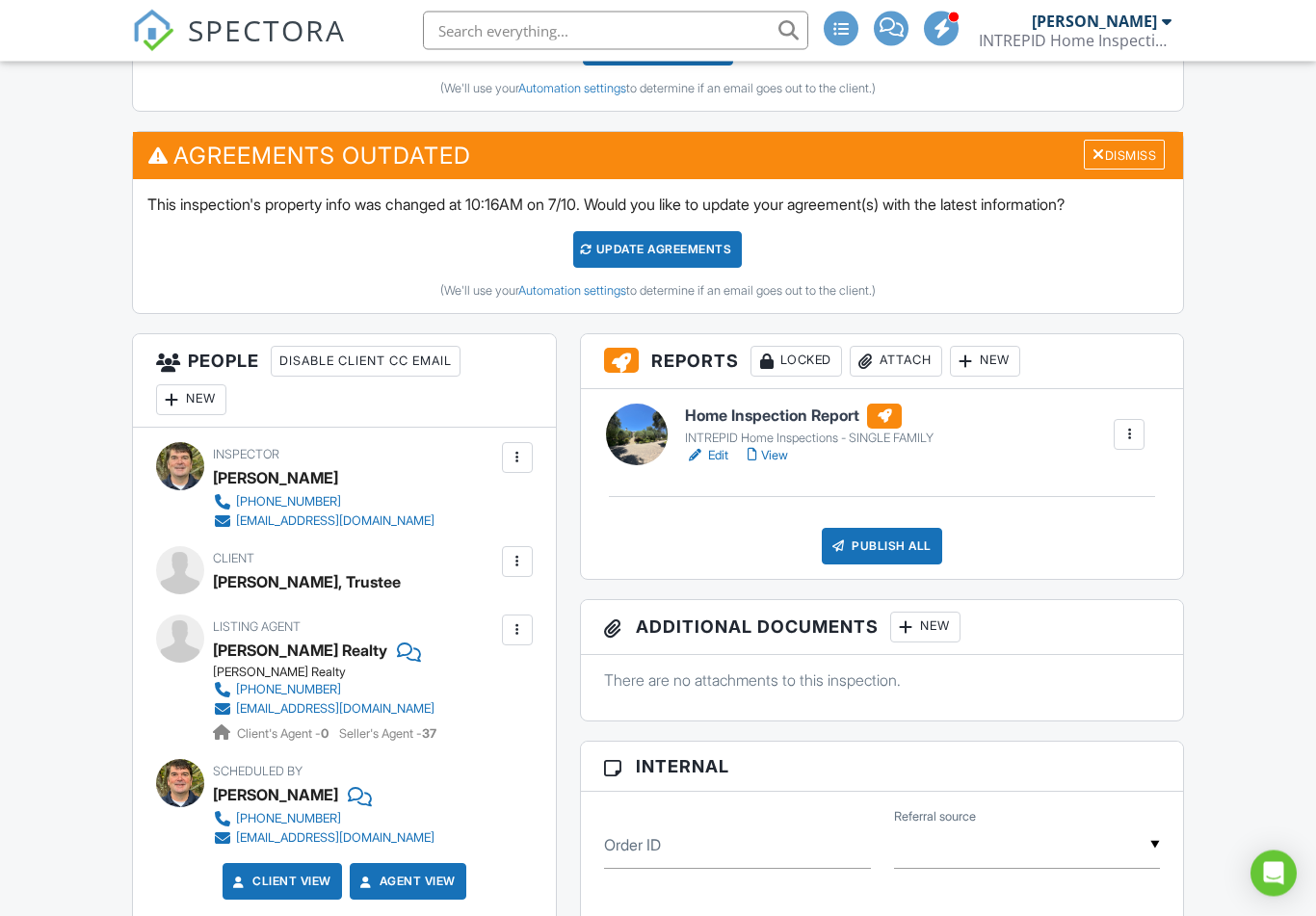 click on "View" at bounding box center [768, 457] 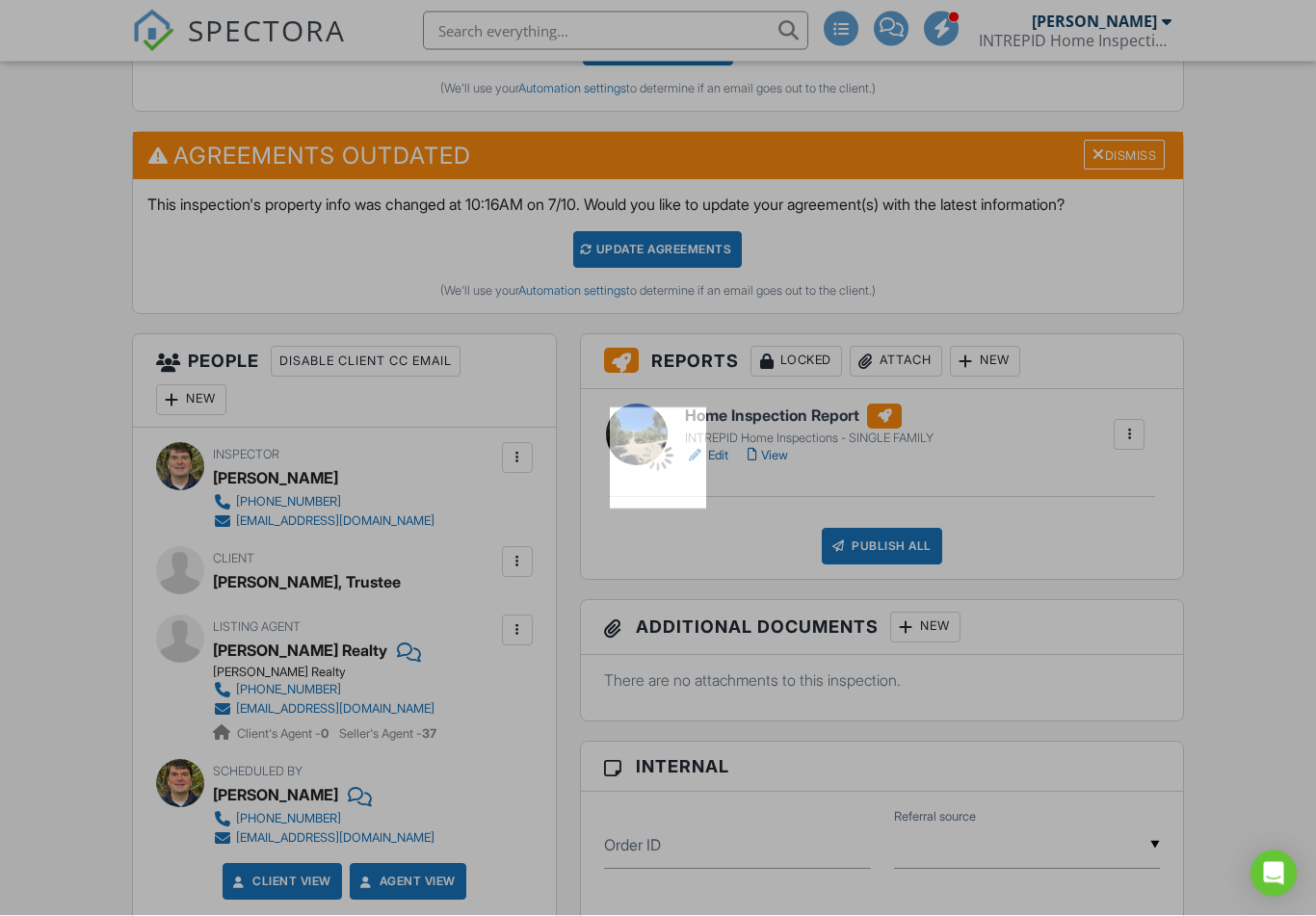 scroll, scrollTop: 655, scrollLeft: 0, axis: vertical 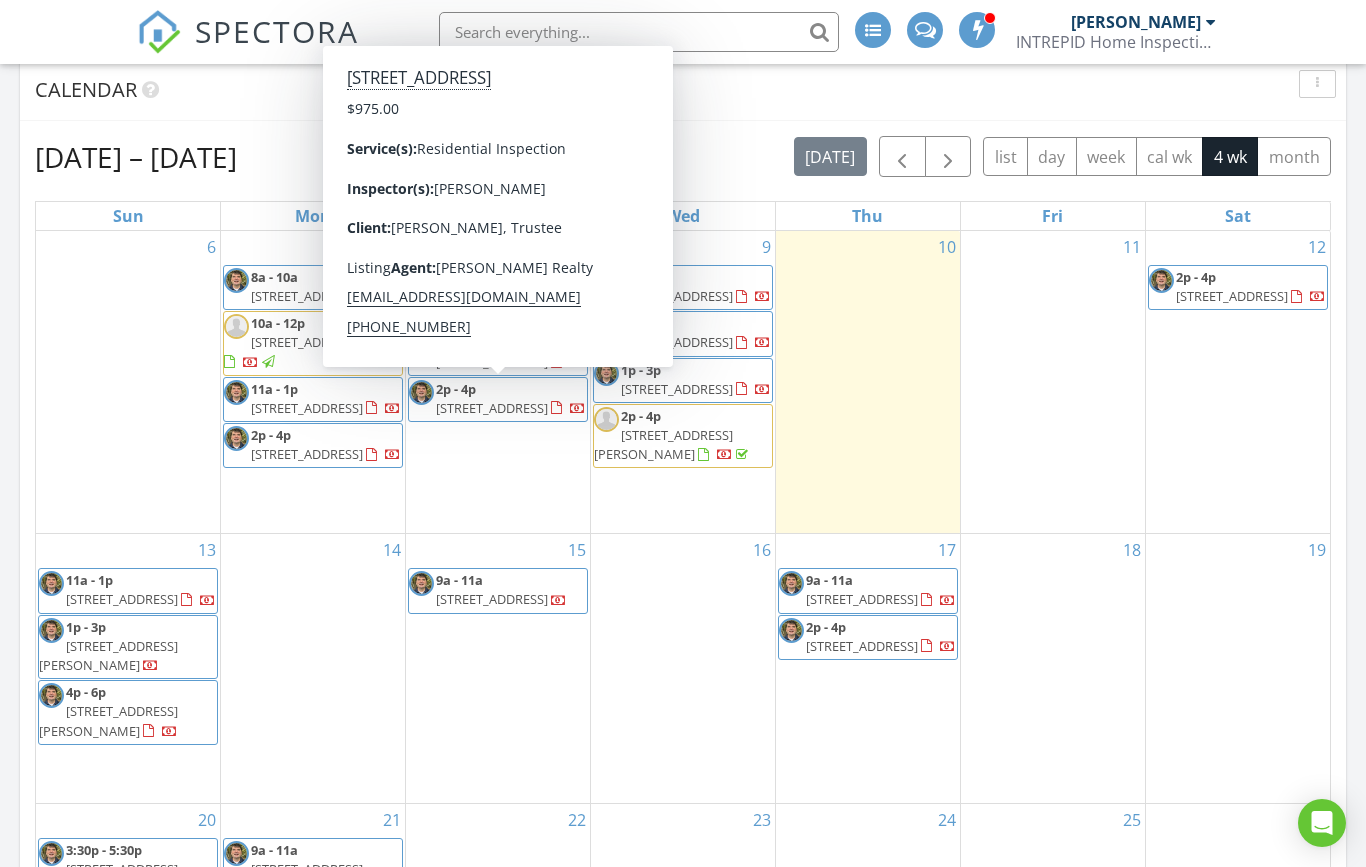 click on "[STREET_ADDRESS]" at bounding box center (492, 408) 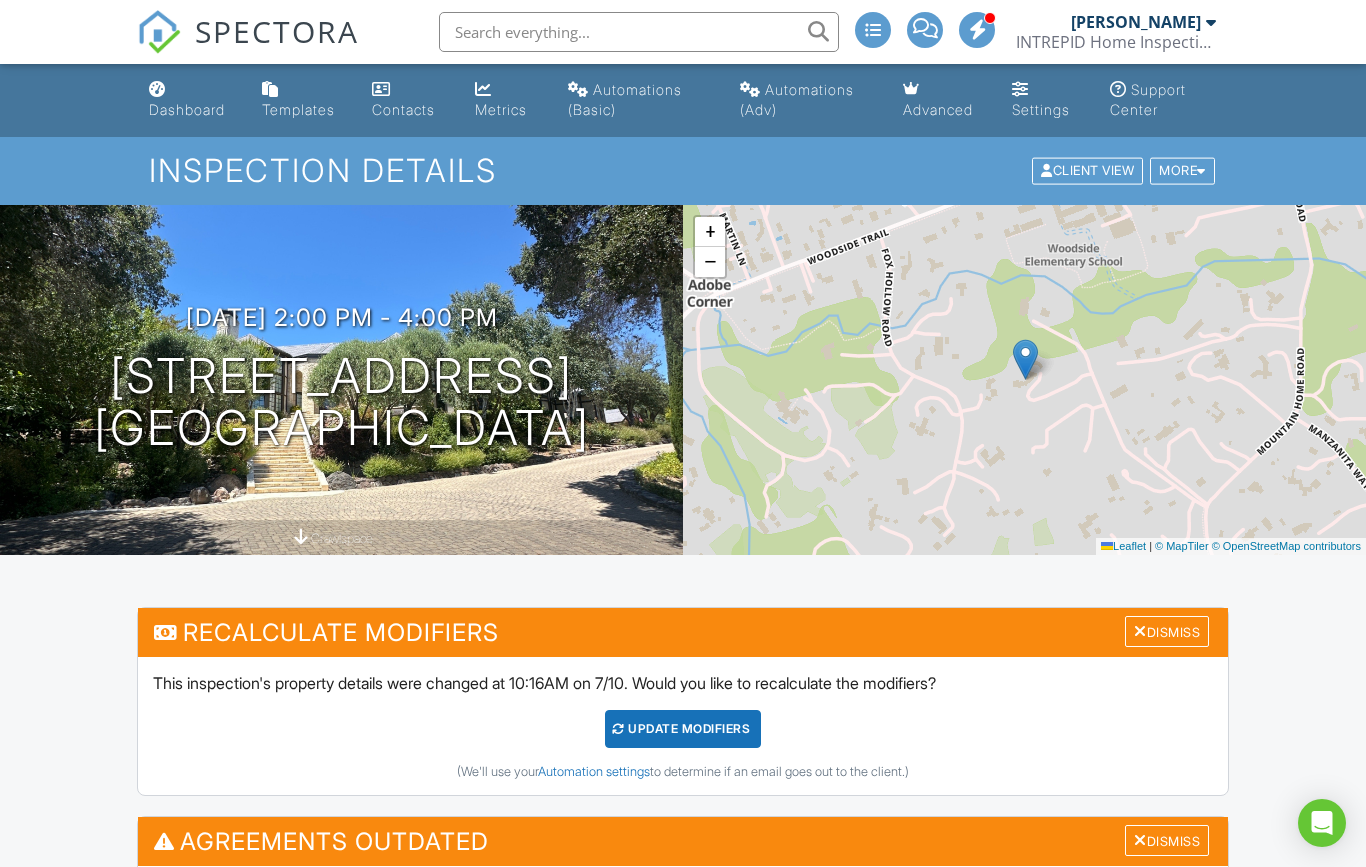 scroll, scrollTop: 0, scrollLeft: 0, axis: both 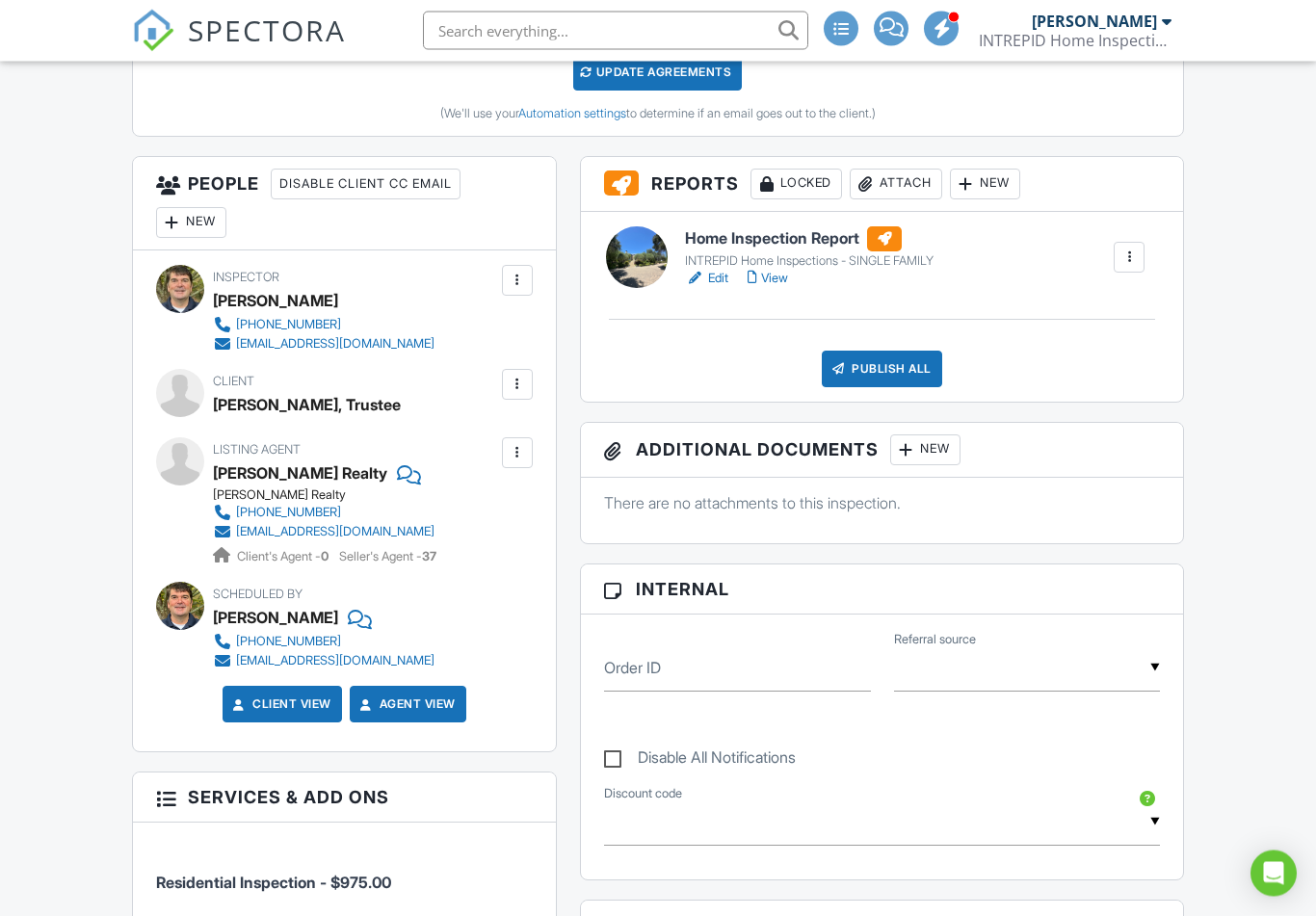 click at bounding box center [517, 385] 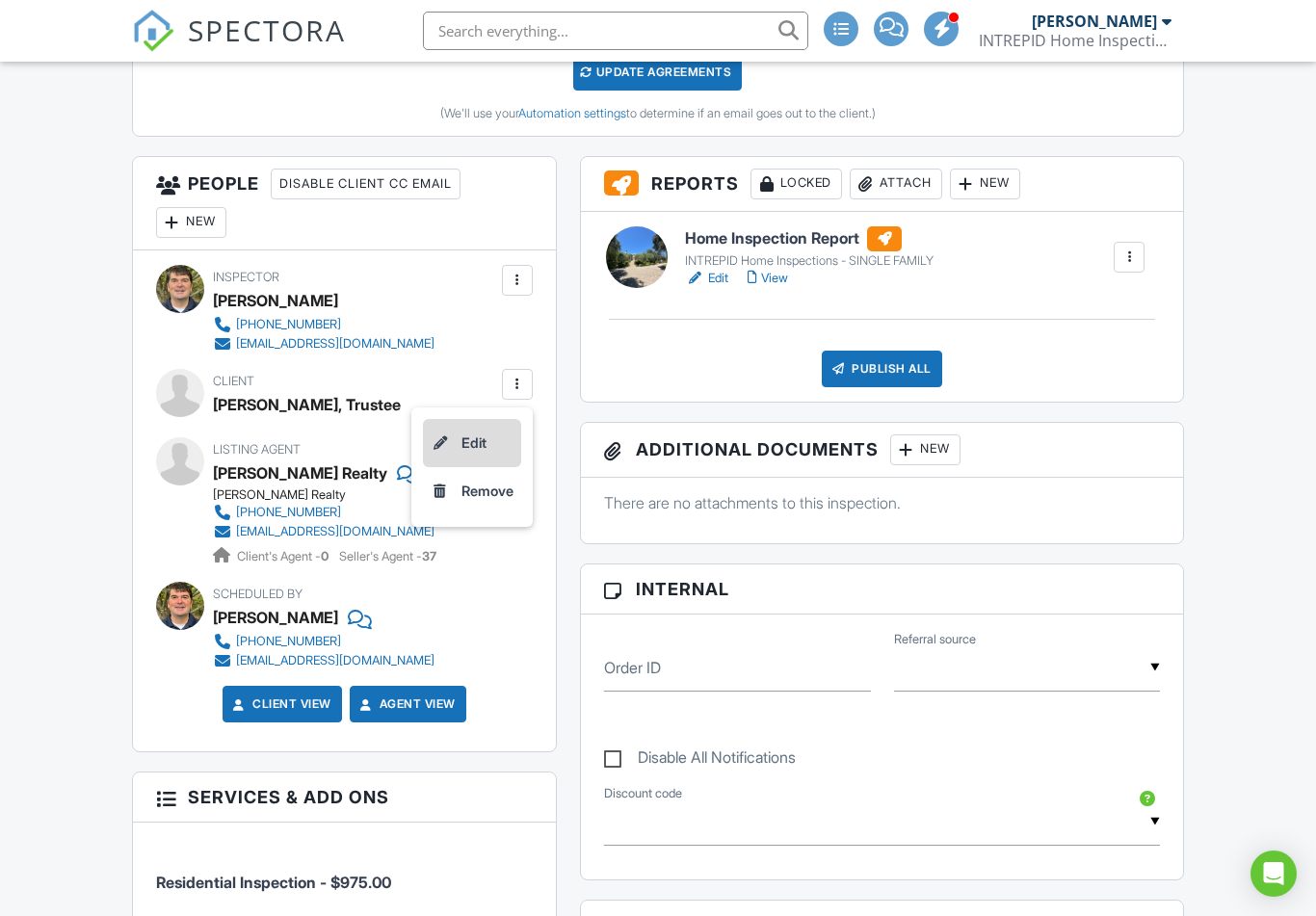 click on "Edit" at bounding box center (472, 443) 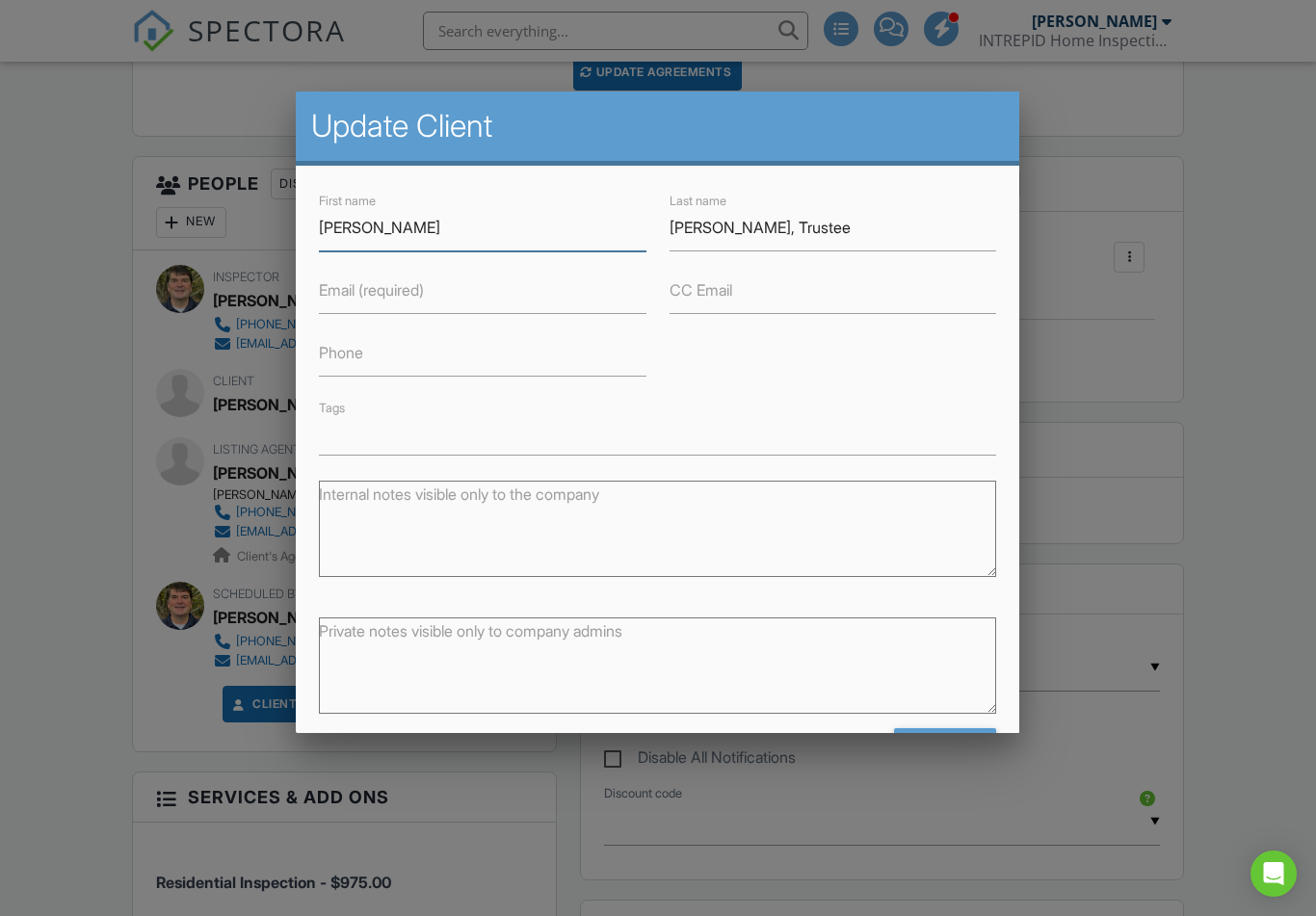 scroll, scrollTop: 831, scrollLeft: 0, axis: vertical 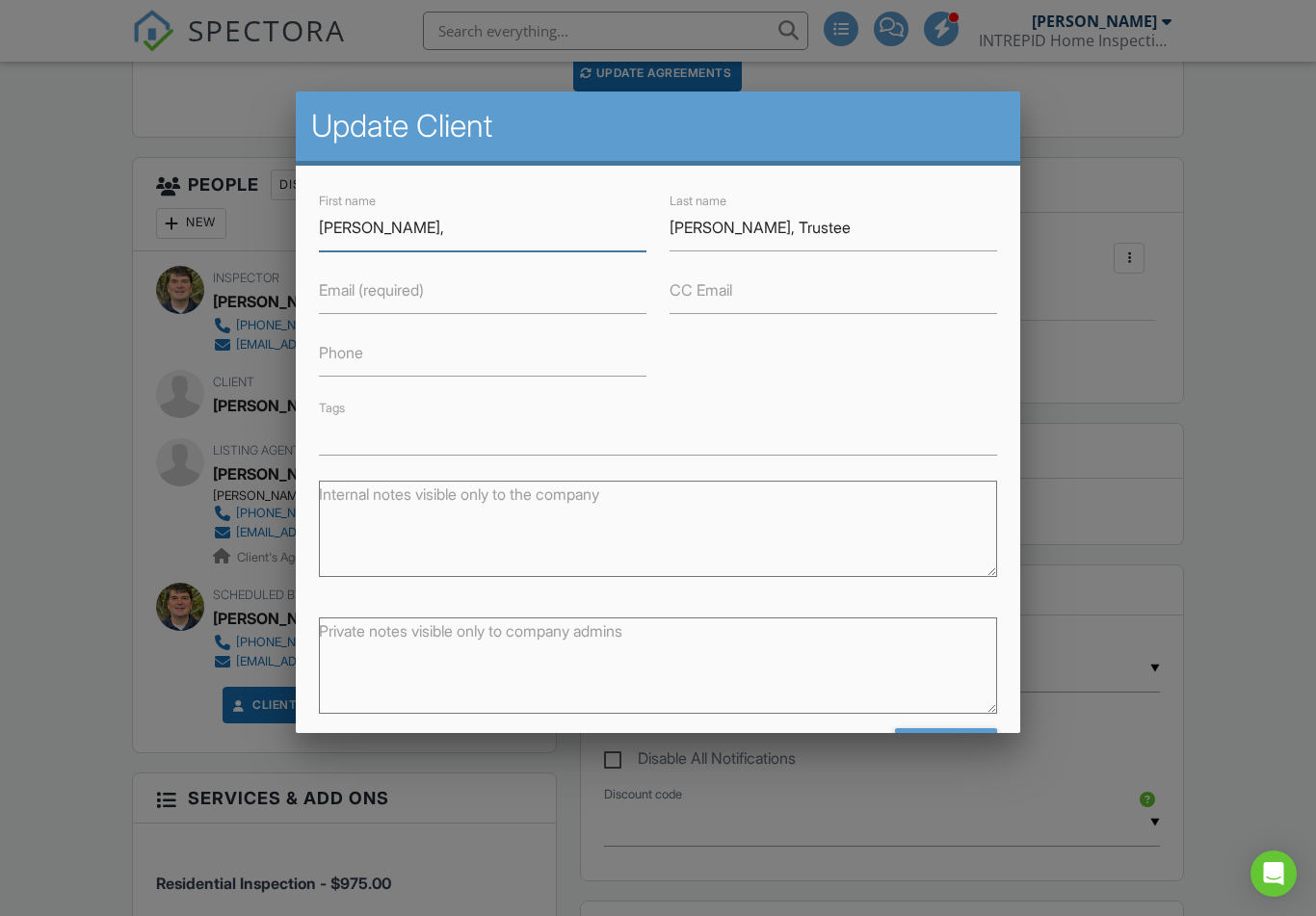 type on "James W. Breyer," 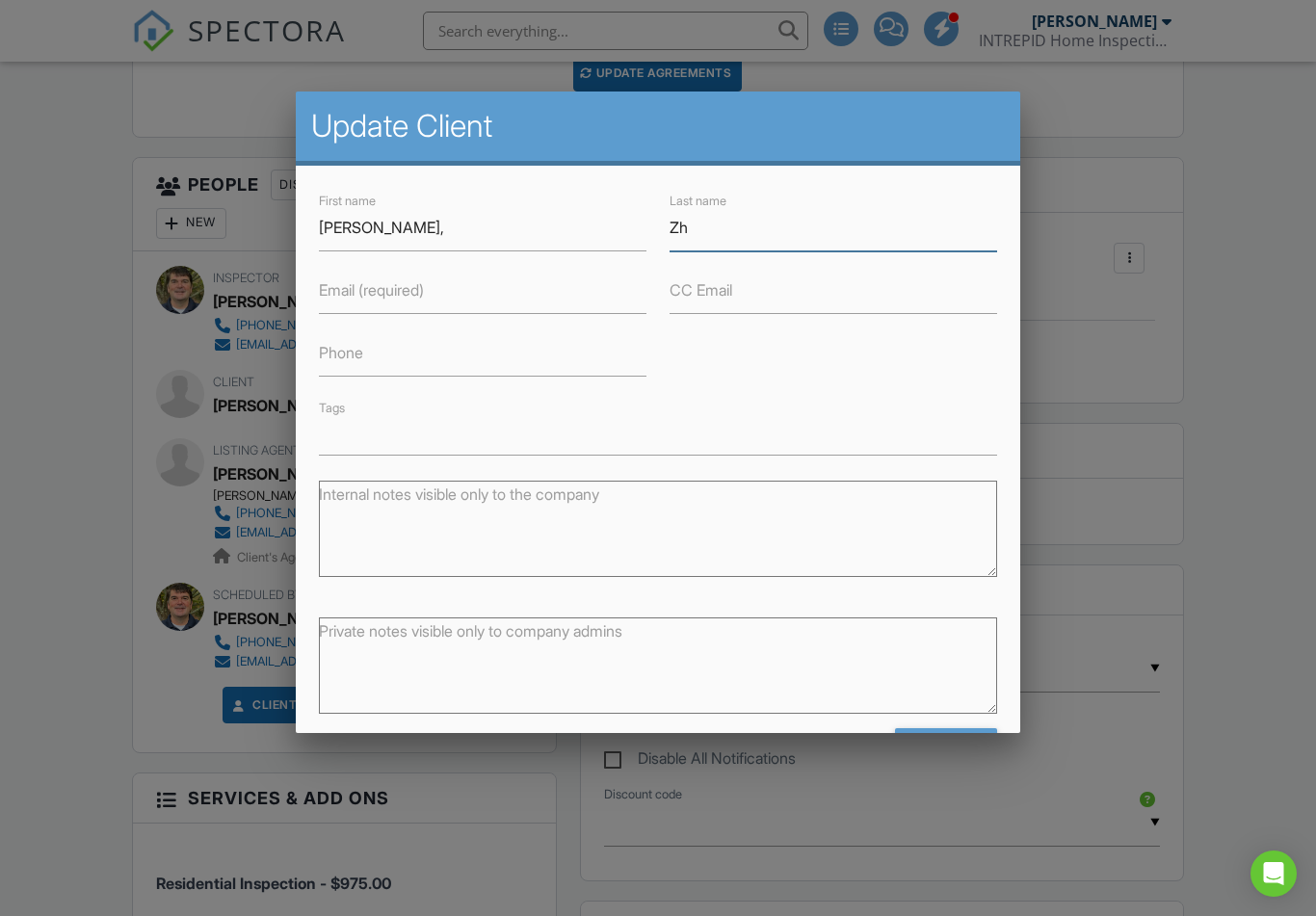 type on "Z" 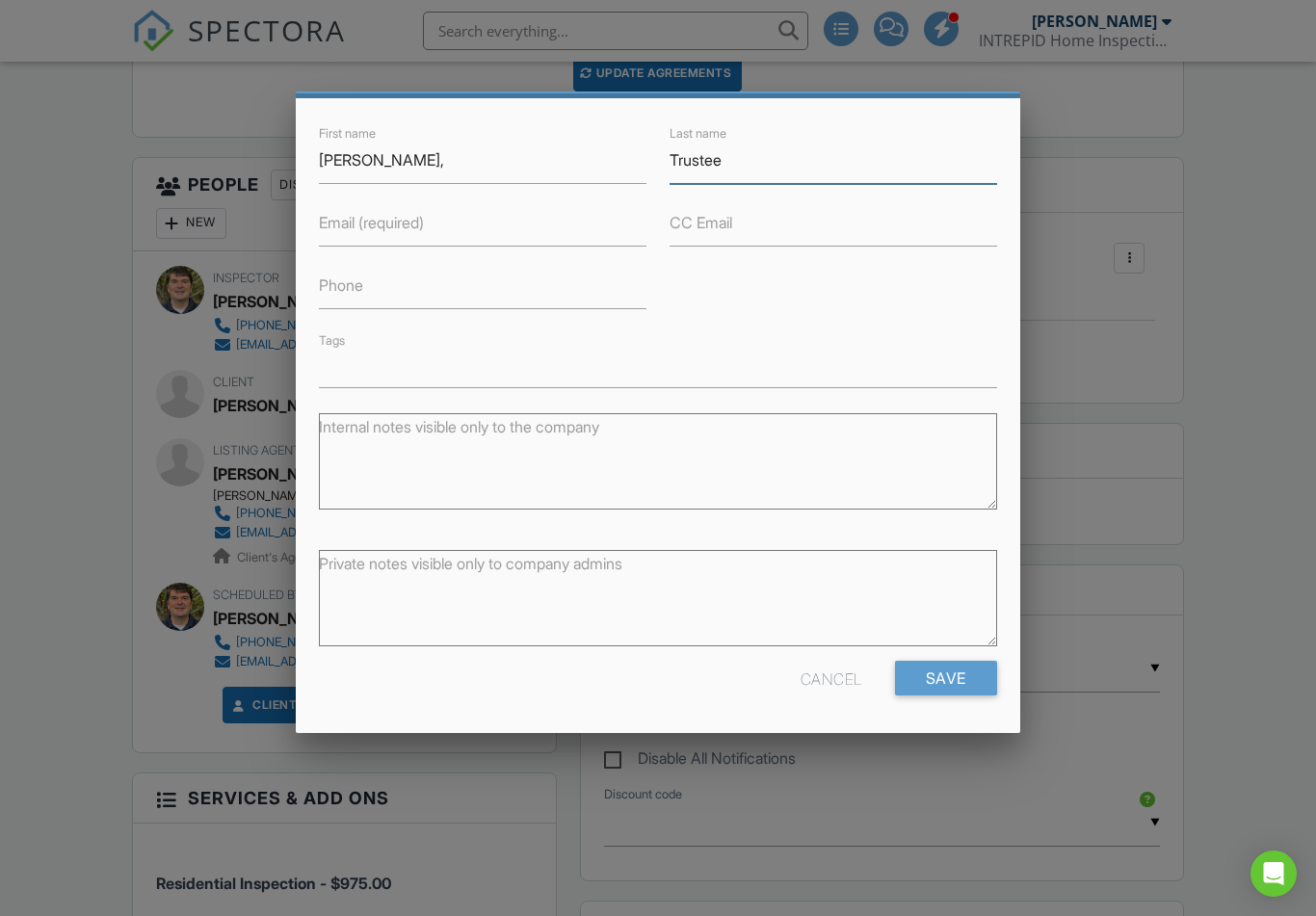 scroll, scrollTop: 66, scrollLeft: 0, axis: vertical 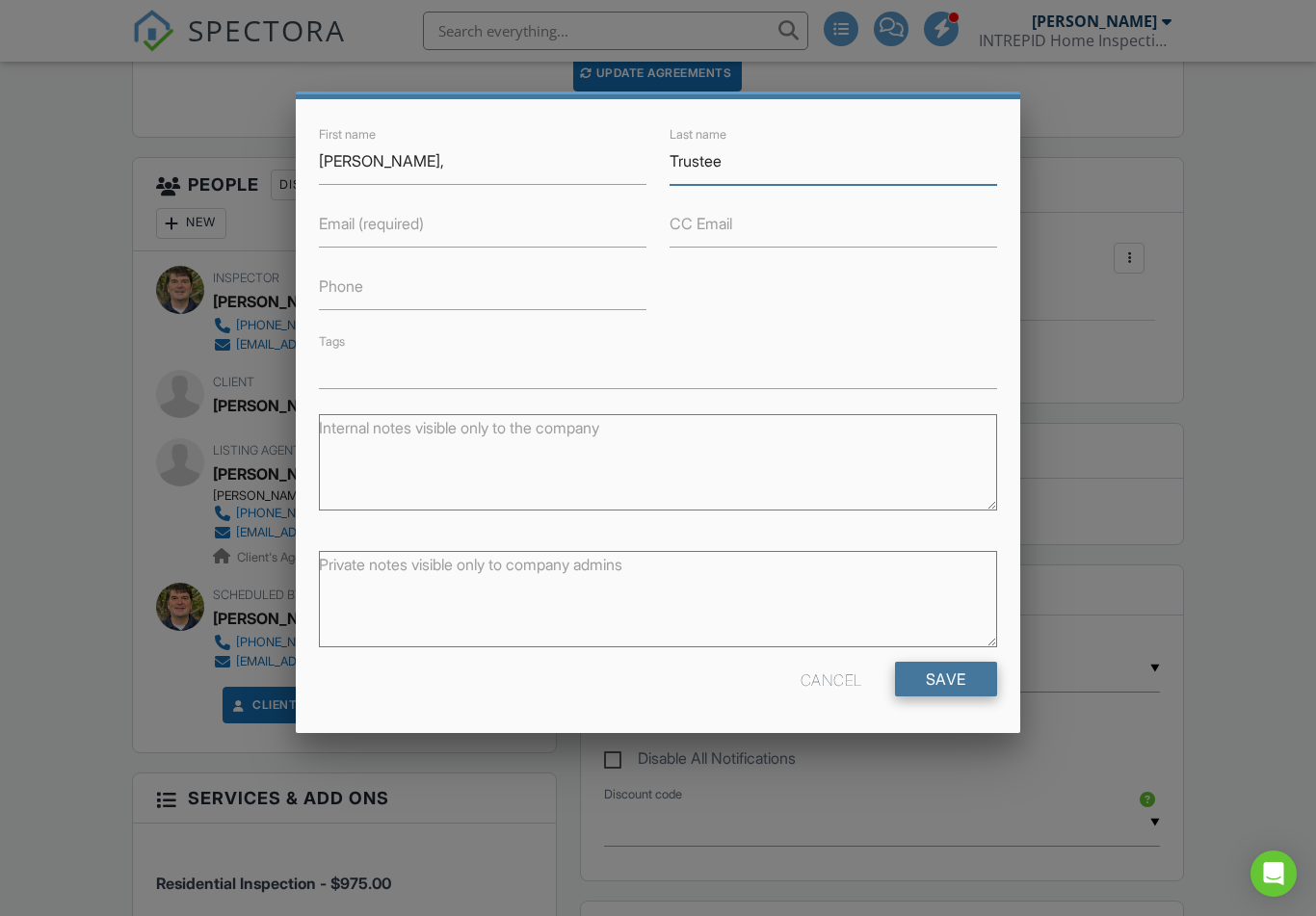 type on "Trustee" 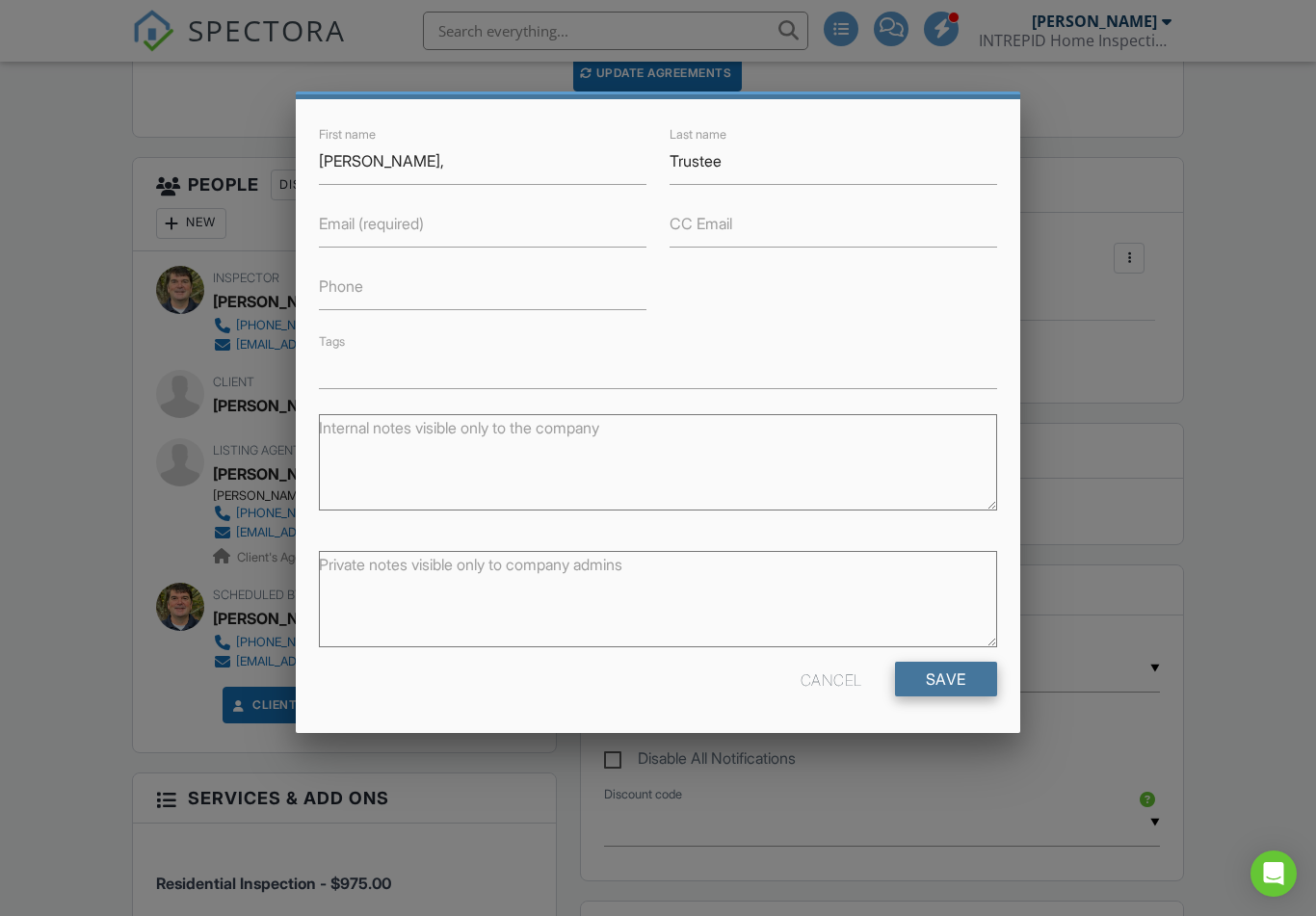 click on "Save" at bounding box center (946, 679) 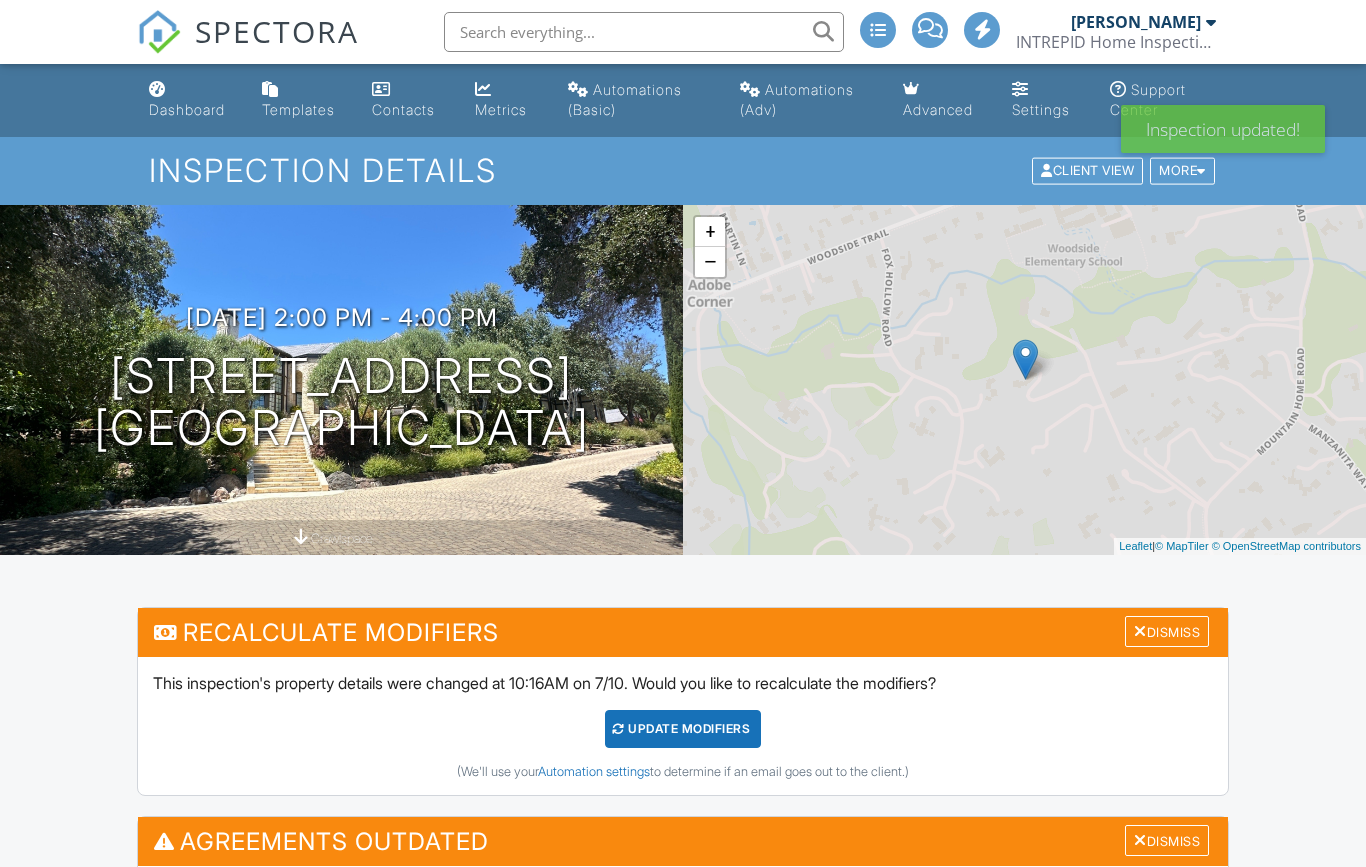 scroll, scrollTop: 0, scrollLeft: 0, axis: both 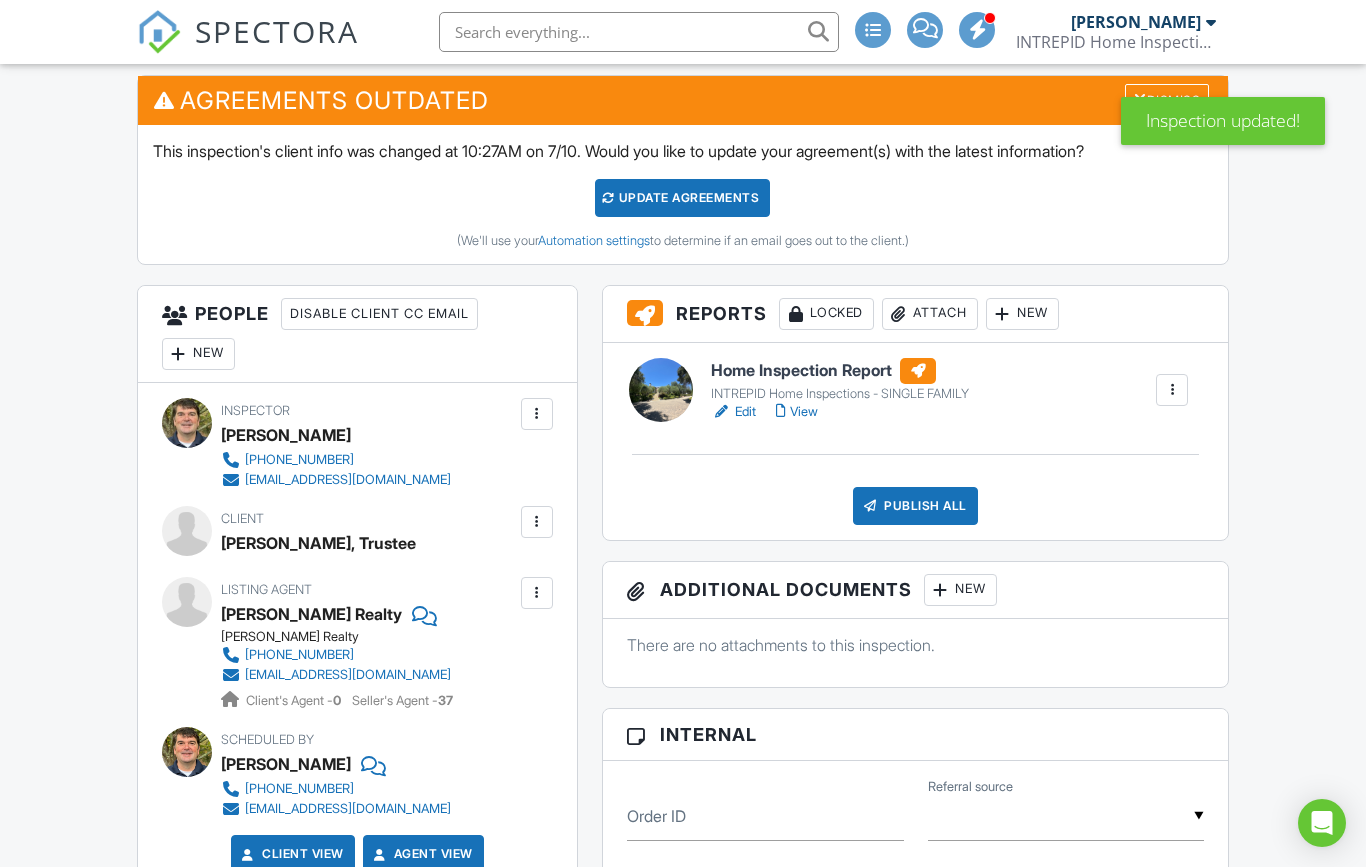 click on "View" at bounding box center [797, 412] 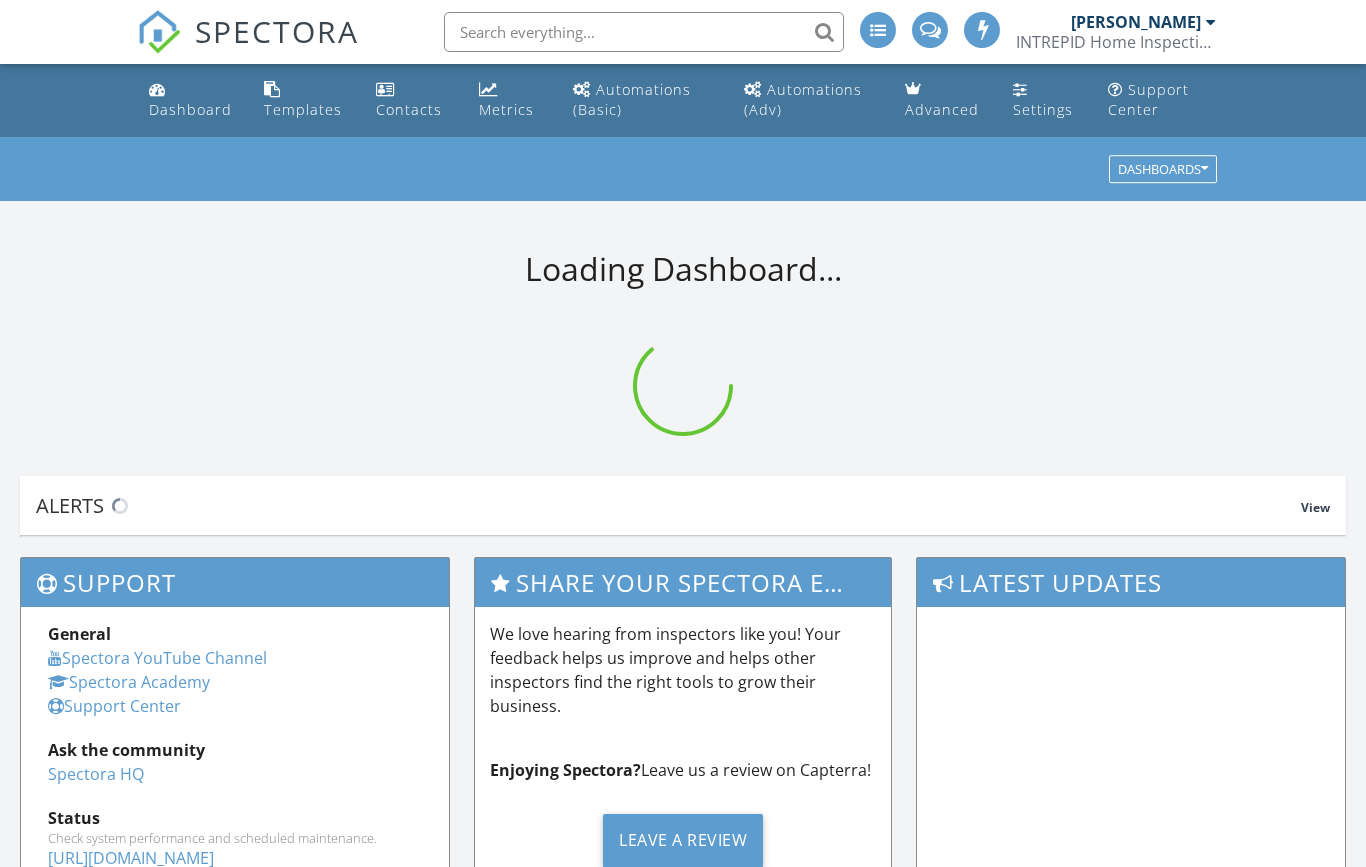 scroll, scrollTop: 0, scrollLeft: 0, axis: both 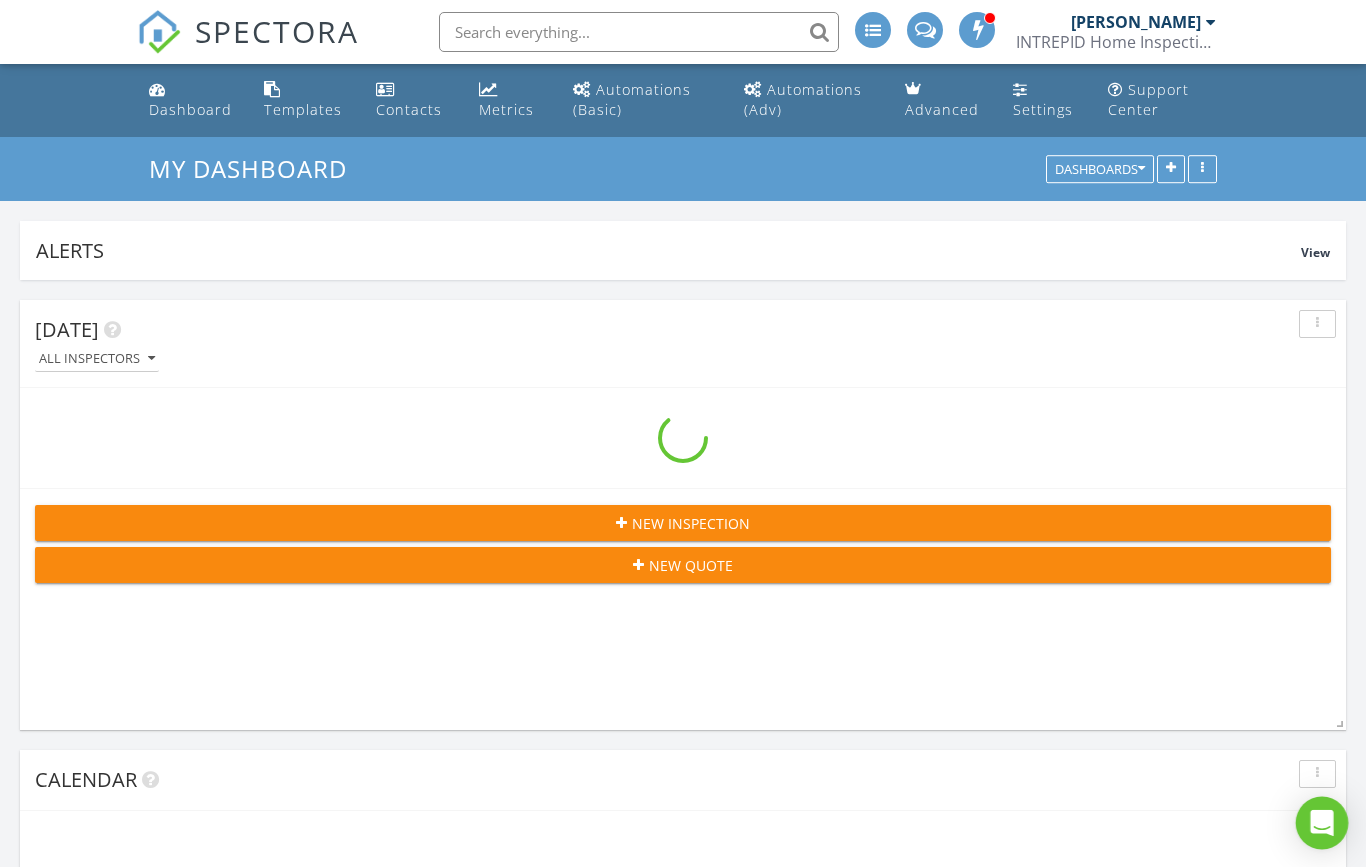 click 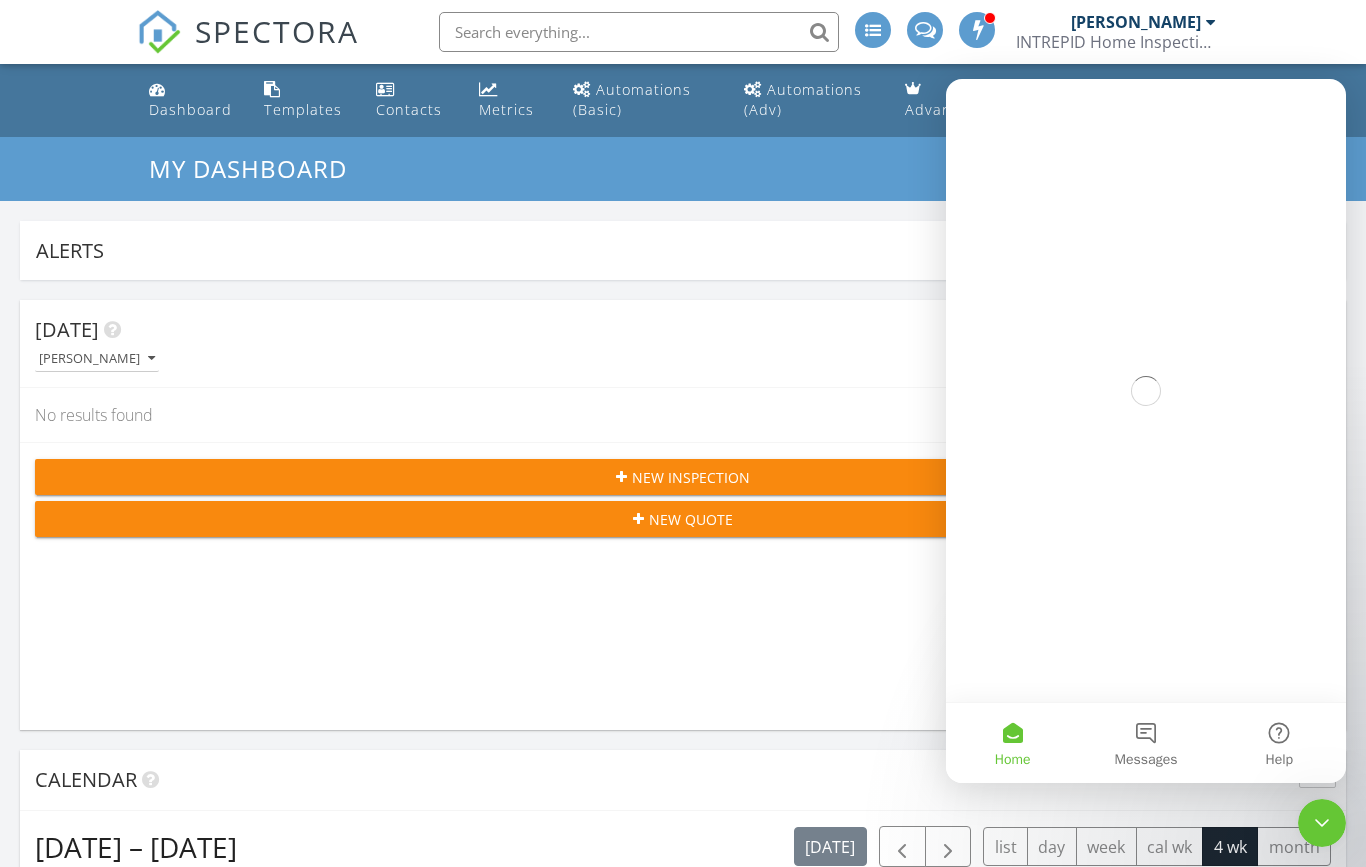 scroll, scrollTop: 0, scrollLeft: 0, axis: both 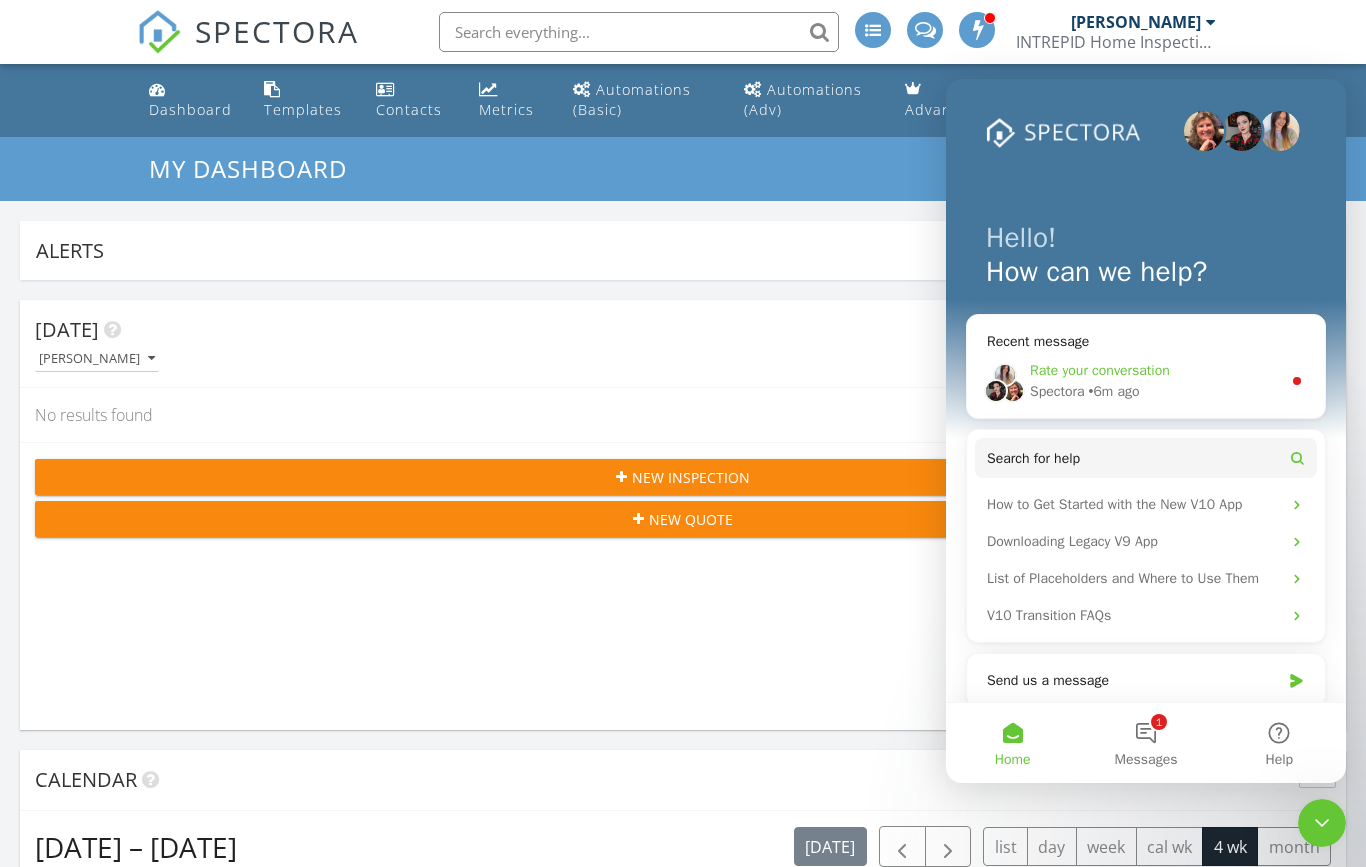 click on "Rate your conversation" at bounding box center (1100, 370) 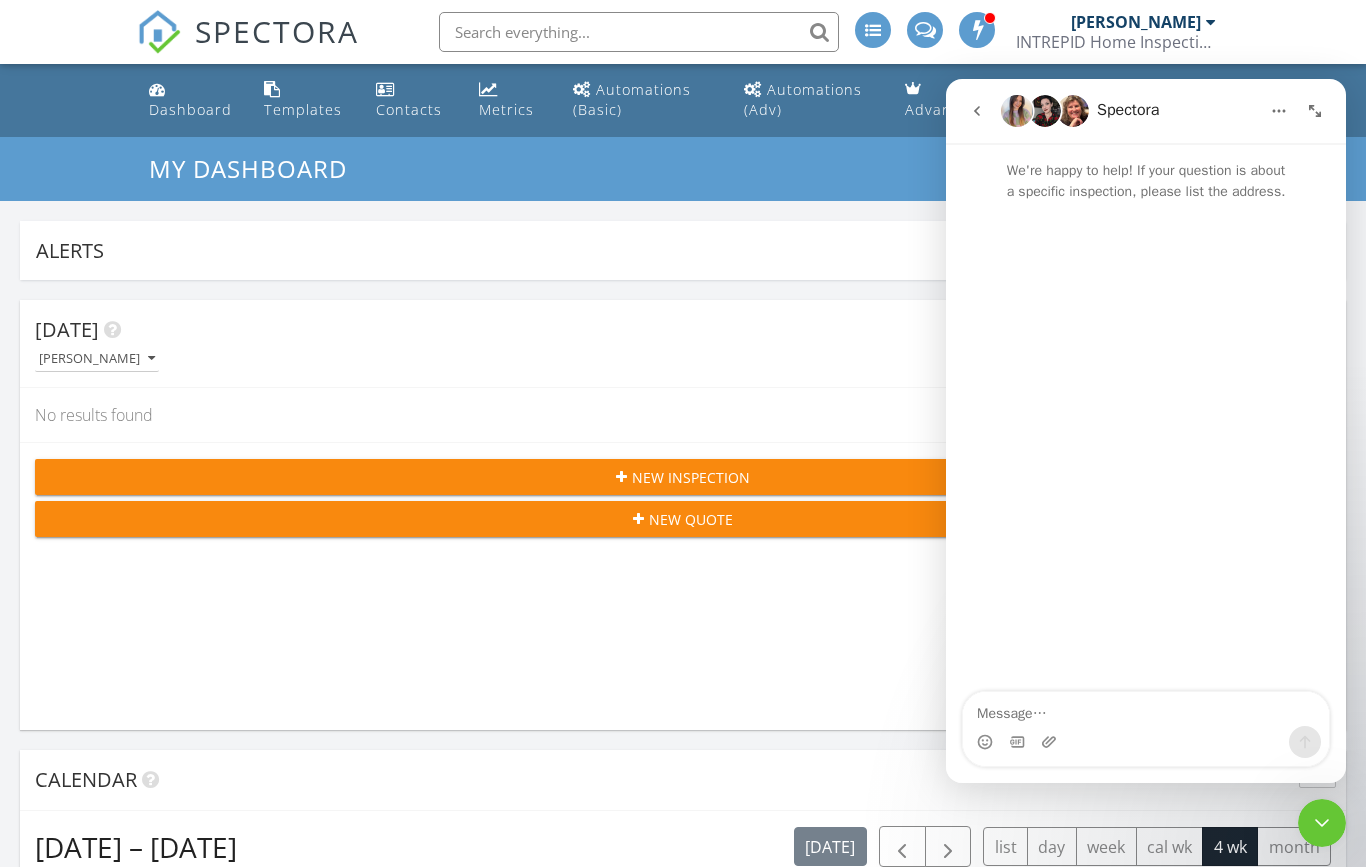 scroll, scrollTop: 202, scrollLeft: 0, axis: vertical 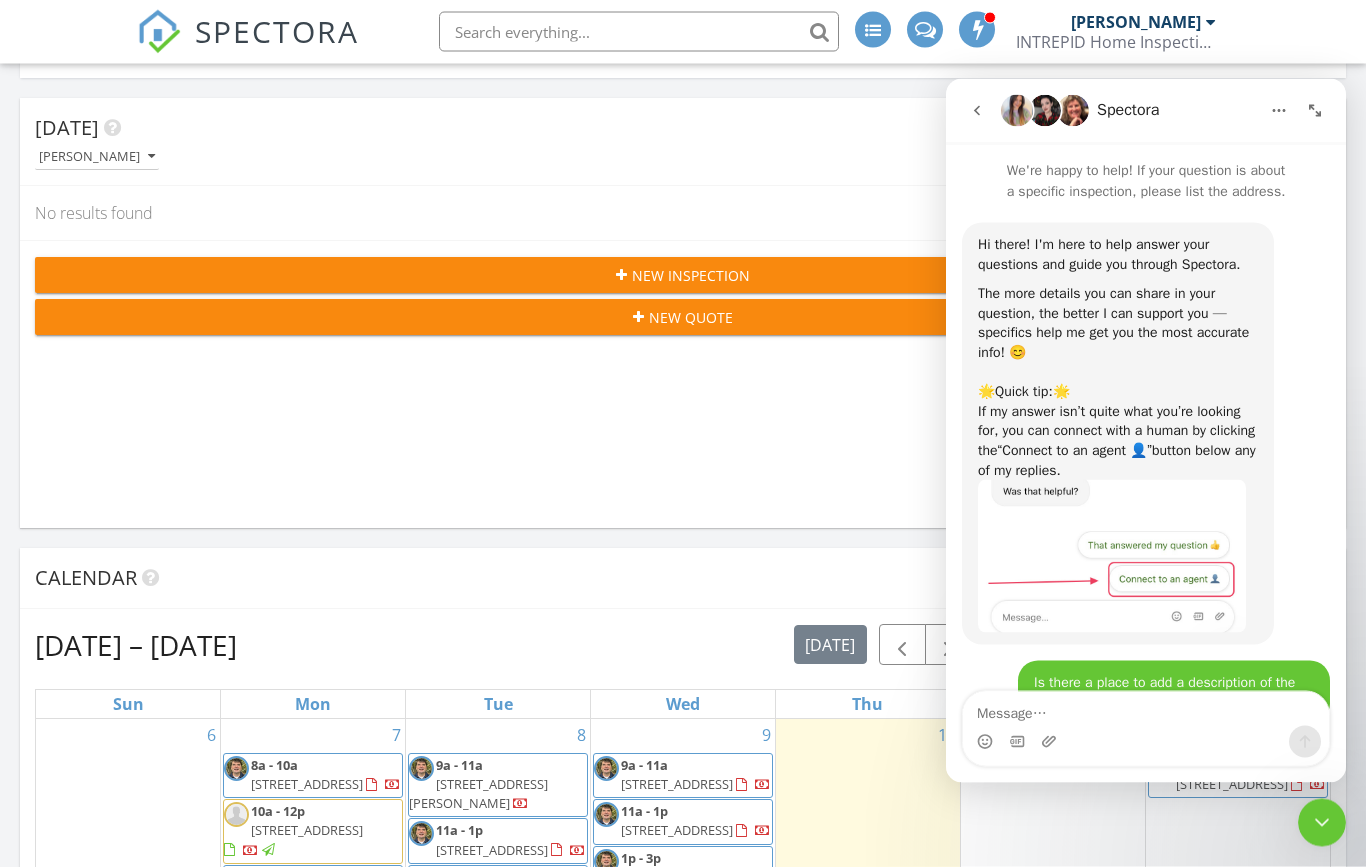 click at bounding box center (1146, 708) 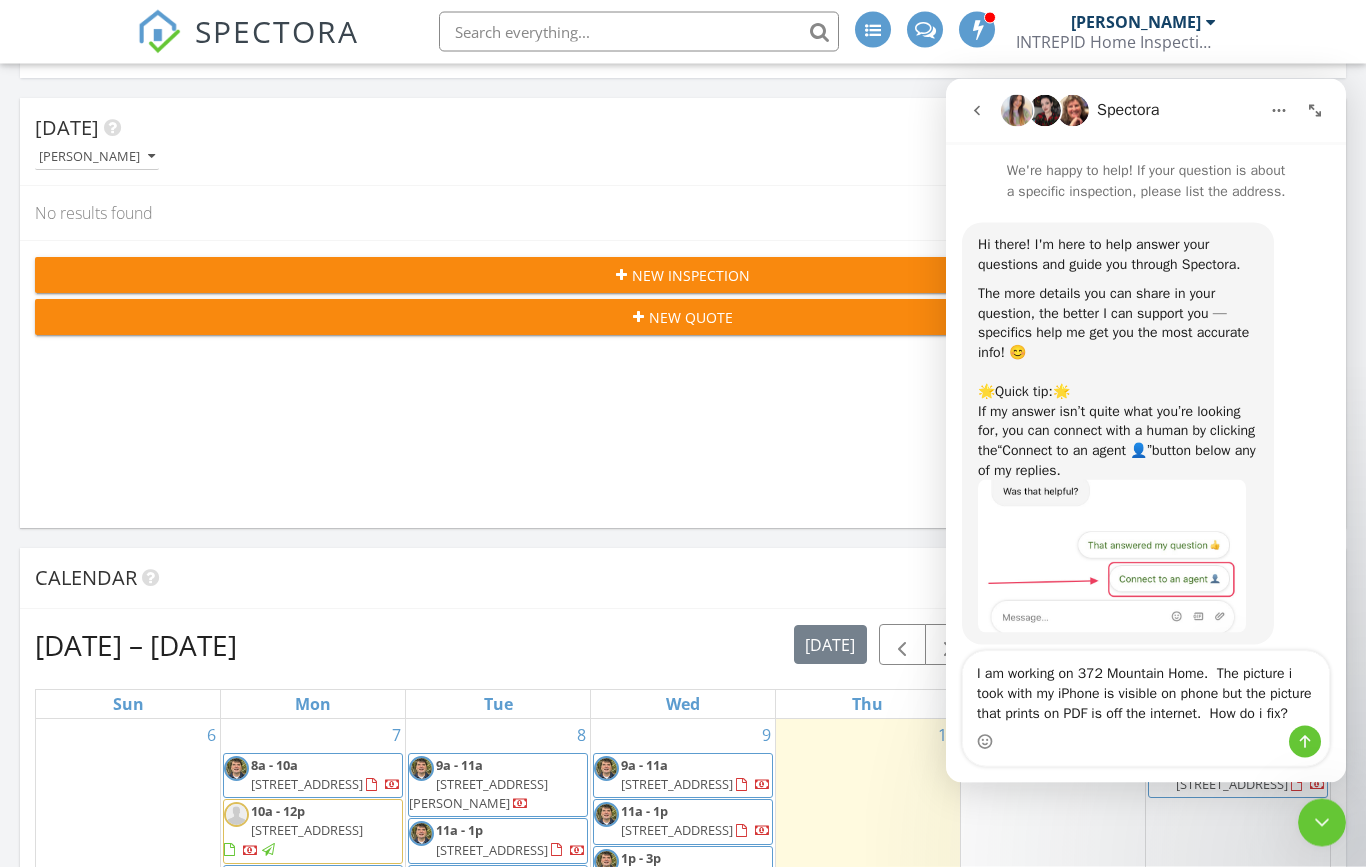 type on "I am working on 372 Mountain Home.  The picture i took with my iPhone is visible on phone but the picture that prints on PDF is off the internet.  How do i fix?" 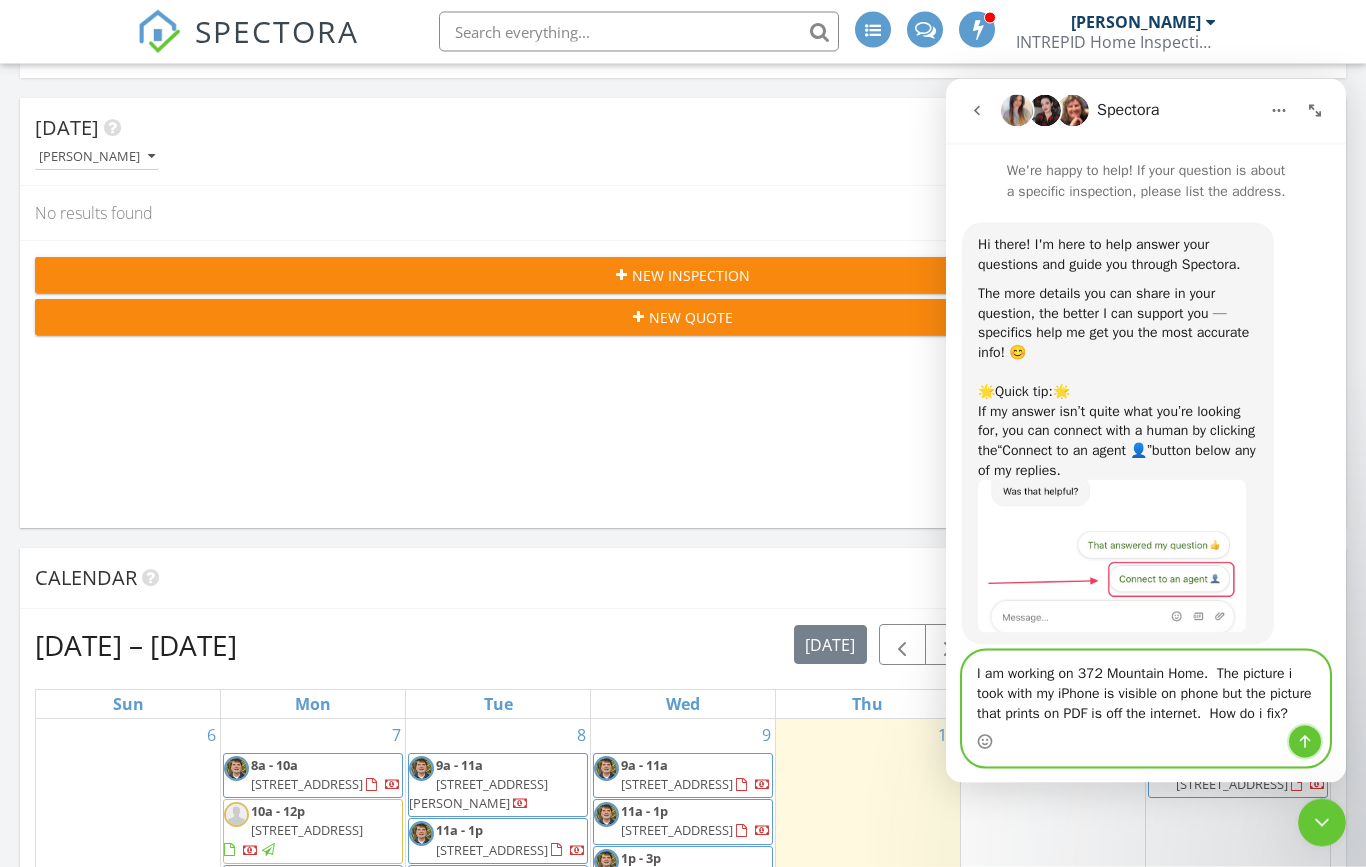 click at bounding box center [1305, 741] 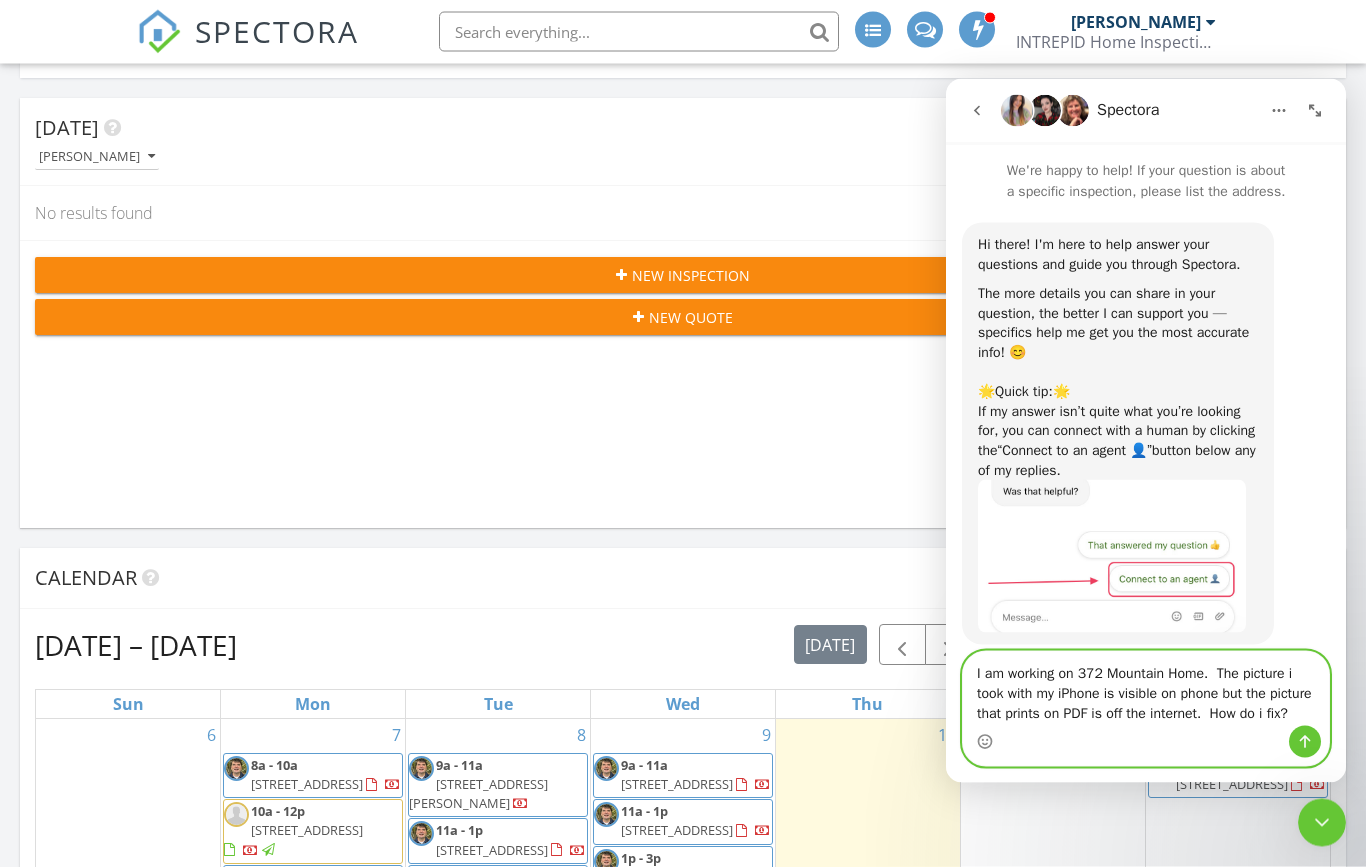 type 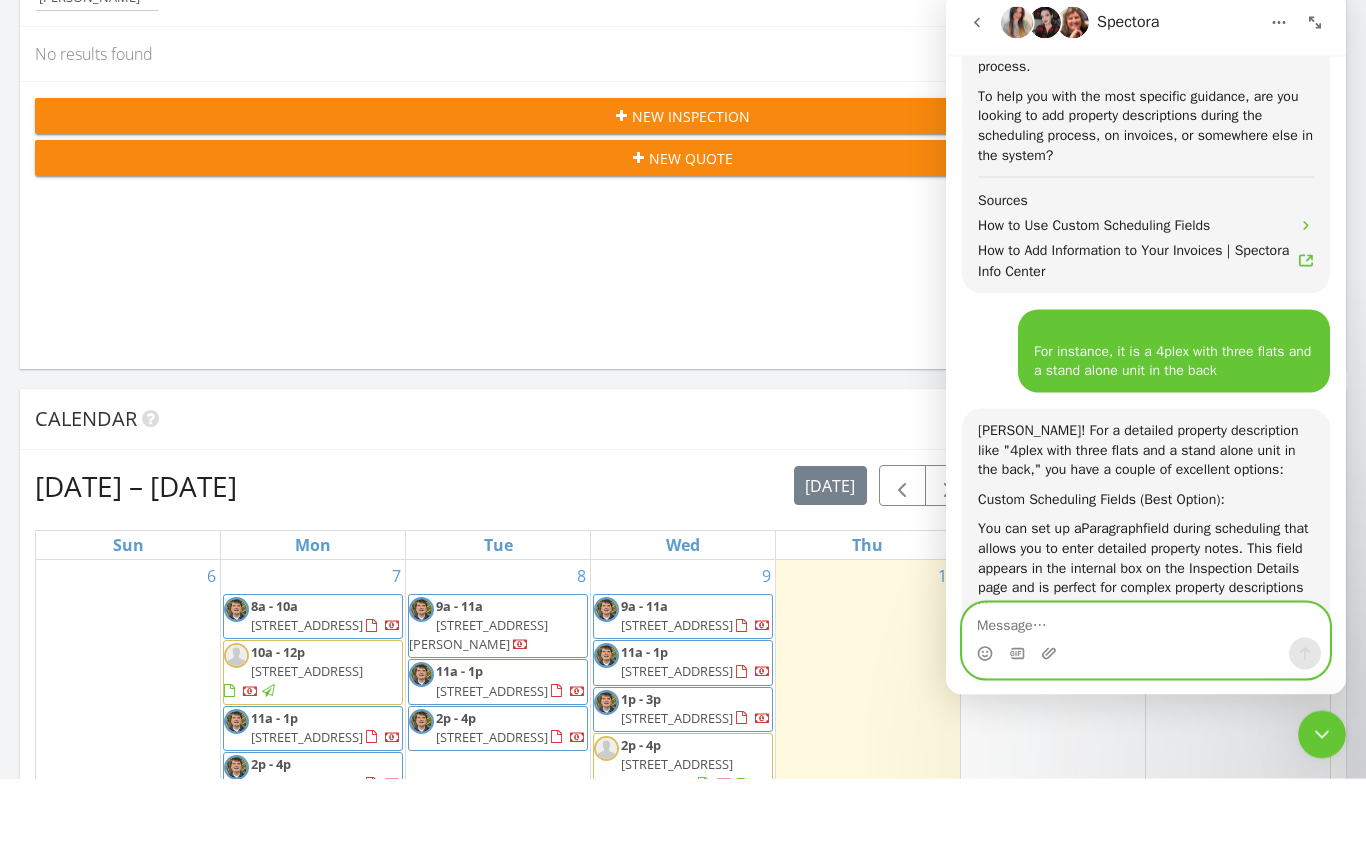 scroll, scrollTop: 813, scrollLeft: 0, axis: vertical 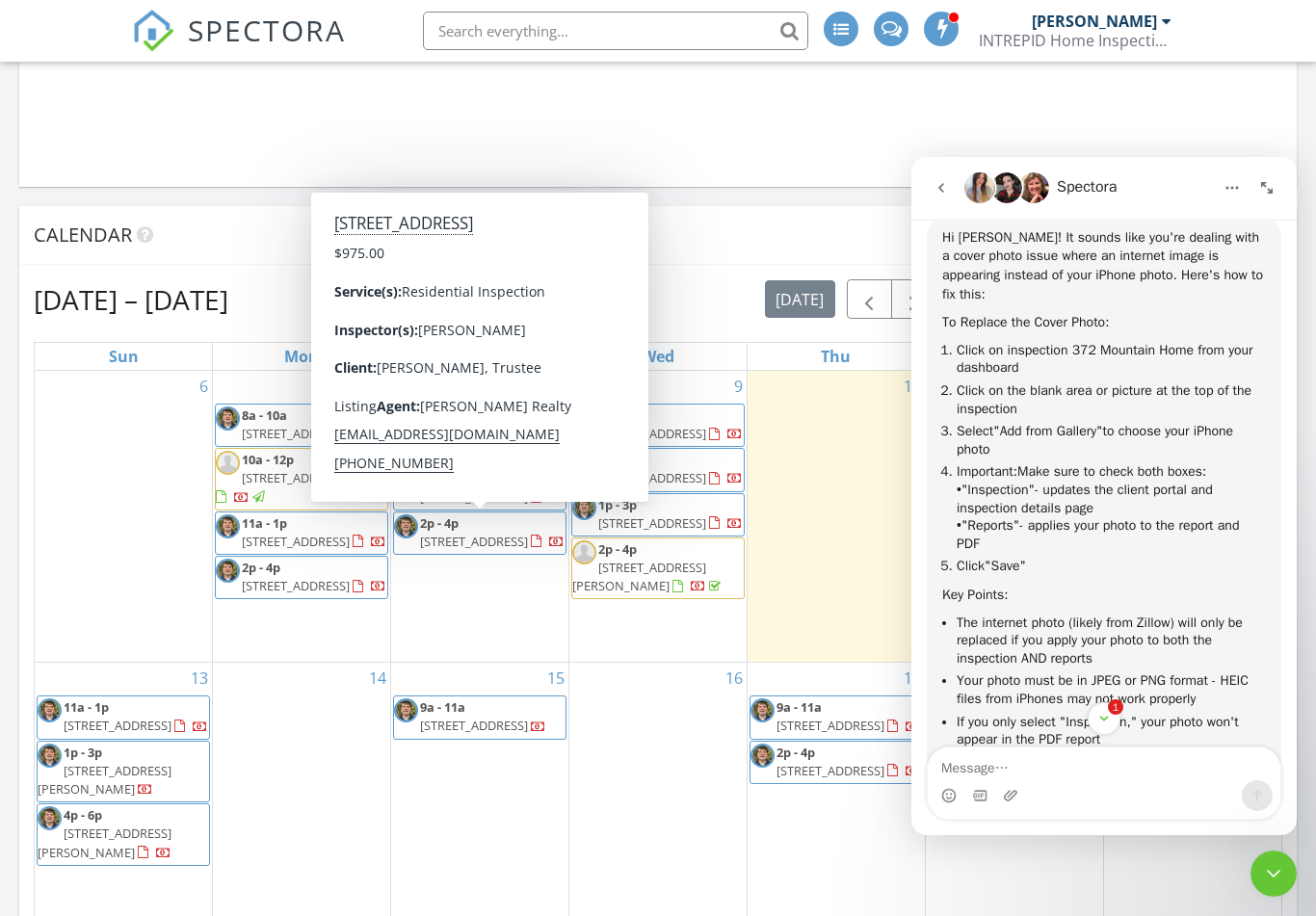 click on "372 Mountain Home Rd , Woodside 94602" at bounding box center (474, 541) 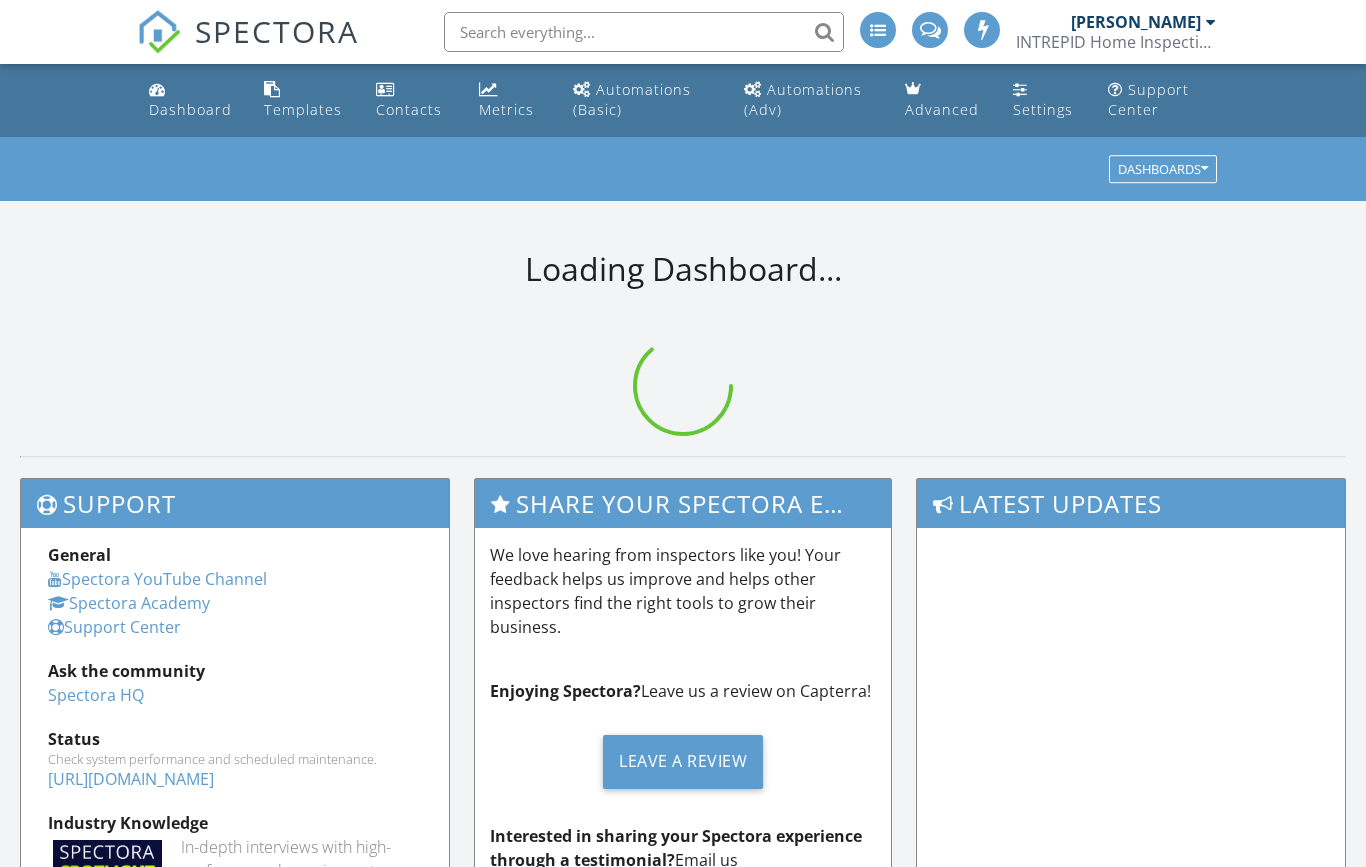 scroll, scrollTop: 0, scrollLeft: 0, axis: both 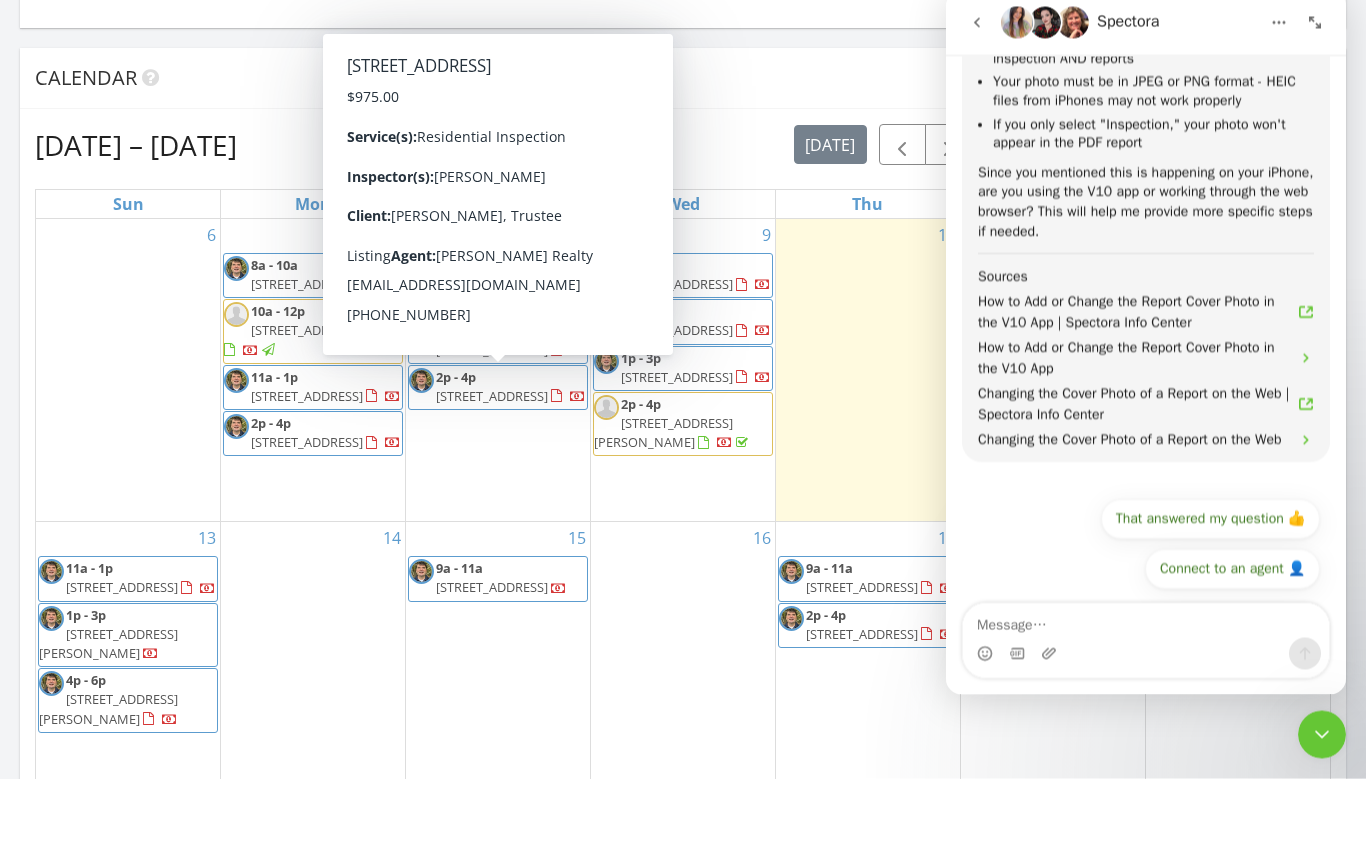 click on "[STREET_ADDRESS]" at bounding box center [492, 485] 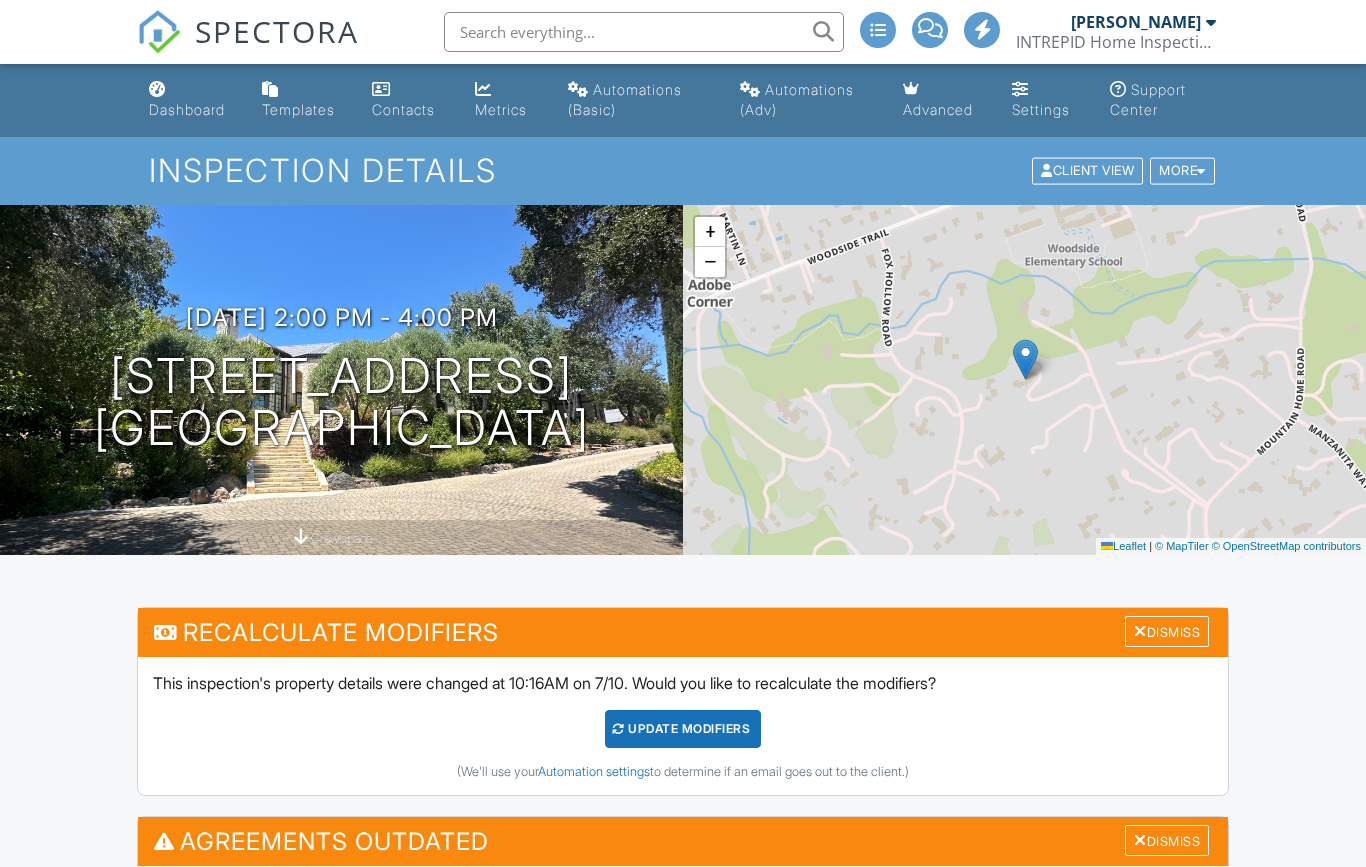 scroll, scrollTop: 0, scrollLeft: 0, axis: both 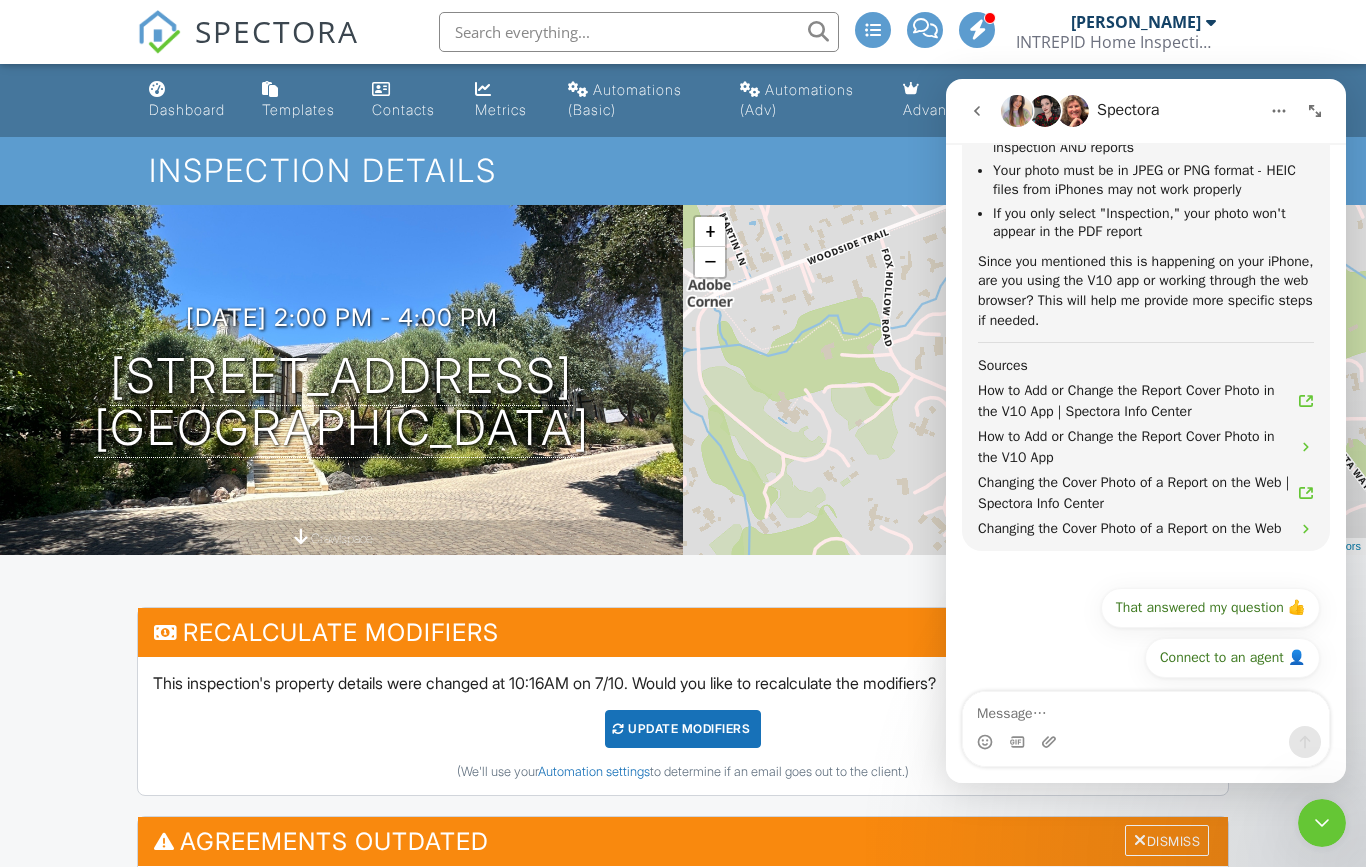 click on "Dashboard
Templates
Contacts
Metrics
Automations (Basic)
Automations (Adv)
Advanced
Settings
Support Center
Inspection Details
Client View
More
Property Details
Reschedule
Reorder / Copy
Share
Cancel
Delete
Print Order
Convert to V9
View Change Log
07/08/2025  2:00 pm
- 4:00 pm
372 Mountain Home Rd
Woodside, CA 94602
crawlspace
+ −  Leaflet   |   © MapTiler   © OpenStreetMap contributors
All emails and texts are disabled for this inspection!
All emails and texts have been disabled for this inspection. This may have happened due to someone manually disabling them or this inspection being unconfirmed when it was scheduled. To re-enable emails and texts for this inspection, click the button below." at bounding box center [683, 1605] 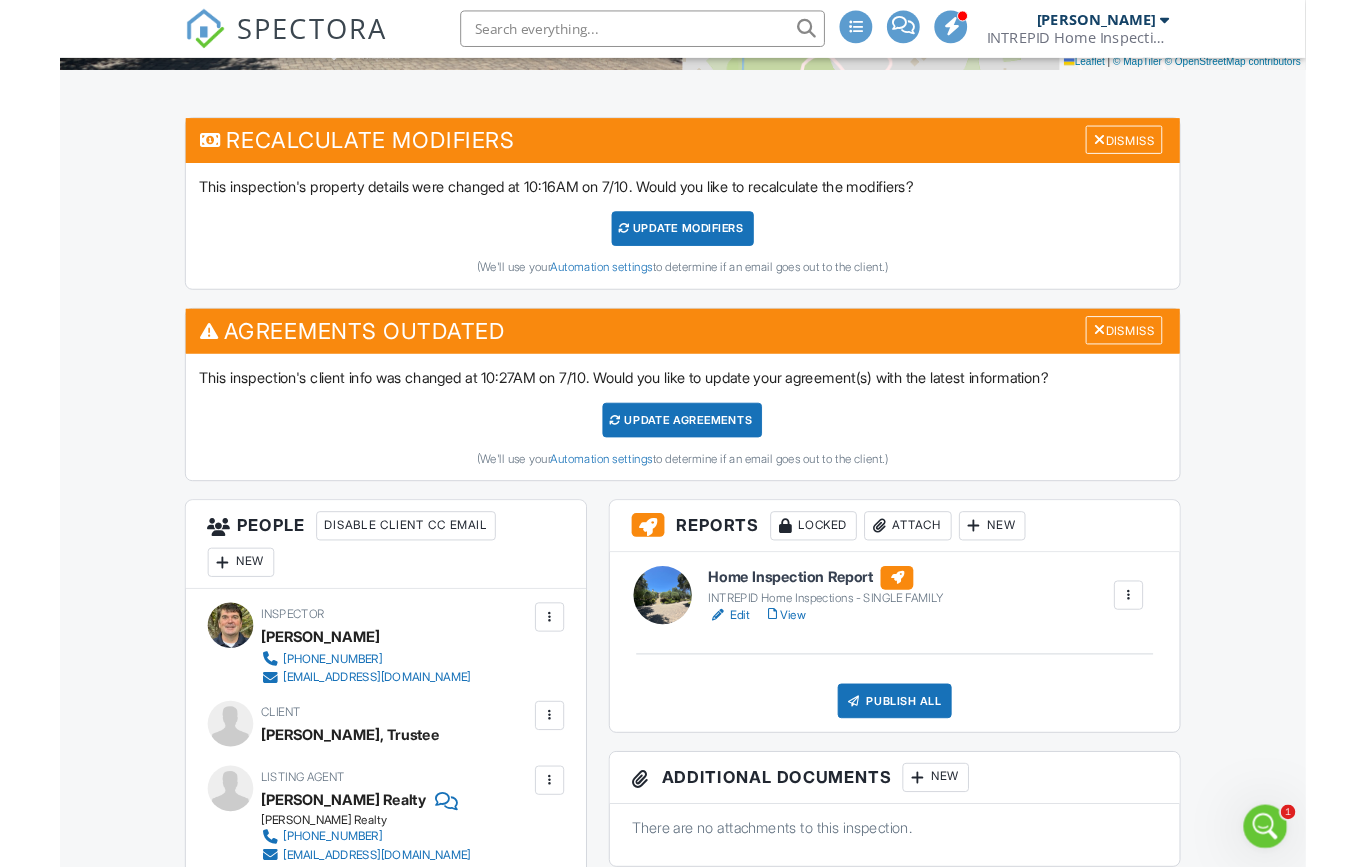 scroll, scrollTop: 563, scrollLeft: 0, axis: vertical 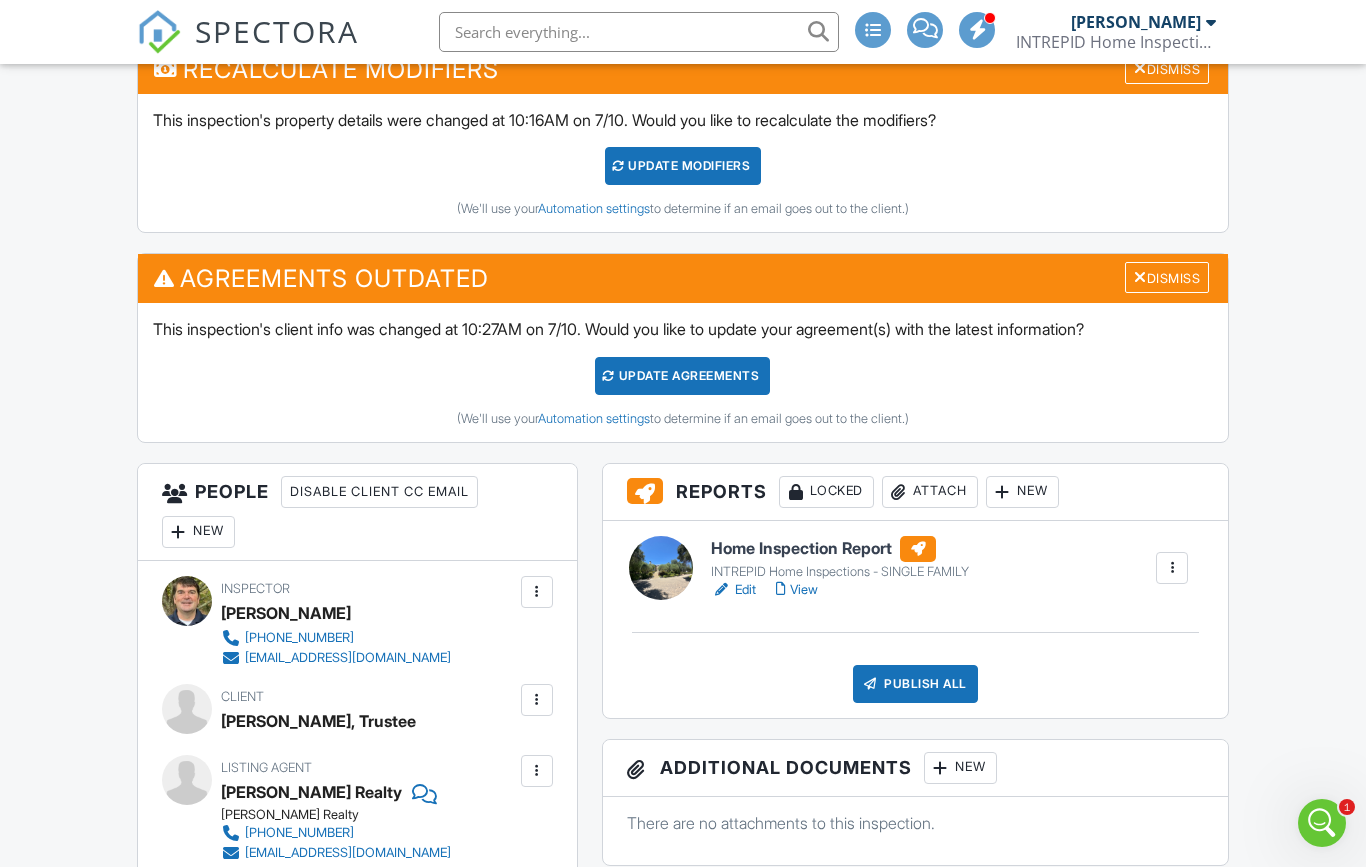 click on "View" at bounding box center [797, 590] 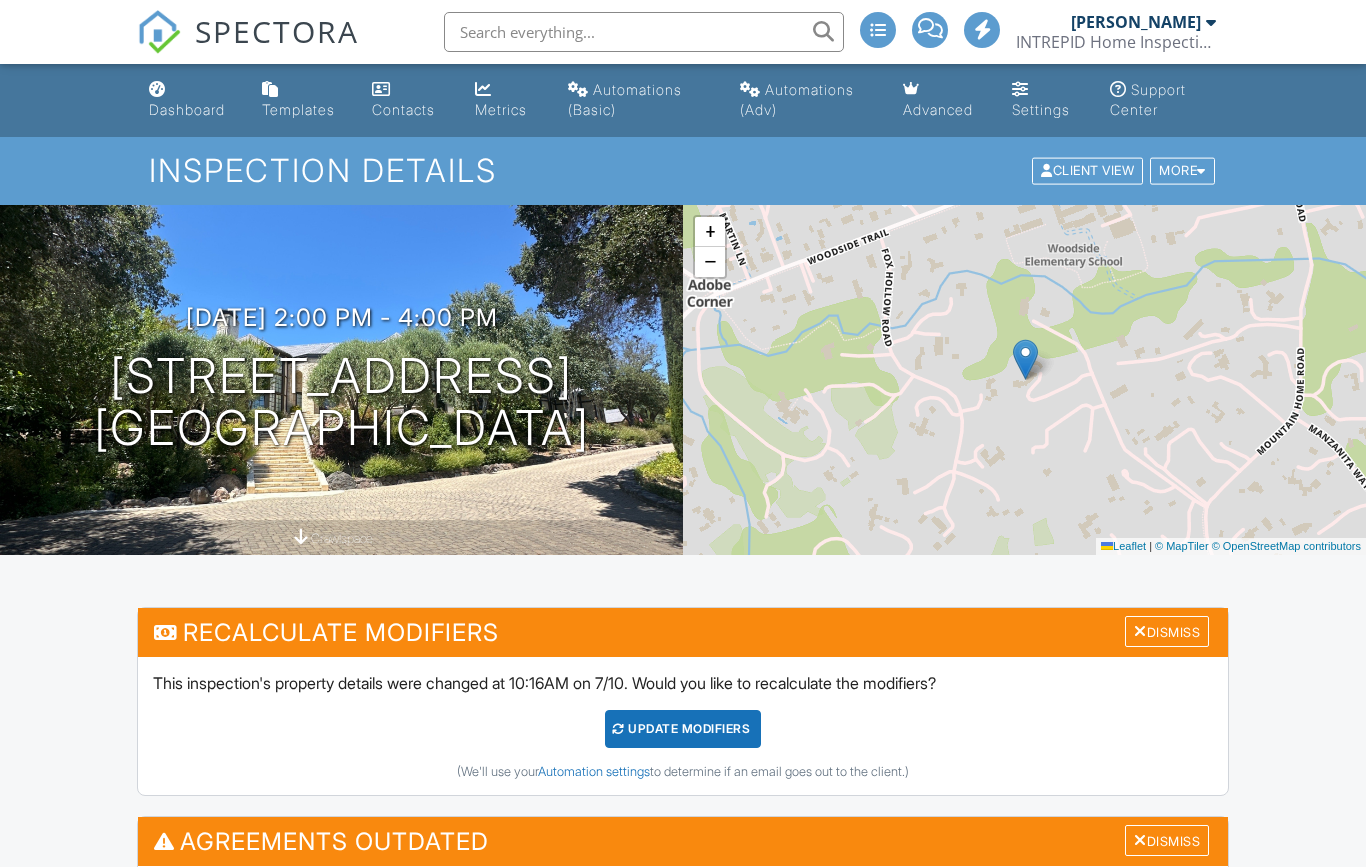 scroll, scrollTop: 0, scrollLeft: 0, axis: both 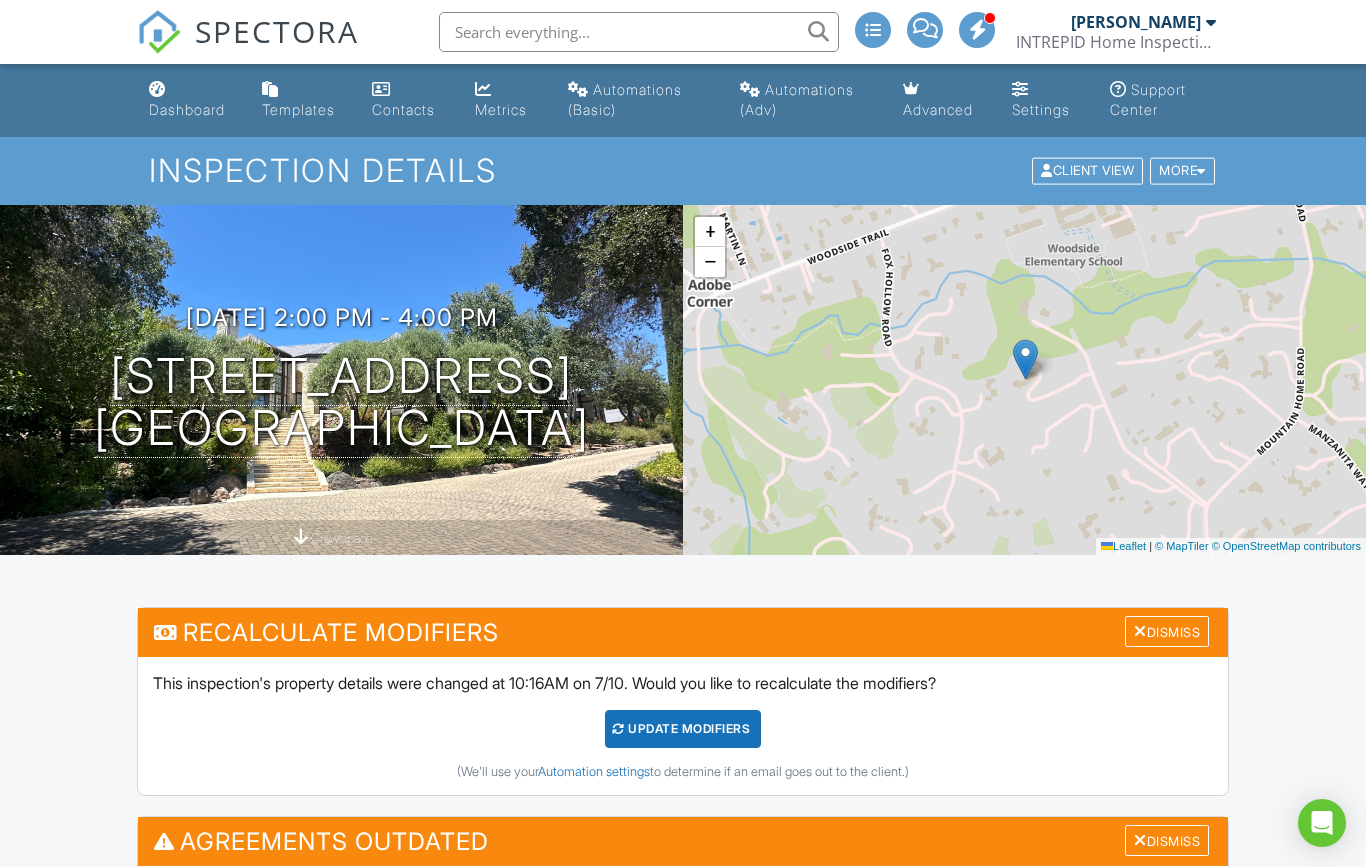 click on "[DATE]  2:00 pm
- 4:00 pm
[STREET_ADDRESS]
[GEOGRAPHIC_DATA]
crawlspace" at bounding box center (341, 380) 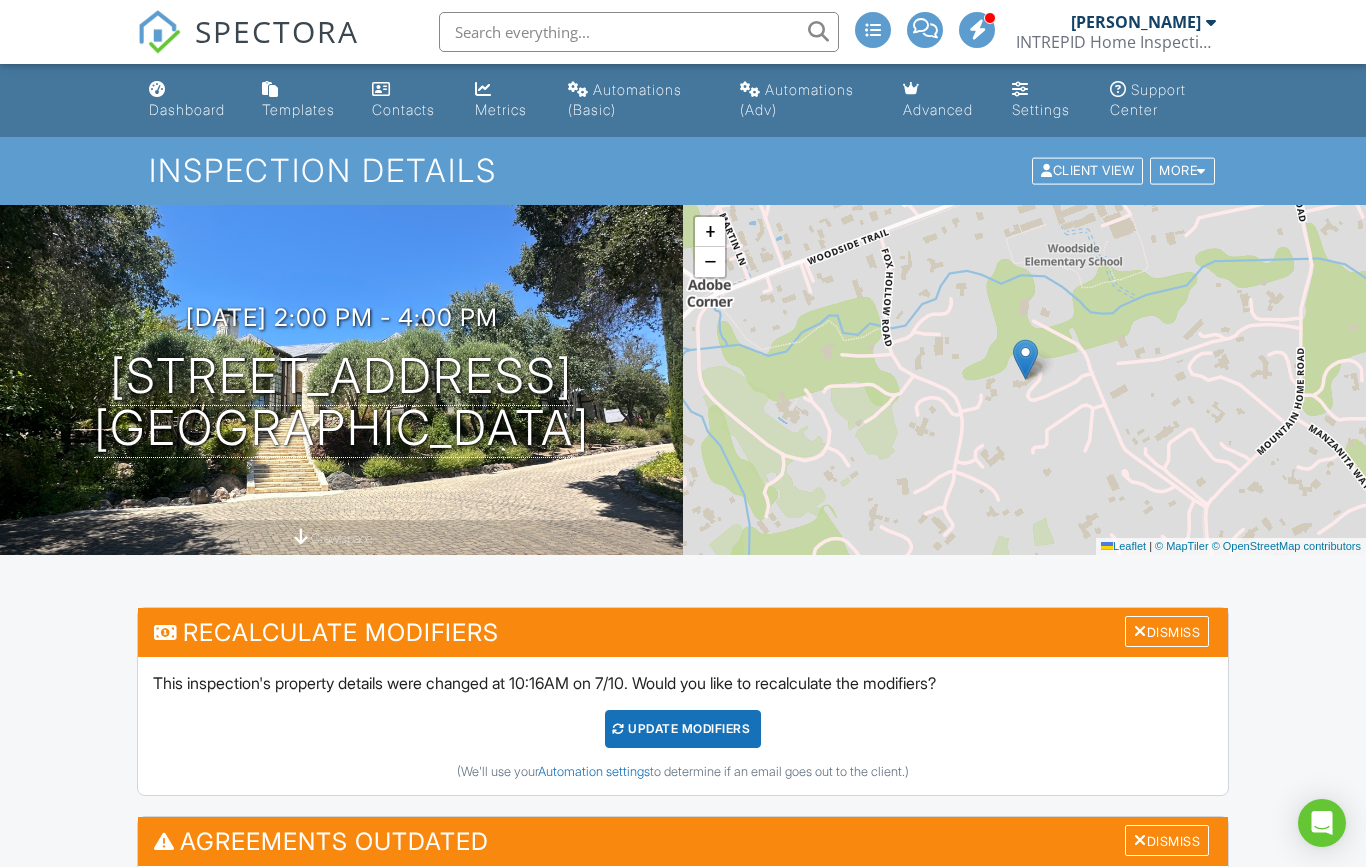 click on "[DATE]  2:00 pm
- 4:00 pm
[STREET_ADDRESS]
[GEOGRAPHIC_DATA]
crawlspace" at bounding box center [341, 380] 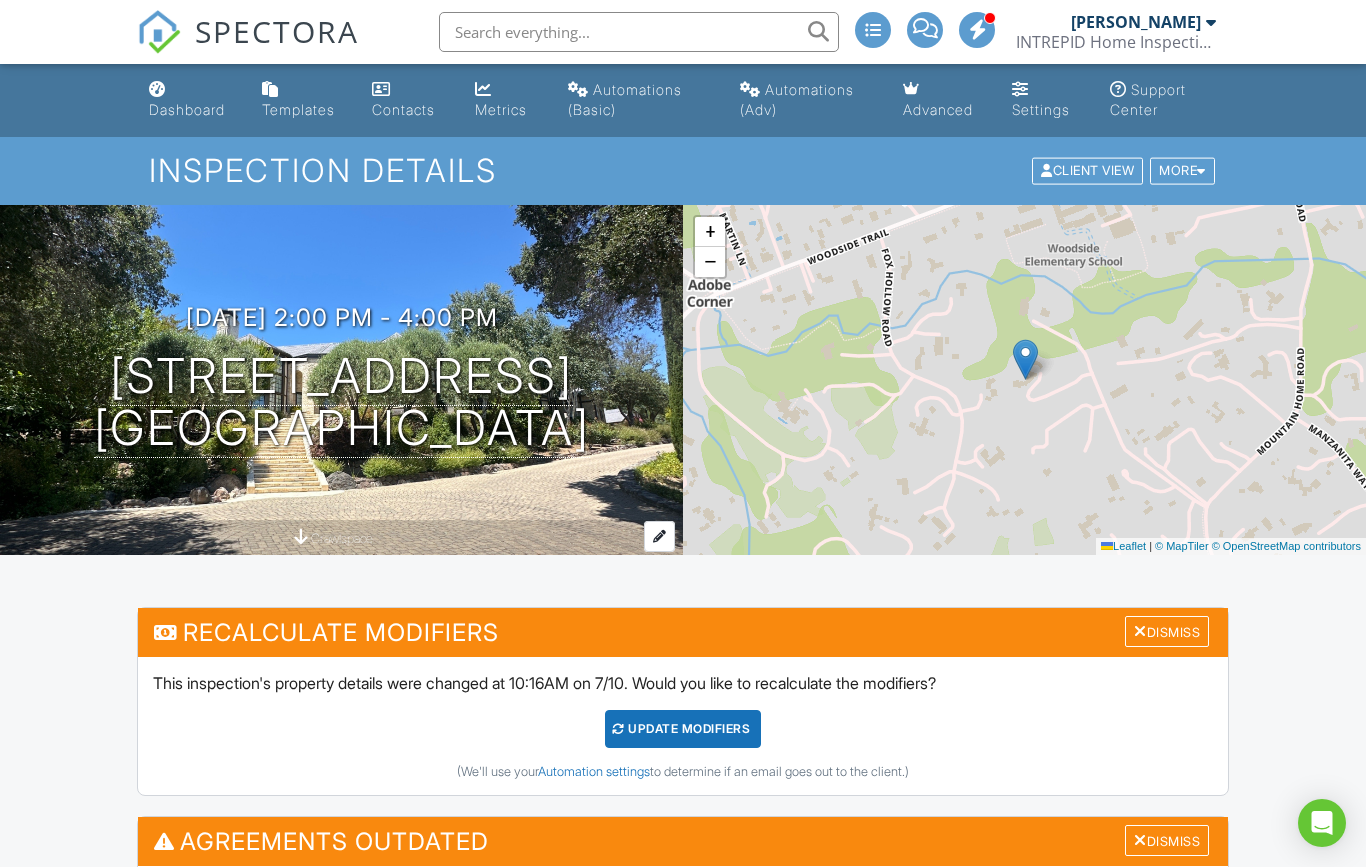 click at bounding box center (300, 536) 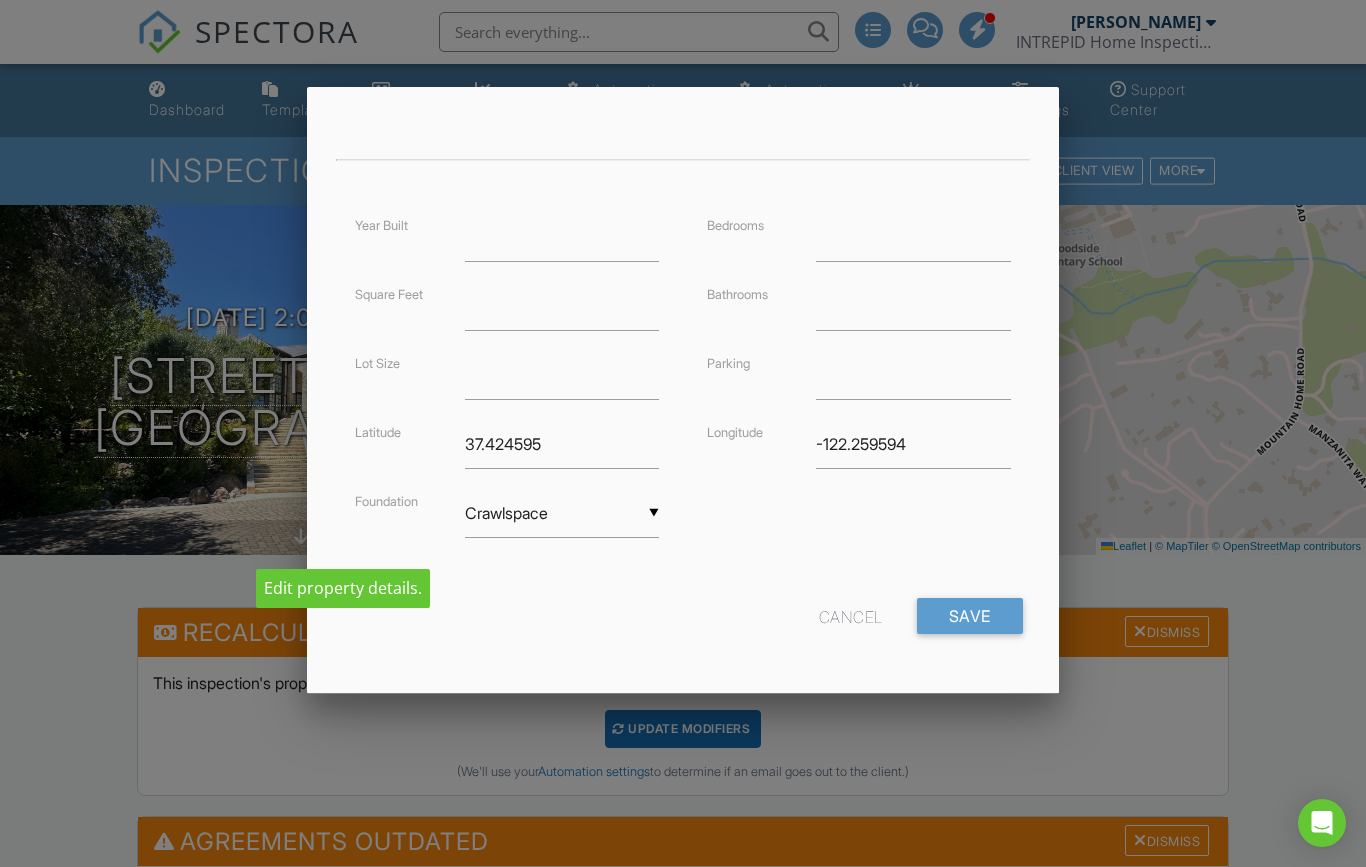 scroll, scrollTop: 391, scrollLeft: 0, axis: vertical 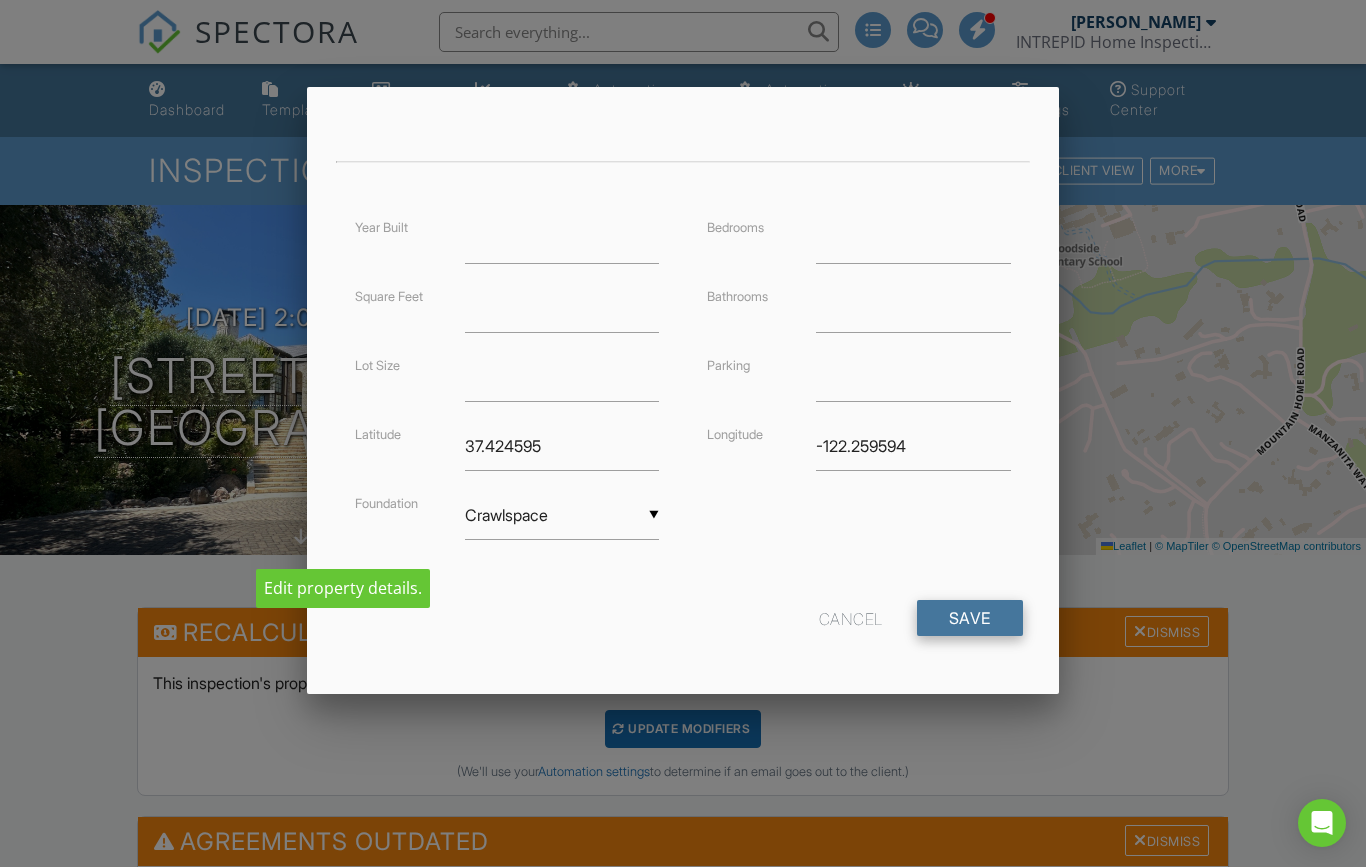 click on "Save" at bounding box center [970, 618] 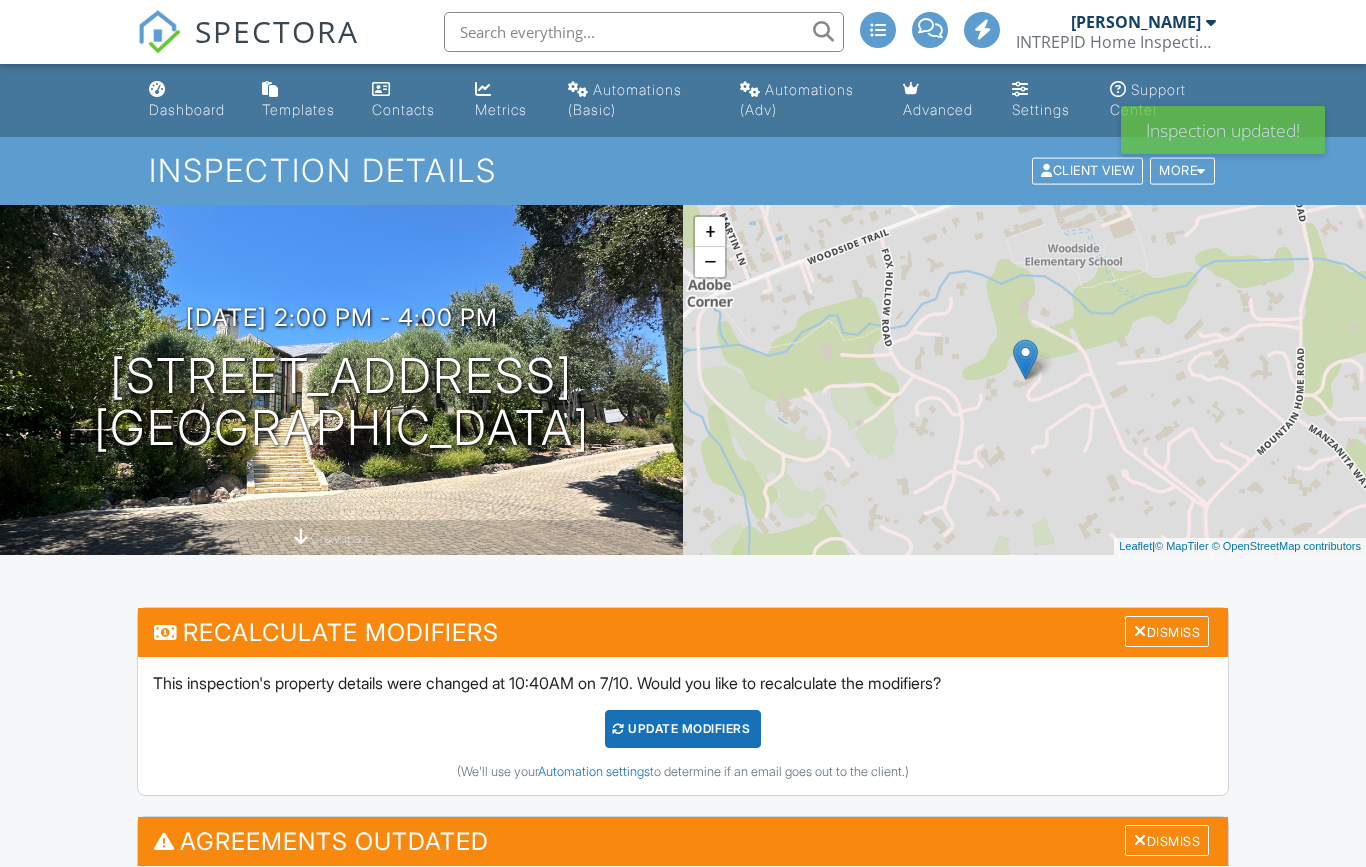 scroll, scrollTop: 0, scrollLeft: 0, axis: both 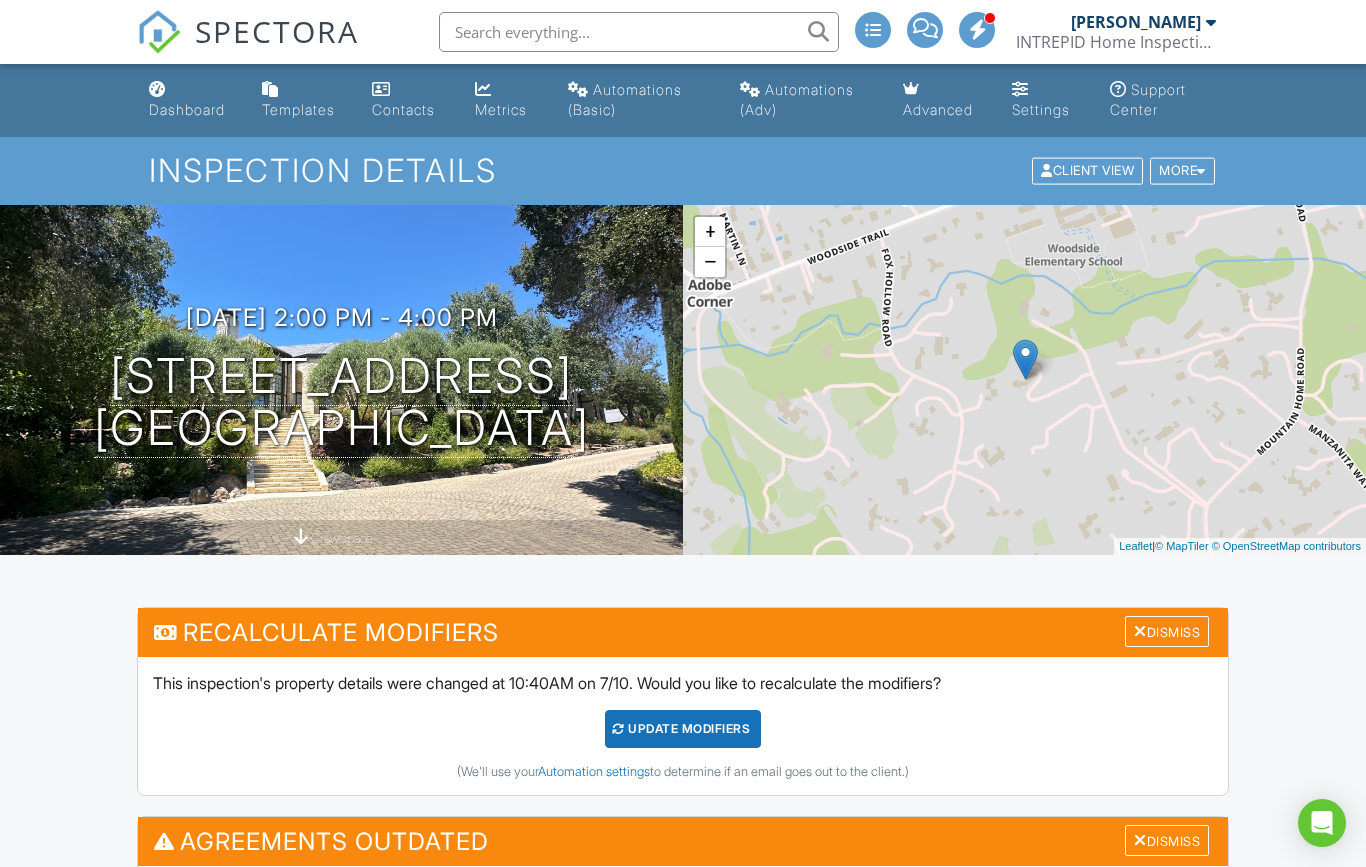 click on "Dashboard
Templates
Contacts
Metrics
Automations (Basic)
Automations (Adv)
Advanced
Settings
Support Center
Inspection Details
Client View
More
Property Details
Reschedule
Reorder / Copy
Share
Cancel
Delete
Print Order
Convert to V9
View Change Log
07/08/2025  2:00 pm
- 4:00 pm
372 Mountain Home Rd
Woodside, CA 94602
crawlspace
+ − Leaflet  |  © MapTiler   © OpenStreetMap contributors
All emails and texts are disabled for this inspection!
All emails and texts have been disabled for this inspection. This may have happened due to someone manually disabling them or this inspection being unconfirmed when it was scheduled. To re-enable emails and texts for this inspection, click the button below." at bounding box center [683, 1605] 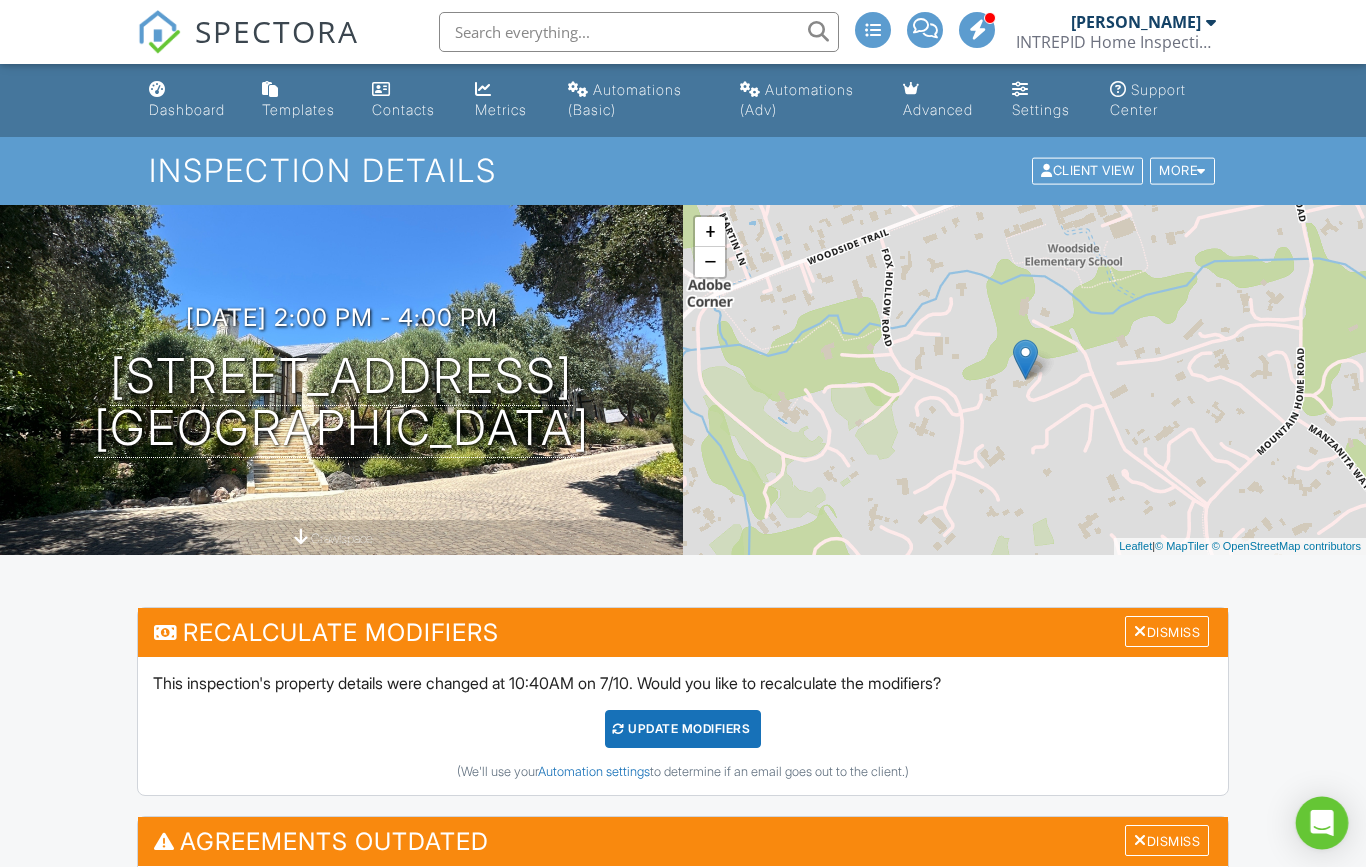click 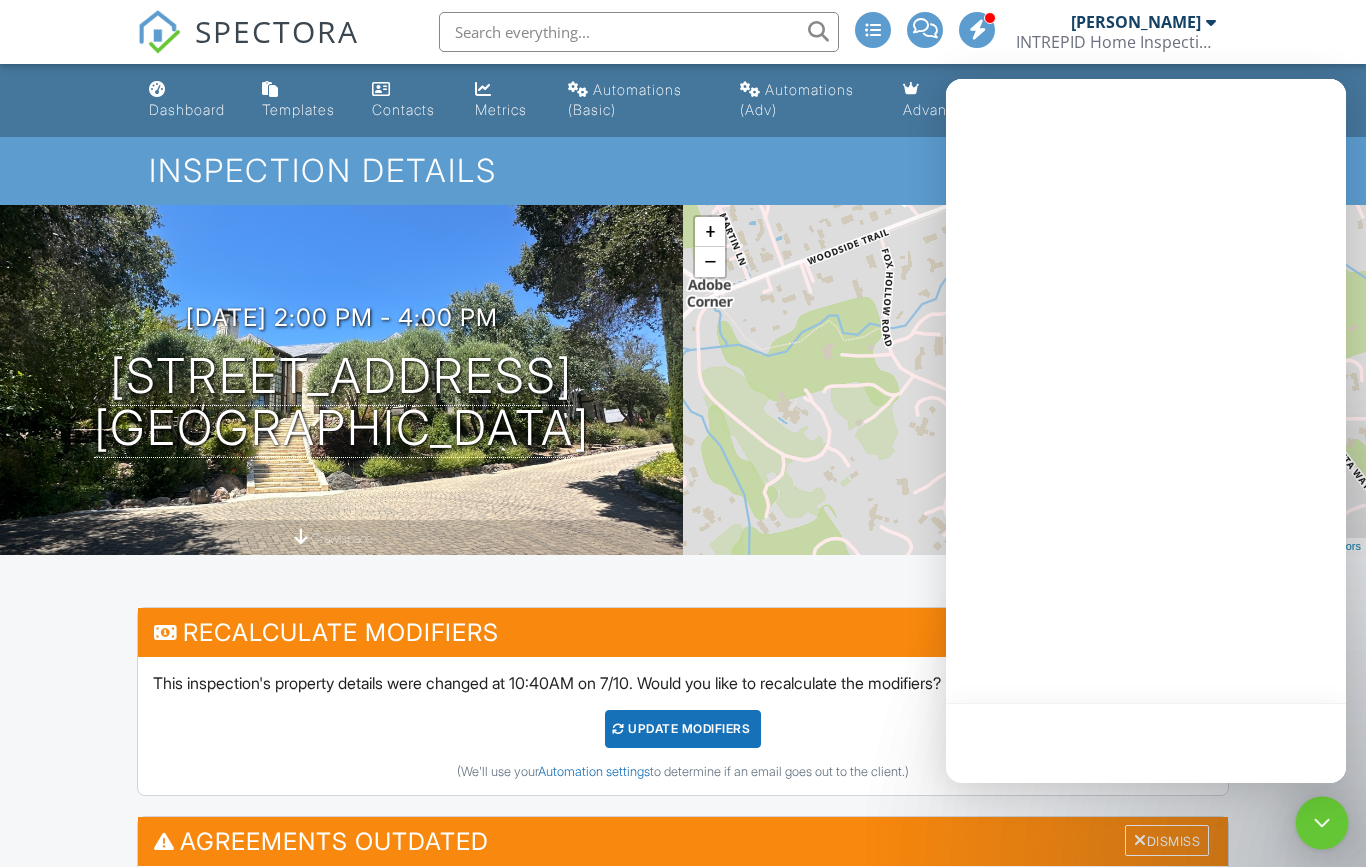 scroll, scrollTop: 0, scrollLeft: 0, axis: both 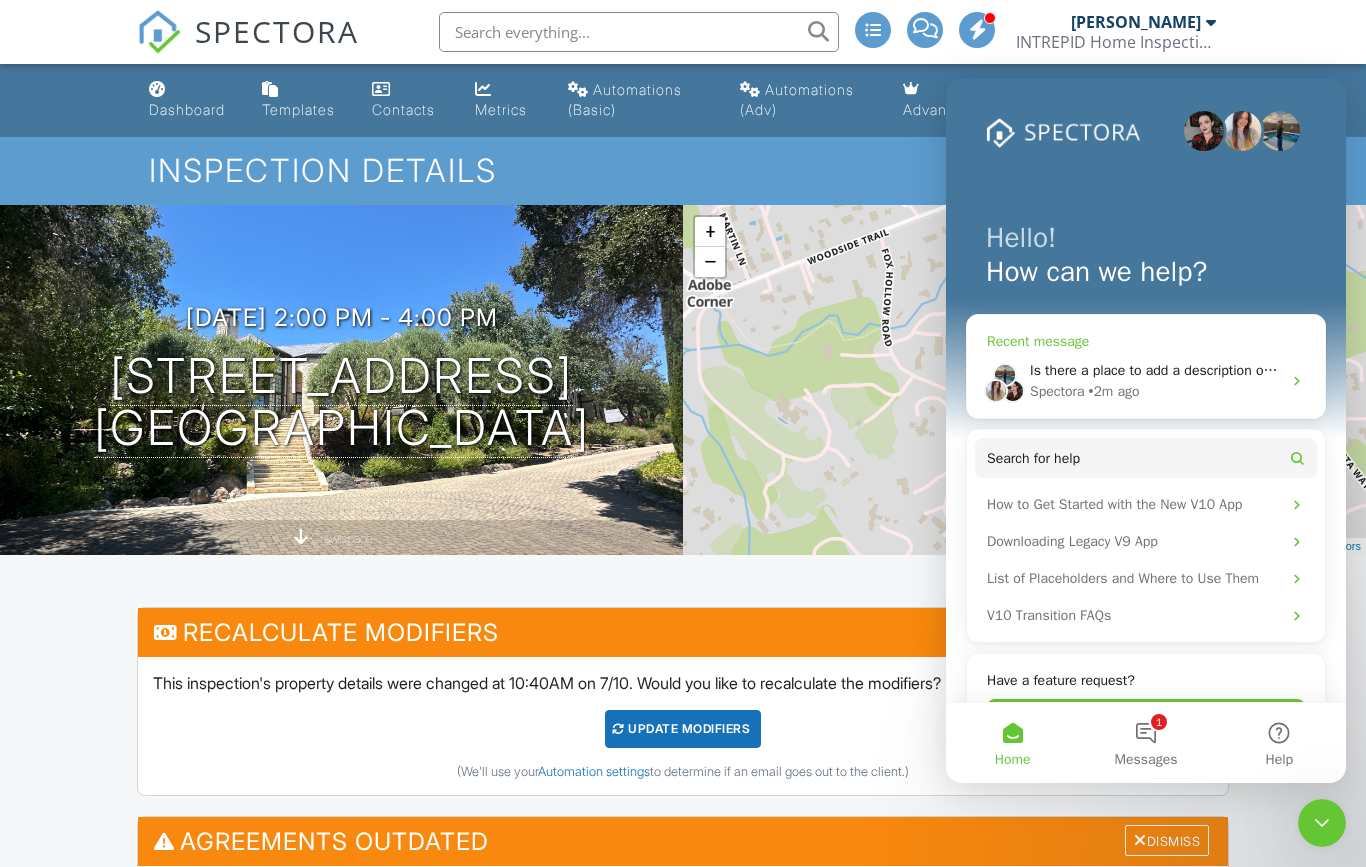 click on "Is there a place to add a description of the property being inspected?" at bounding box center [1242, 370] 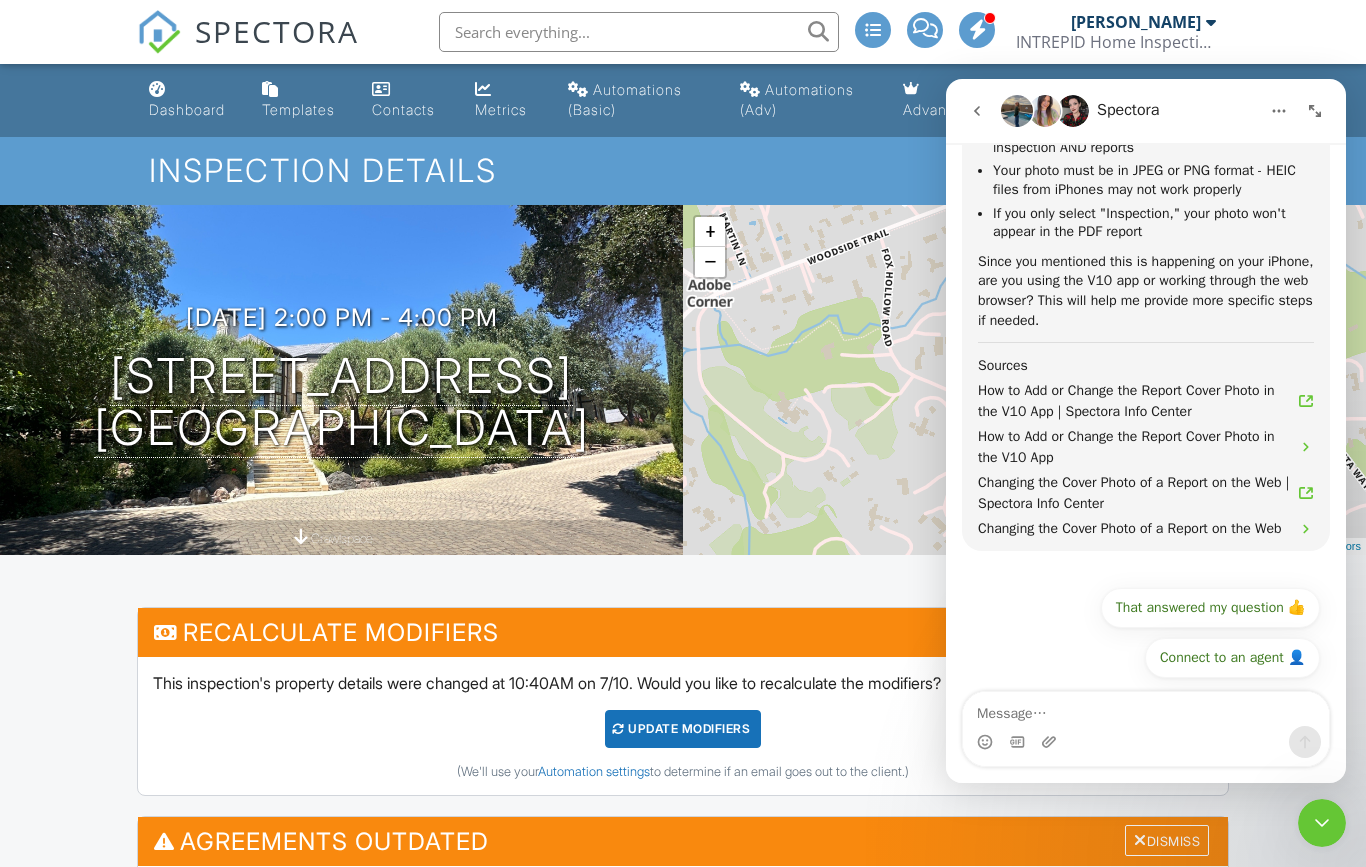 scroll, scrollTop: 6802, scrollLeft: 0, axis: vertical 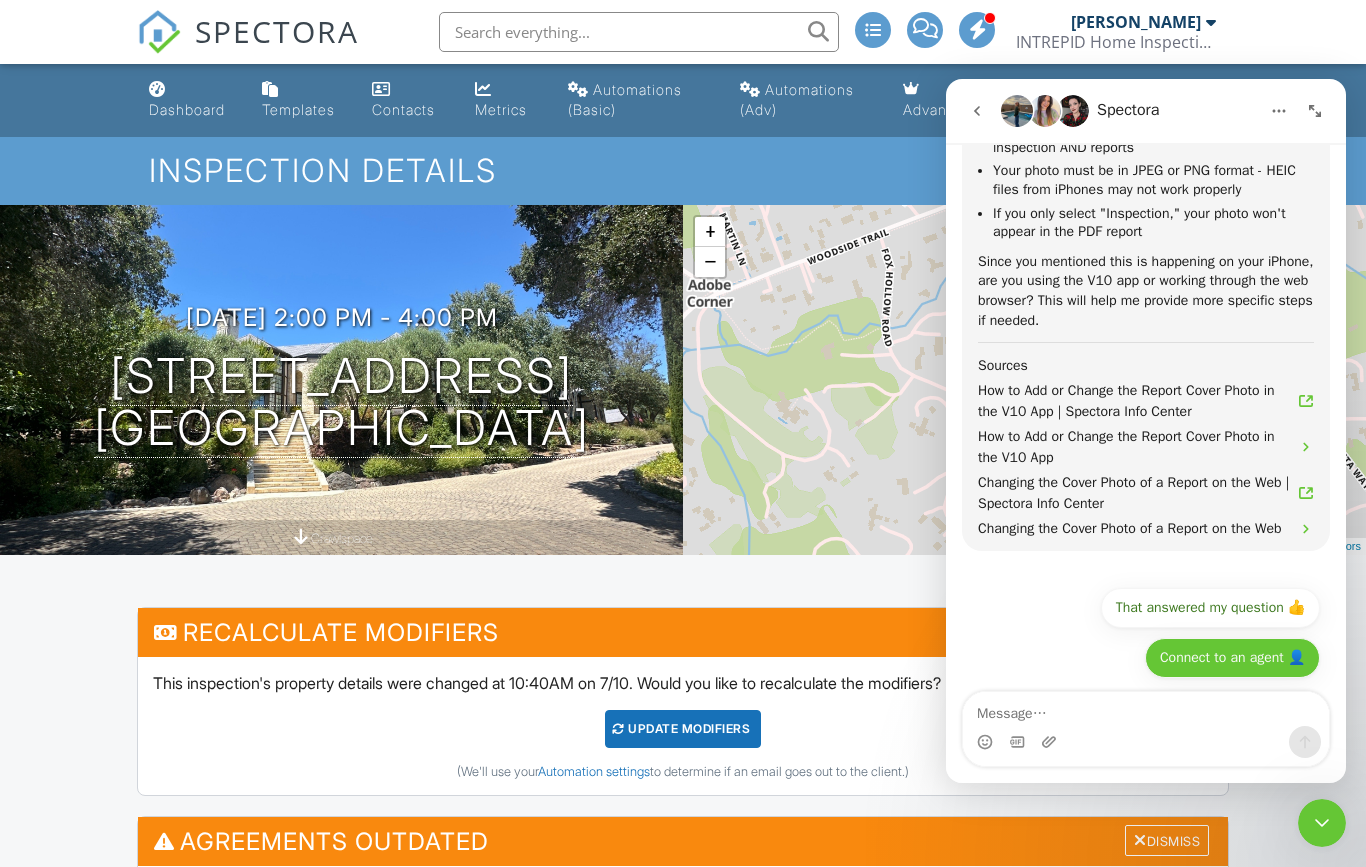 click on "Connect to an agent 👤" at bounding box center [1232, 658] 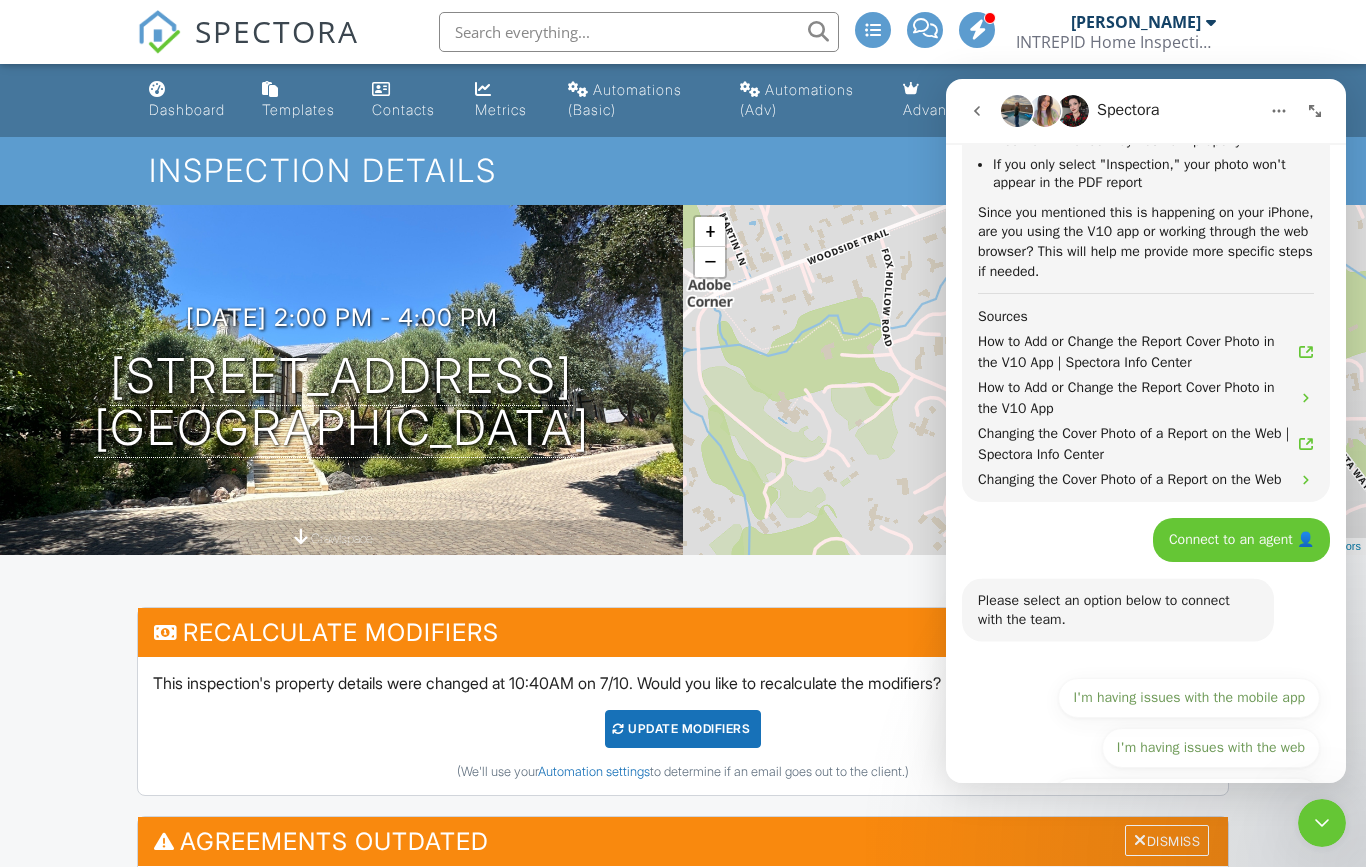 scroll, scrollTop: 6917, scrollLeft: 0, axis: vertical 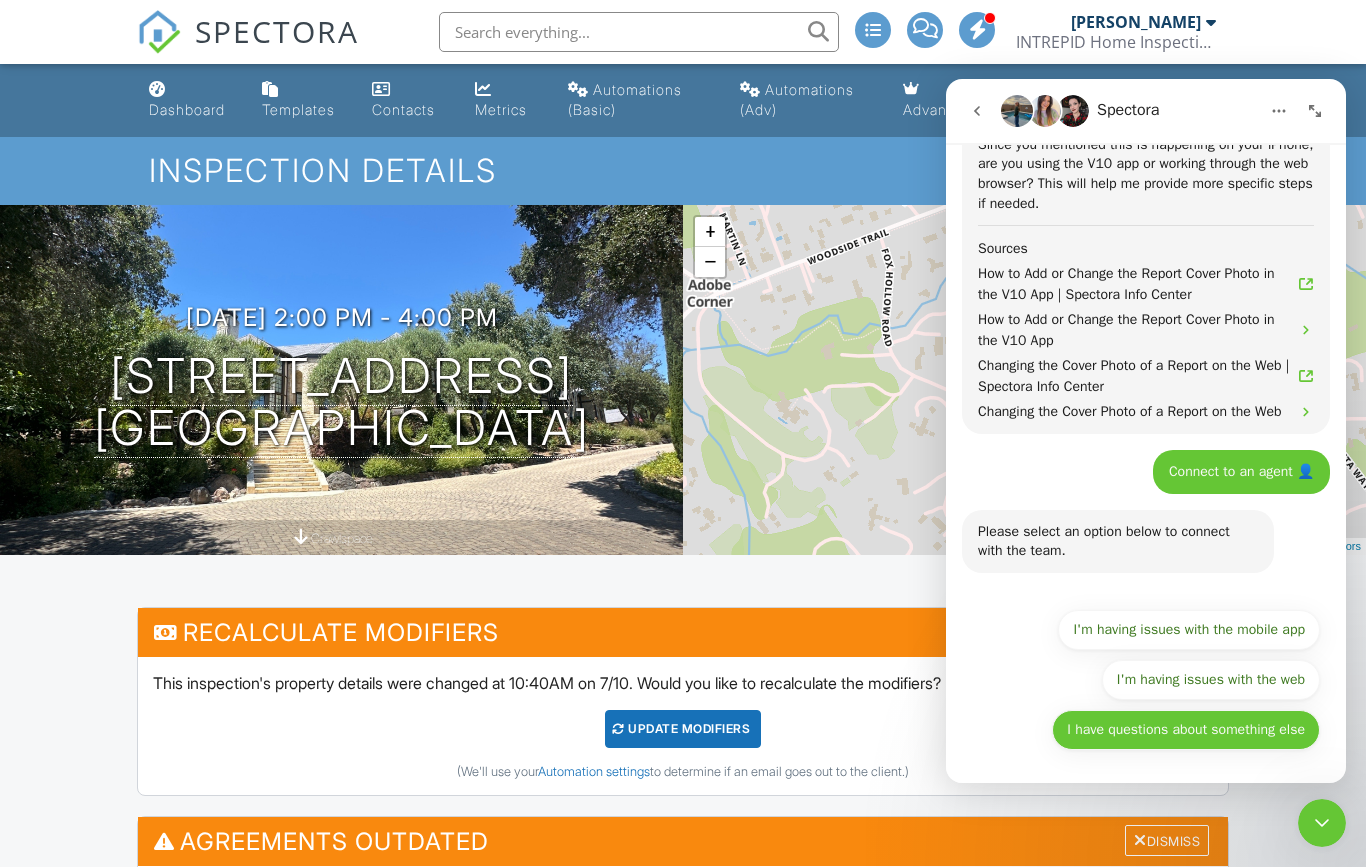 click on "I have questions about something else" at bounding box center [1186, 730] 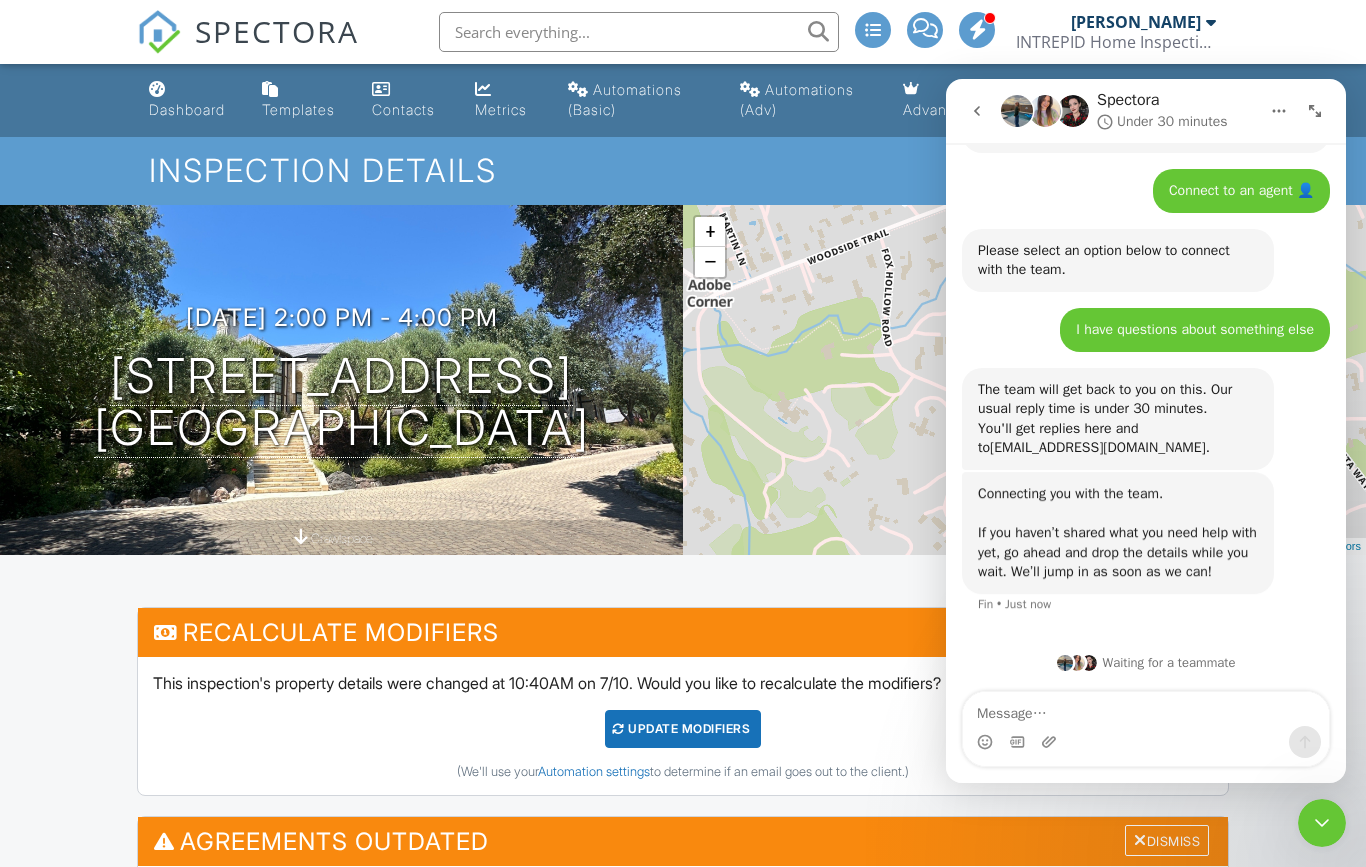 scroll, scrollTop: 7211, scrollLeft: 0, axis: vertical 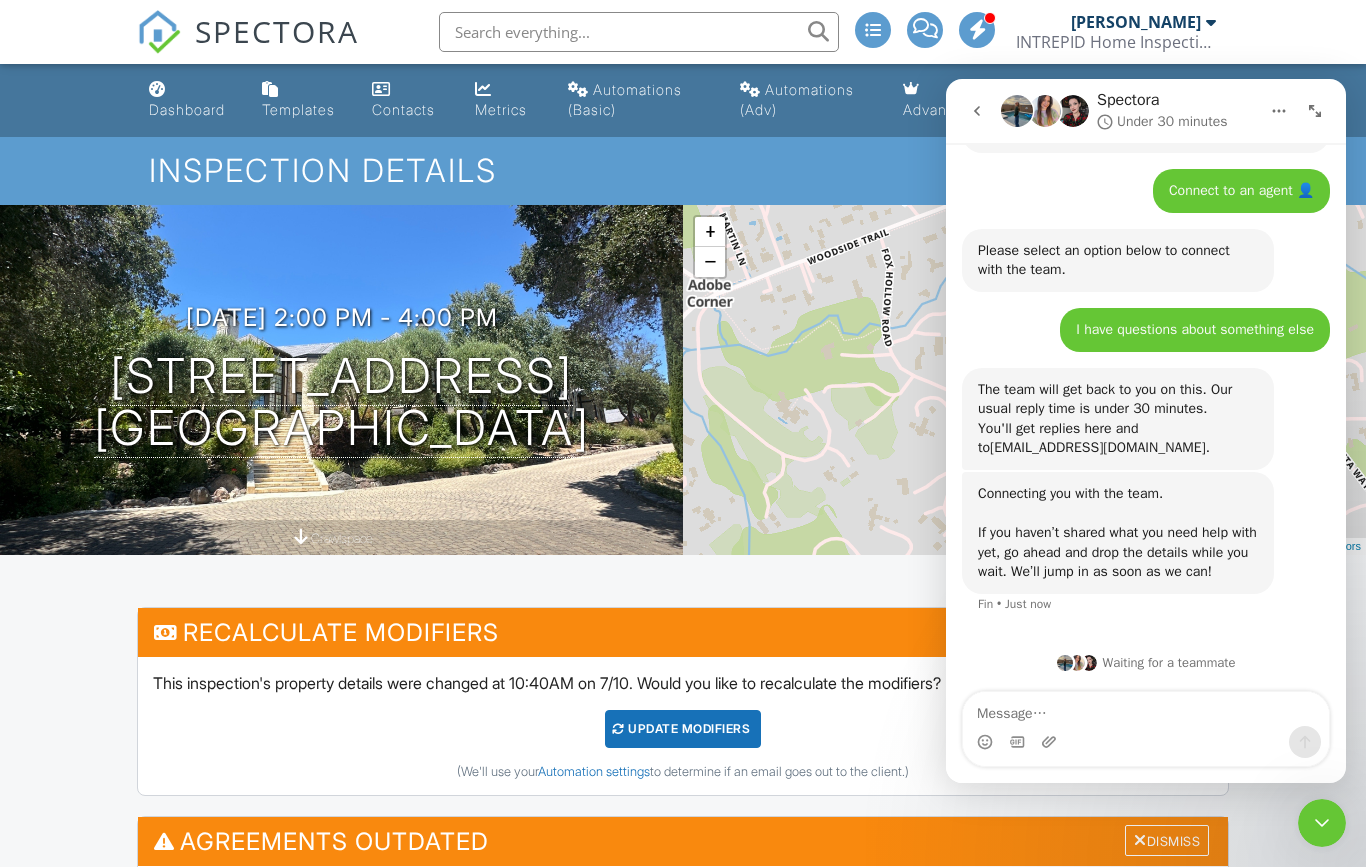 click at bounding box center [1146, 709] 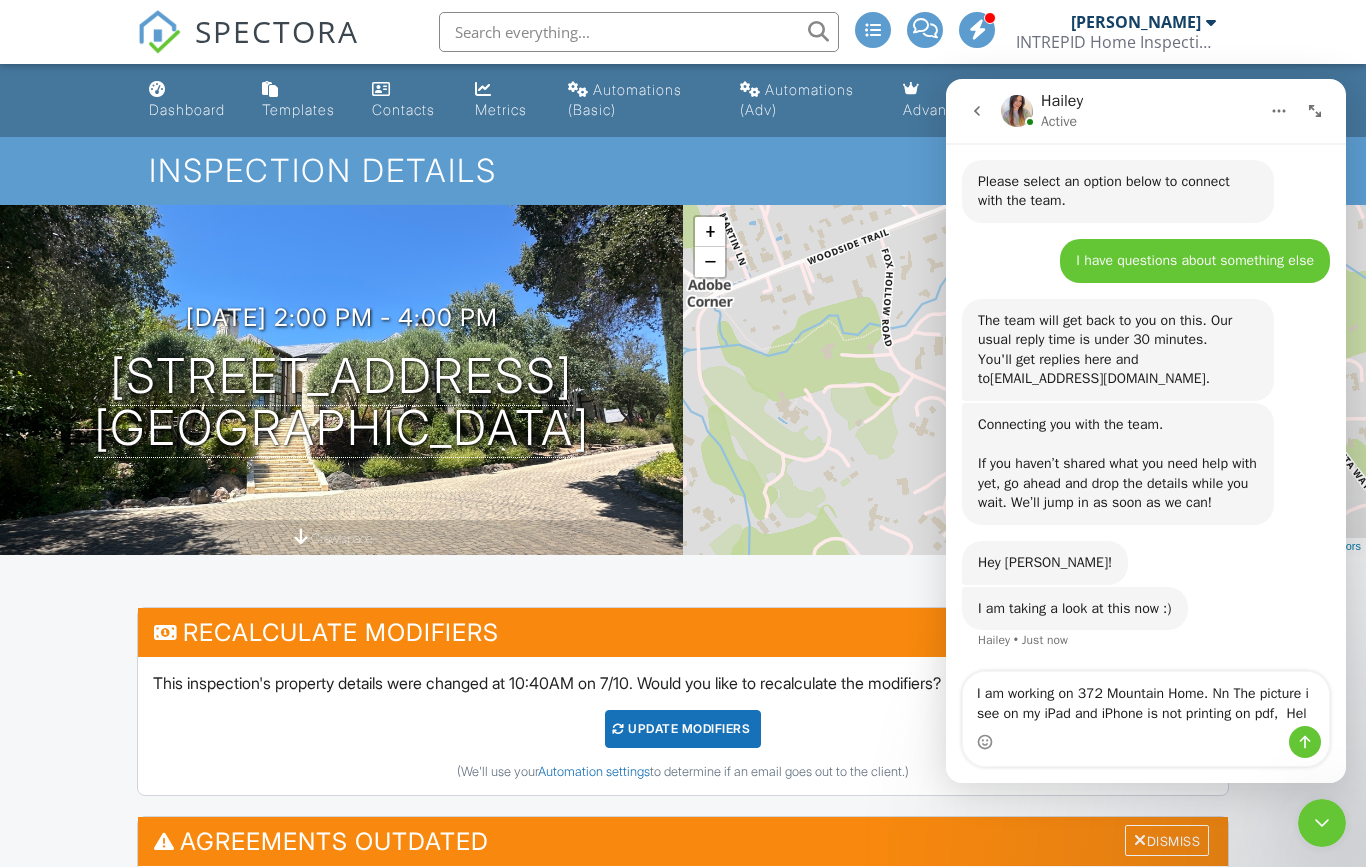scroll, scrollTop: 7299, scrollLeft: 0, axis: vertical 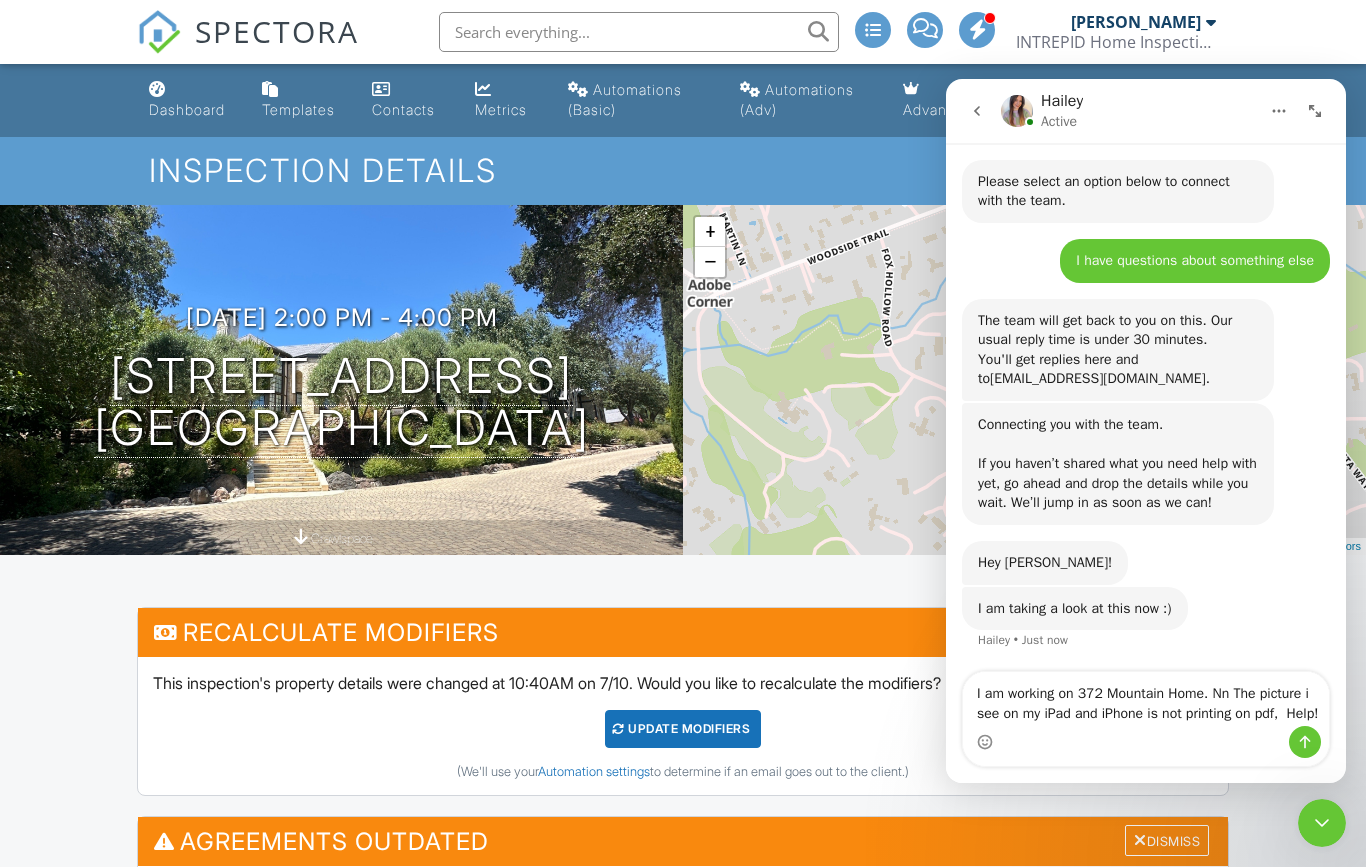 type on "I am working on 372 Mountain Home. Nn The picture i see on my iPad and iPhone is not printing on pdf,  Help!" 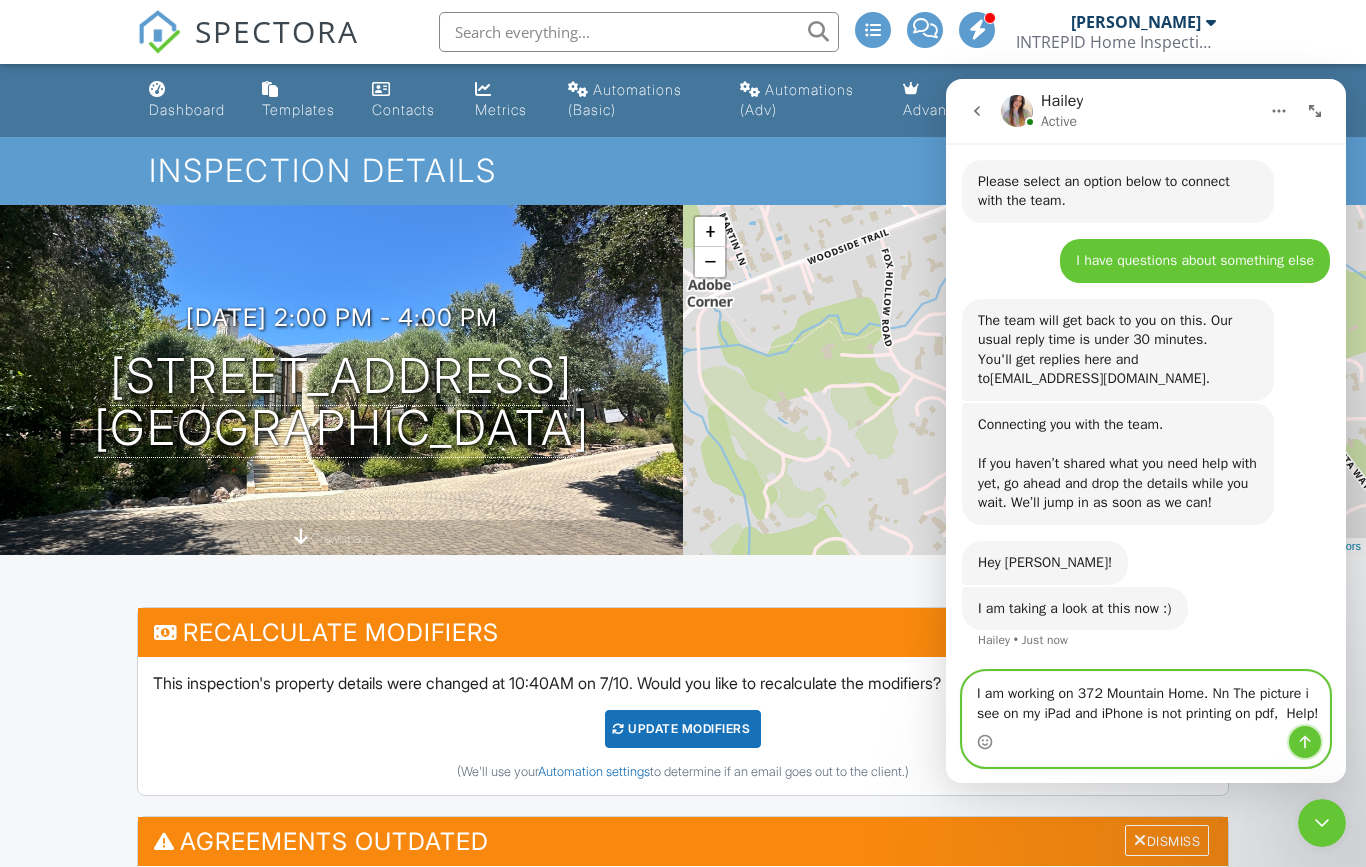 click 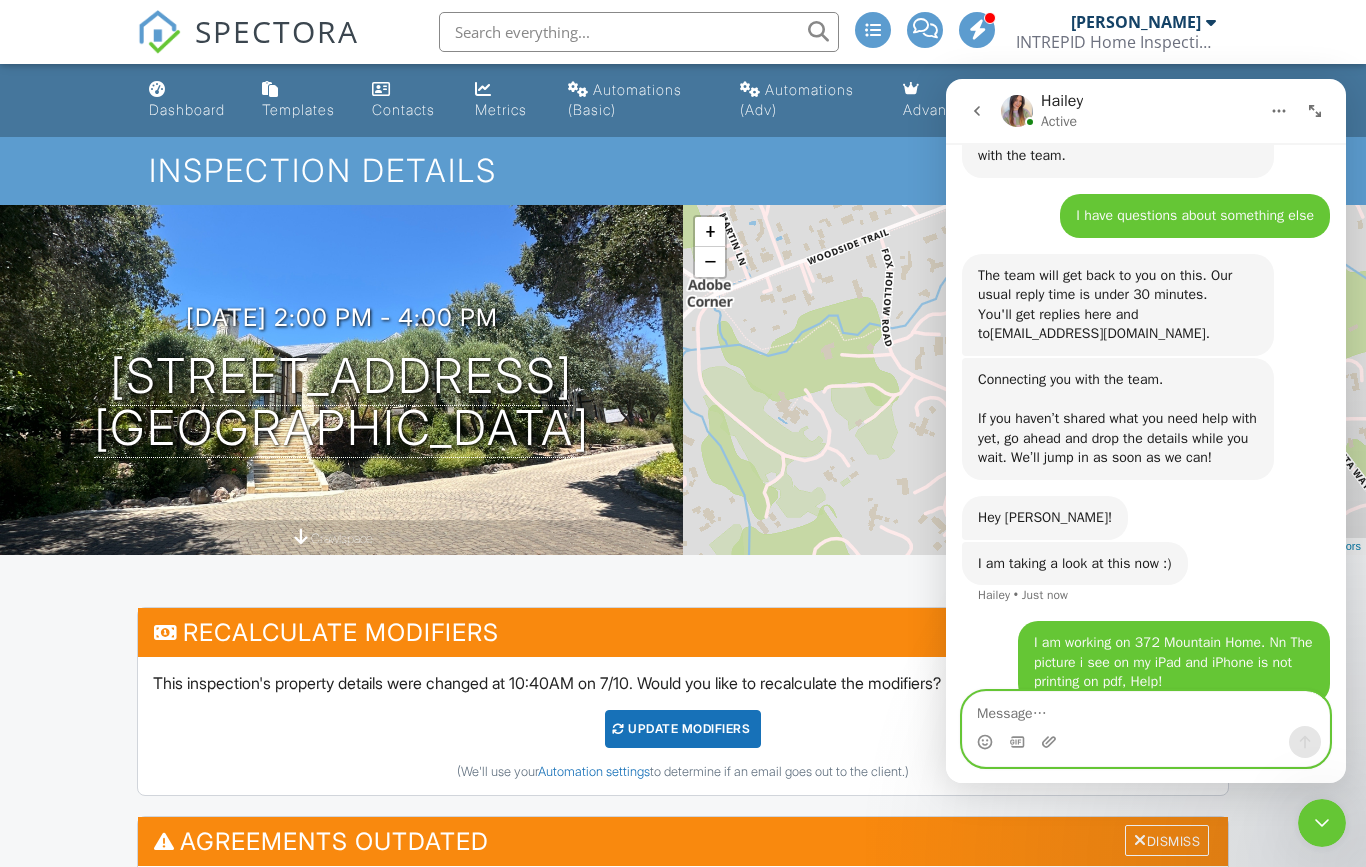 scroll, scrollTop: 7356, scrollLeft: 0, axis: vertical 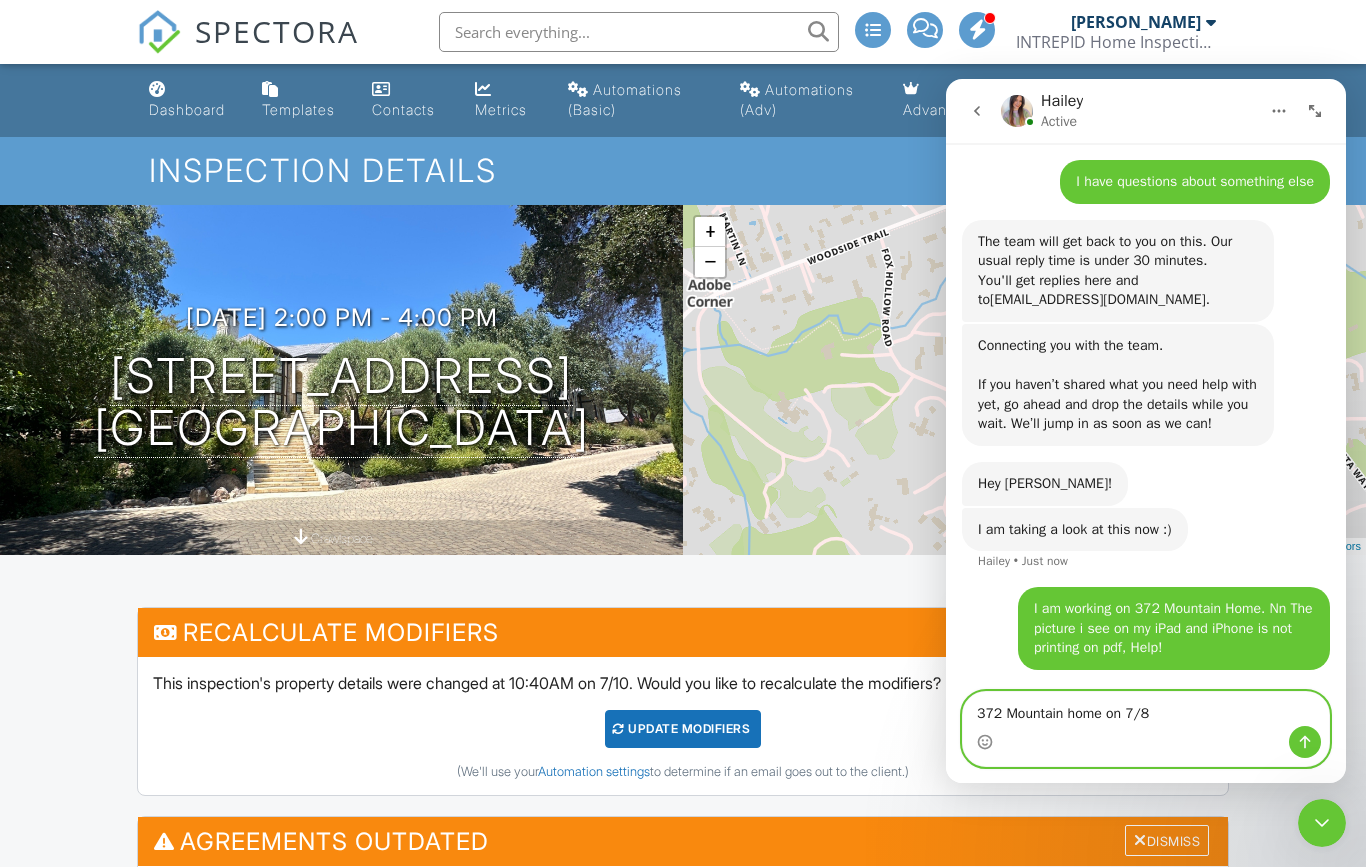 type on "372 Mountain home on 7/8" 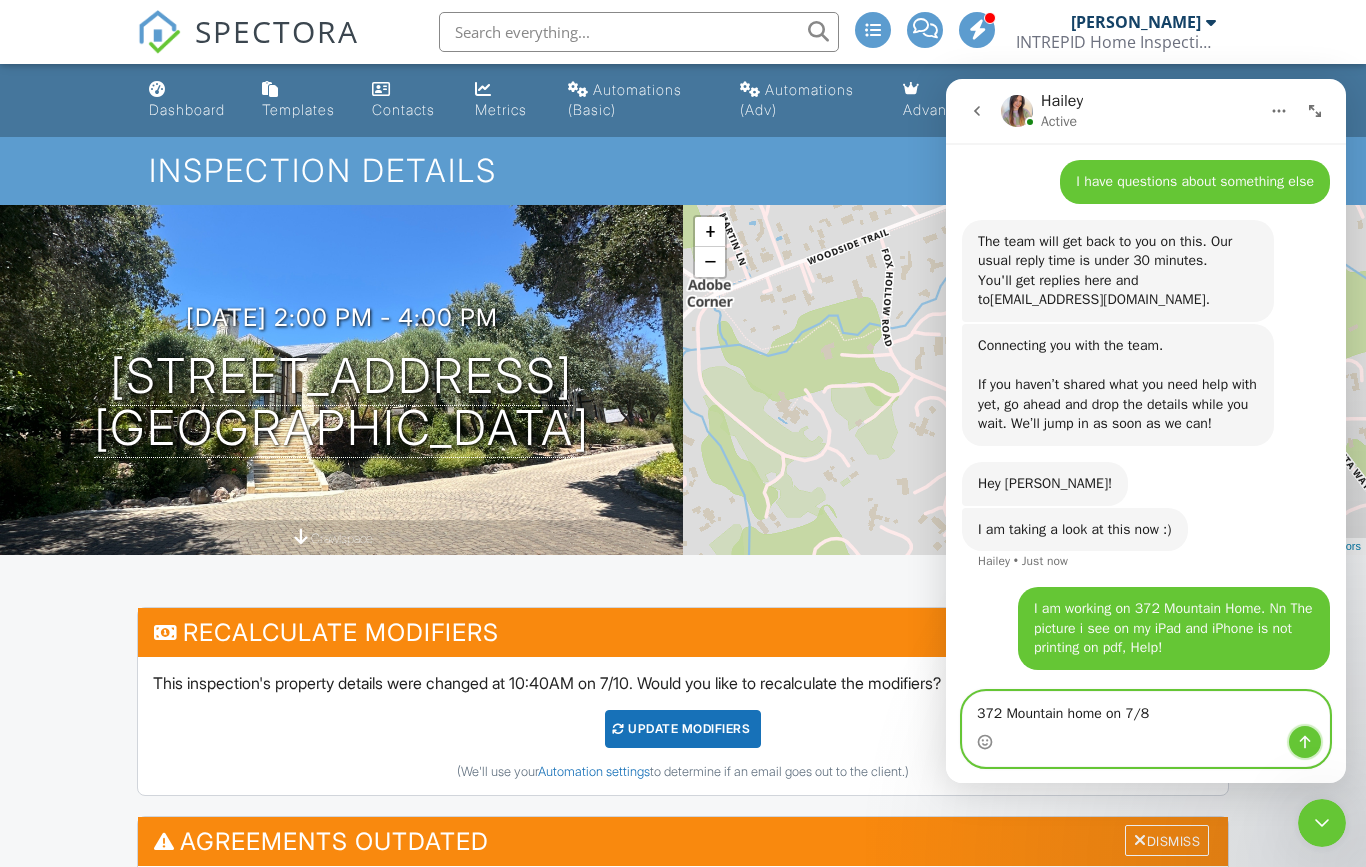 click at bounding box center (1305, 742) 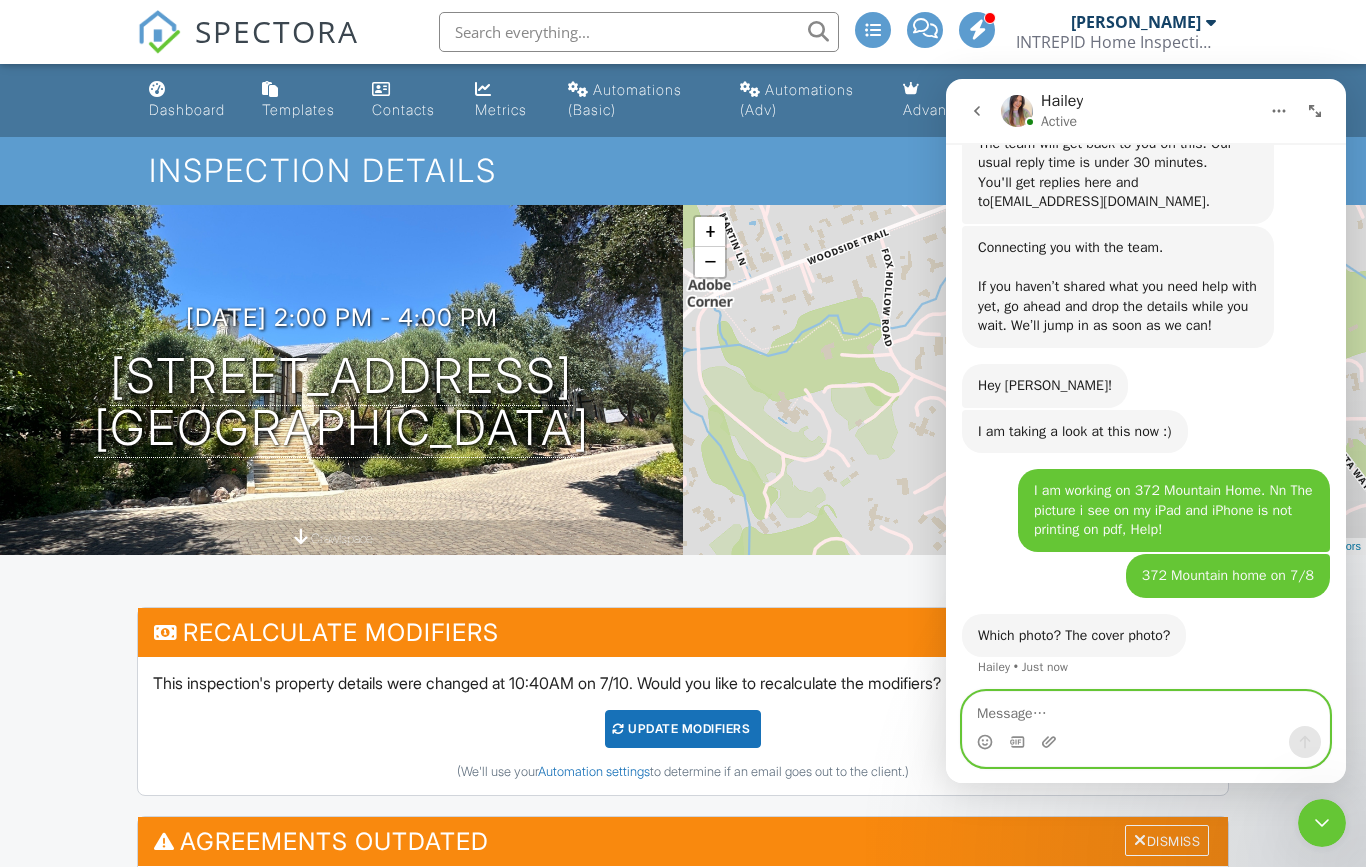 scroll, scrollTop: 7460, scrollLeft: 0, axis: vertical 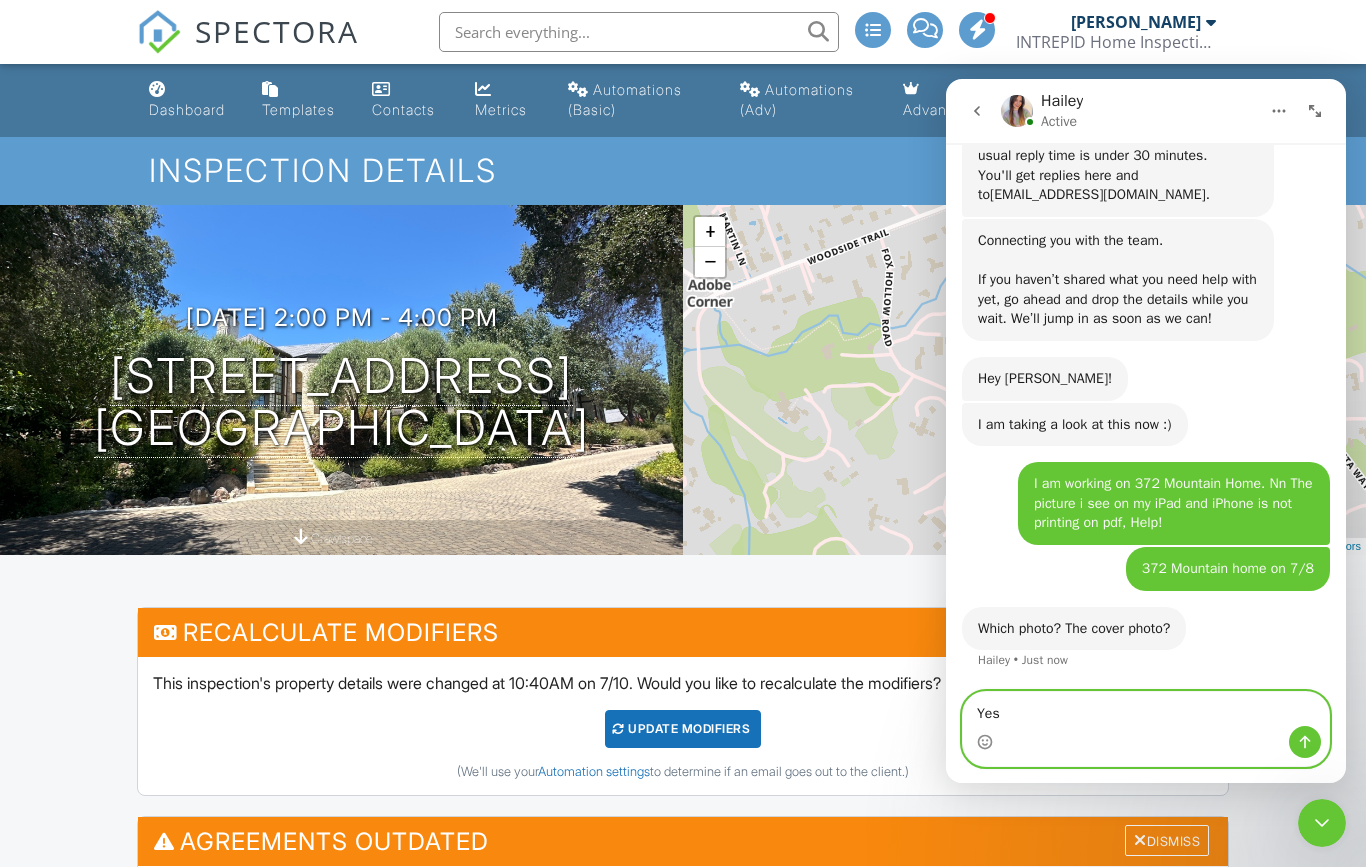 type on "Yes" 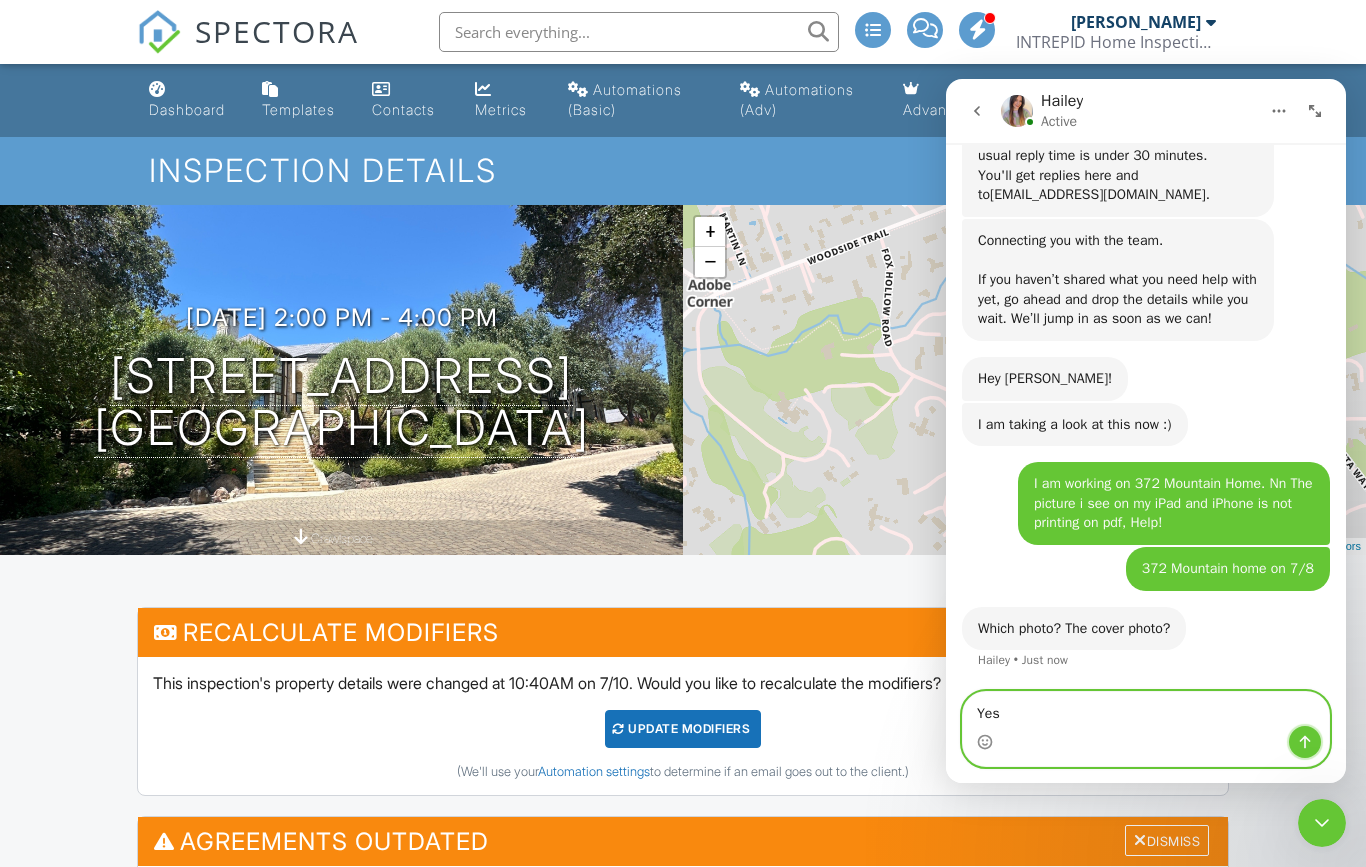 click at bounding box center [1305, 742] 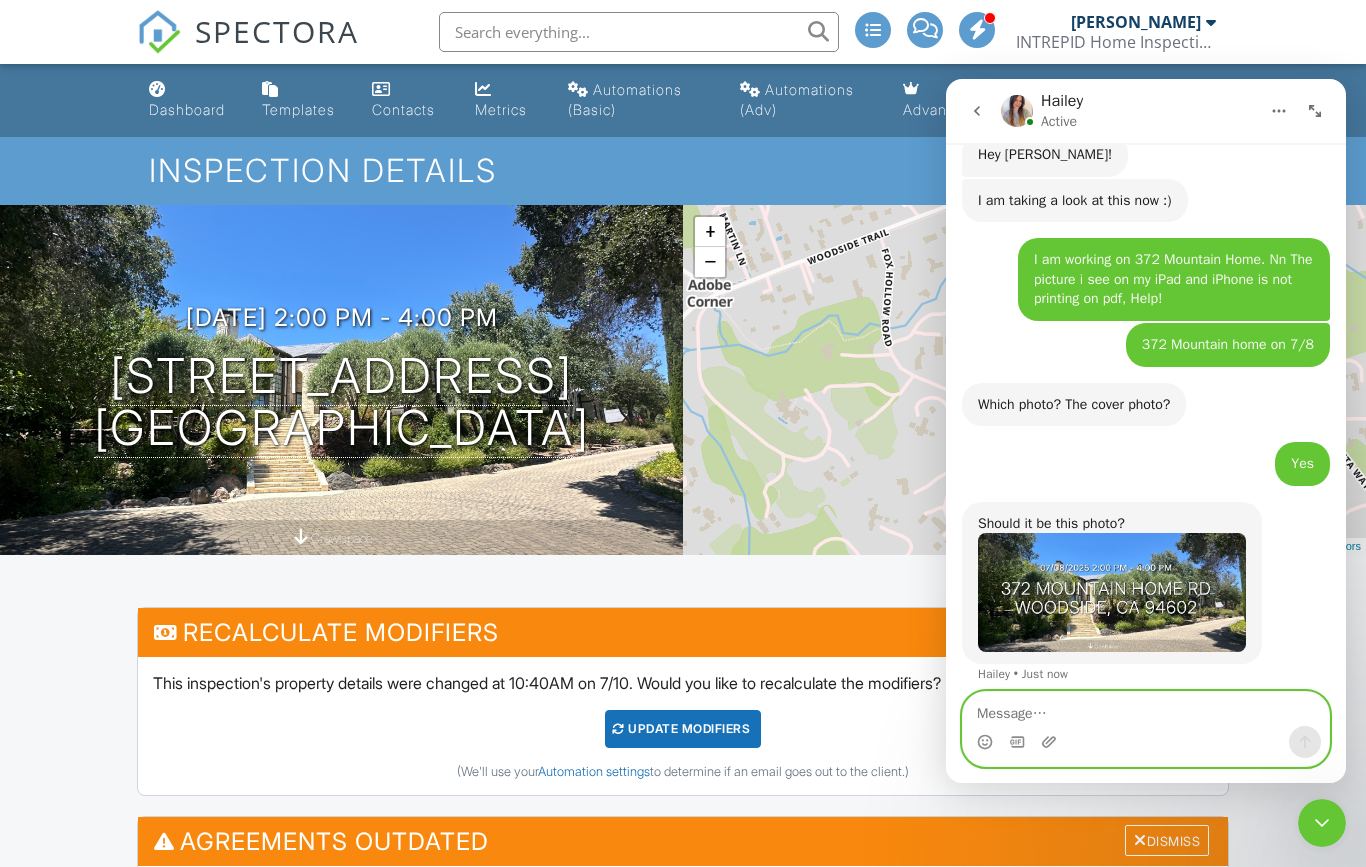 scroll, scrollTop: 7696, scrollLeft: 0, axis: vertical 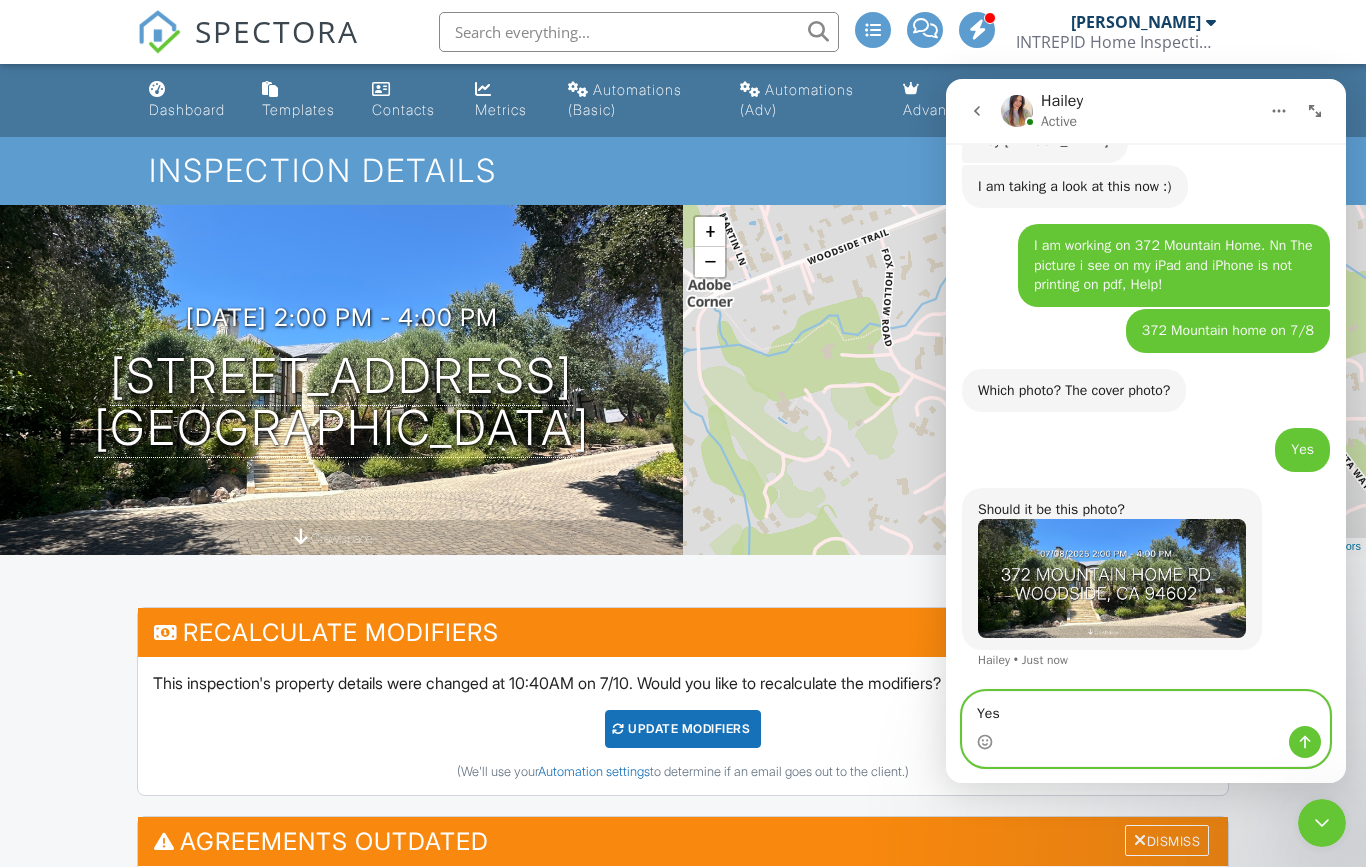 type on "Yes" 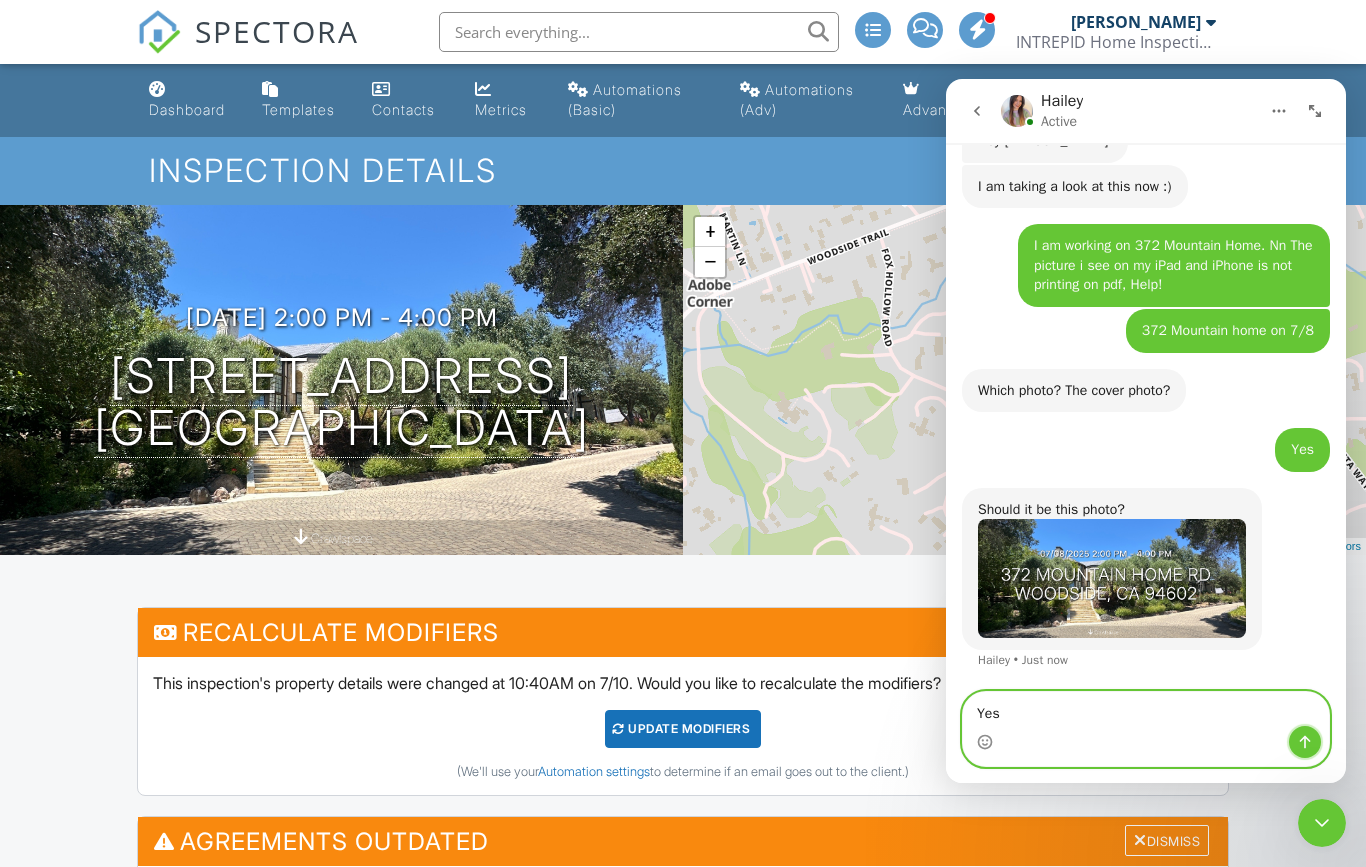 click at bounding box center [1305, 742] 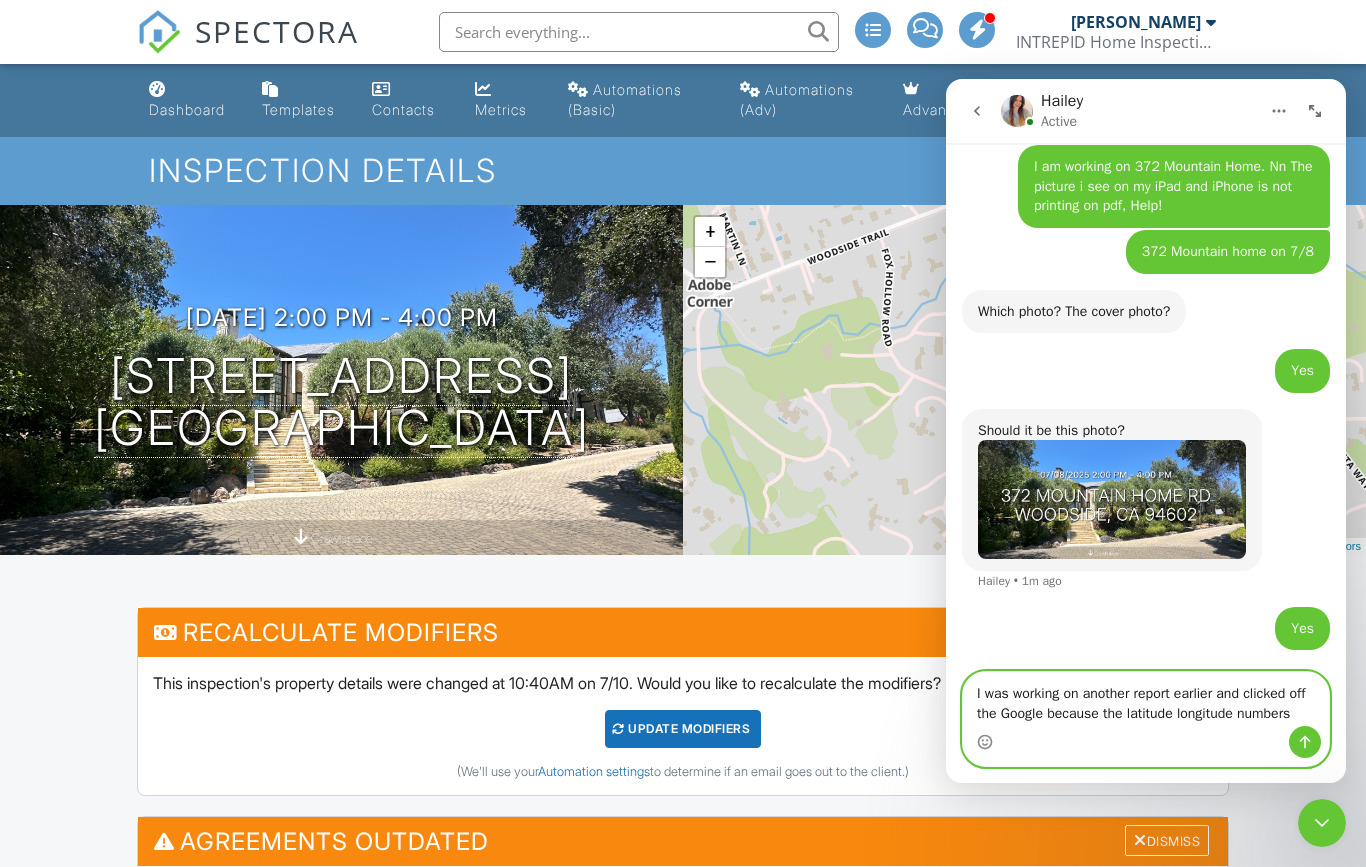 scroll, scrollTop: 7795, scrollLeft: 0, axis: vertical 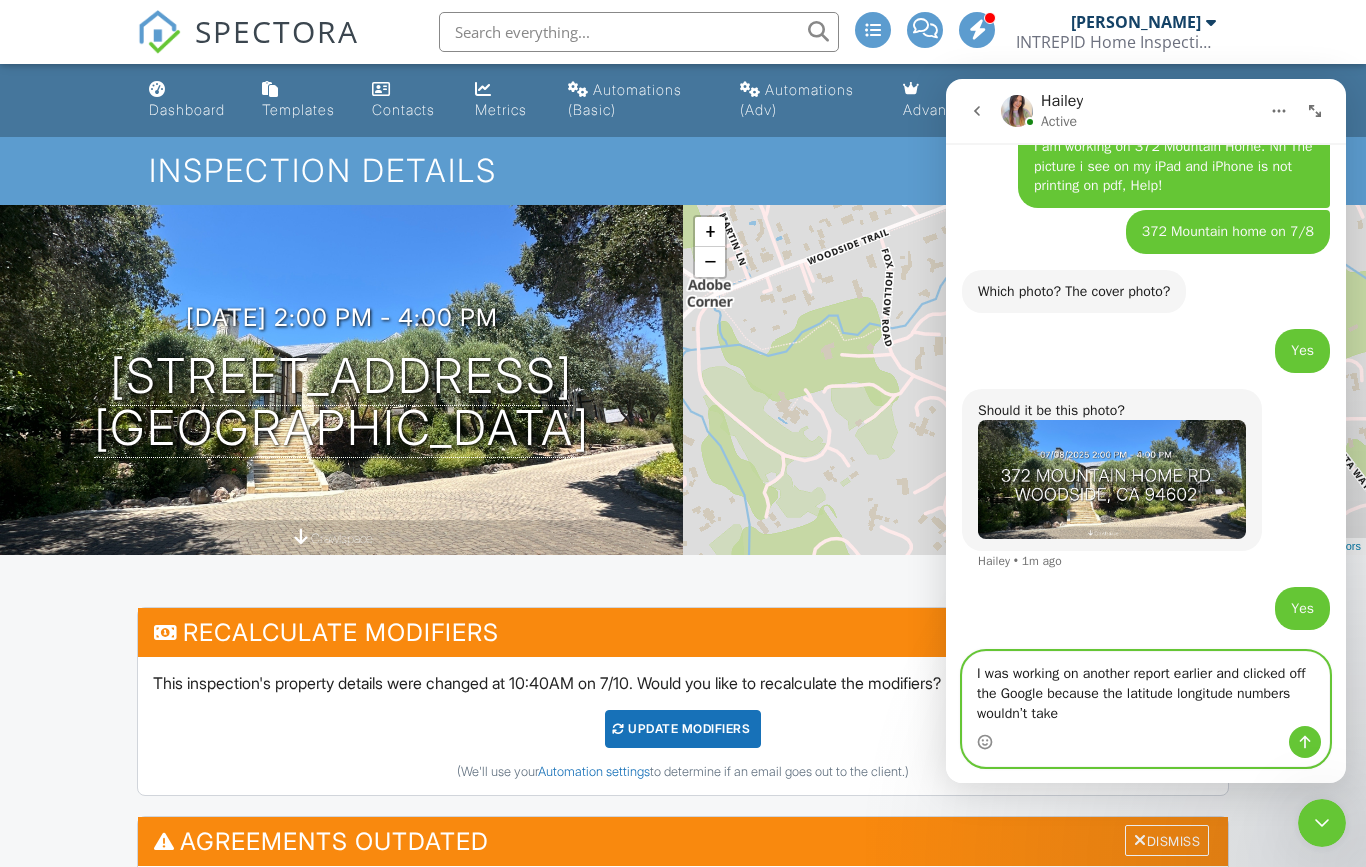 type on "I was working on another report earlier and clicked off the Google because the latitude longitude numbers wouldn’t take." 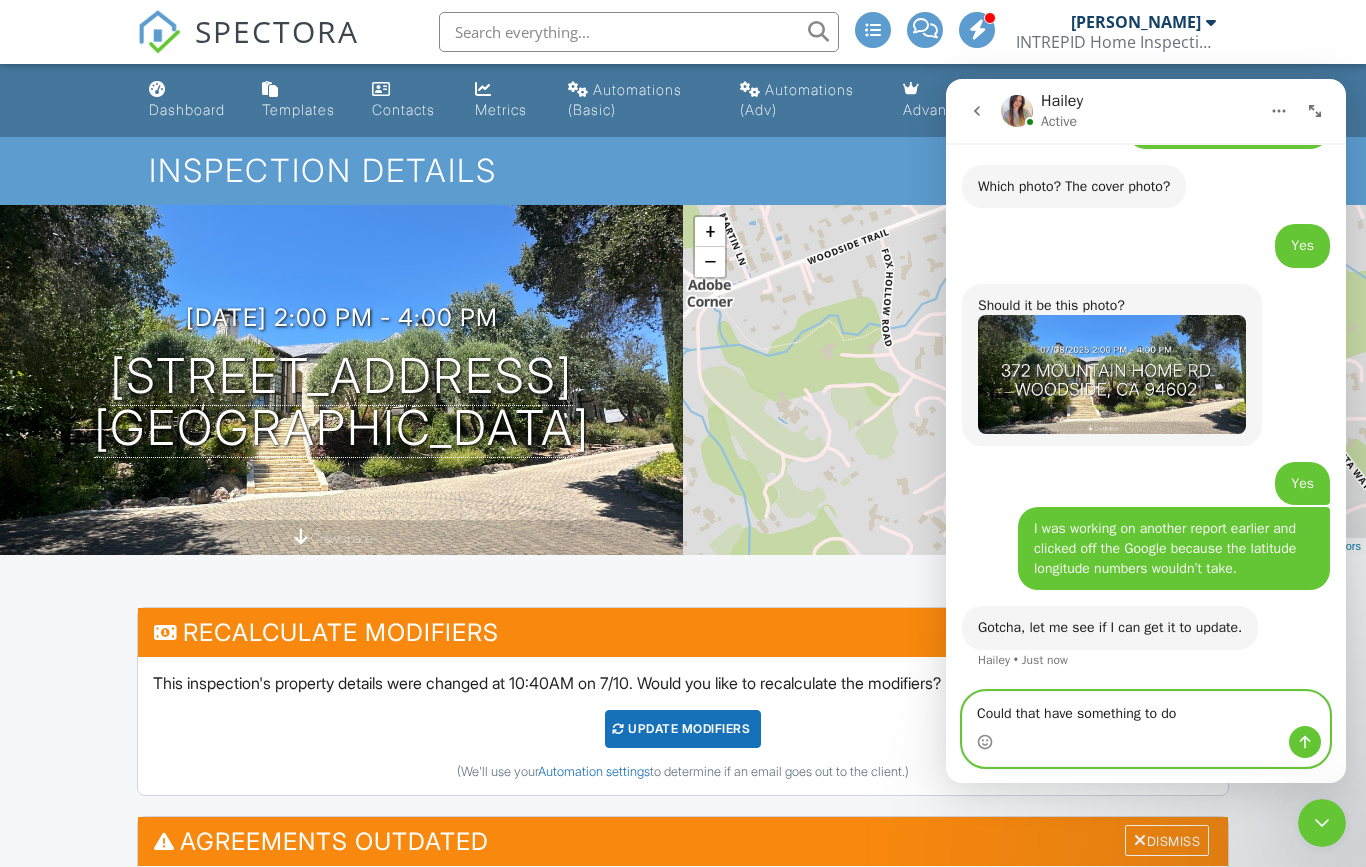 scroll, scrollTop: 7917, scrollLeft: 0, axis: vertical 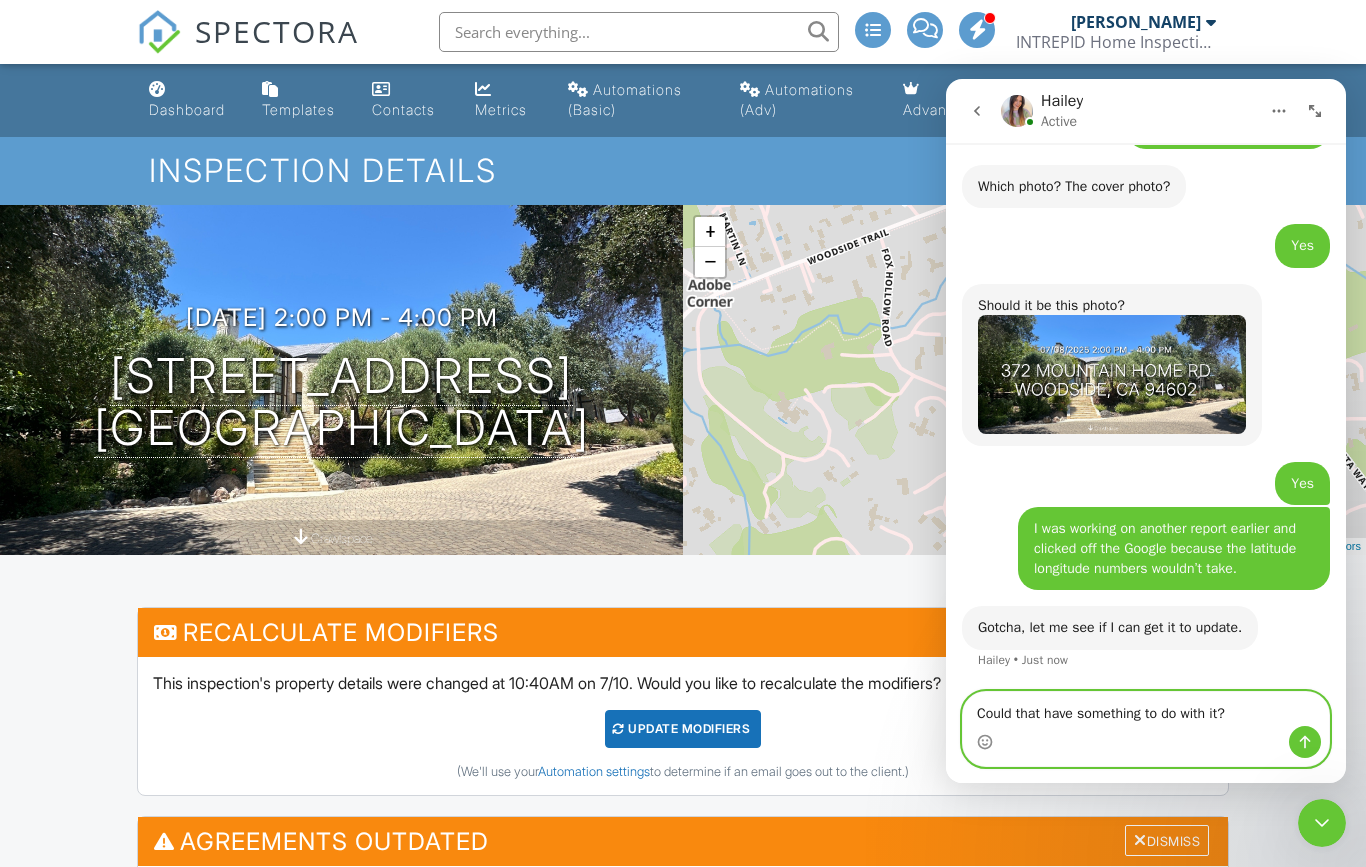 type on "Could that have something to do with it?" 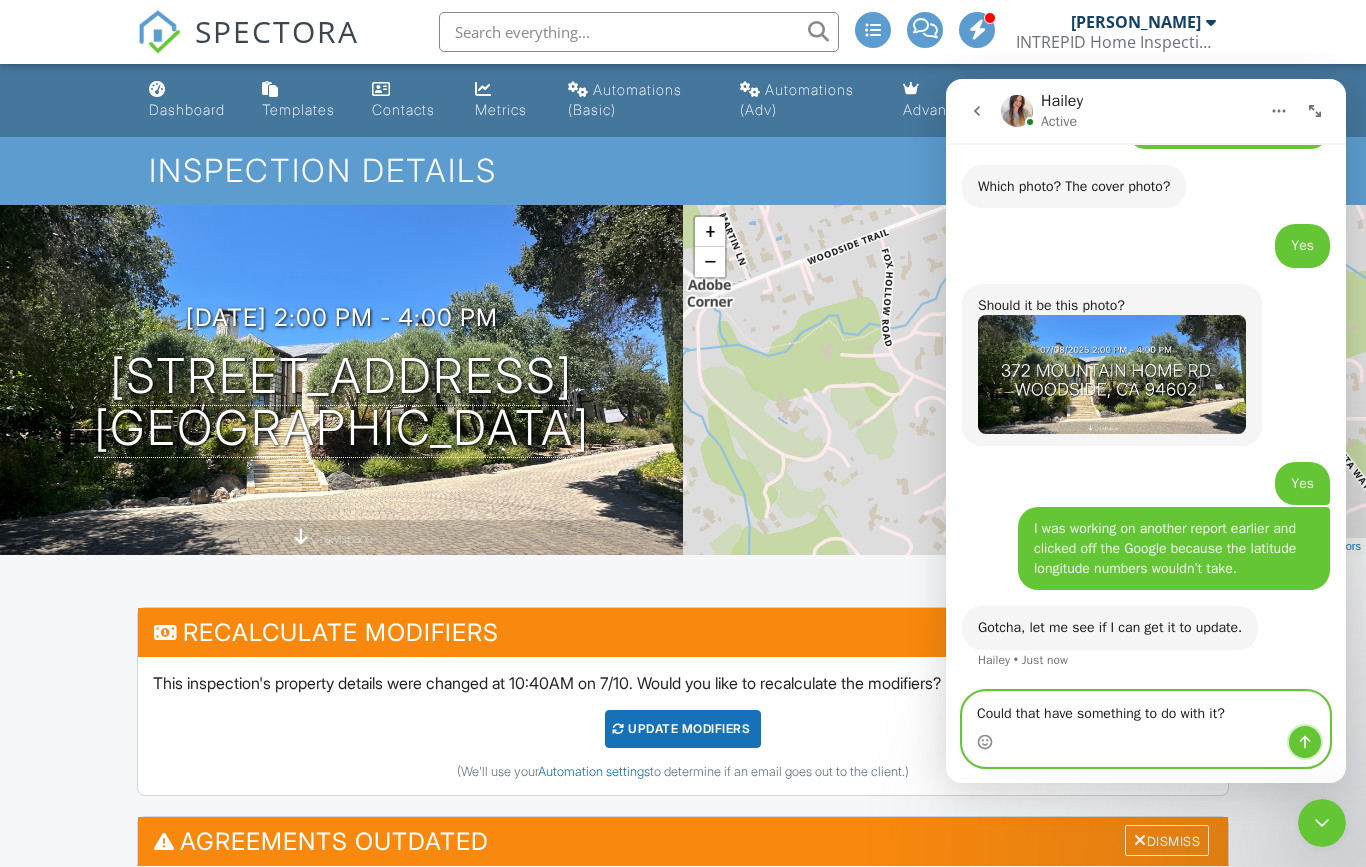 click at bounding box center (1305, 742) 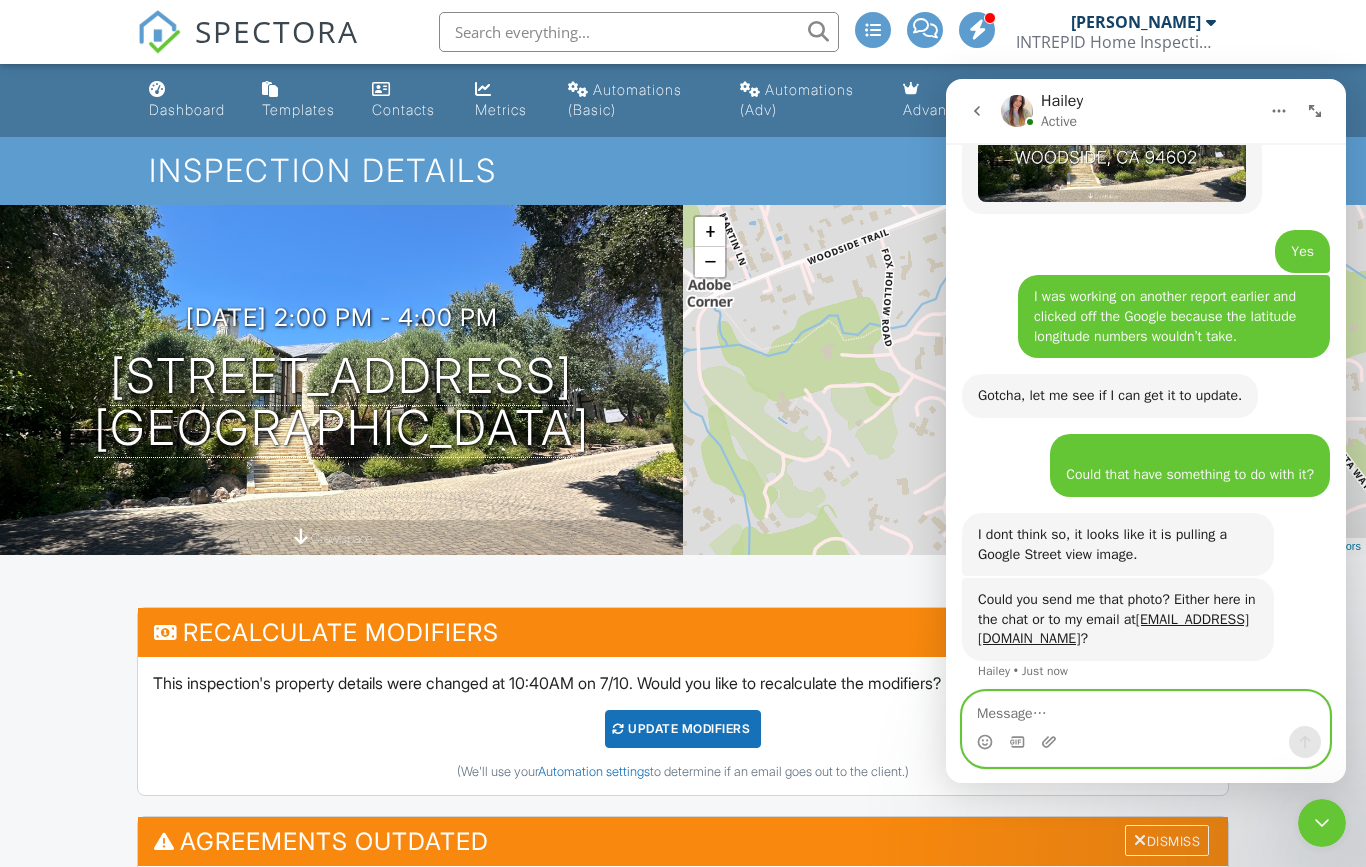 scroll, scrollTop: 8136, scrollLeft: 0, axis: vertical 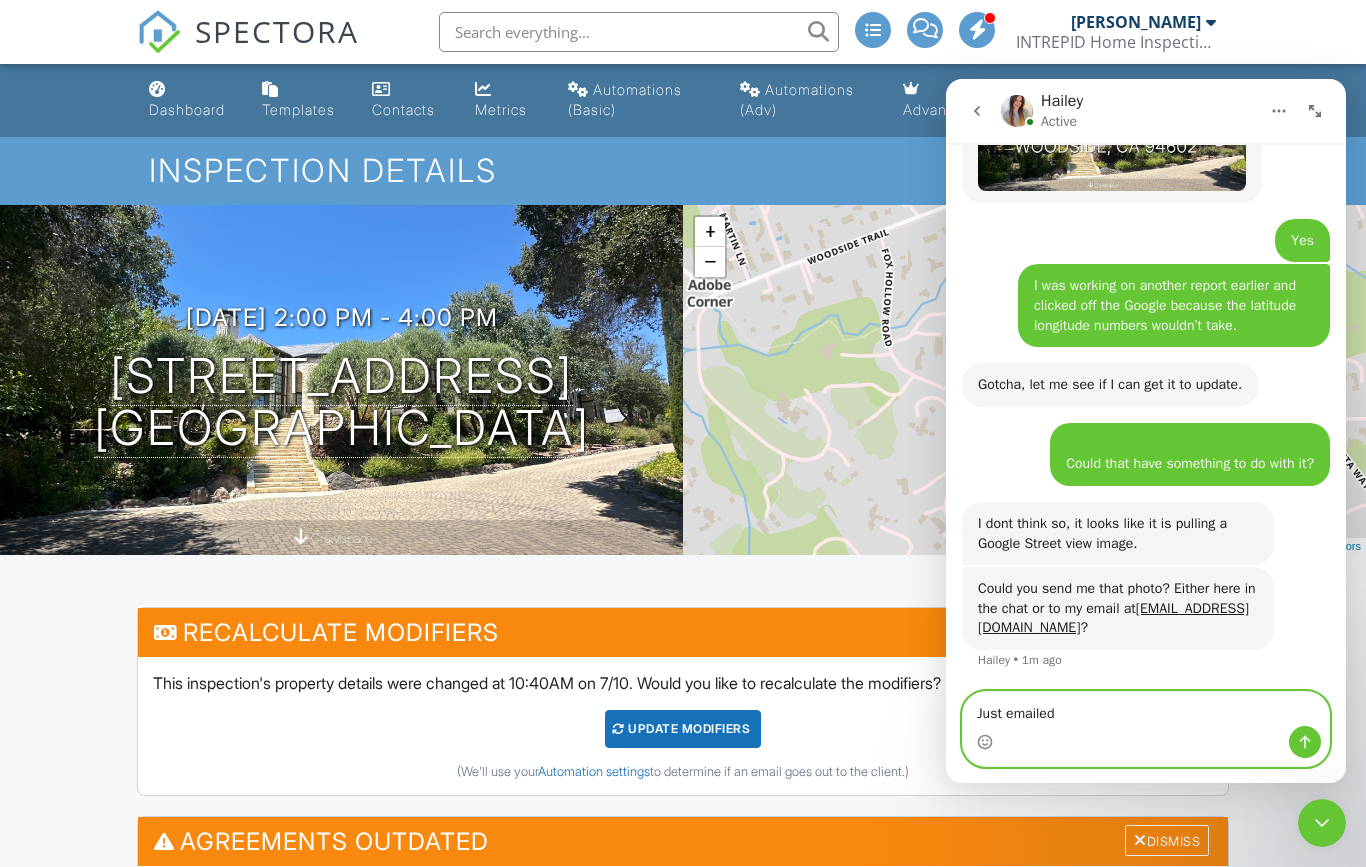 type on "Just emailed" 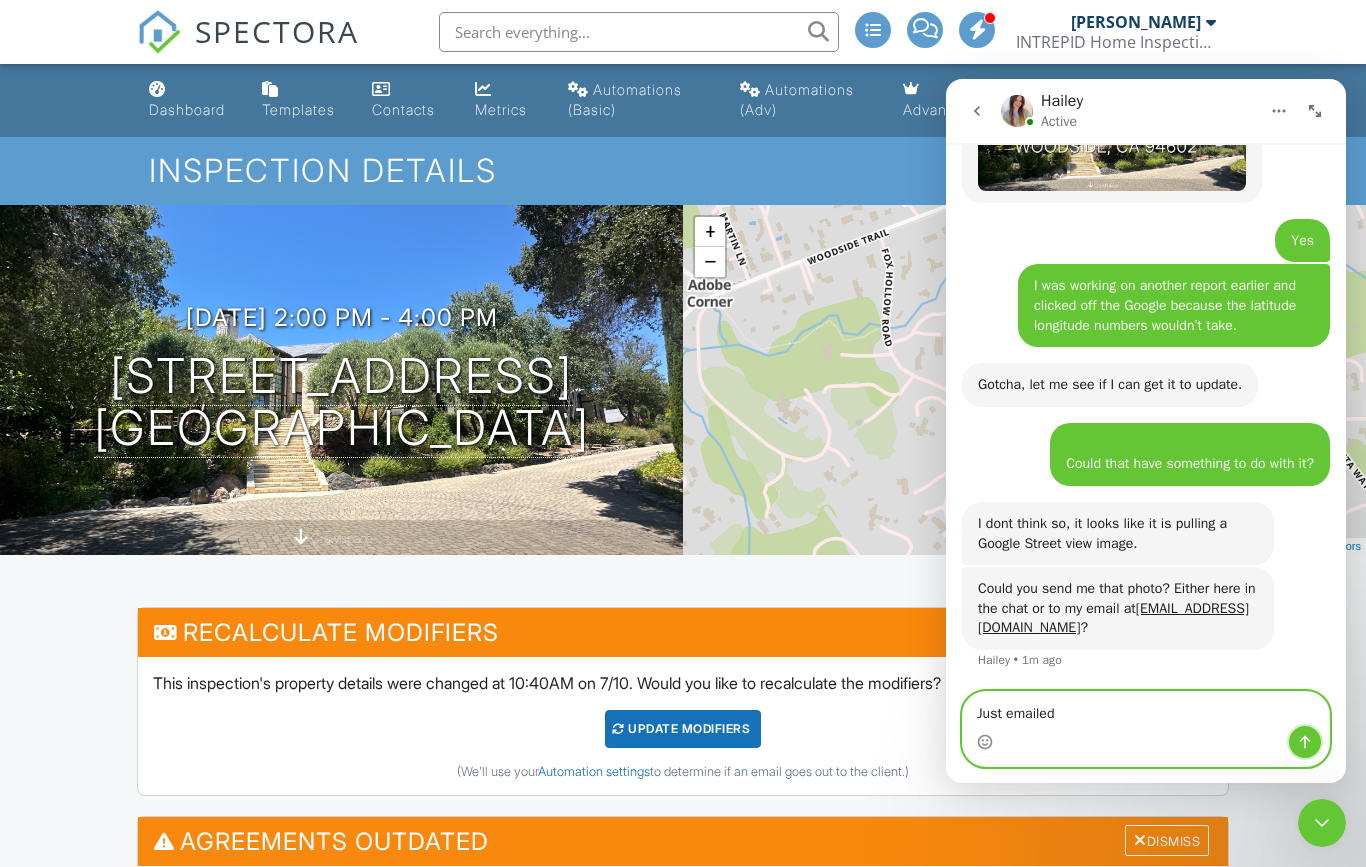 click at bounding box center (1305, 742) 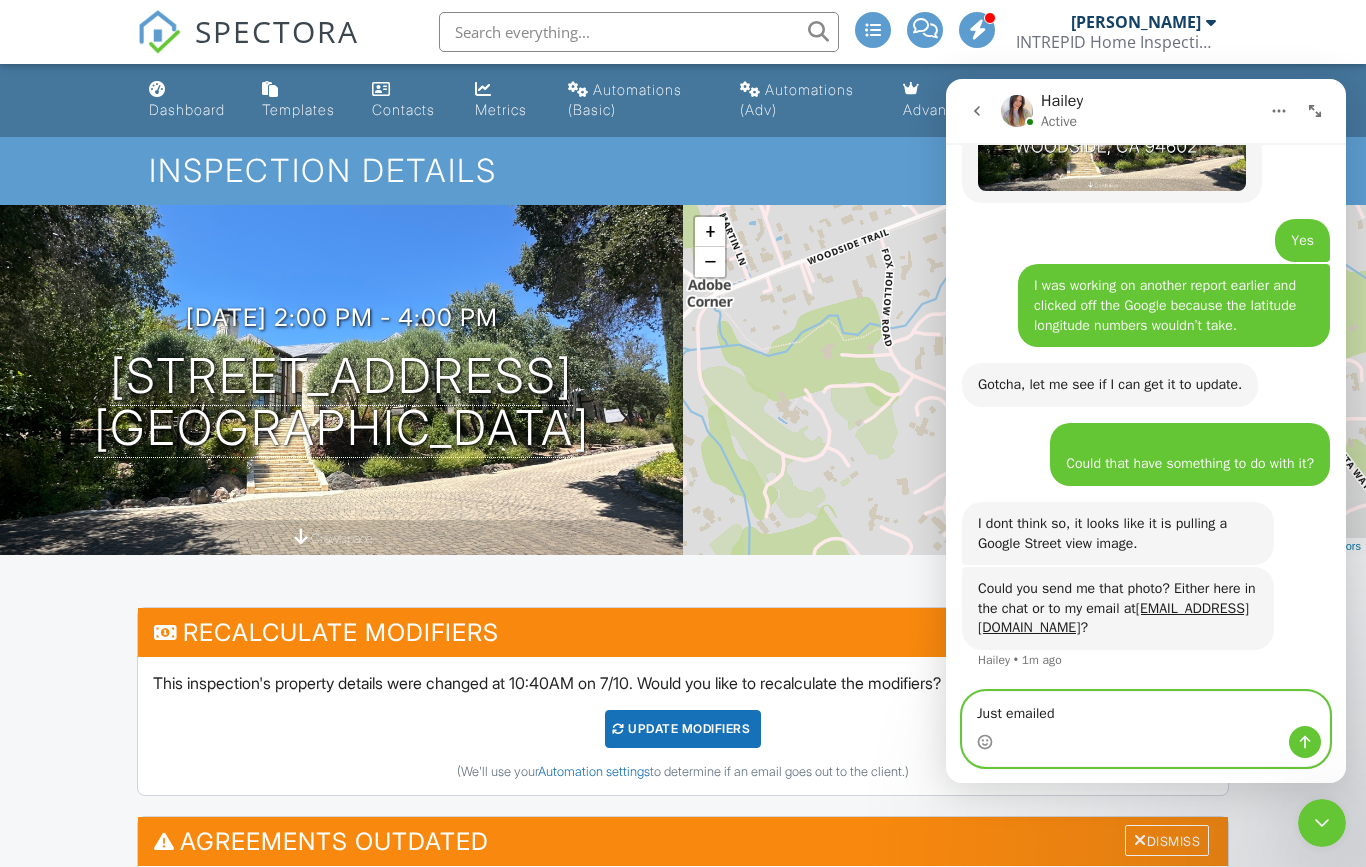 type 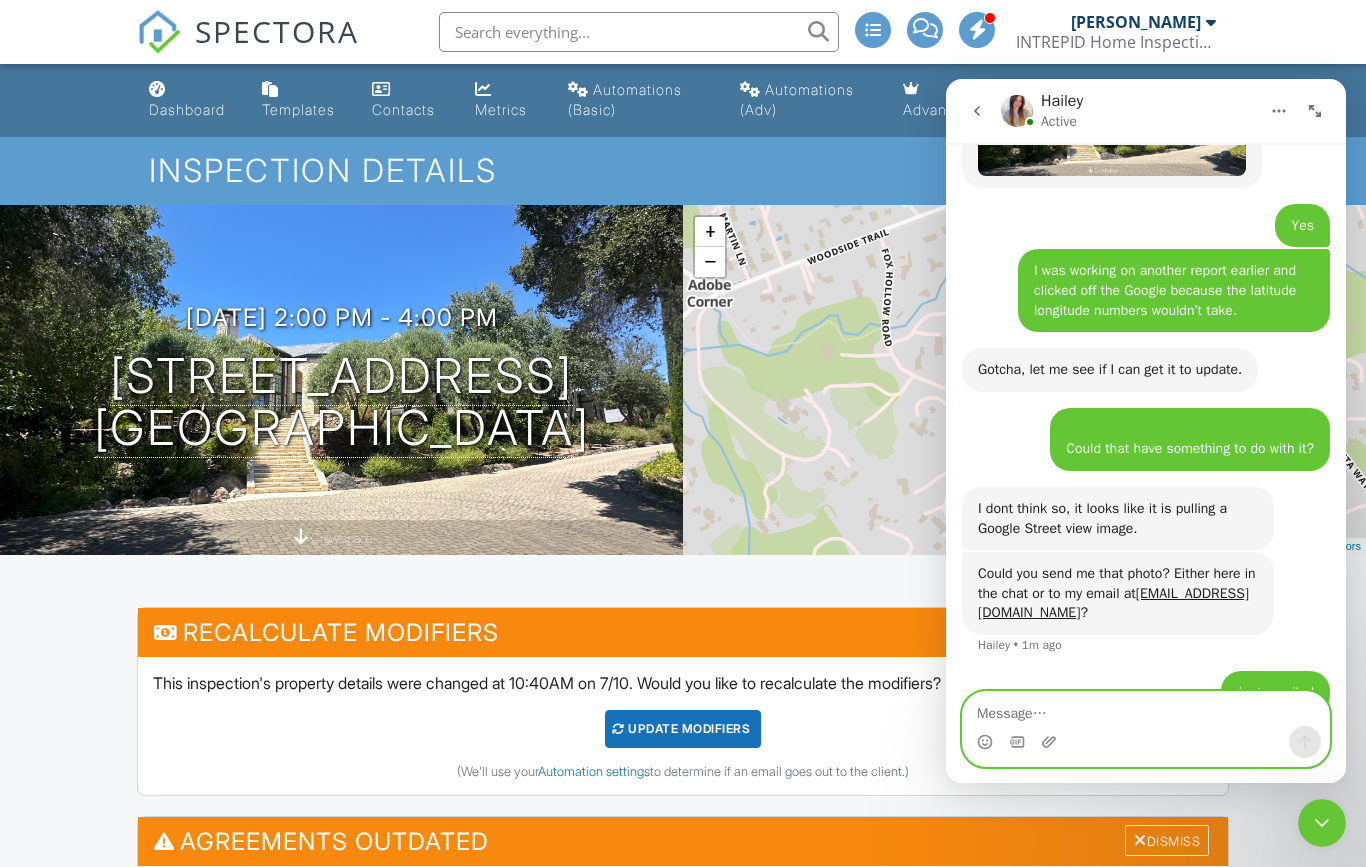 scroll, scrollTop: 8195, scrollLeft: 0, axis: vertical 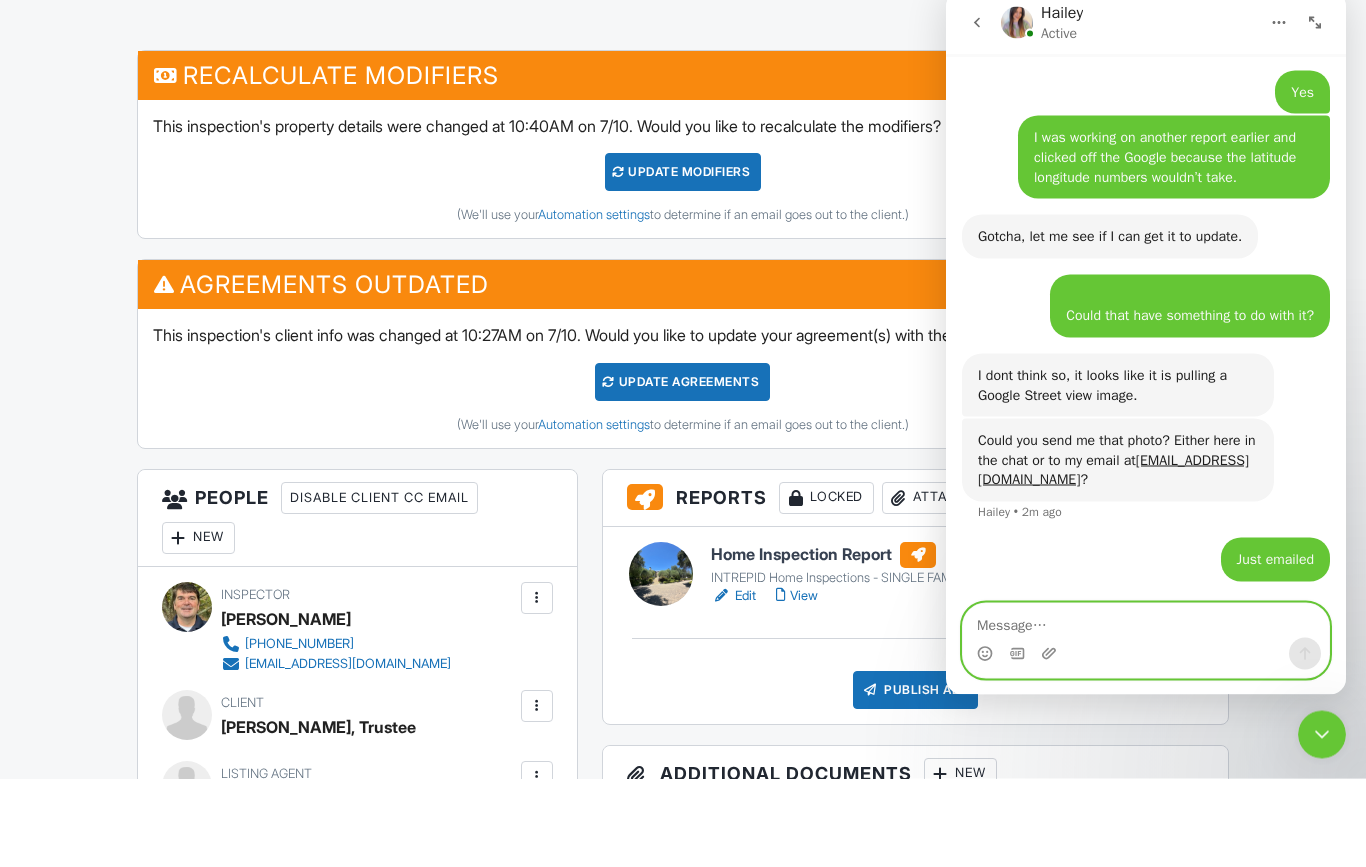 click on "INTREPID Home Inspections - SINGLE FAMILY" at bounding box center [840, 667] 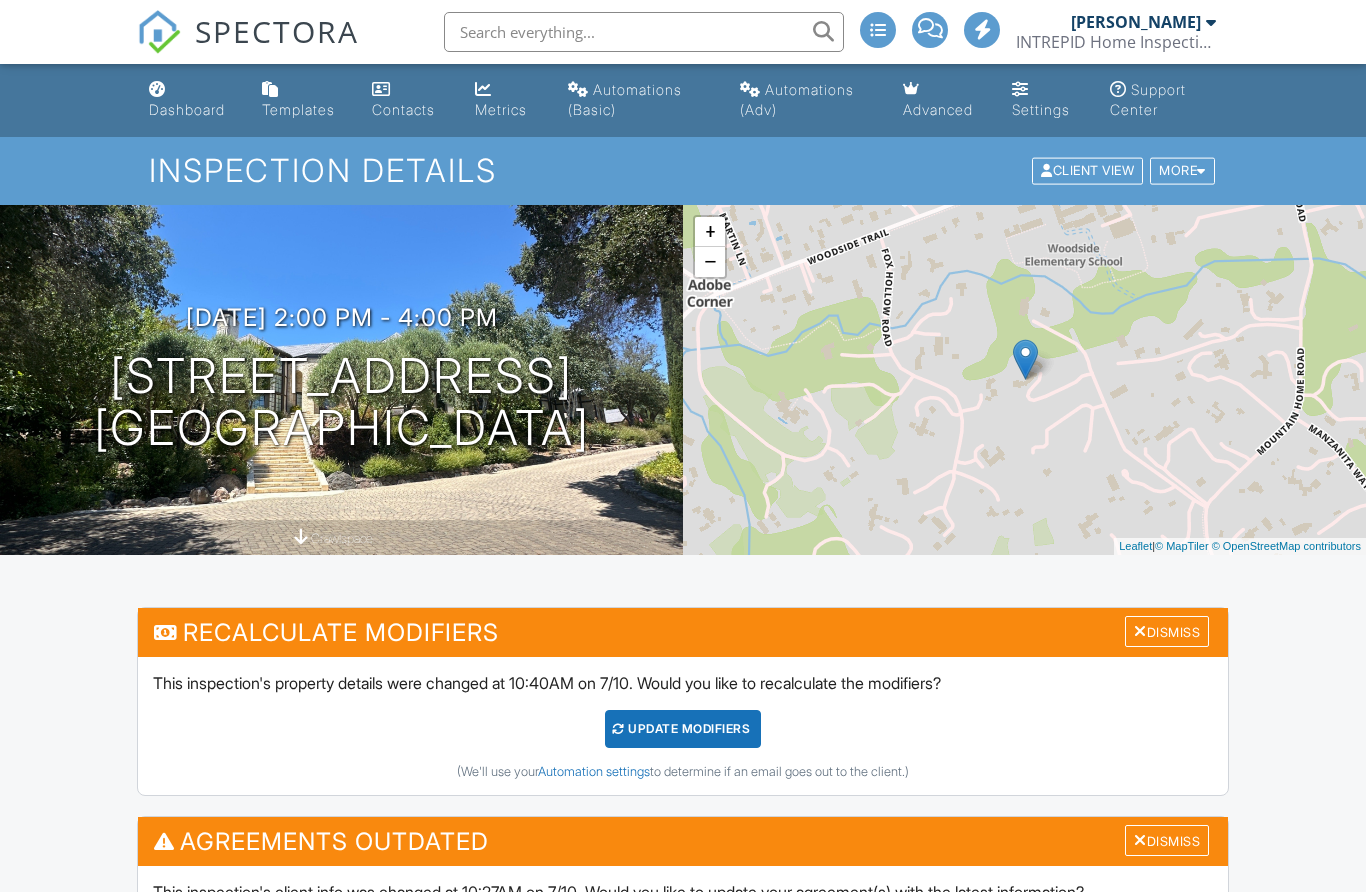 scroll, scrollTop: 0, scrollLeft: 0, axis: both 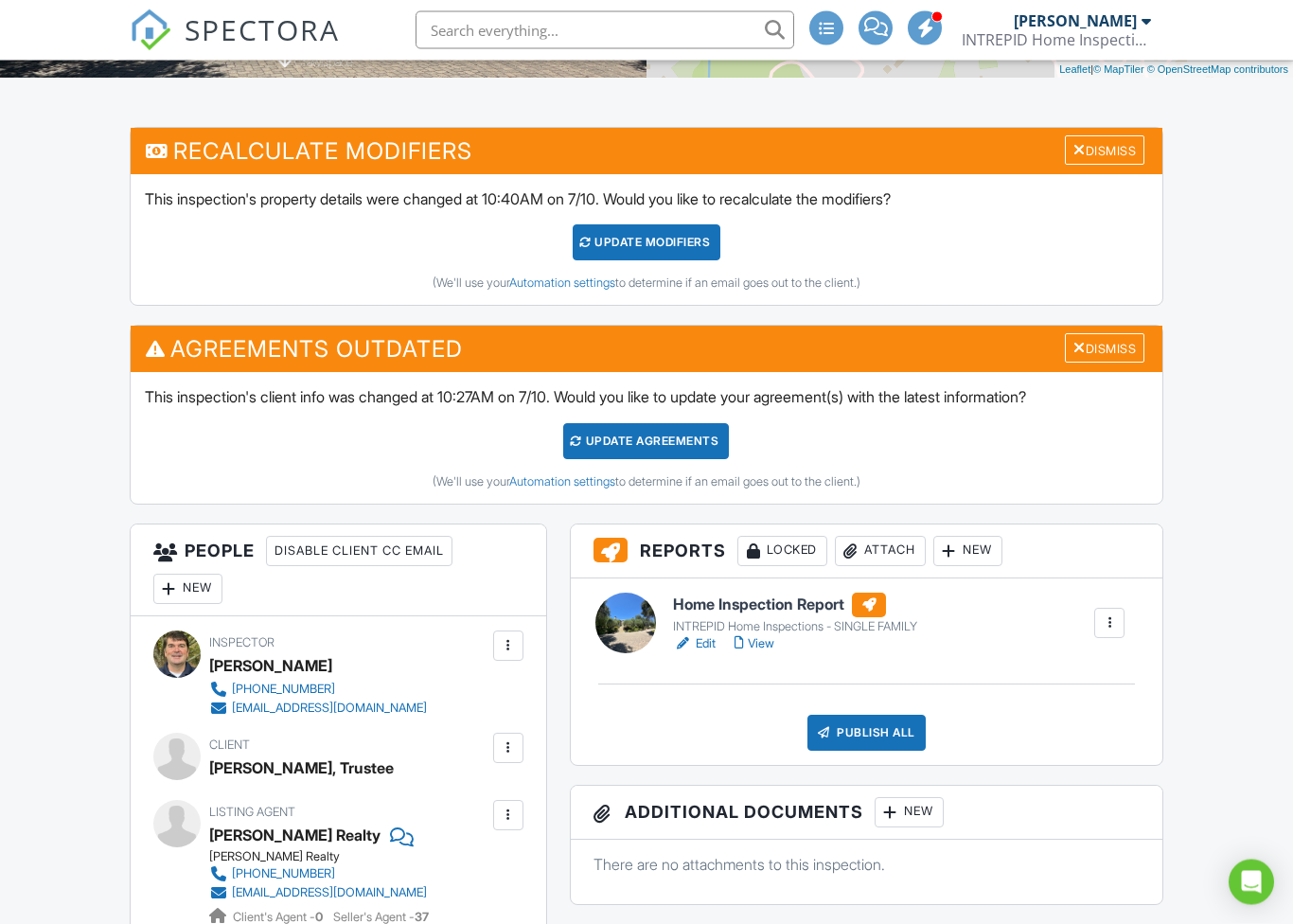 click on "View" at bounding box center [754, 645] 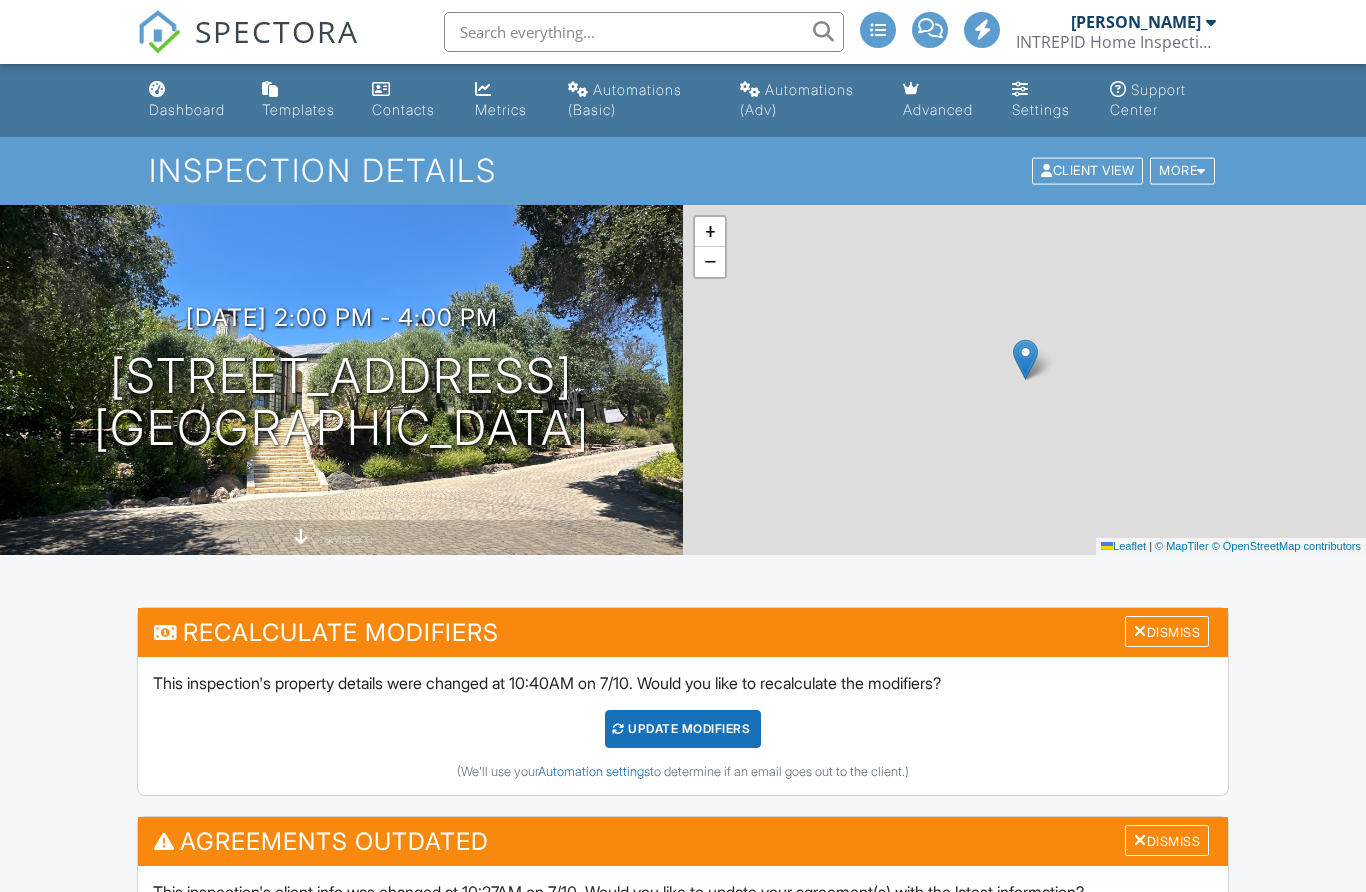 scroll, scrollTop: 0, scrollLeft: 0, axis: both 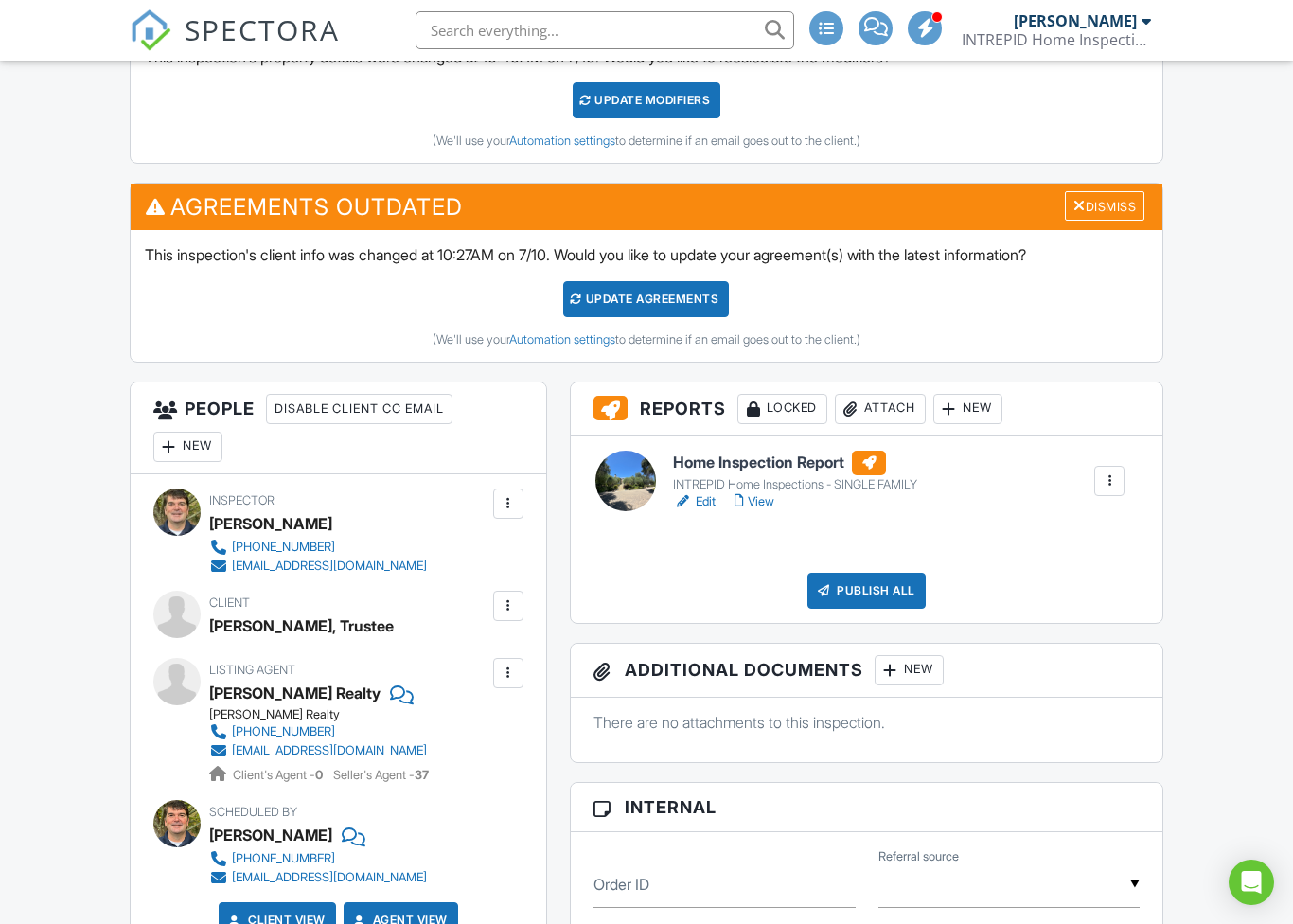 click on "View" at bounding box center [754, 502] 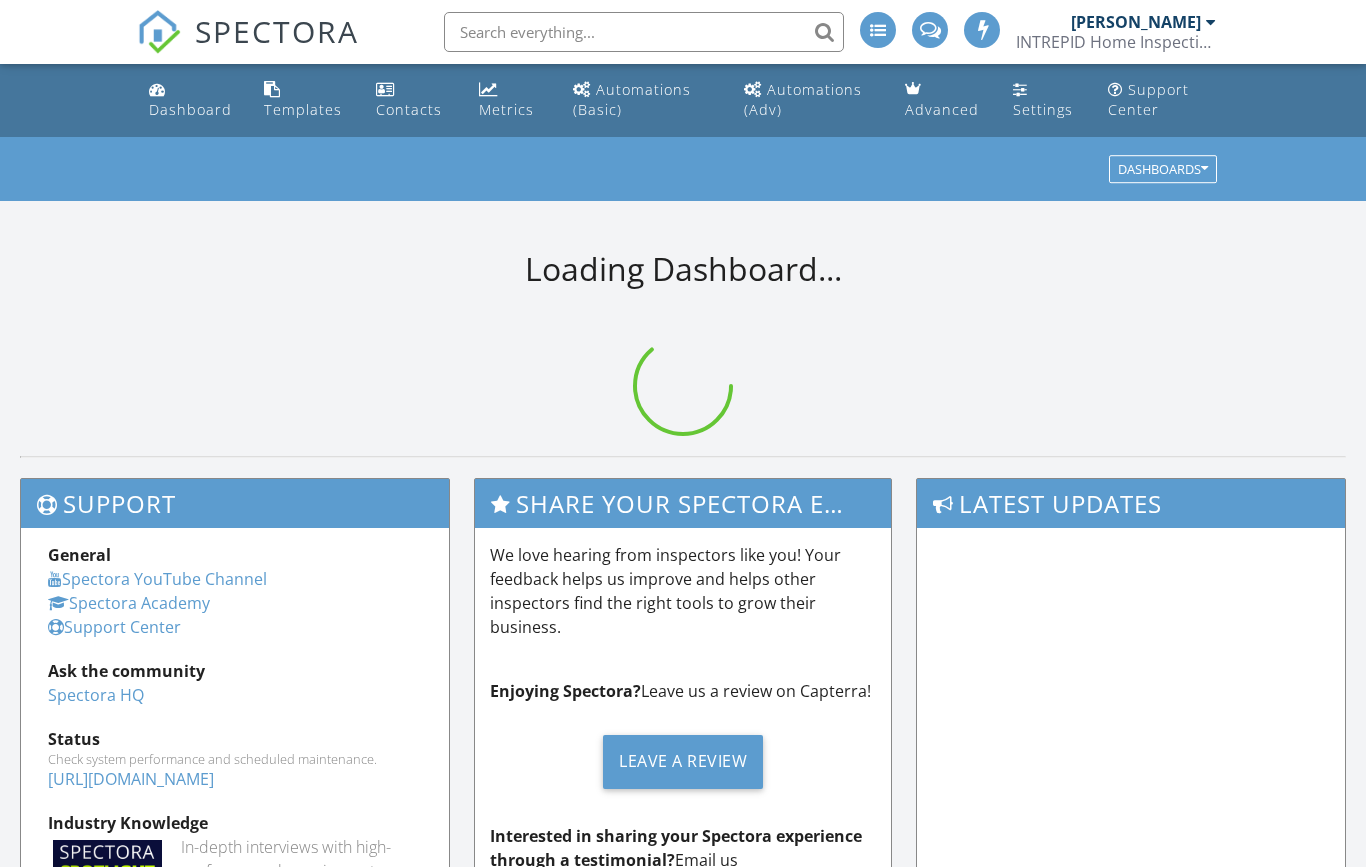 scroll, scrollTop: 0, scrollLeft: 0, axis: both 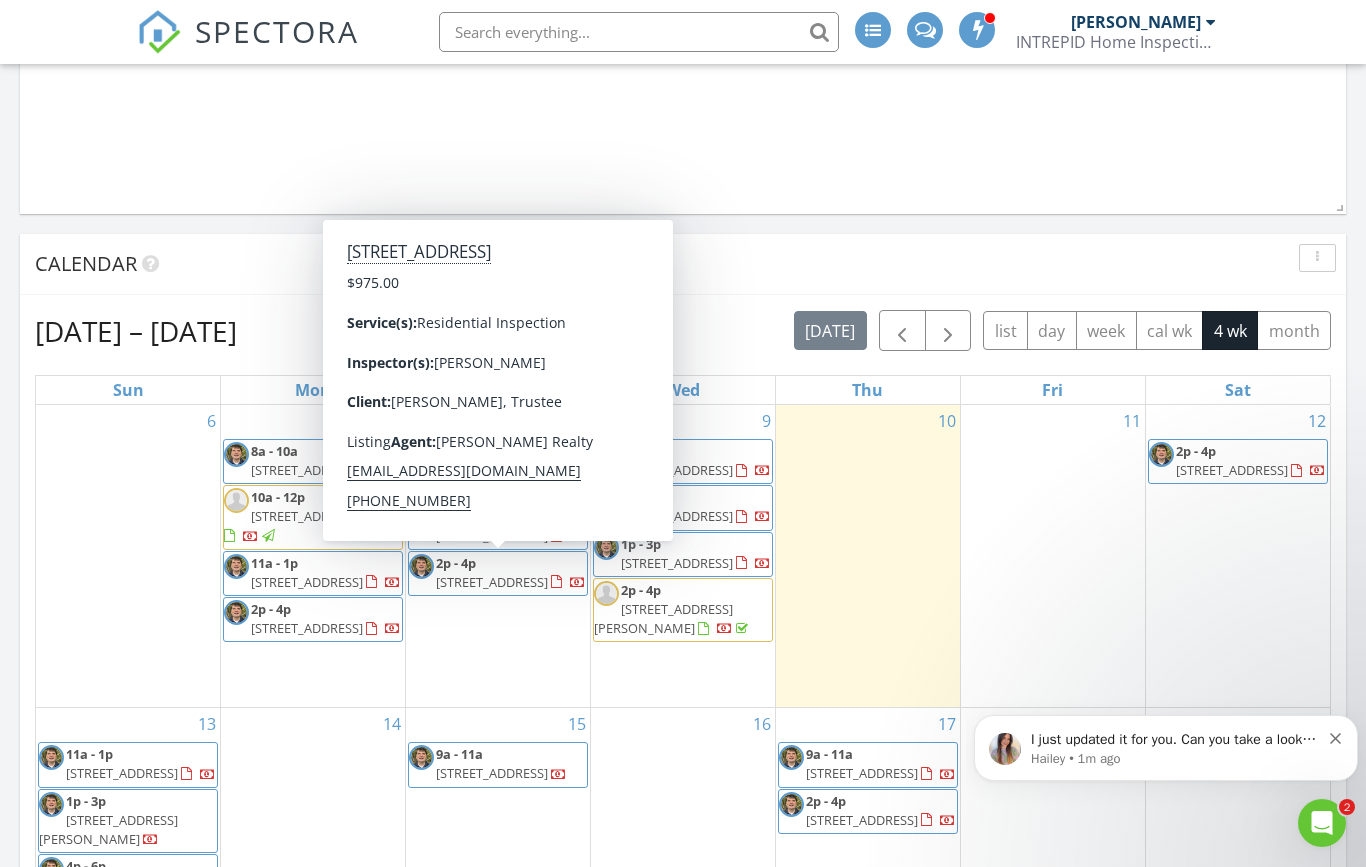 click on "372 Mountain Home Rd , Woodside 94602" at bounding box center (492, 582) 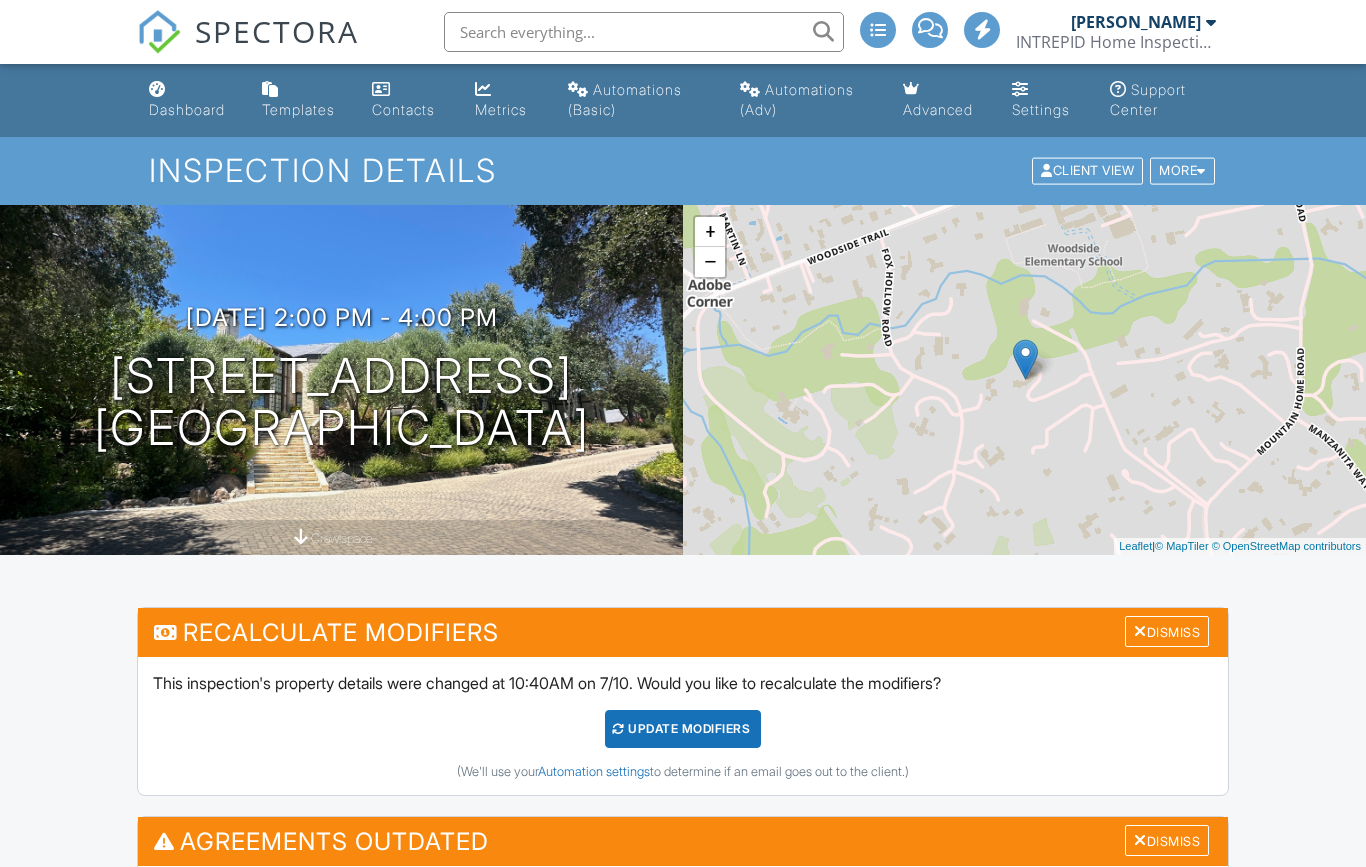 scroll, scrollTop: 0, scrollLeft: 0, axis: both 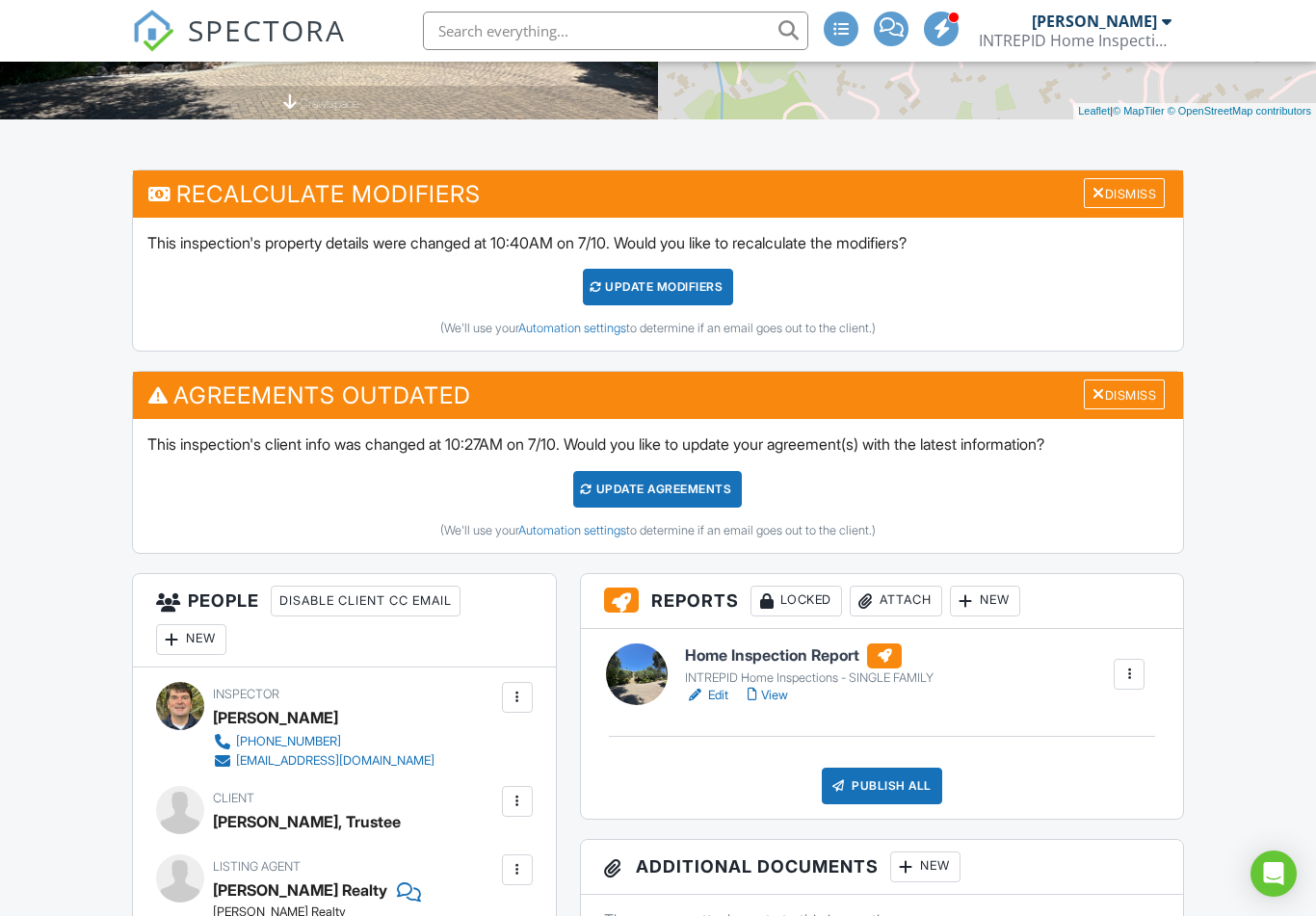 click on "View" at bounding box center [768, 695] 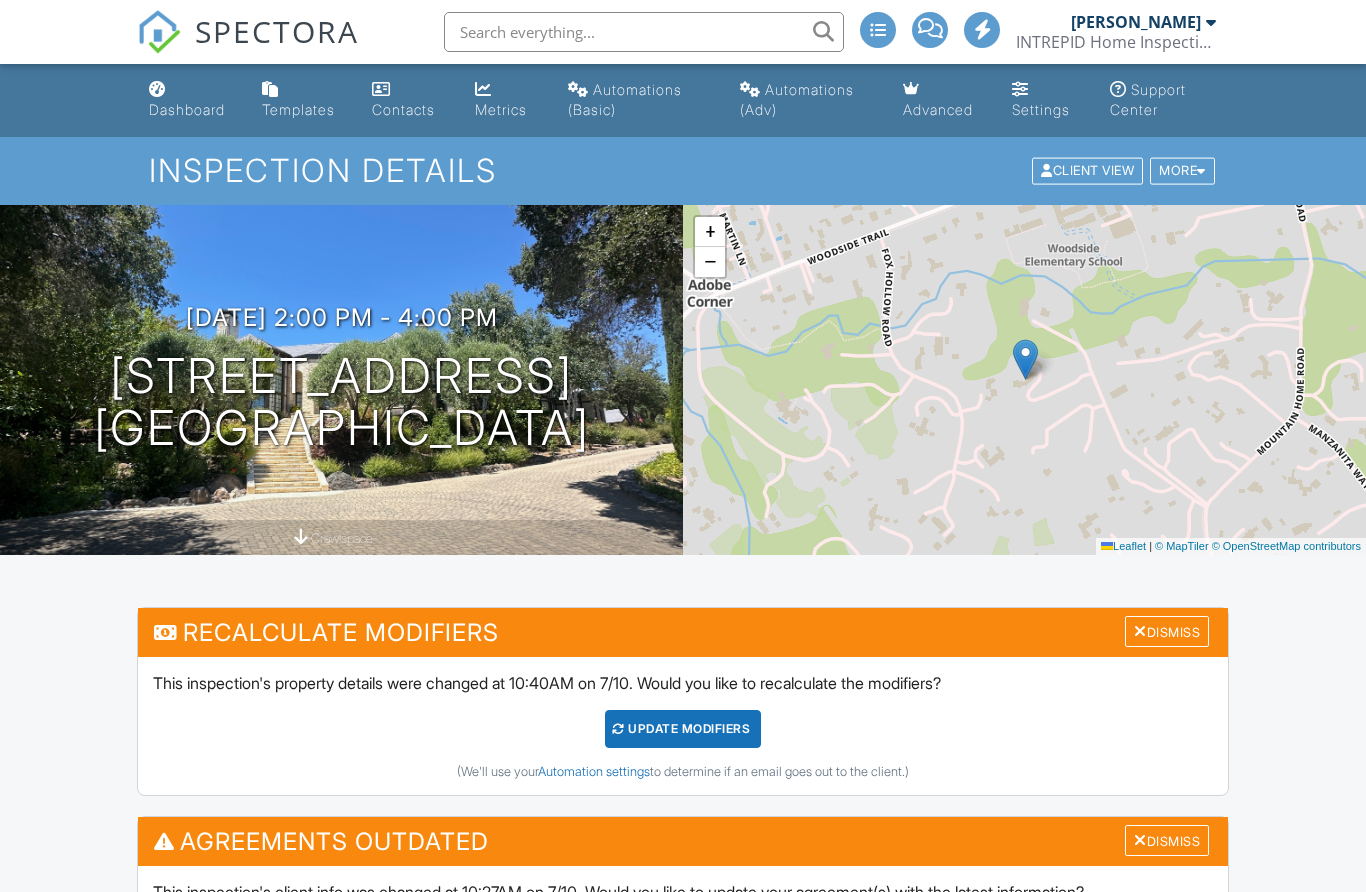 scroll, scrollTop: 0, scrollLeft: 0, axis: both 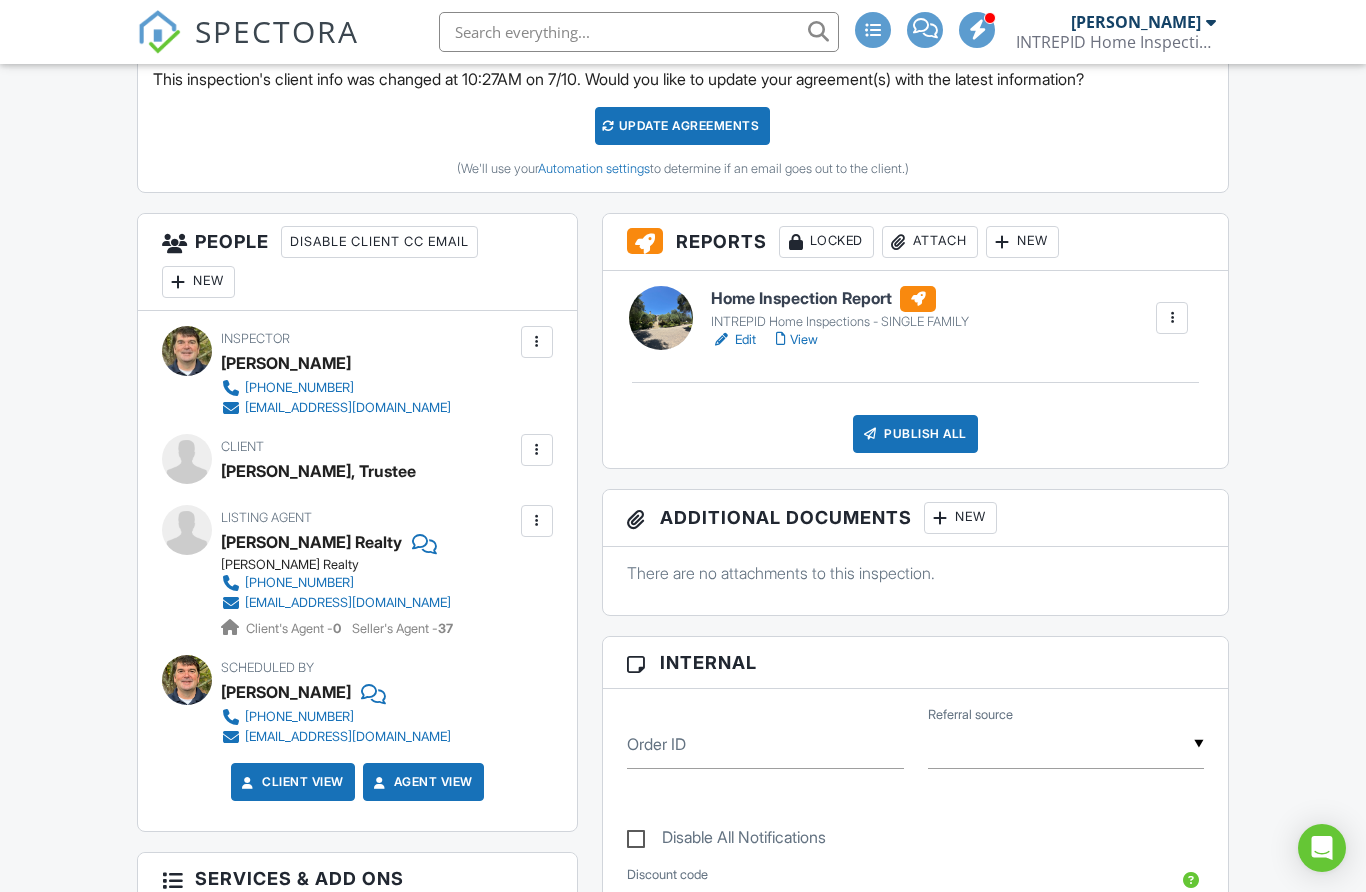 click on "INTREPID Home Inspections - SINGLE FAMILY" at bounding box center (840, 322) 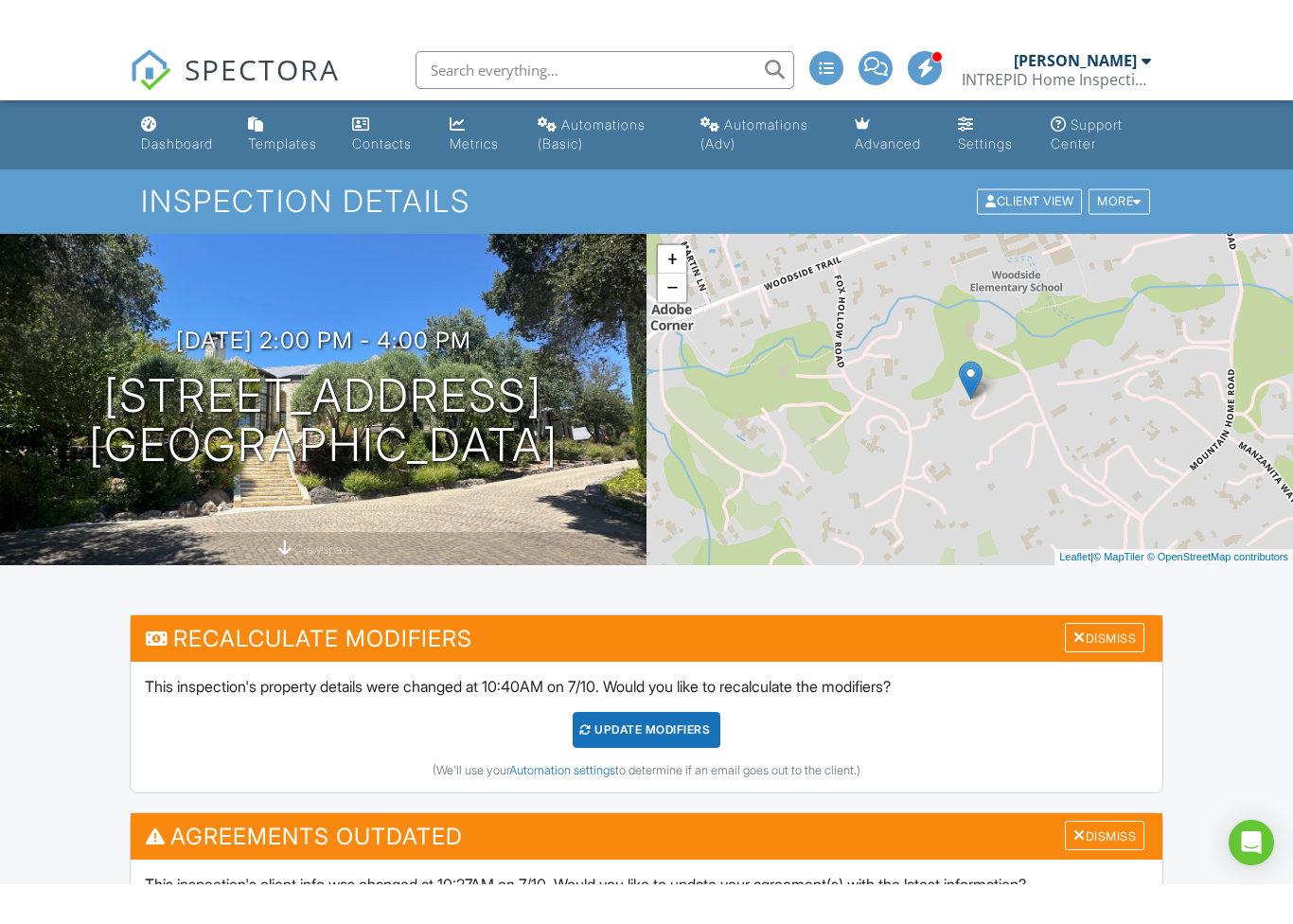 scroll, scrollTop: 356, scrollLeft: 0, axis: vertical 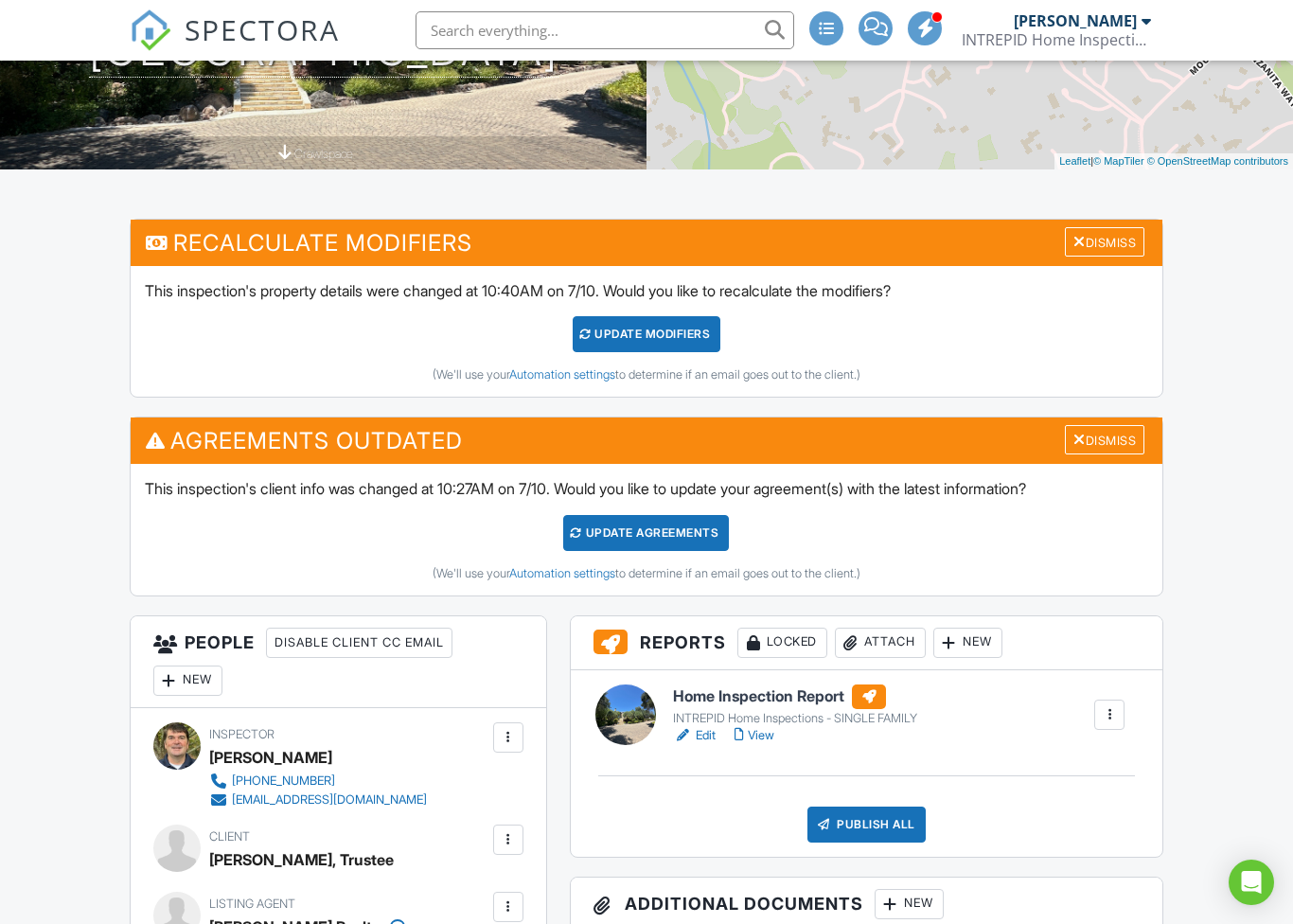 click on "View" at bounding box center (754, 736) 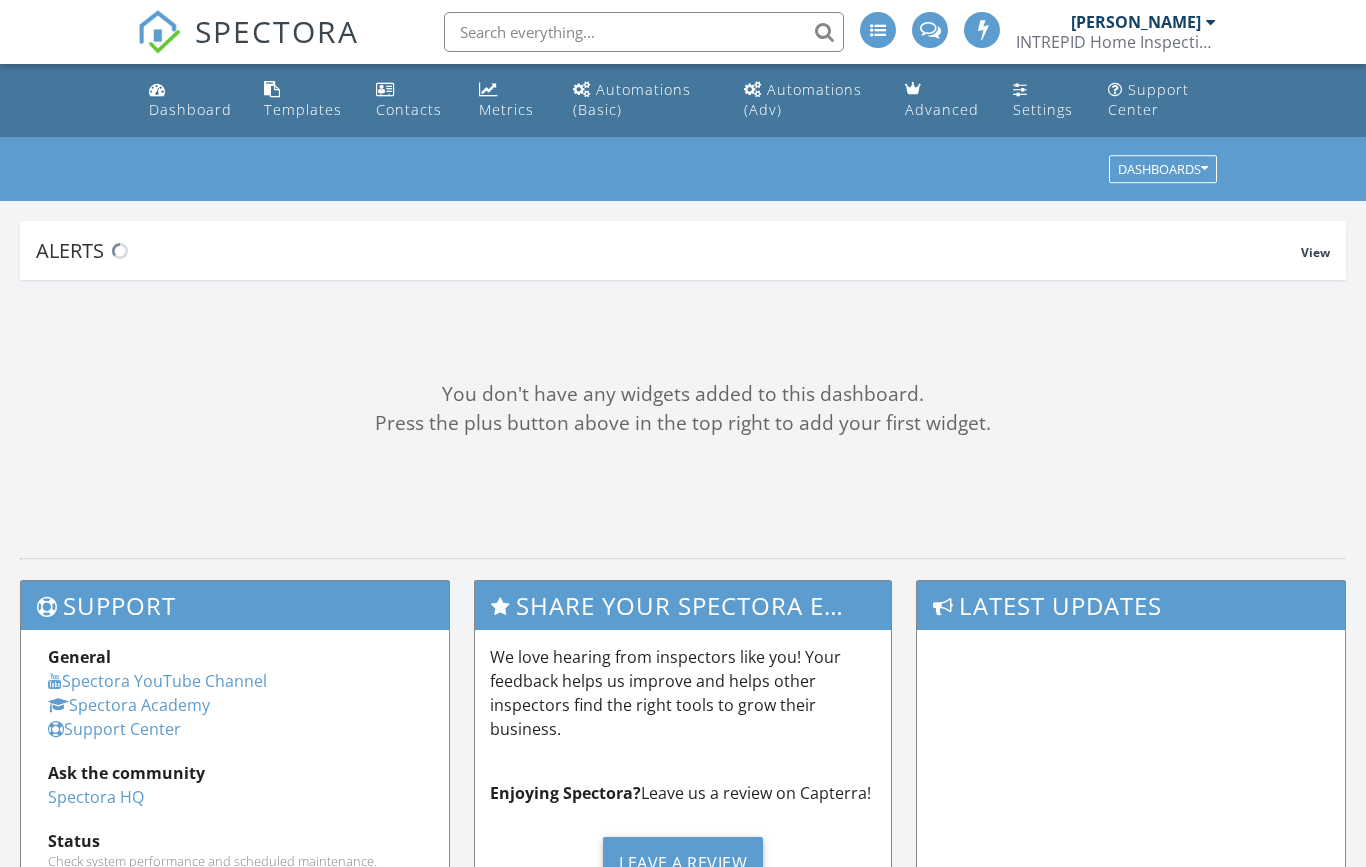 scroll, scrollTop: 0, scrollLeft: 0, axis: both 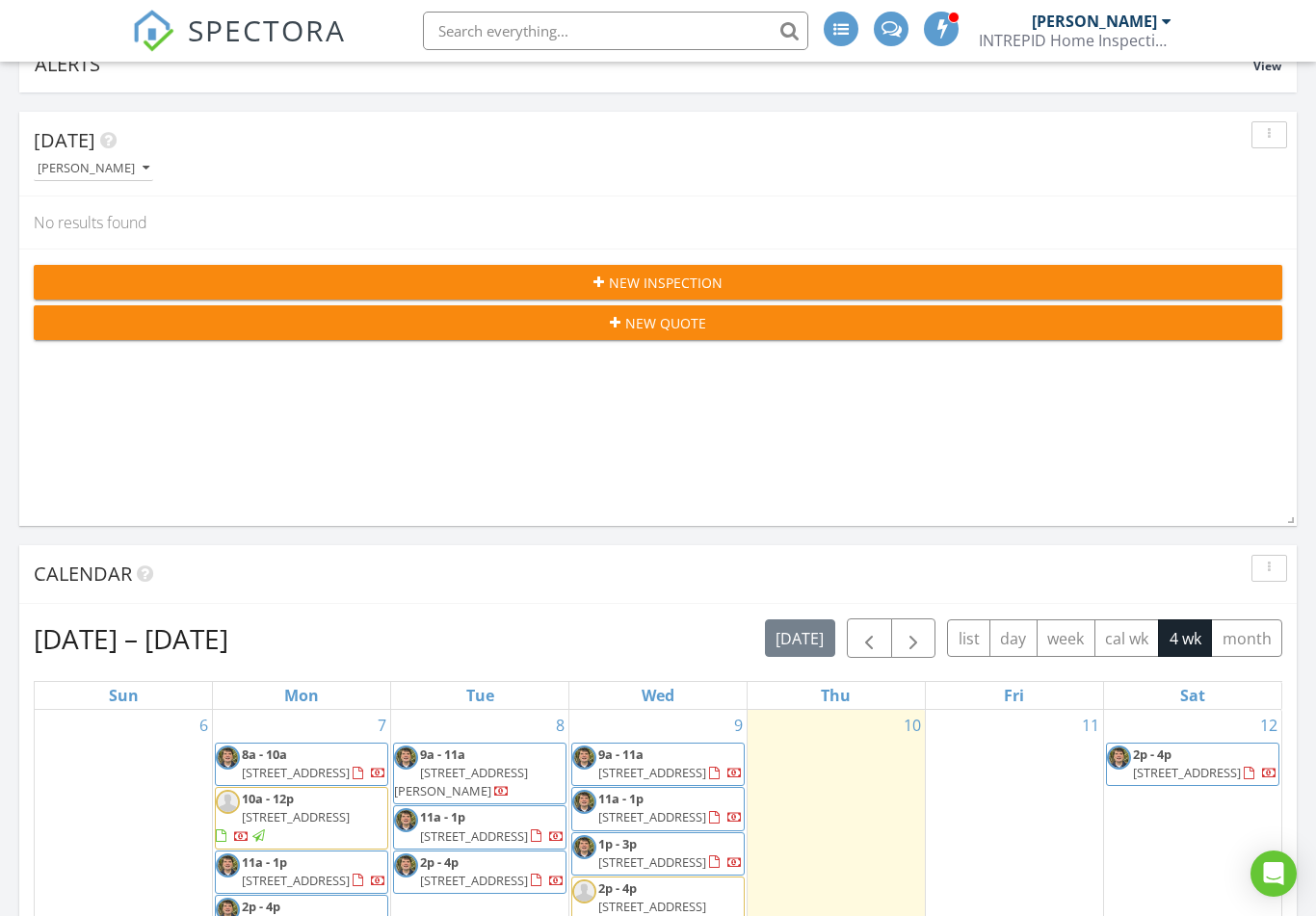 click on "New Inspection" at bounding box center (658, 282) 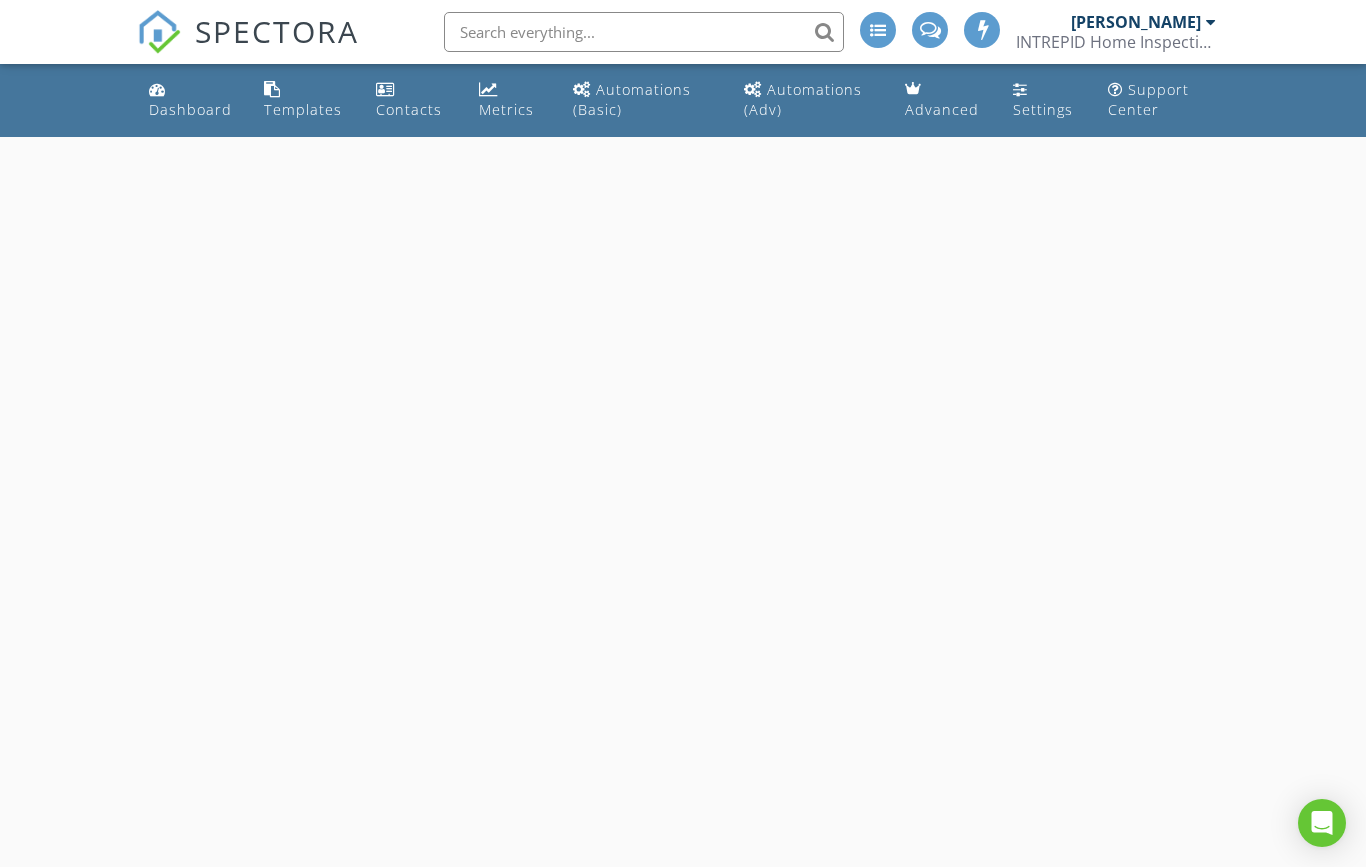 scroll, scrollTop: 0, scrollLeft: 0, axis: both 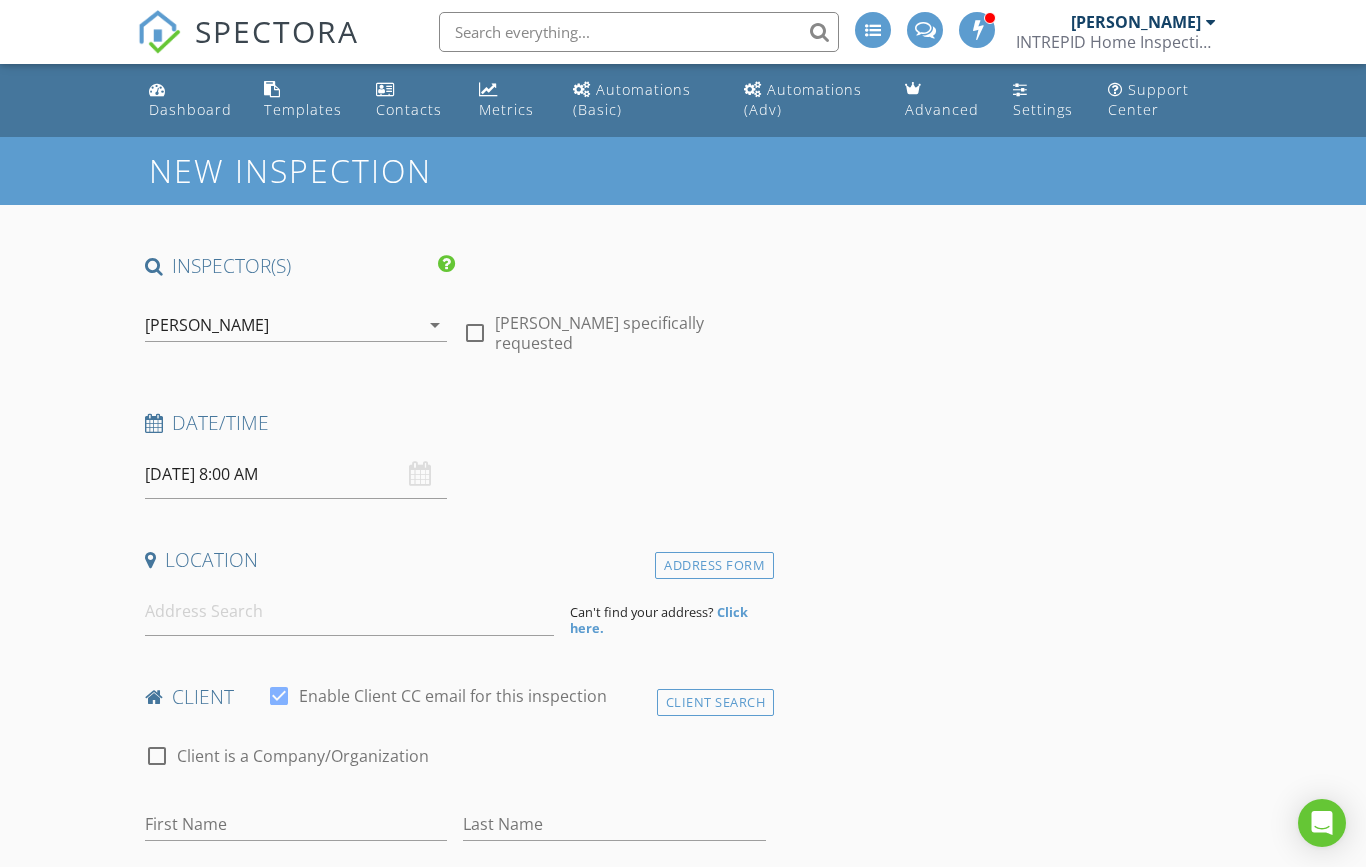 click on "07/11/2025 8:00 AM" at bounding box center (296, 474) 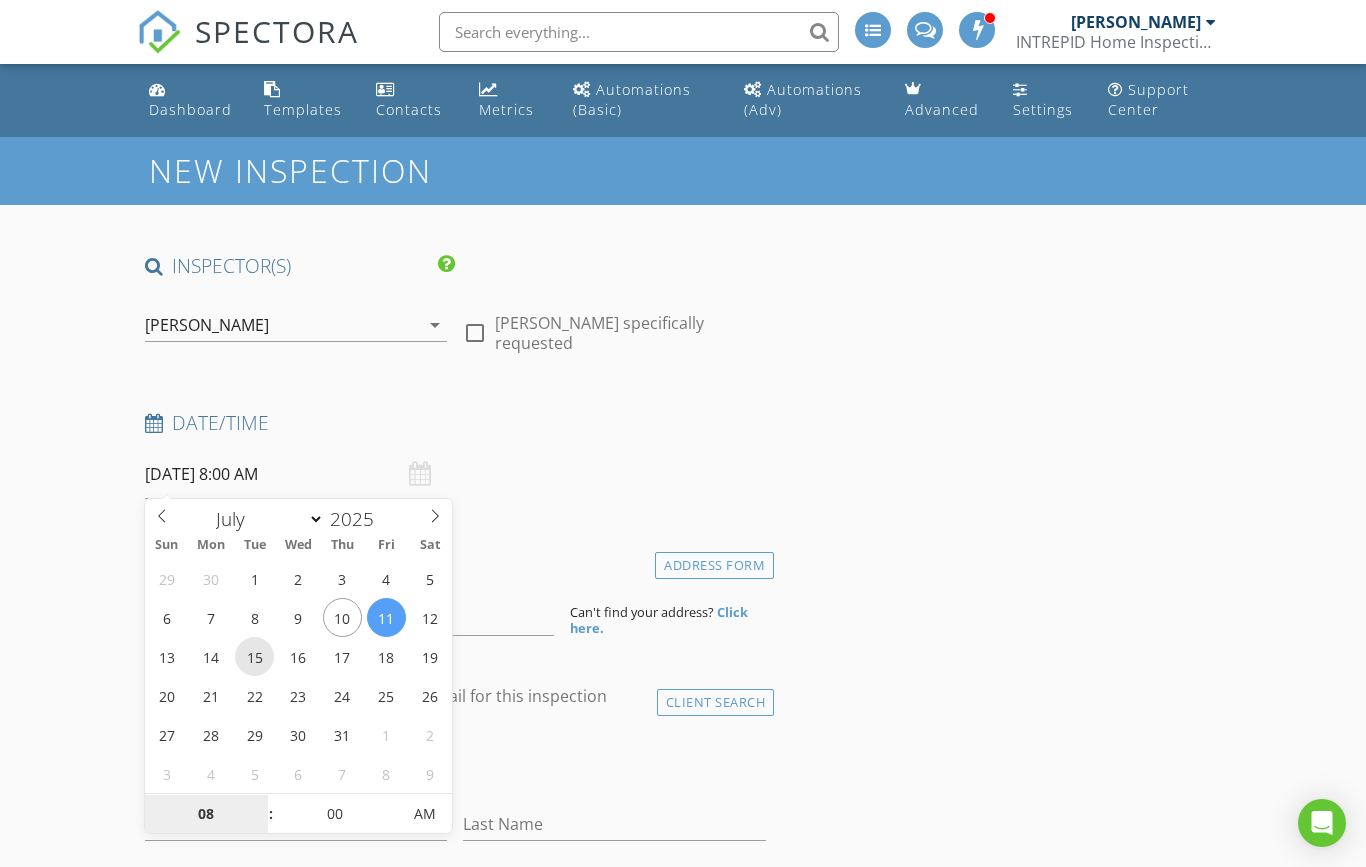 type on "07/15/2025 8:00 AM" 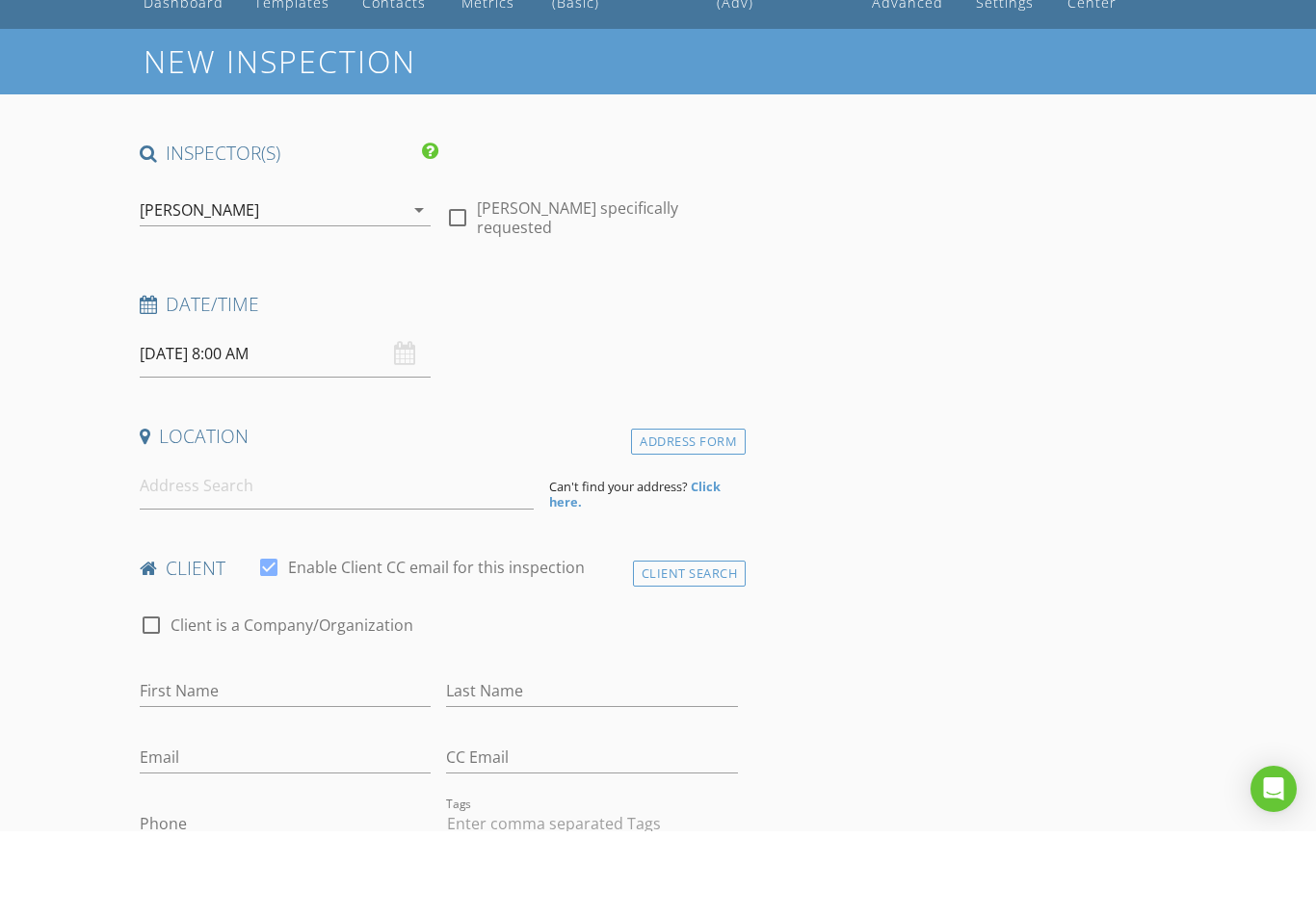 scroll, scrollTop: 103, scrollLeft: 0, axis: vertical 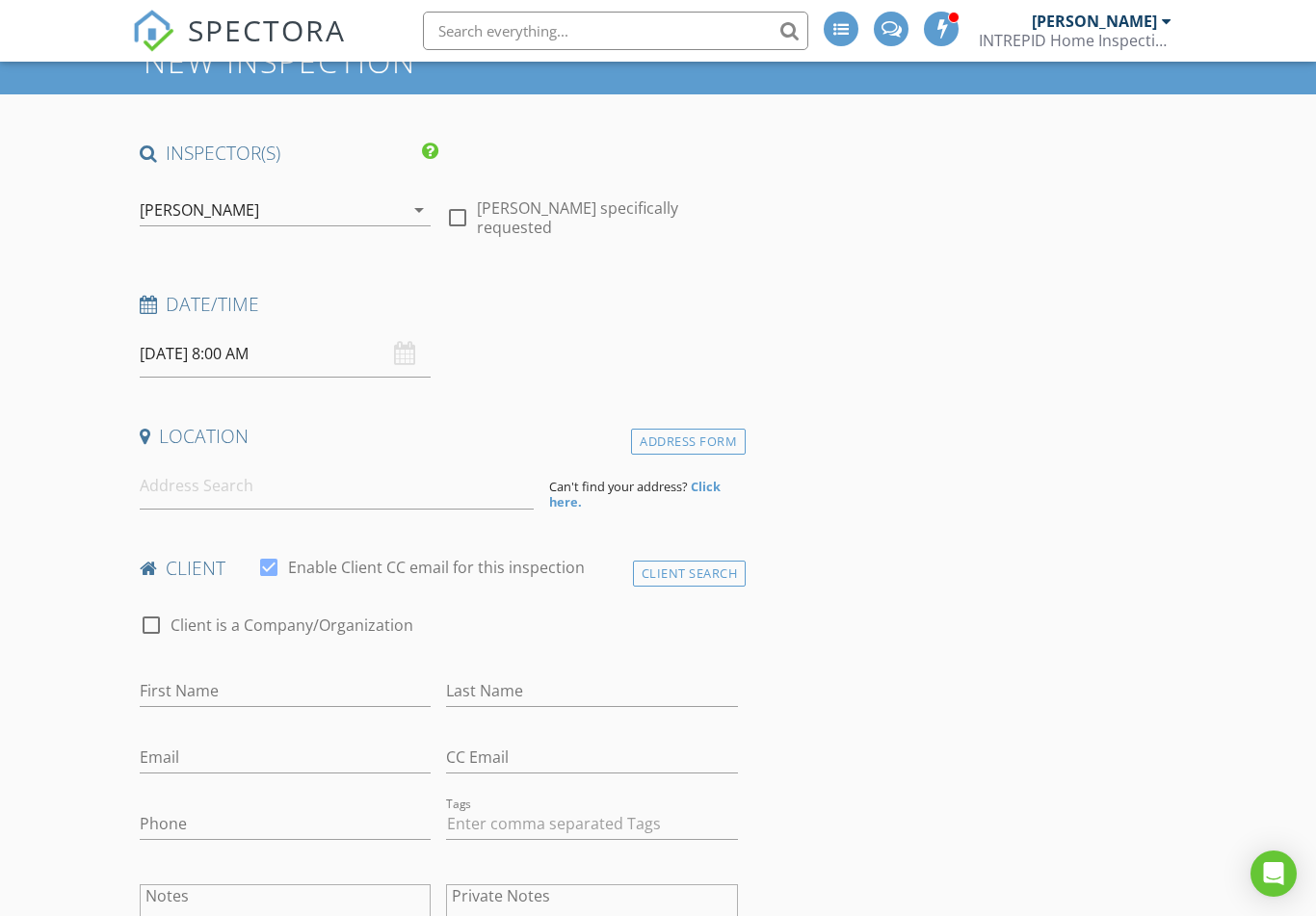 click on "07/15/2025 8:00 AM" at bounding box center (285, 353) 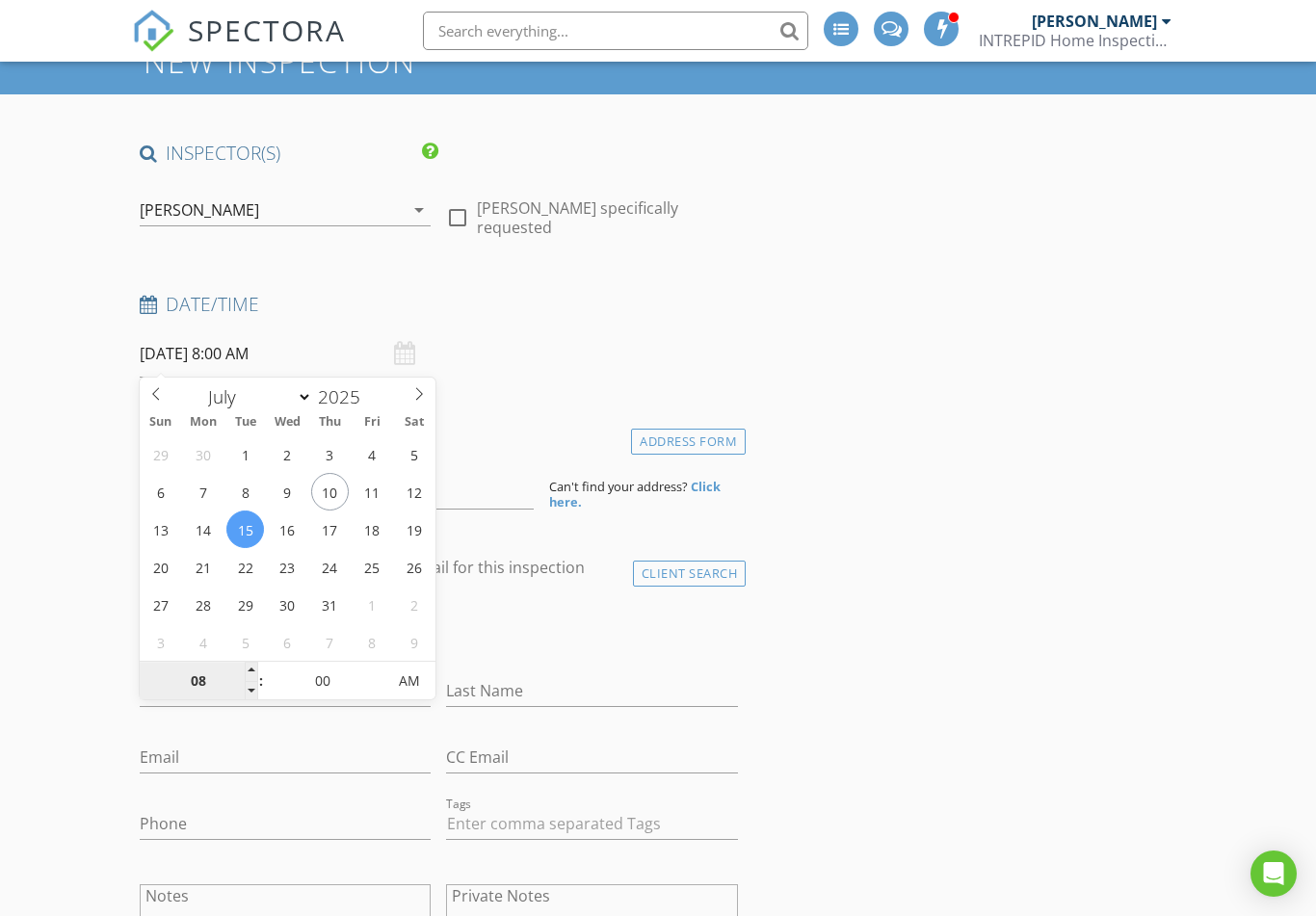 click on "08" at bounding box center (198, 682) 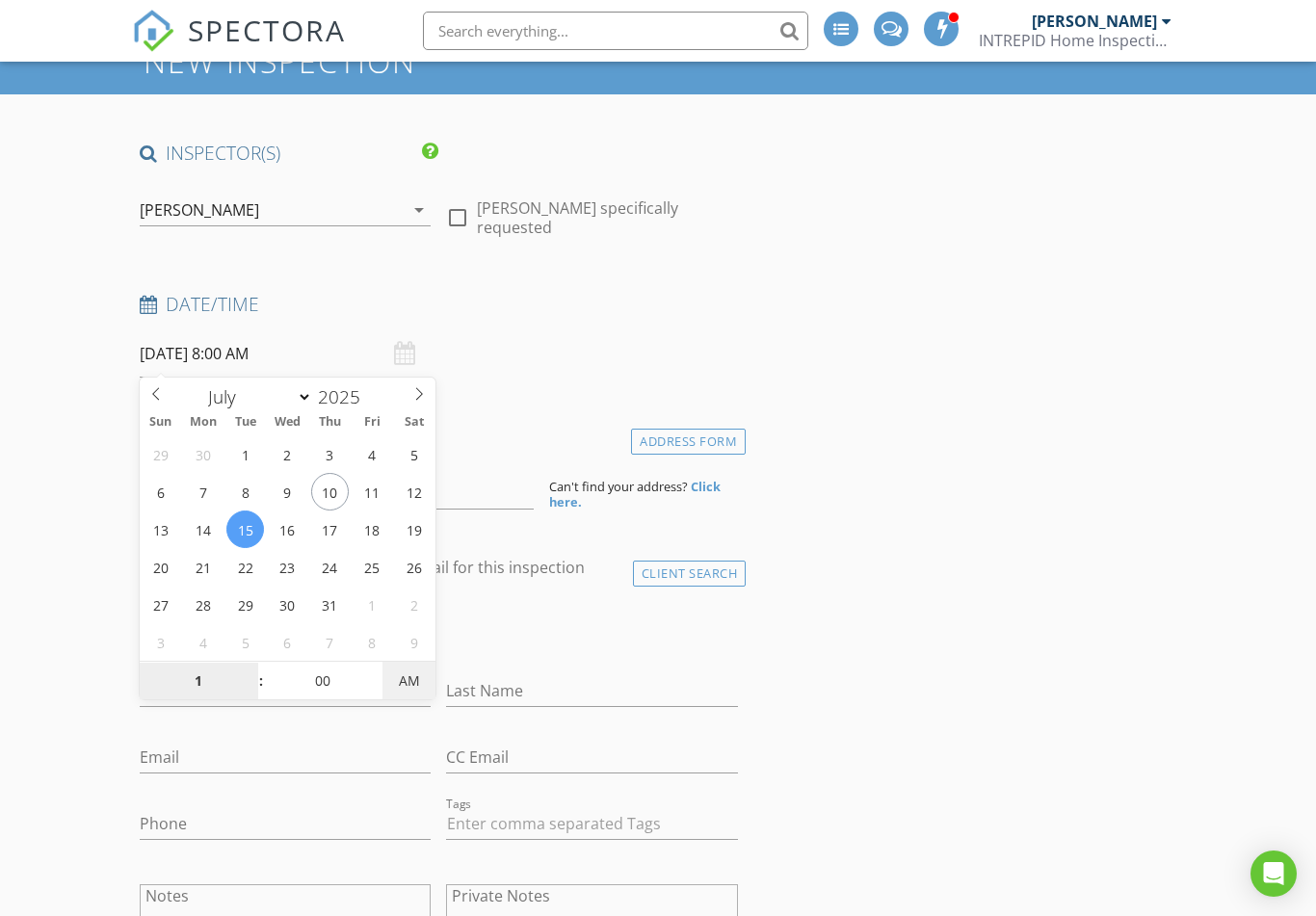 type on "01" 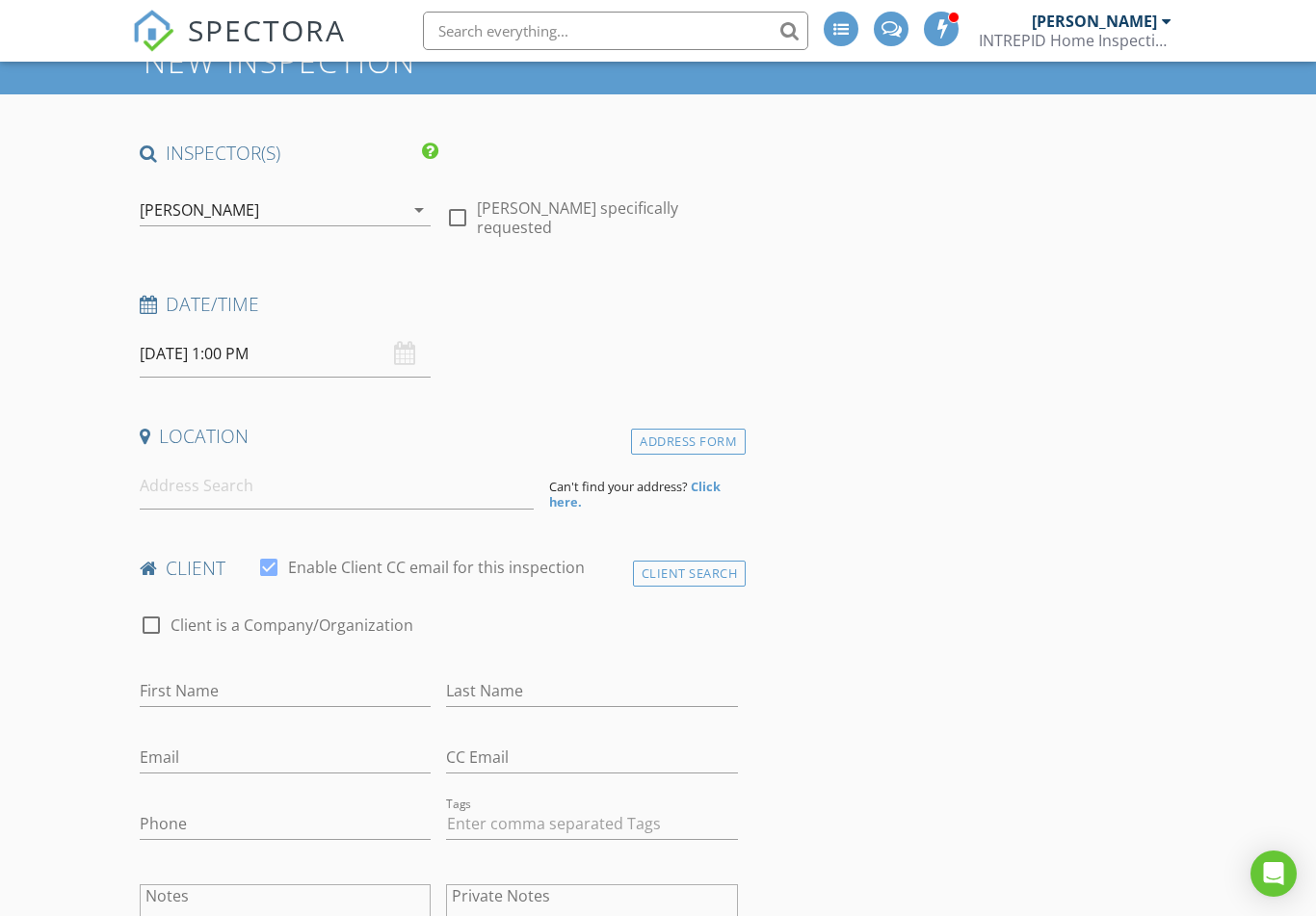 click on "INSPECTOR(S)
check_box   Dan McPhee   PRIMARY   check_box_outline_blank   Clinton Dye     Dan McPhee arrow_drop_down   check_box_outline_blank Dan McPhee specifically requested
Date/Time
07/15/2025 1:00 PM
Location
Address Form       Can't find your address?   Click here.
client
check_box Enable Client CC email for this inspection   Client Search     check_box_outline_blank Client is a Company/Organization     First Name   Last Name   Email   CC Email   Phone         Tags         Notes   Private Notes
ADD ADDITIONAL client
SERVICES
check_box_outline_blank   Residential Inspection   INTREPID - SINGLE FAMILY check_box_outline_blank   Condo Inspection   INTREPID - CONDO/TOWNHOME check_box_outline_blank   New Service   arrow_drop_down     Select Discount Code arrow_drop_down" at bounding box center (658, 1649) 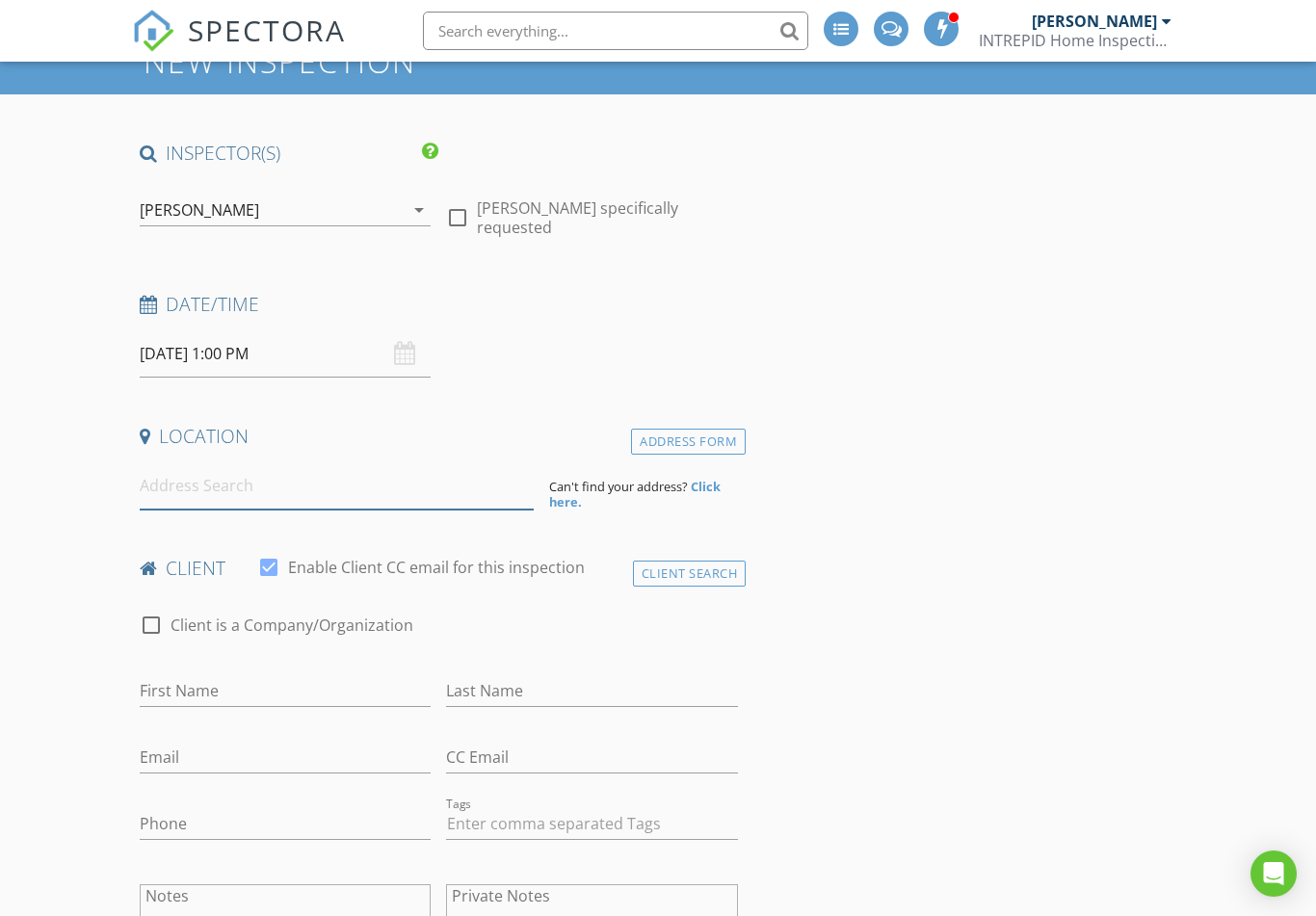 click at bounding box center [336, 485] 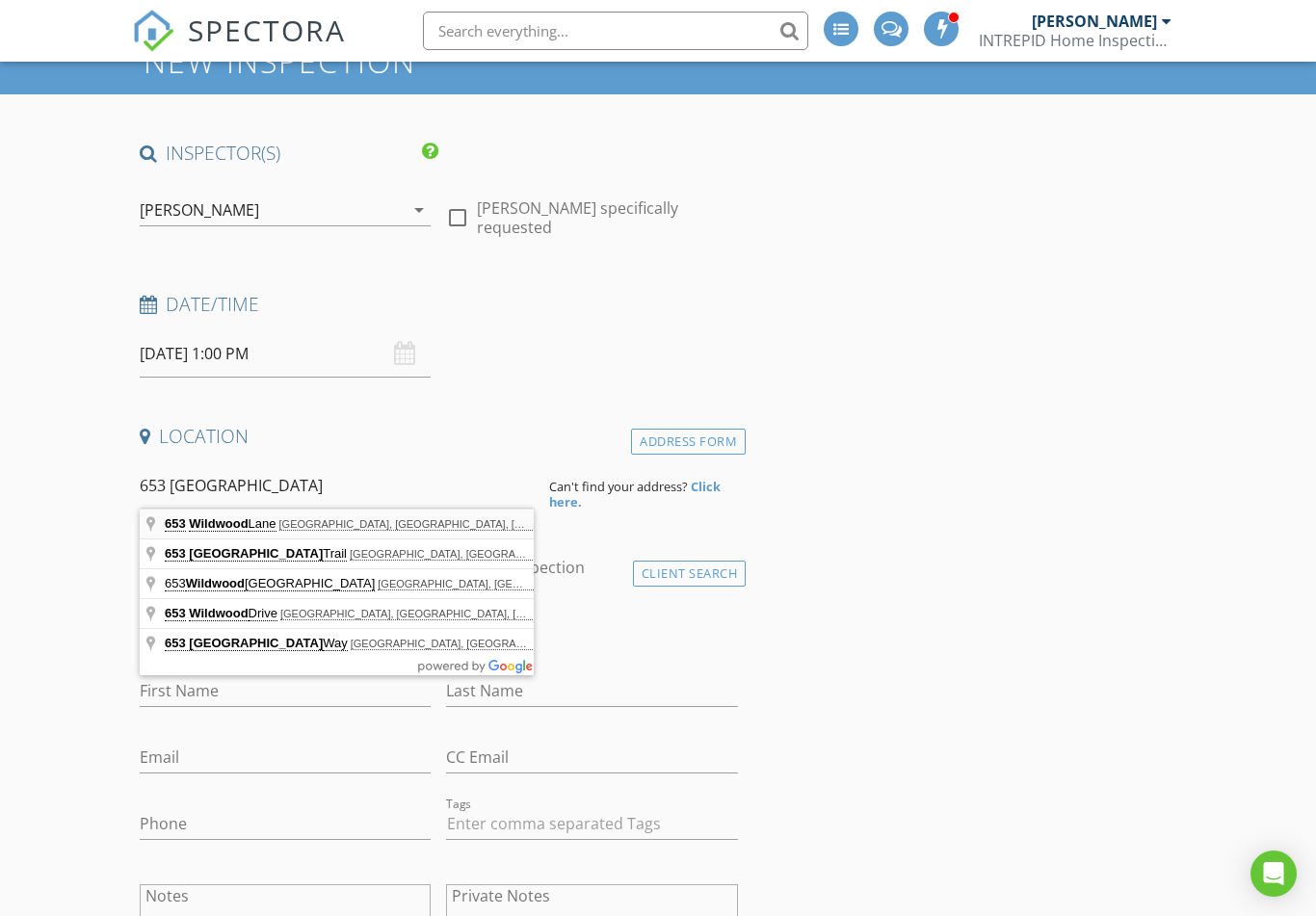 type on "653 Wildwood Lane, Palo Alto, CA, USA" 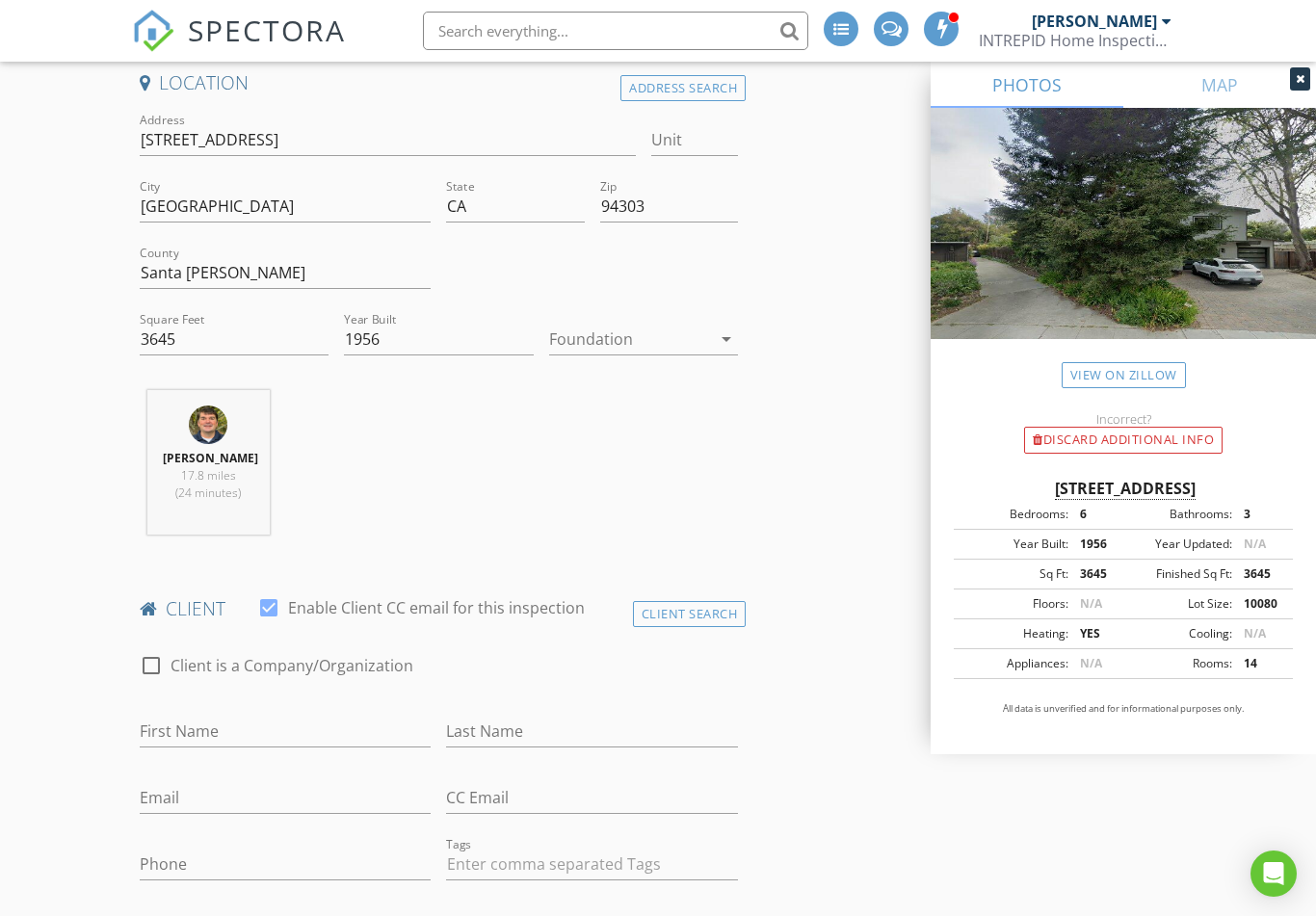 scroll, scrollTop: 467, scrollLeft: 0, axis: vertical 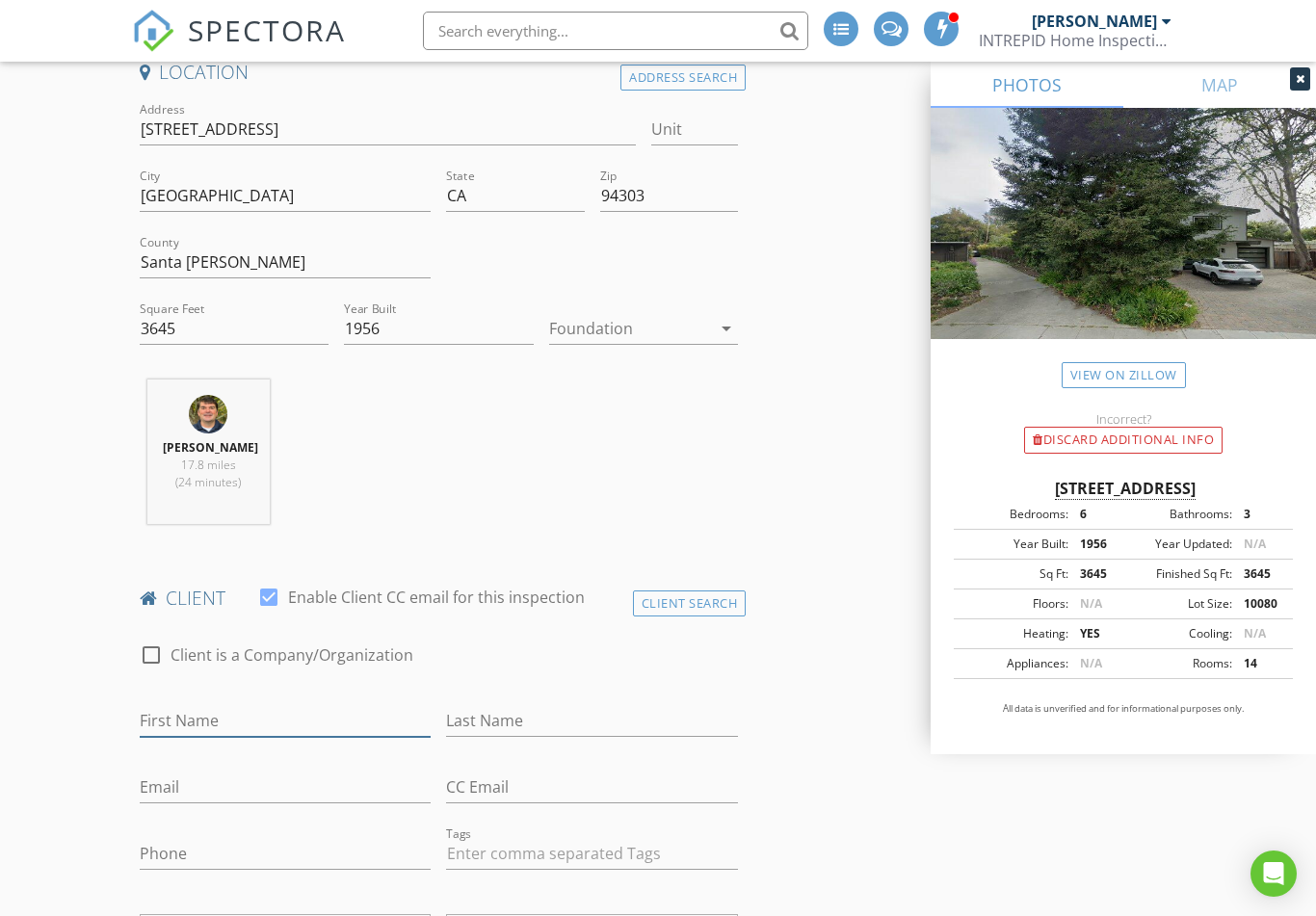 click on "First Name" at bounding box center (285, 720) 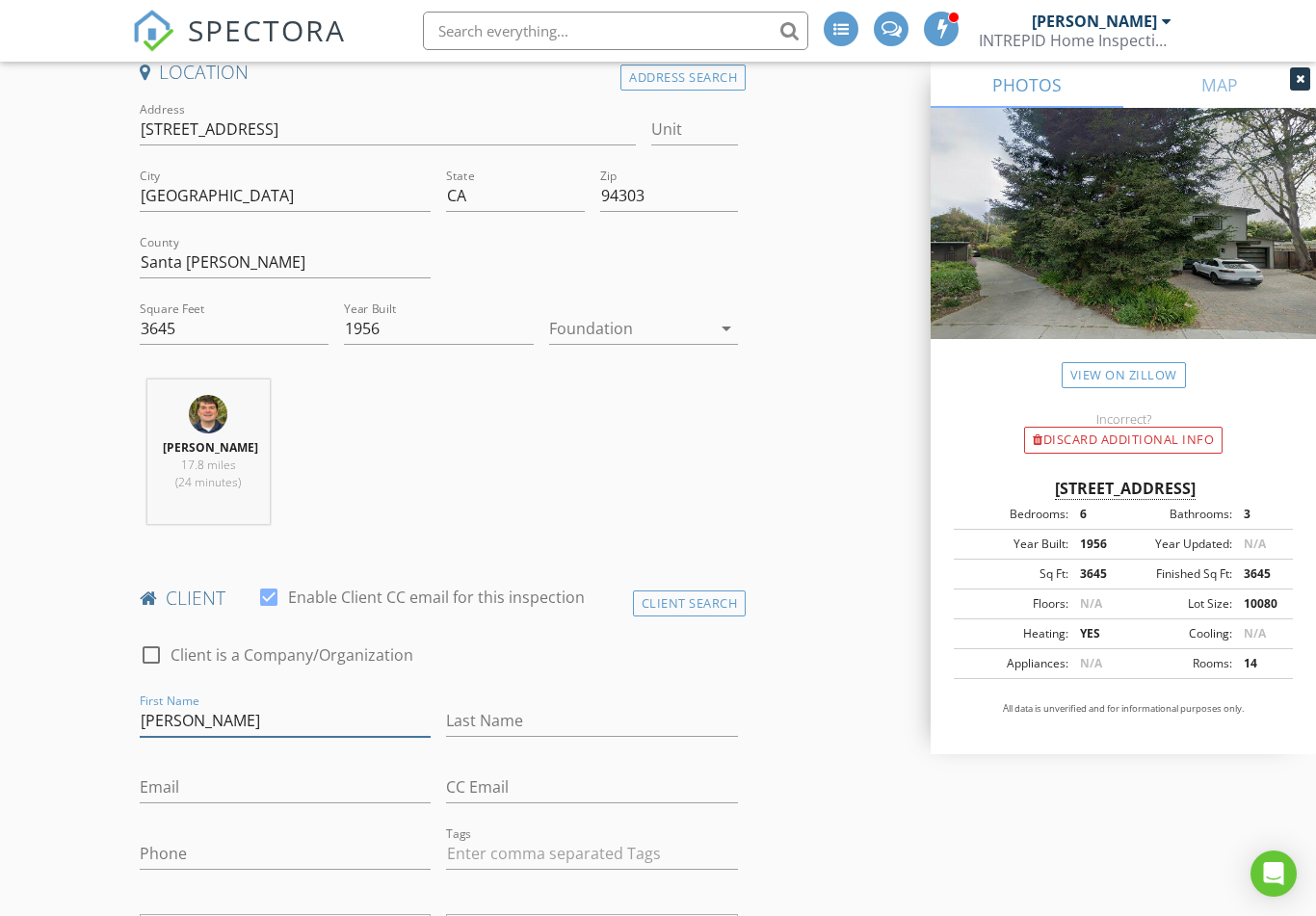 type on "Maria" 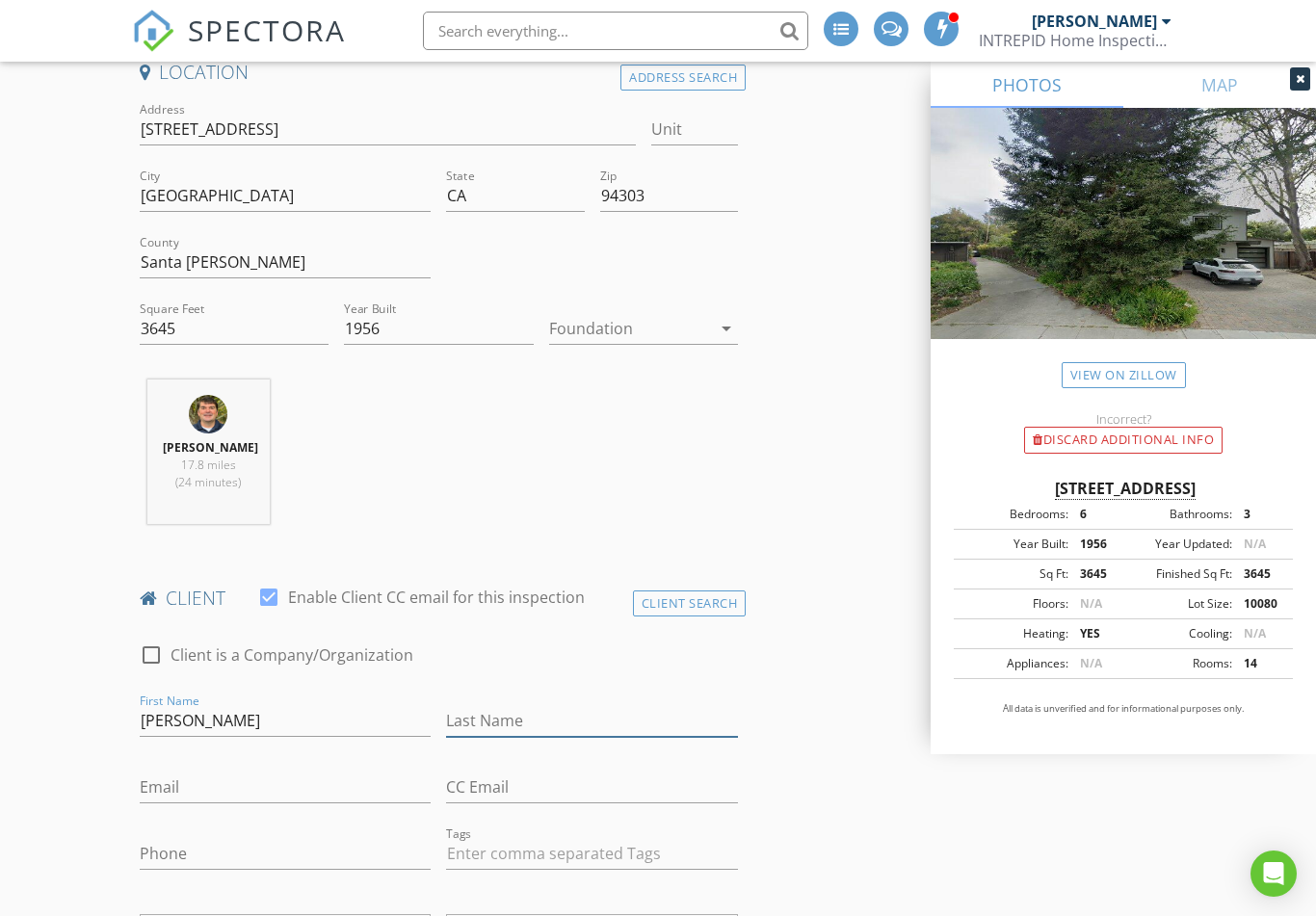 click on "Last Name" at bounding box center (592, 720) 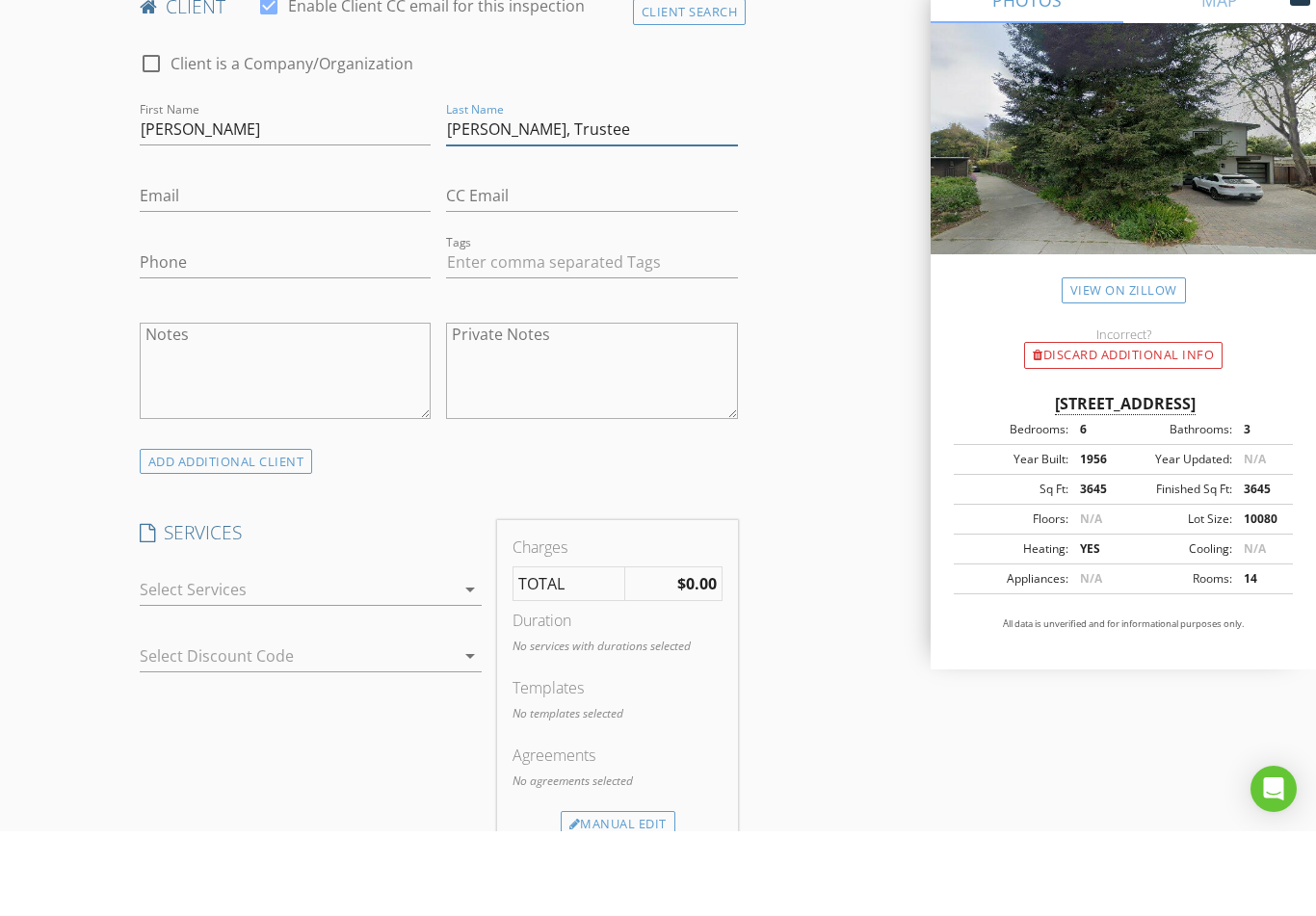 scroll, scrollTop: 1038, scrollLeft: 0, axis: vertical 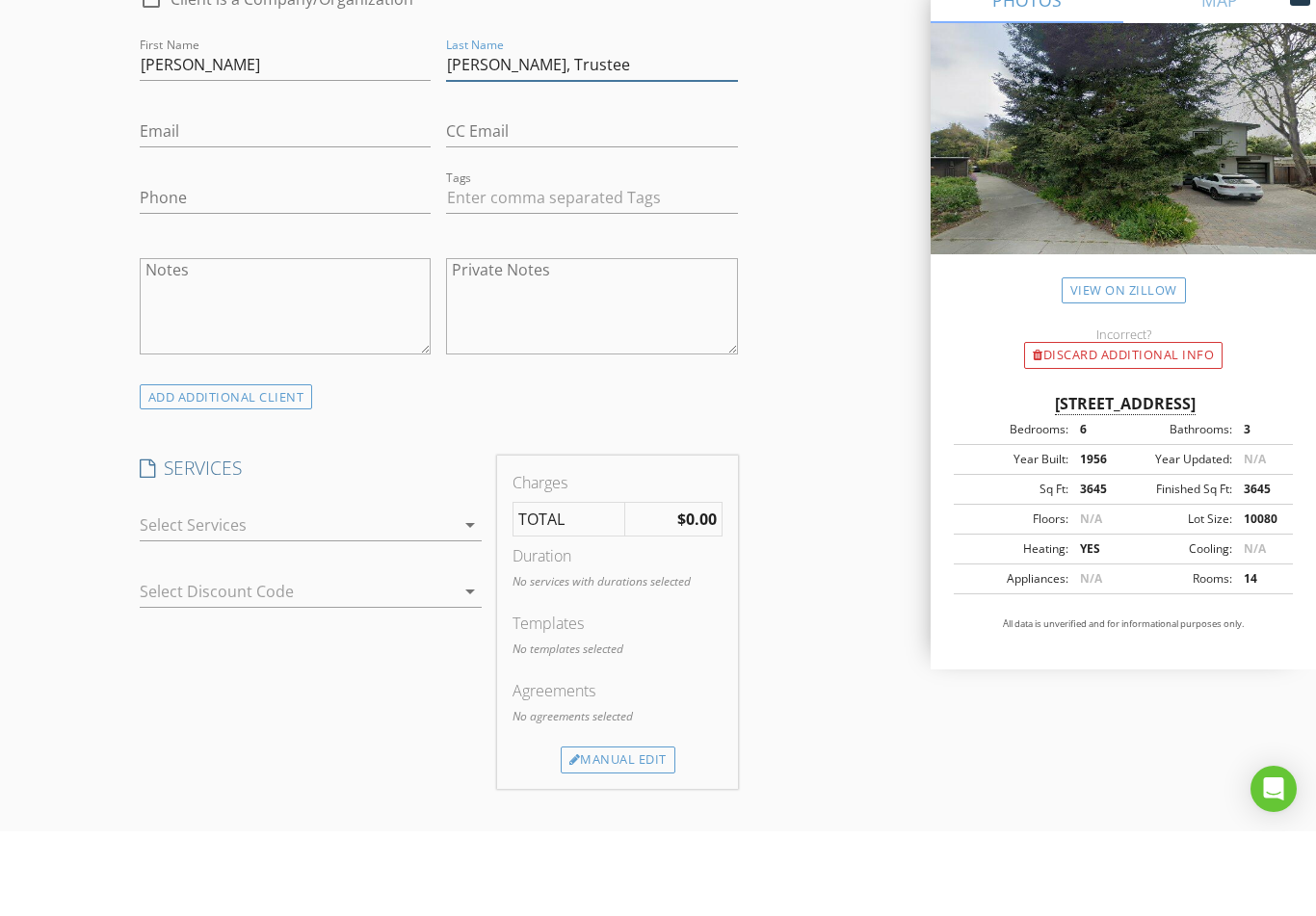 type on "Zhang, Trustee" 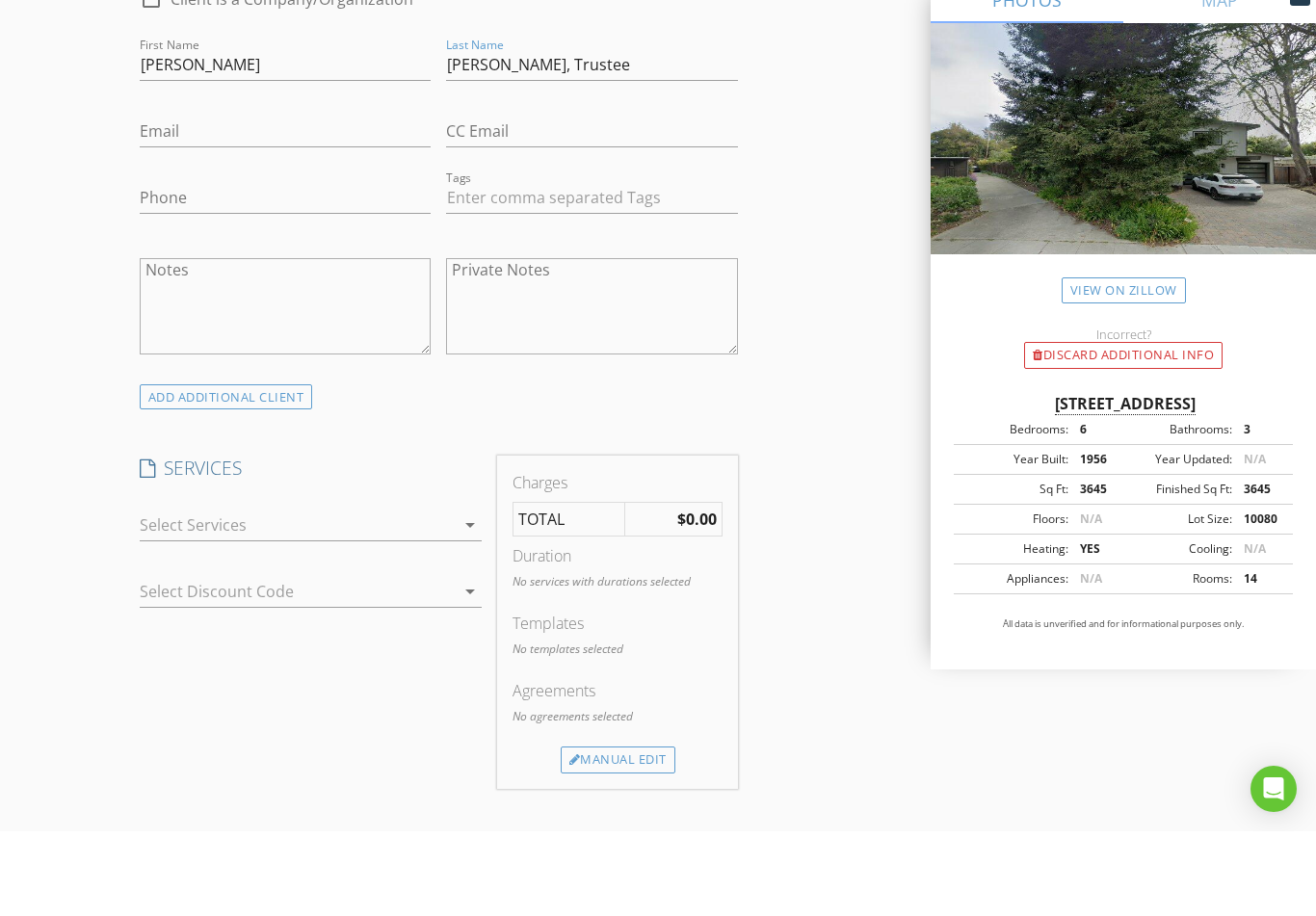 click at bounding box center (298, 610) 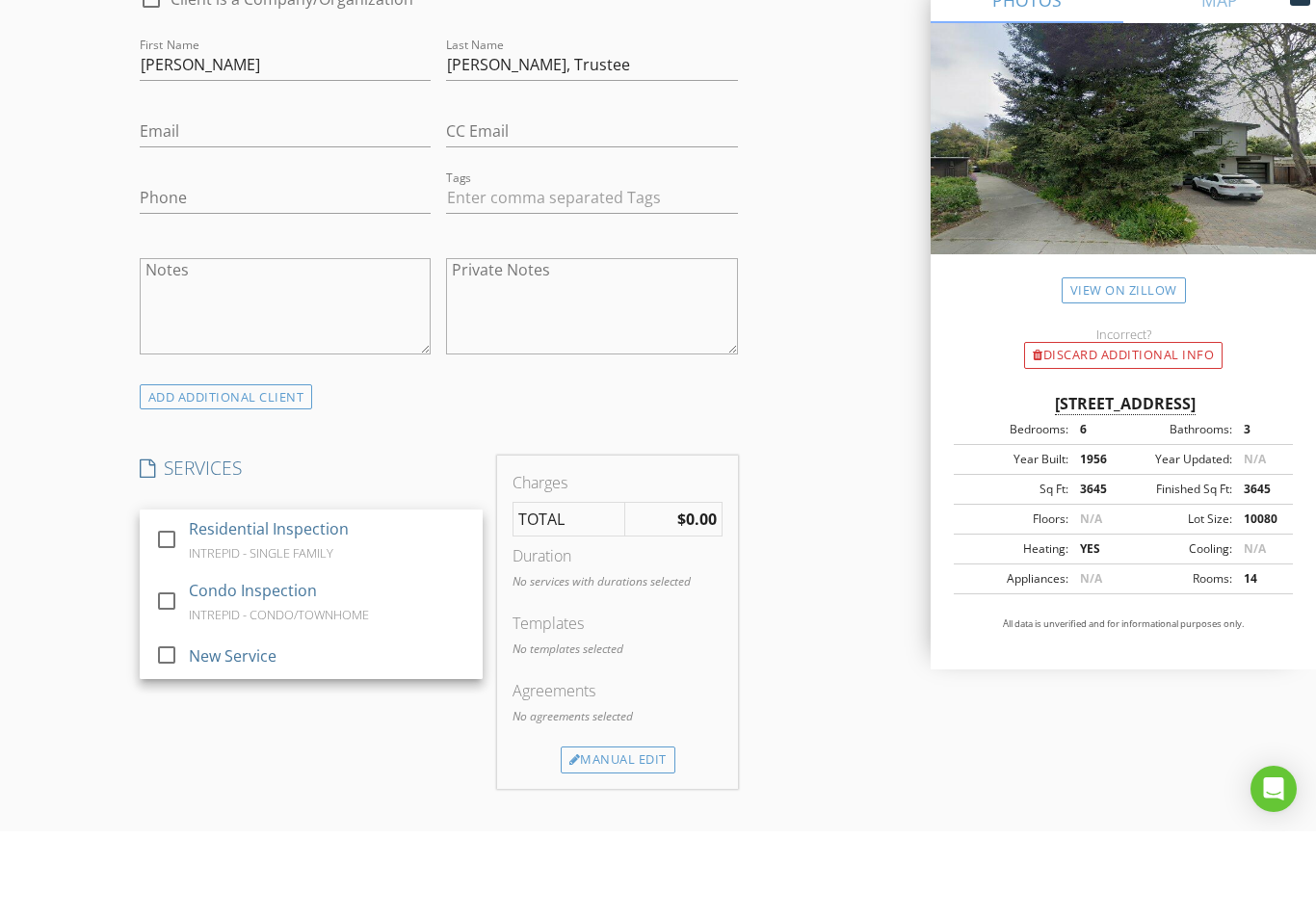 scroll, scrollTop: 1123, scrollLeft: 0, axis: vertical 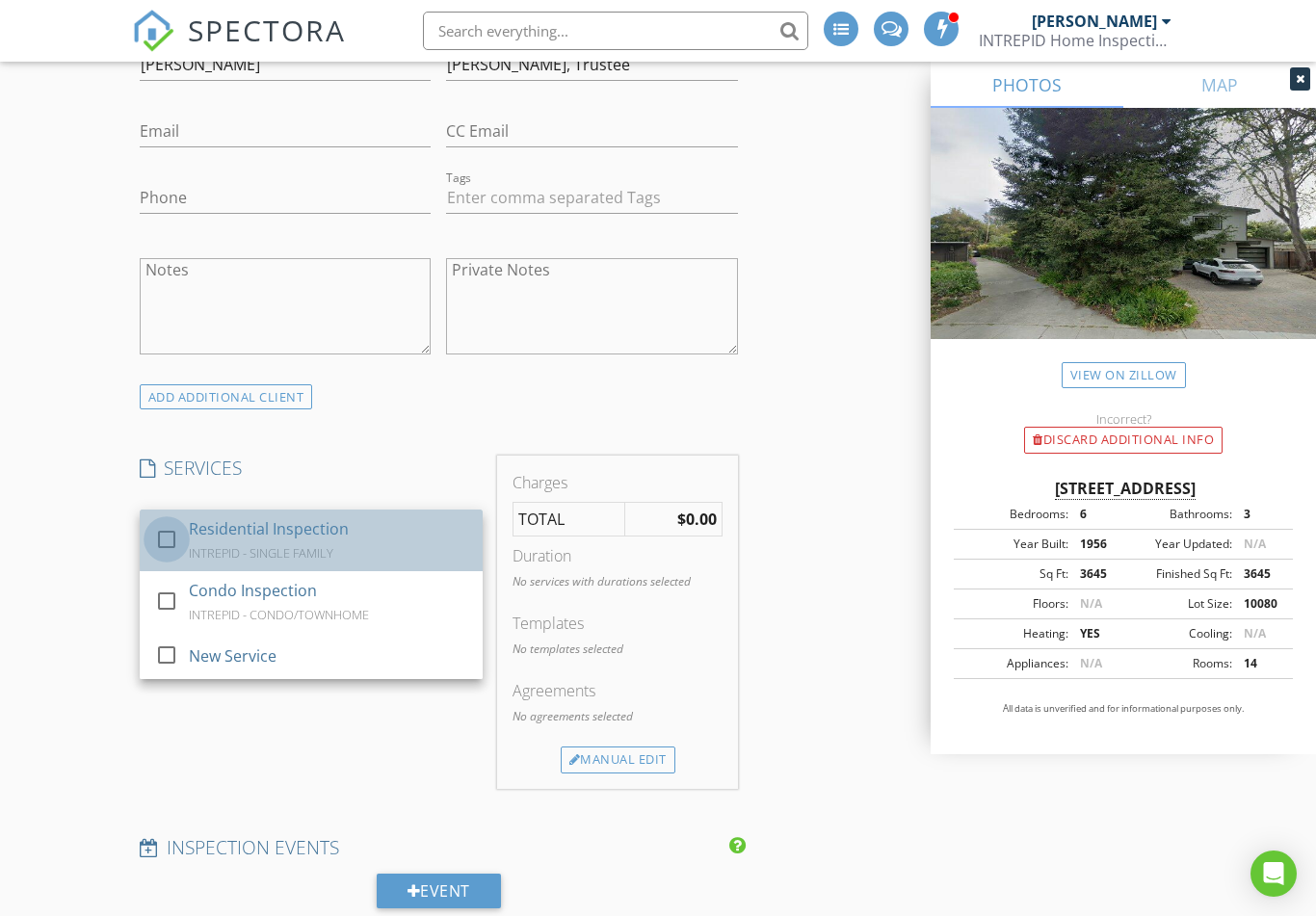click at bounding box center (167, 539) 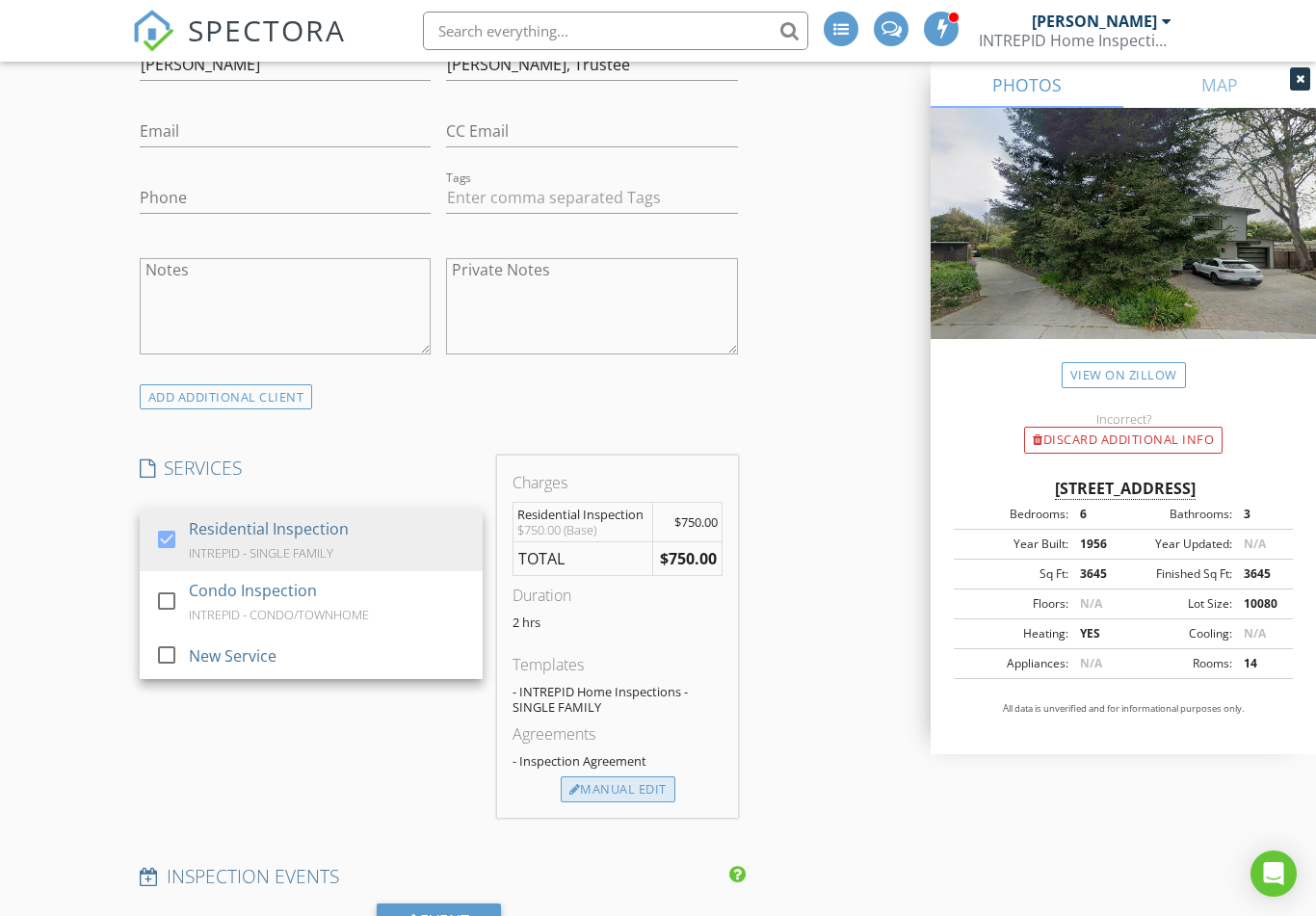 click on "Manual Edit" at bounding box center (618, 790) 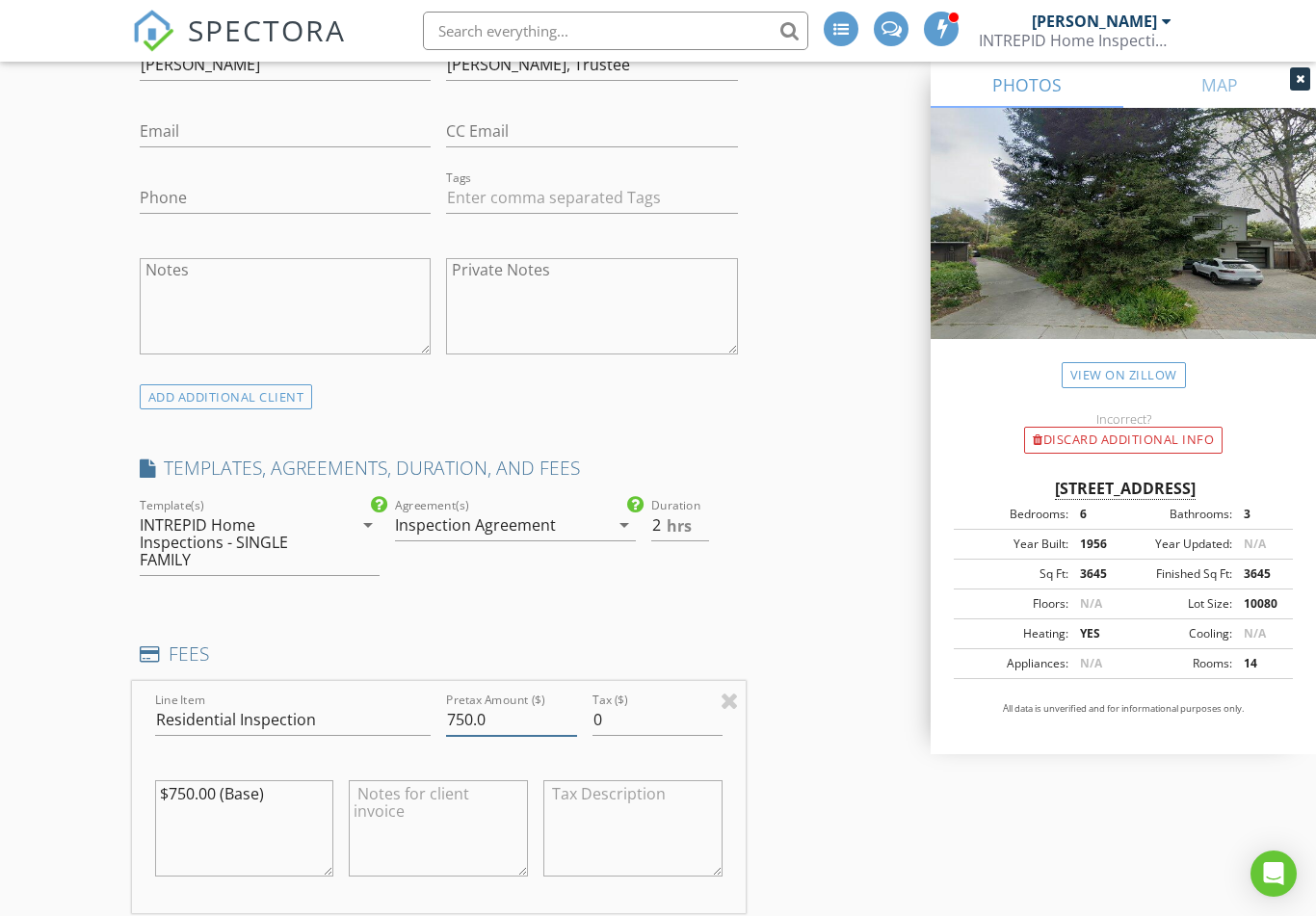 click on "750.0" at bounding box center [511, 720] 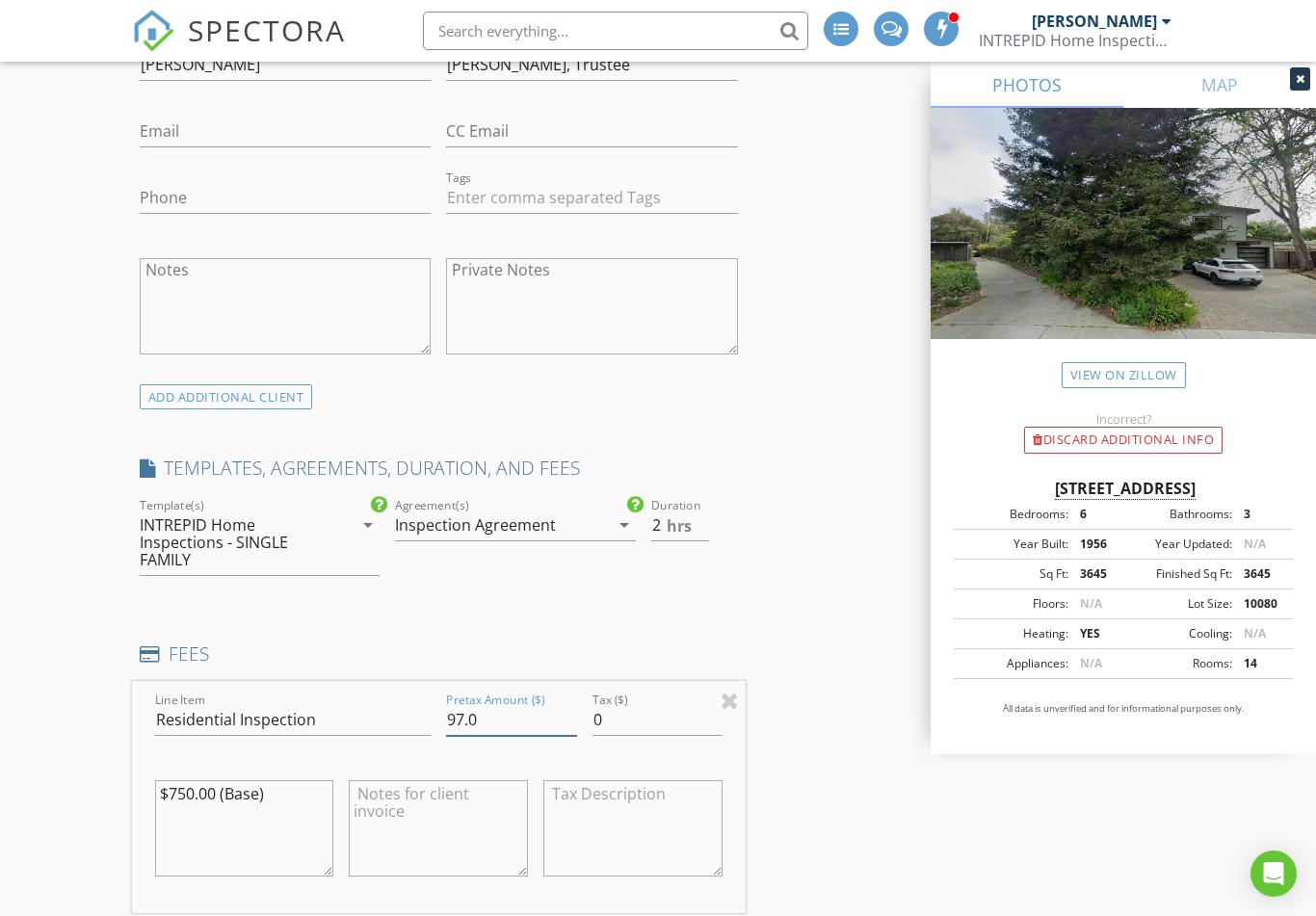type on "975.0" 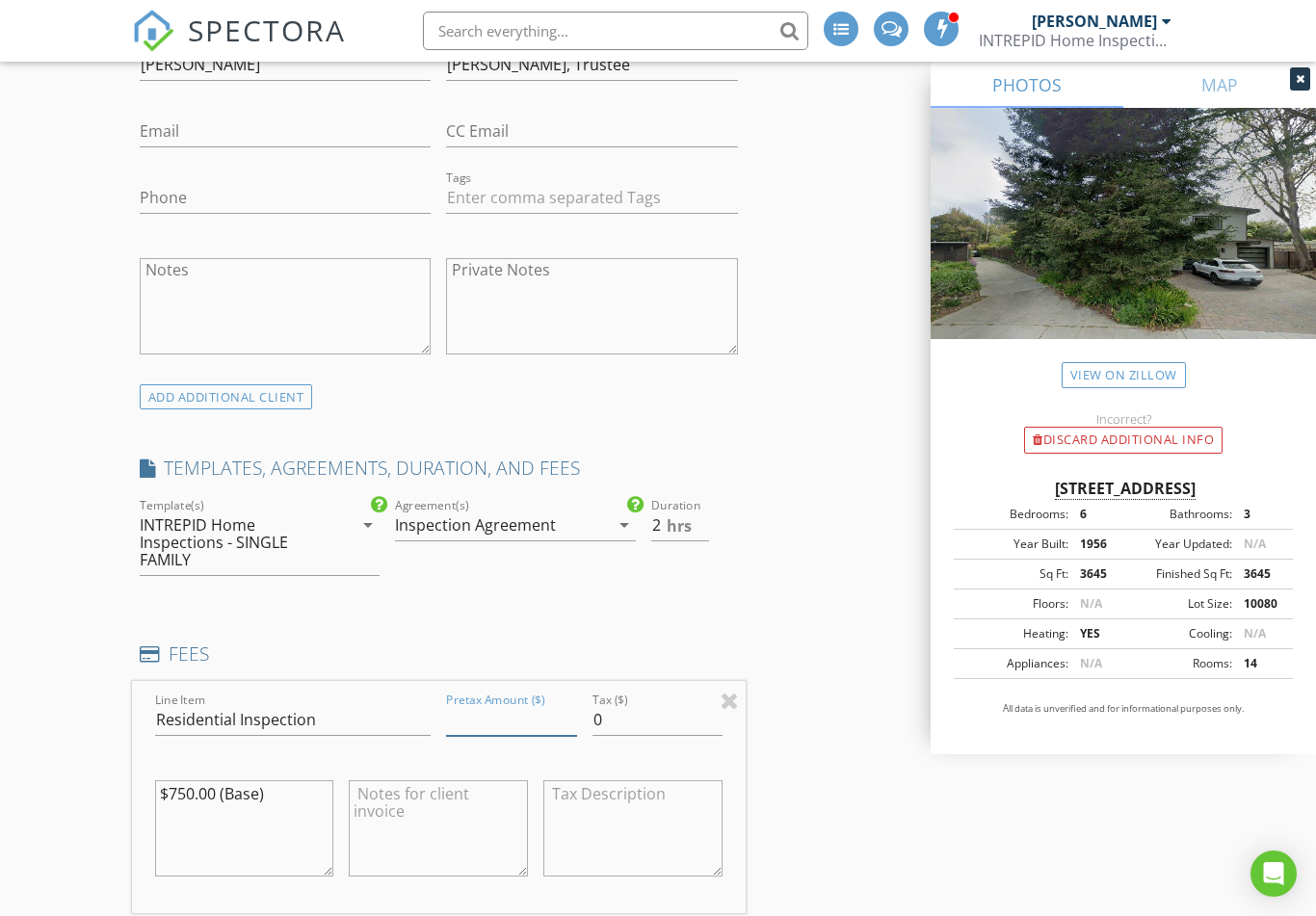type 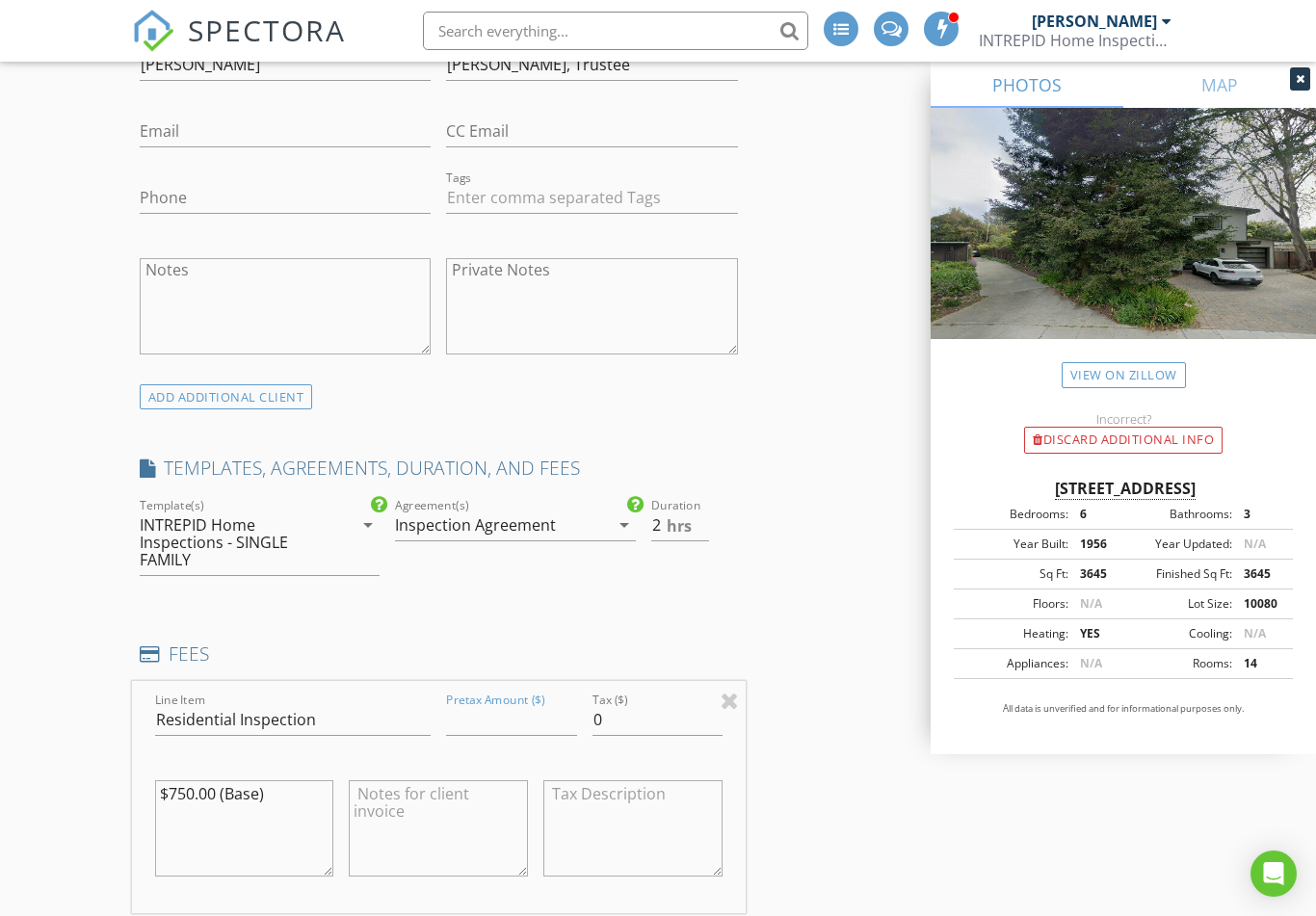 click on "$750.00 (Base)" at bounding box center [245, 828] 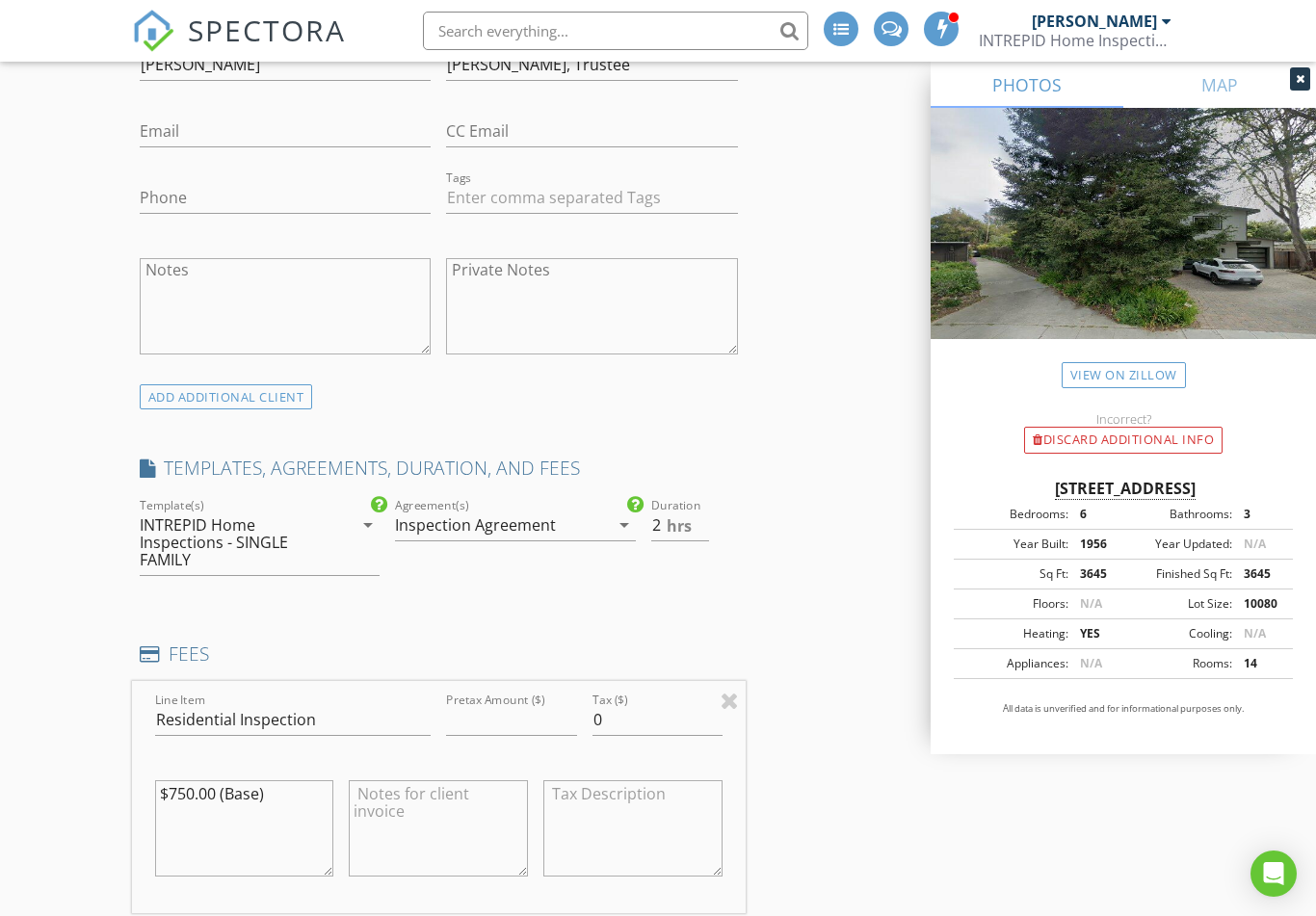 scroll, scrollTop: 1447, scrollLeft: 0, axis: vertical 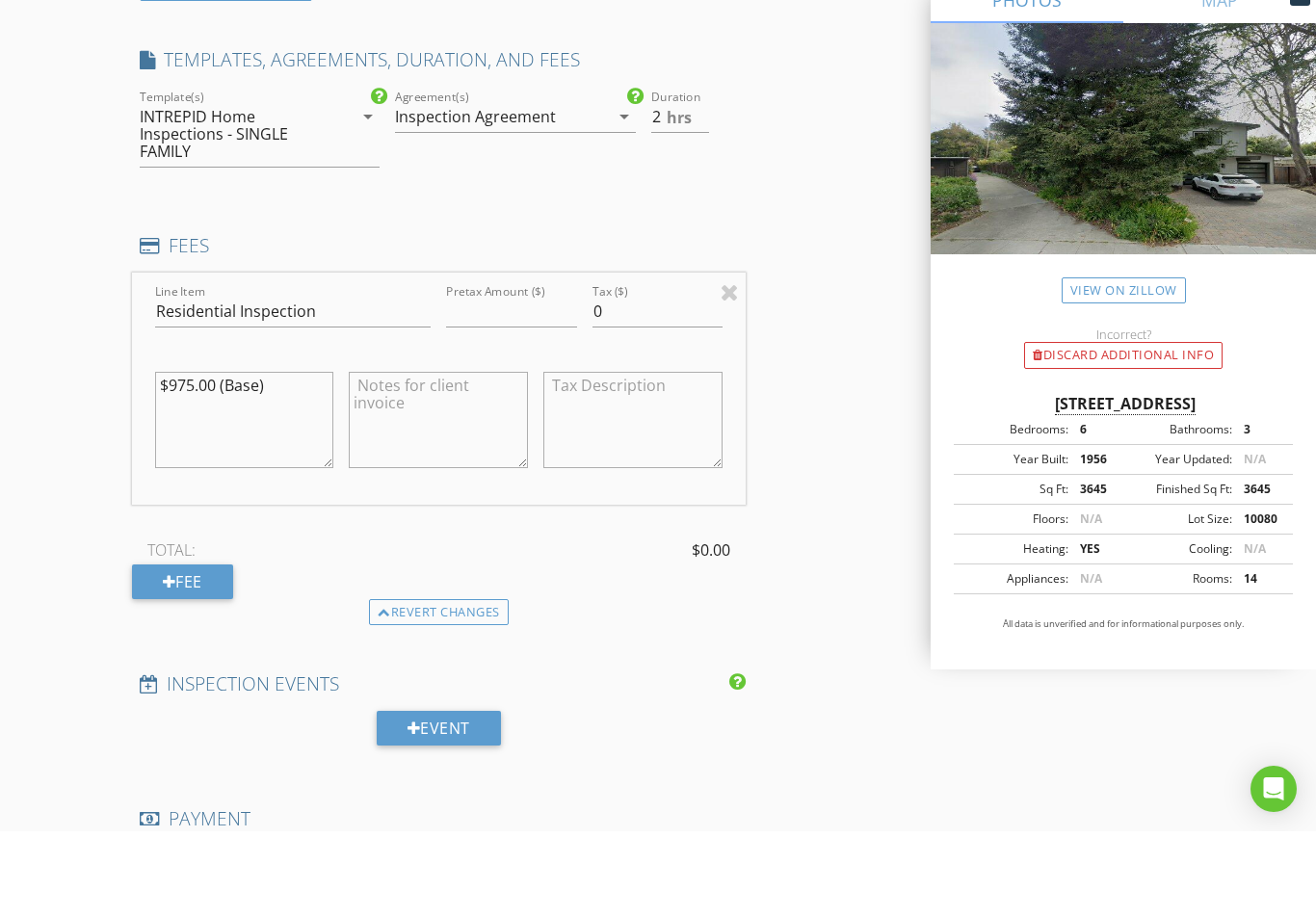 type on "$975.00 (Base)" 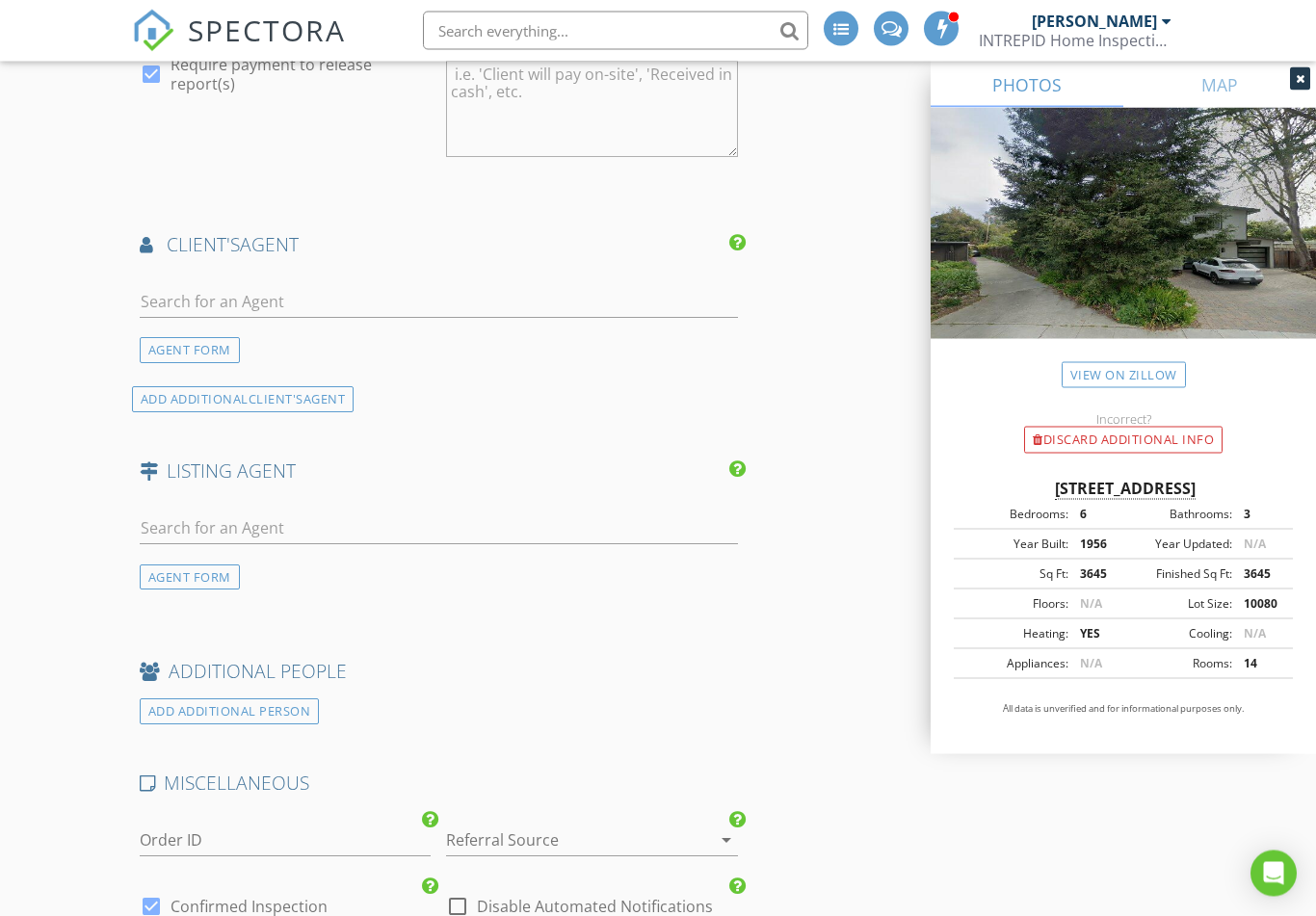 scroll, scrollTop: 2341, scrollLeft: 0, axis: vertical 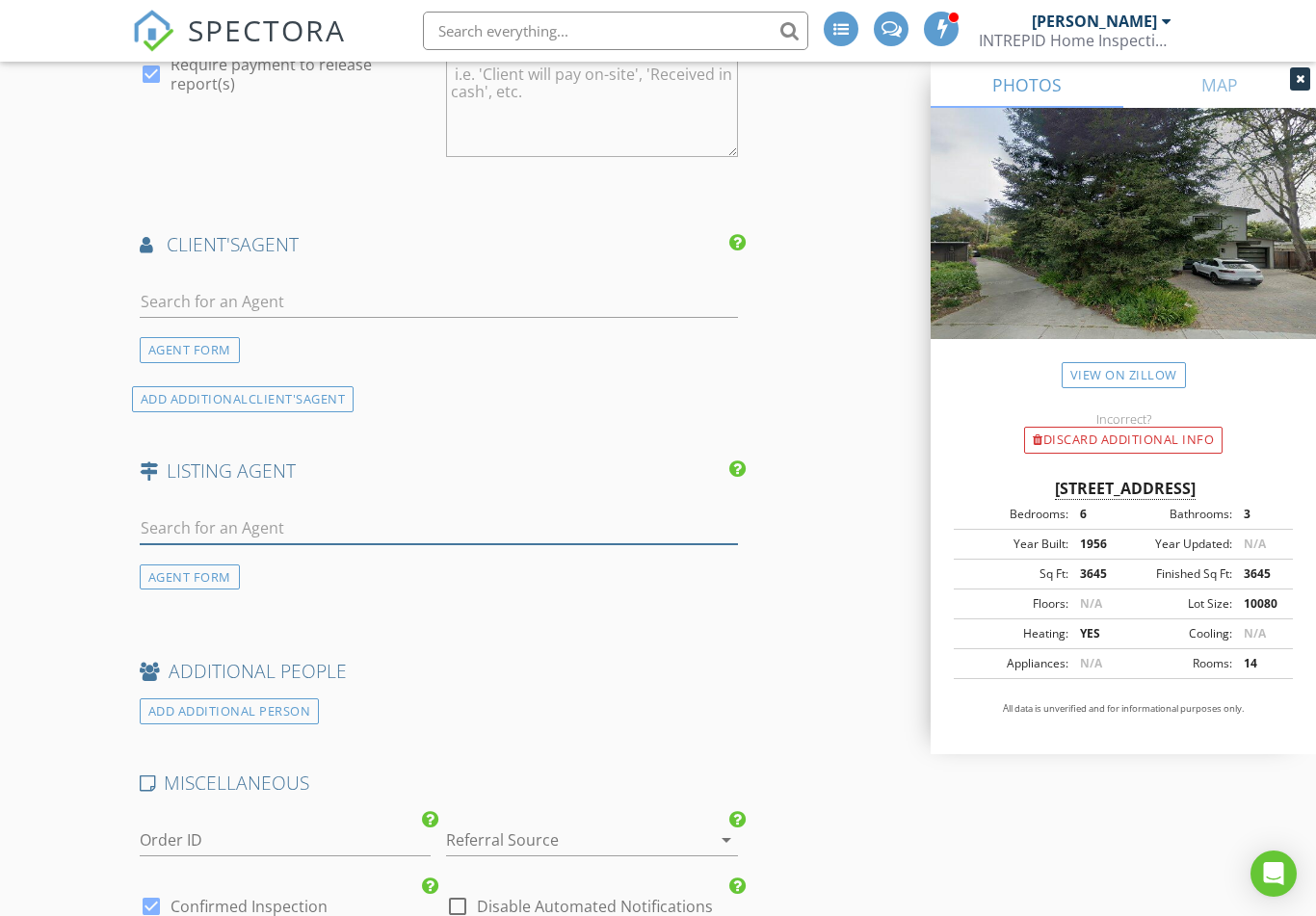 click at bounding box center [438, 528] 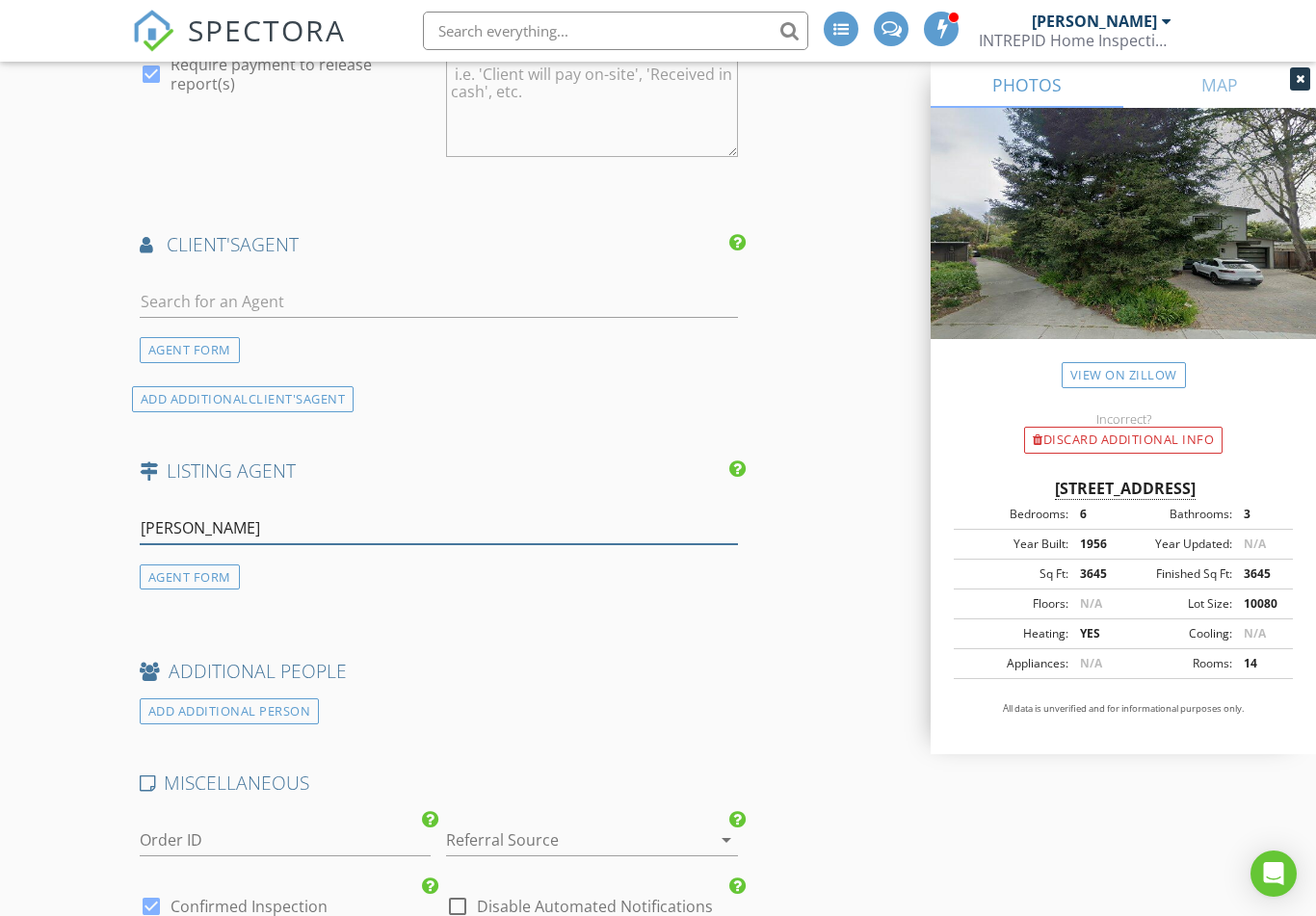 type on "Deleon" 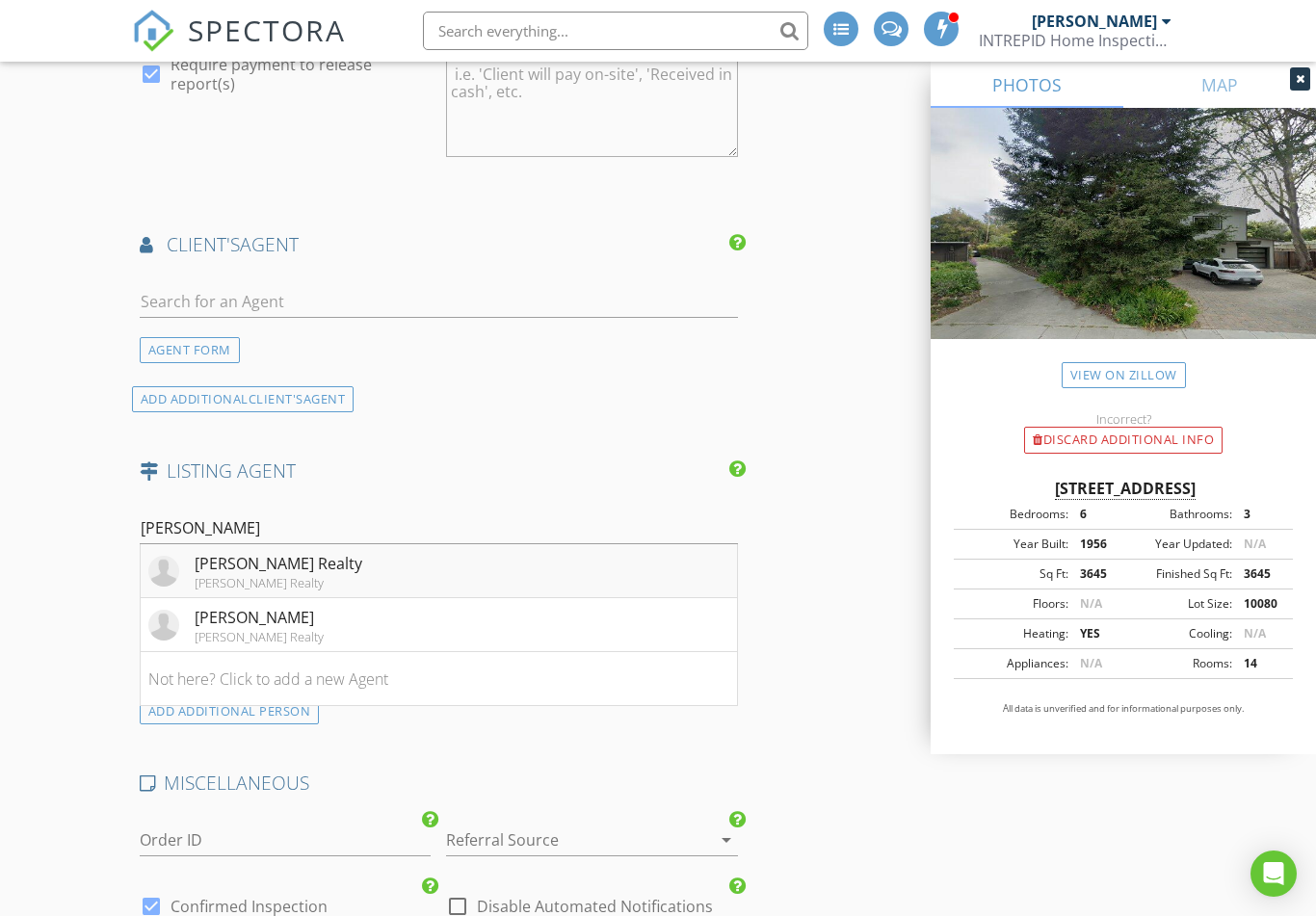 click on "[PERSON_NAME] Realty" at bounding box center [278, 563] 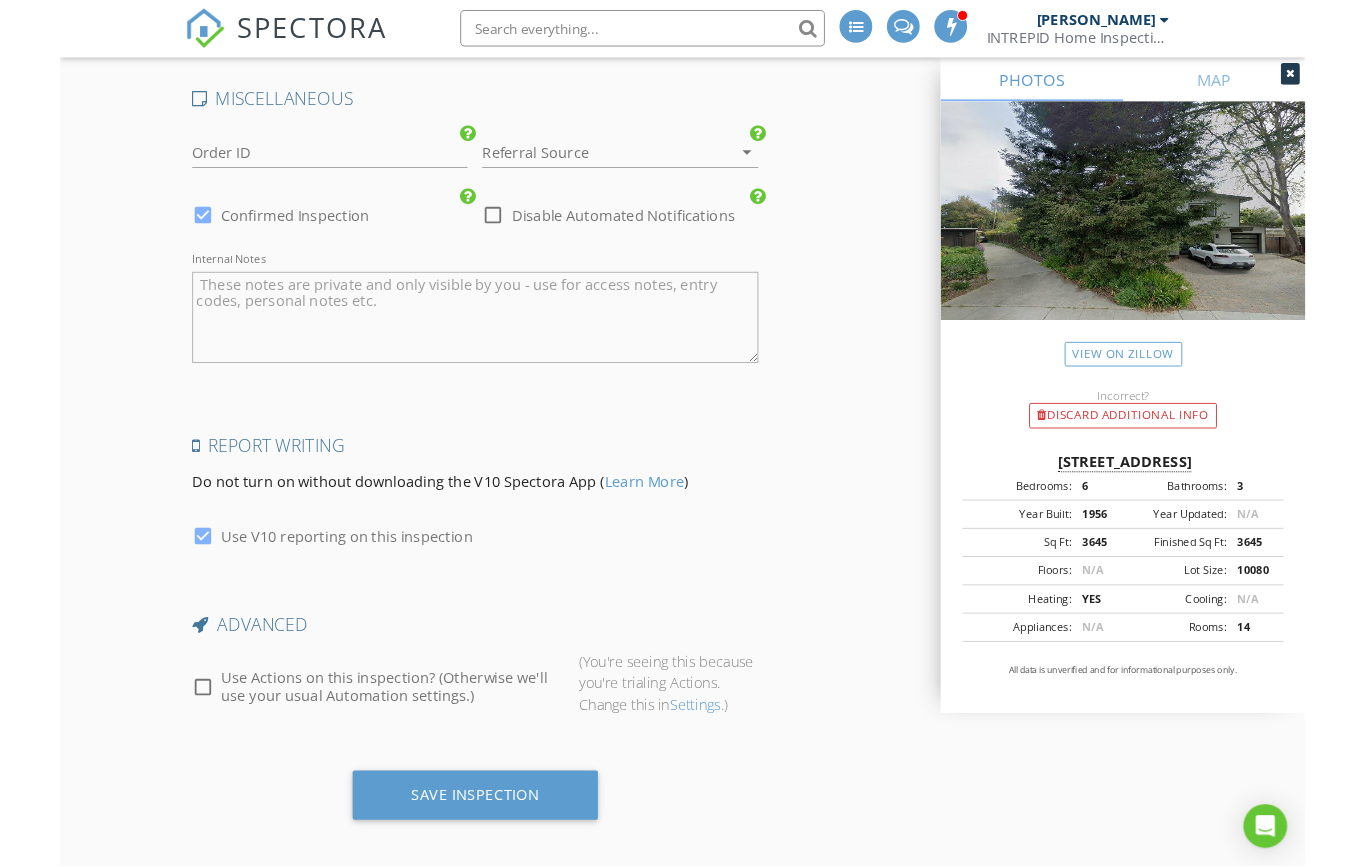 scroll, scrollTop: 3625, scrollLeft: 0, axis: vertical 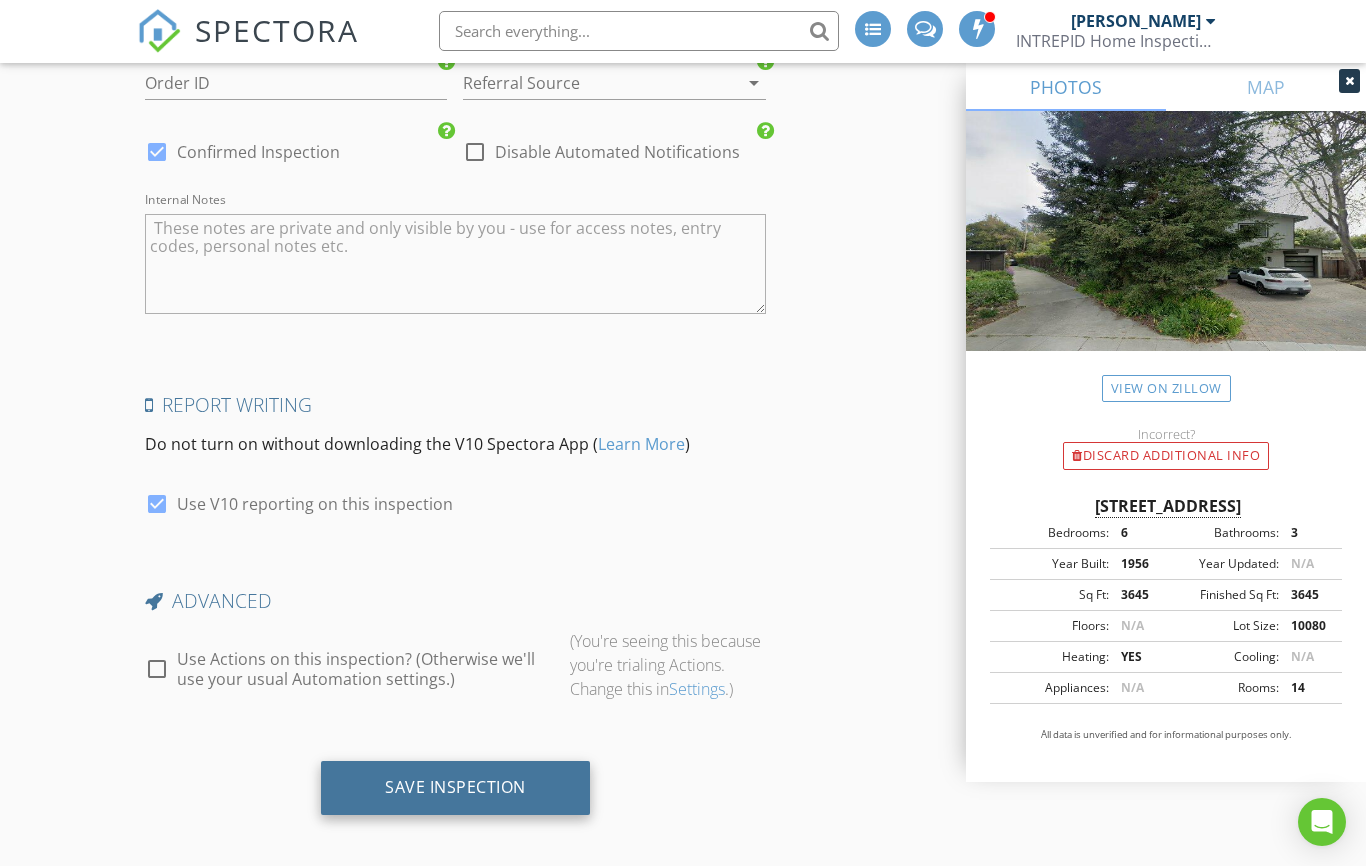 click on "Save Inspection" at bounding box center (455, 788) 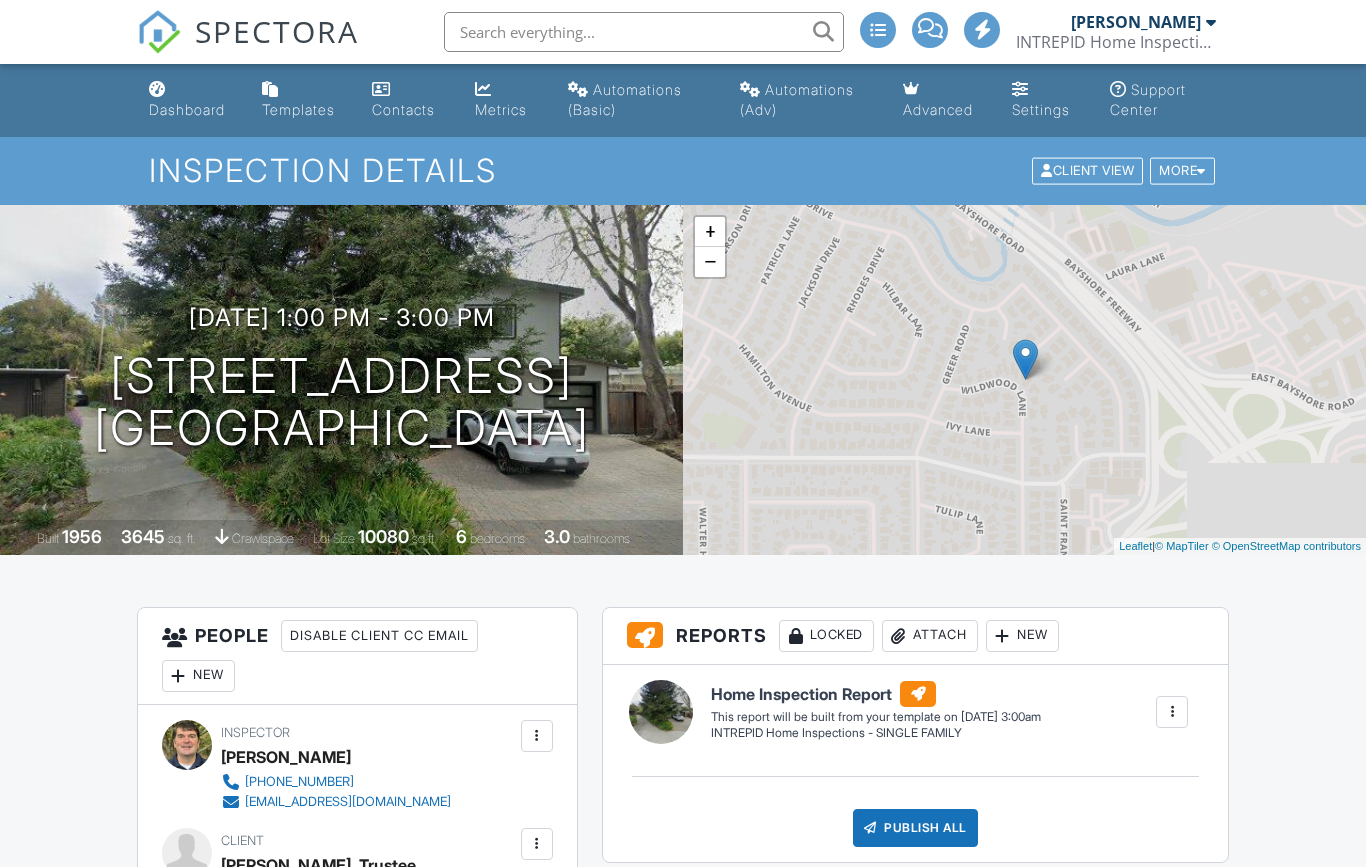scroll, scrollTop: 0, scrollLeft: 0, axis: both 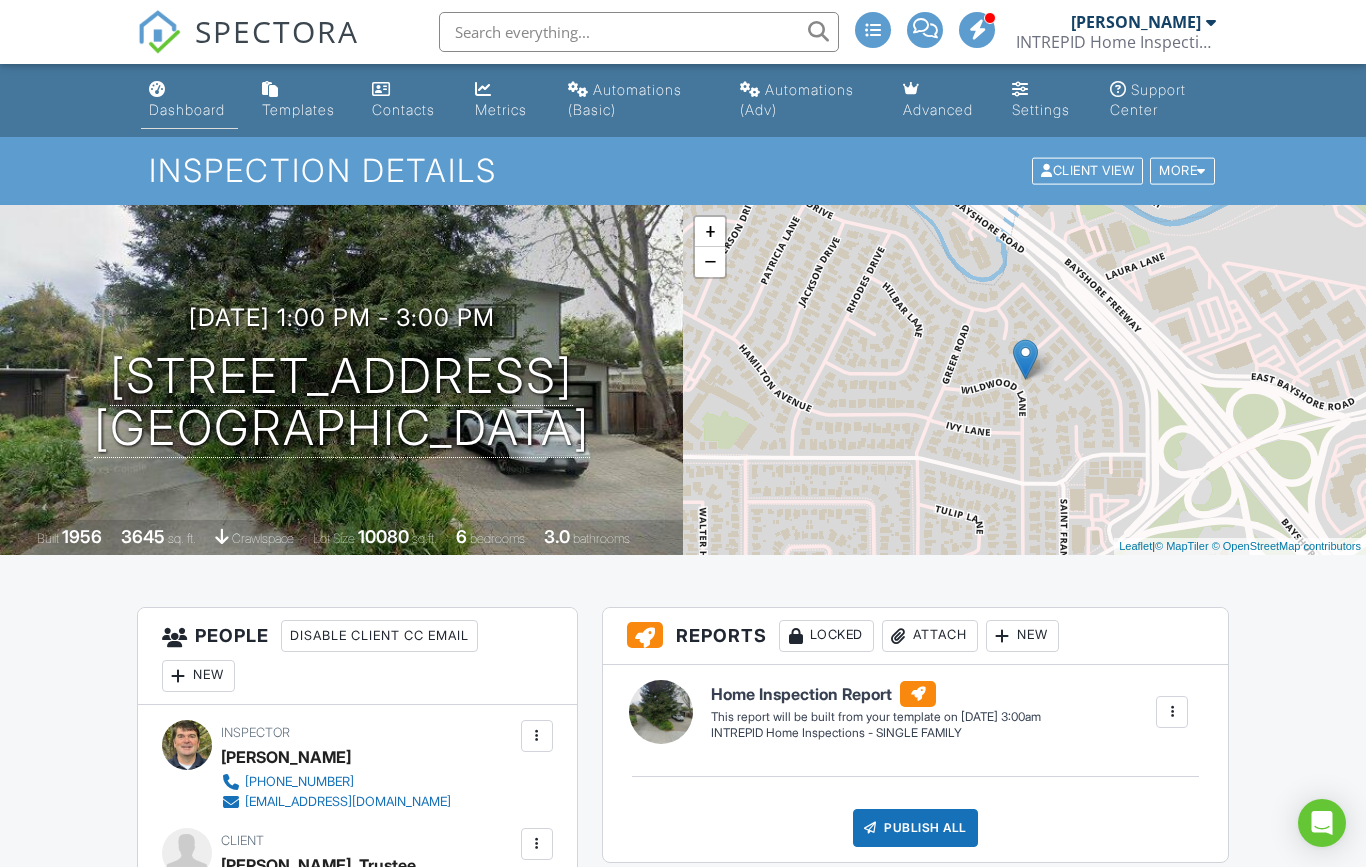 click at bounding box center (157, 89) 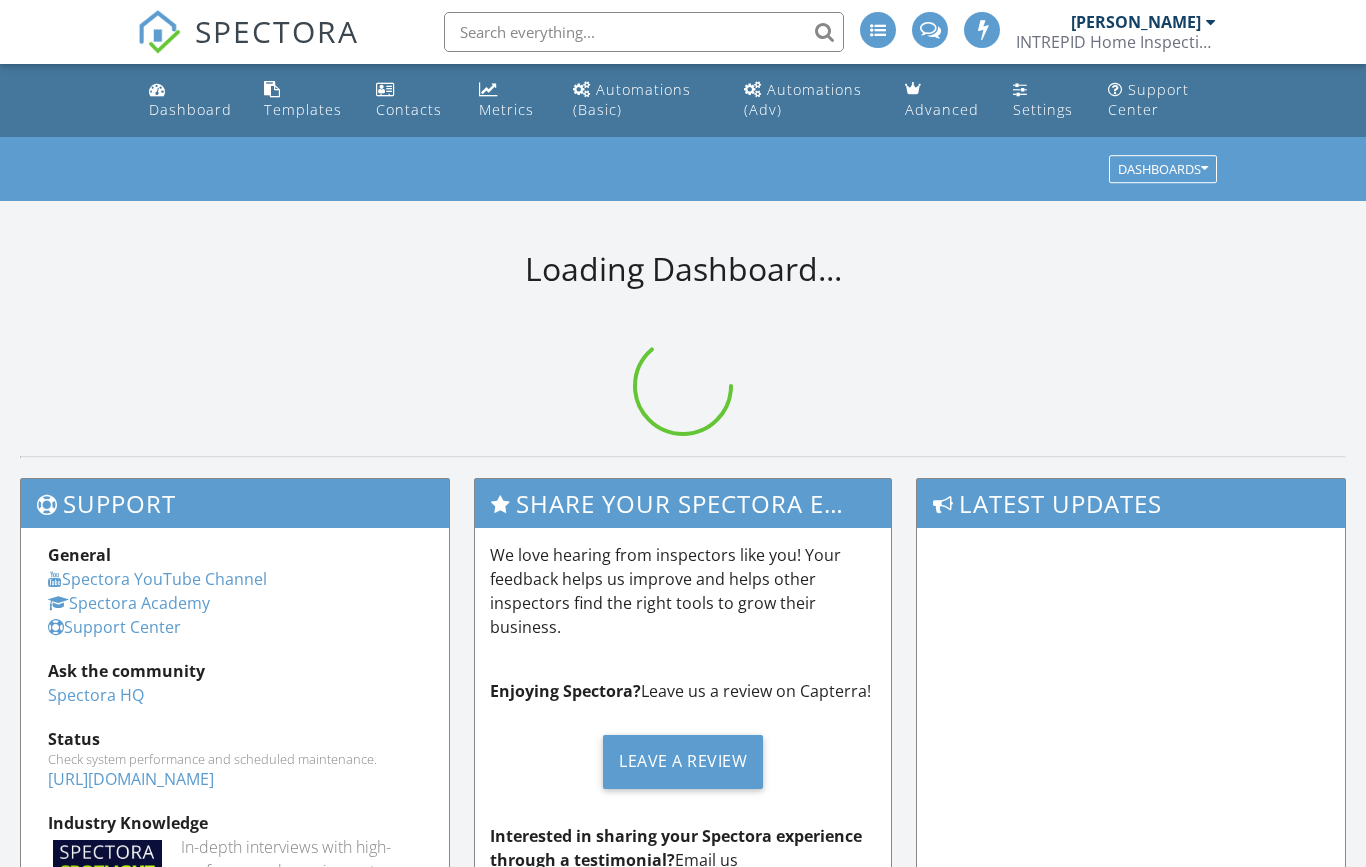 scroll, scrollTop: 0, scrollLeft: 0, axis: both 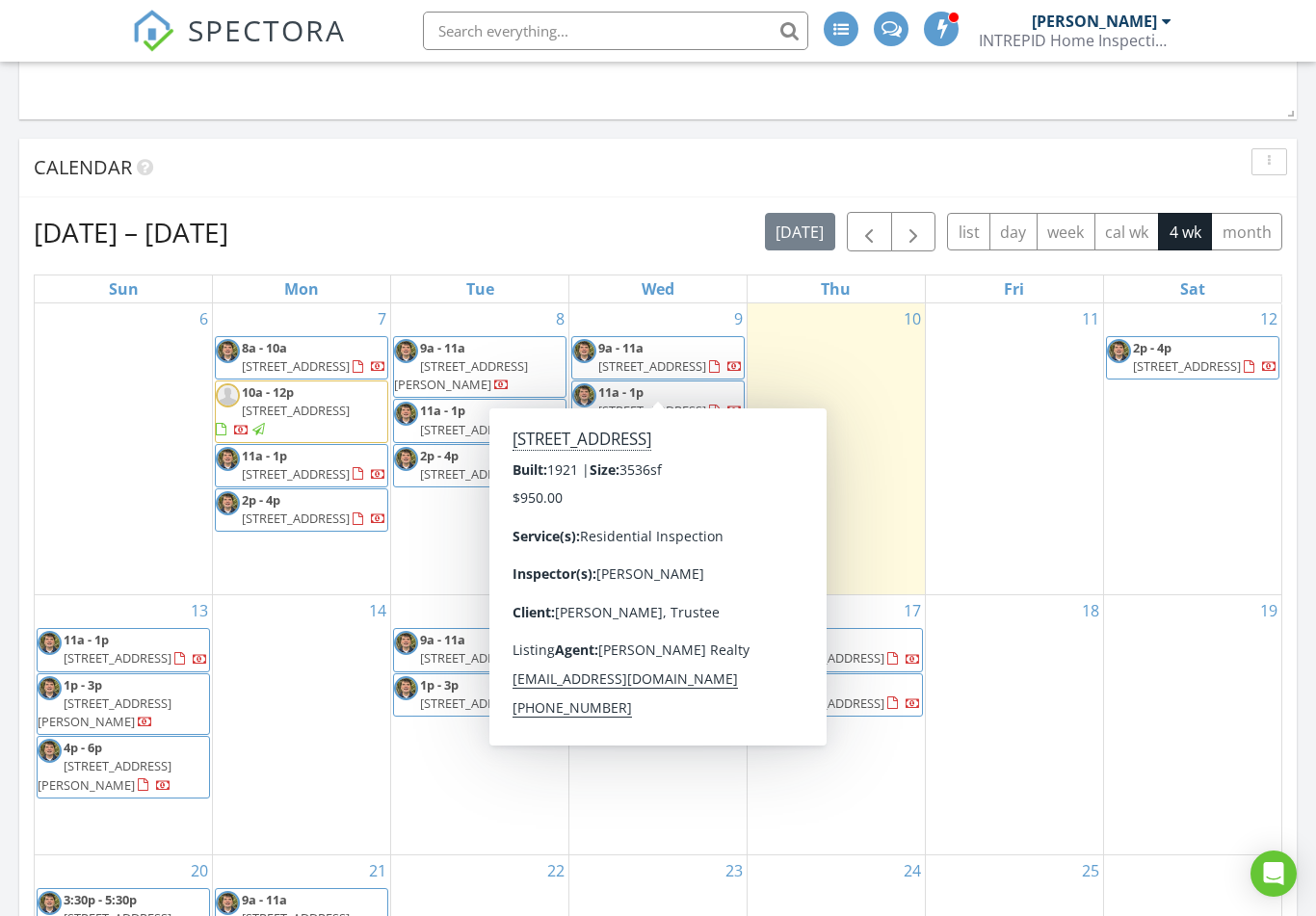 click on "[STREET_ADDRESS]" at bounding box center [652, 366] 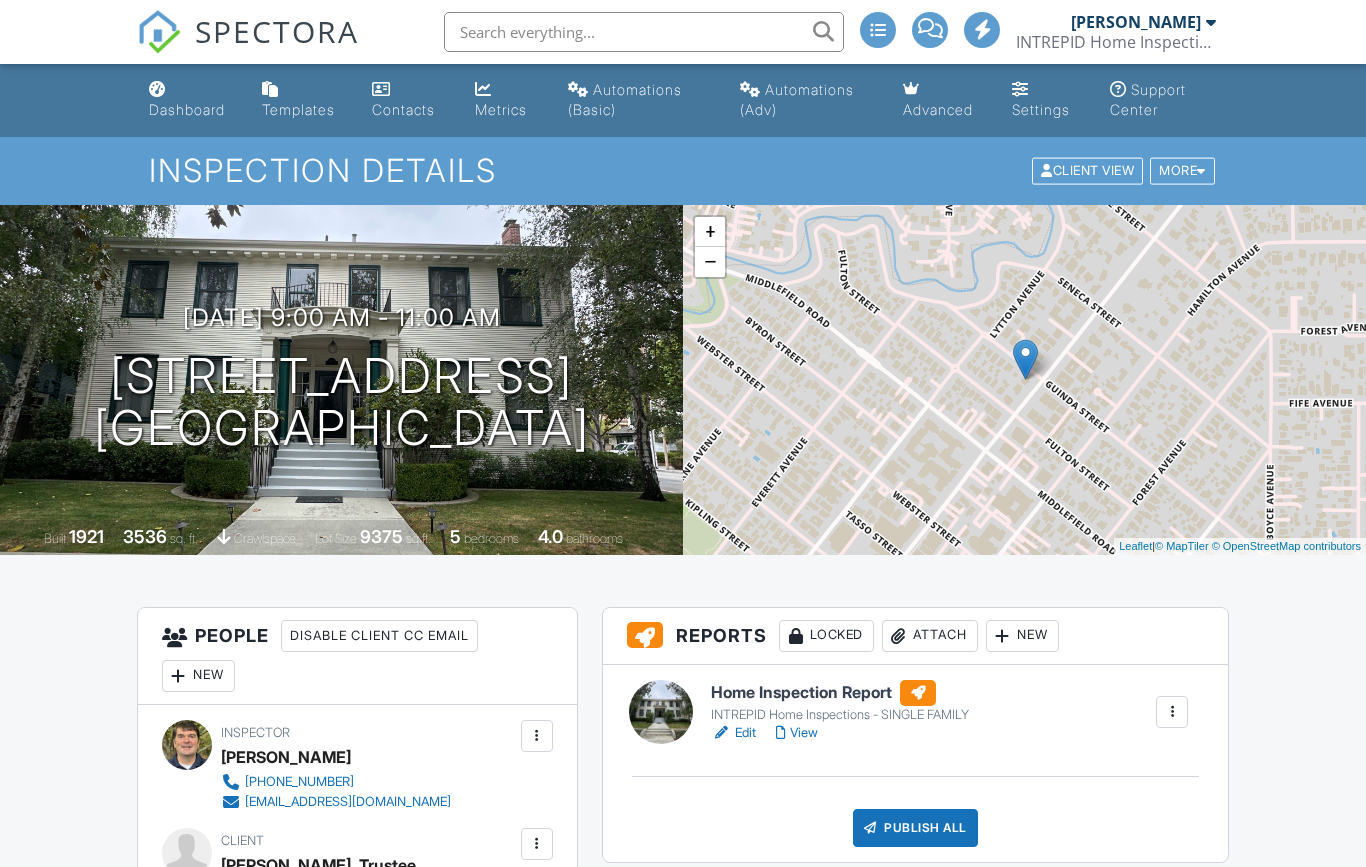 scroll, scrollTop: 0, scrollLeft: 0, axis: both 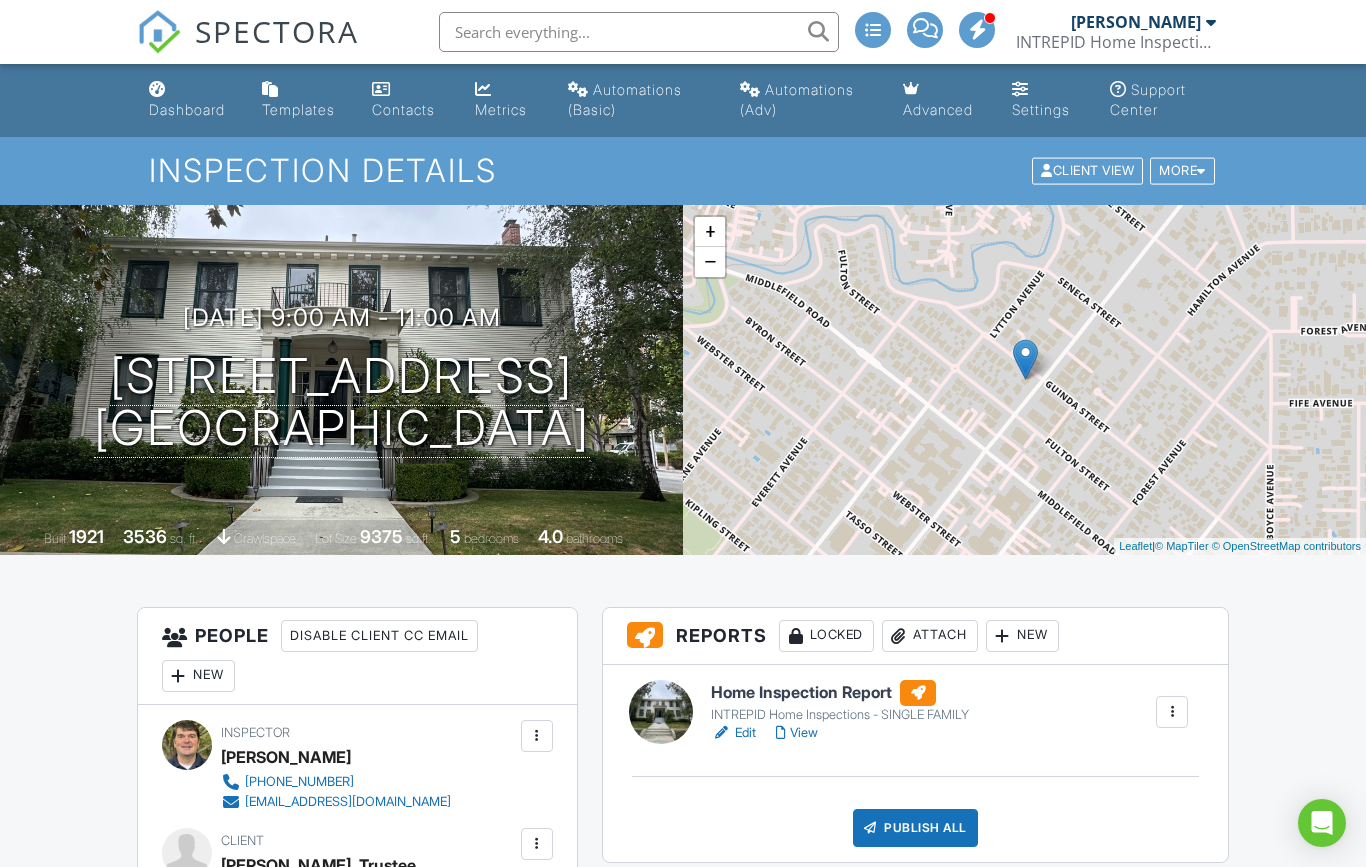 click on "View" at bounding box center [797, 733] 